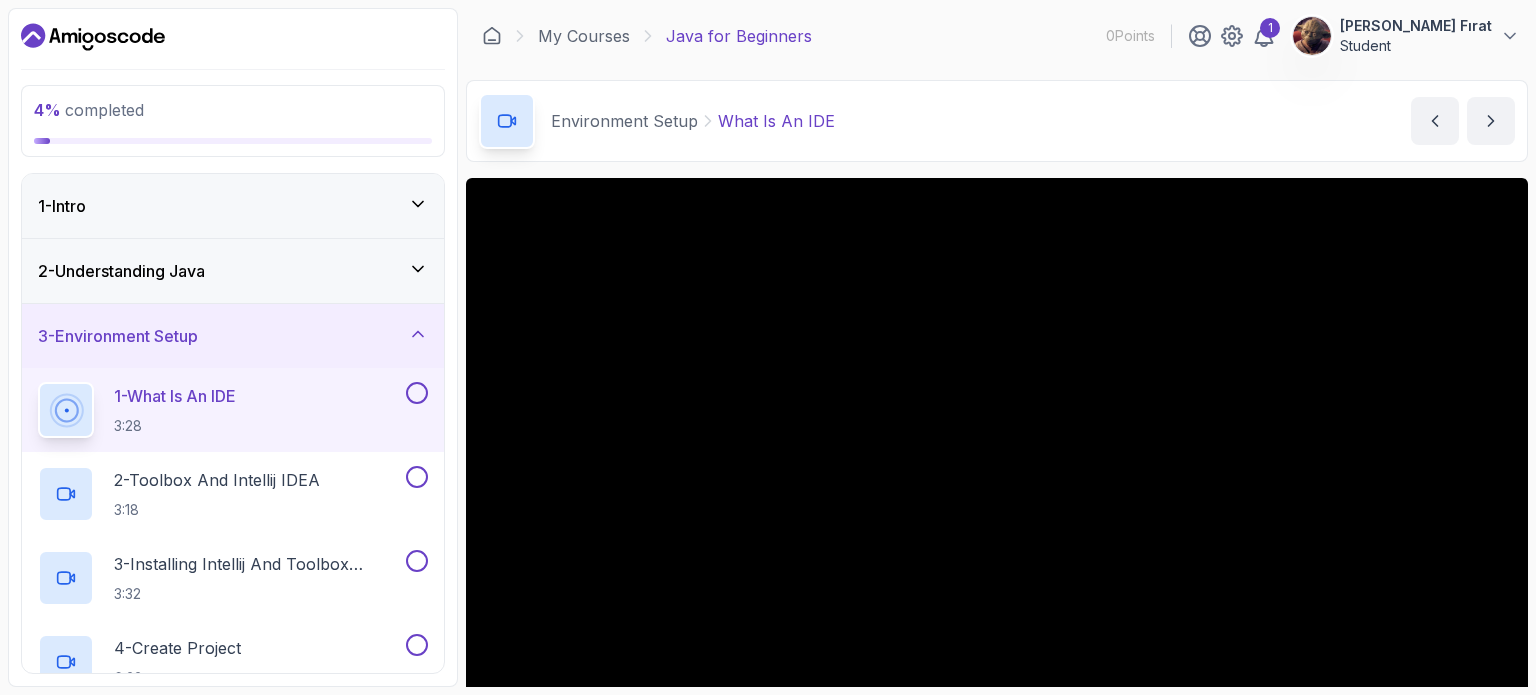 scroll, scrollTop: 0, scrollLeft: 0, axis: both 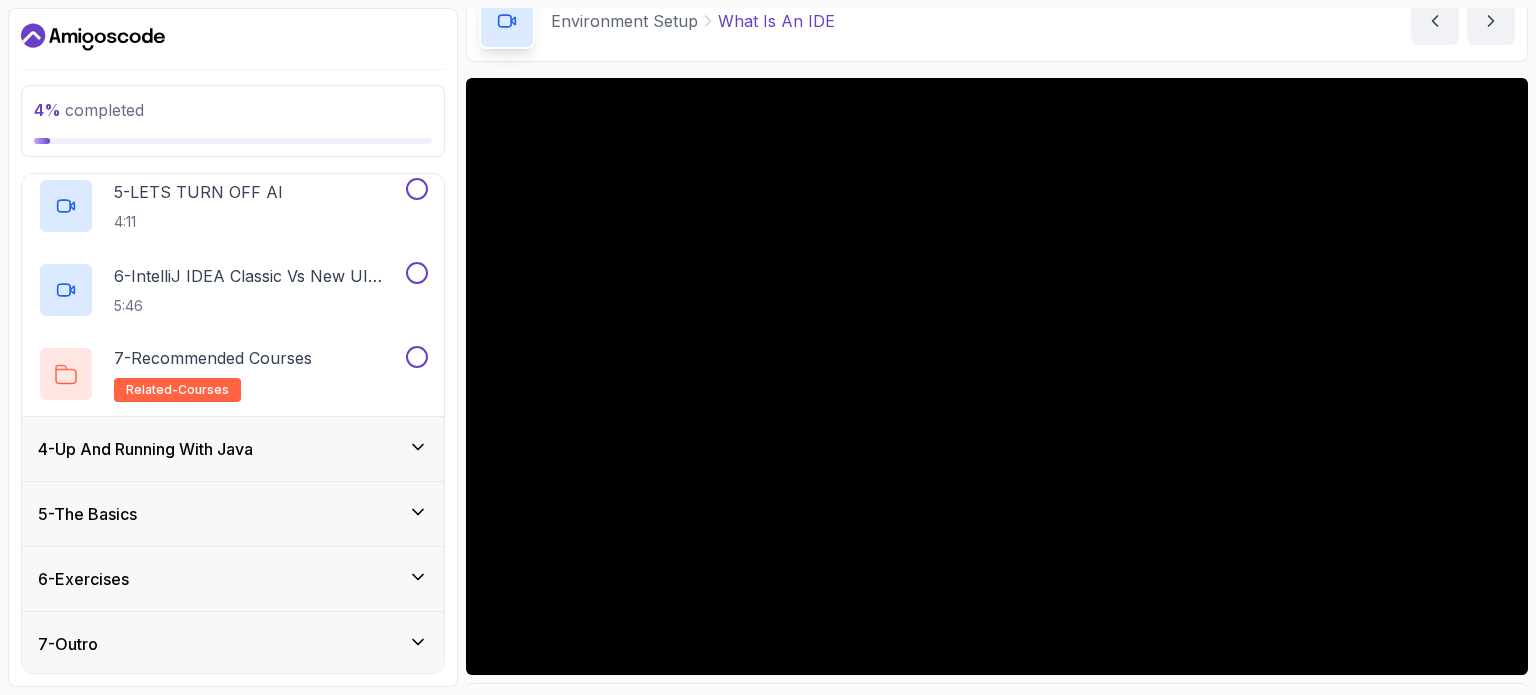 click on "4  -  Up And Running With Java" at bounding box center (145, 449) 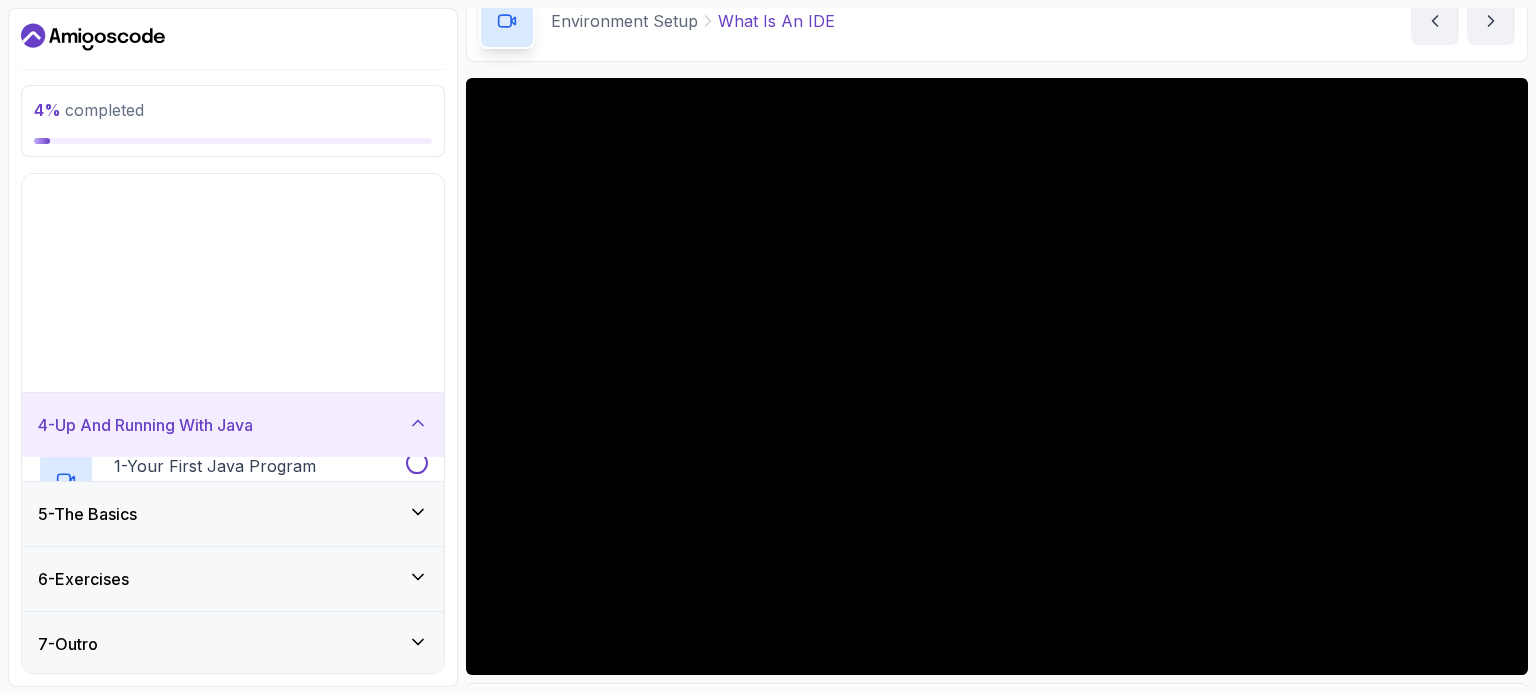 scroll, scrollTop: 0, scrollLeft: 0, axis: both 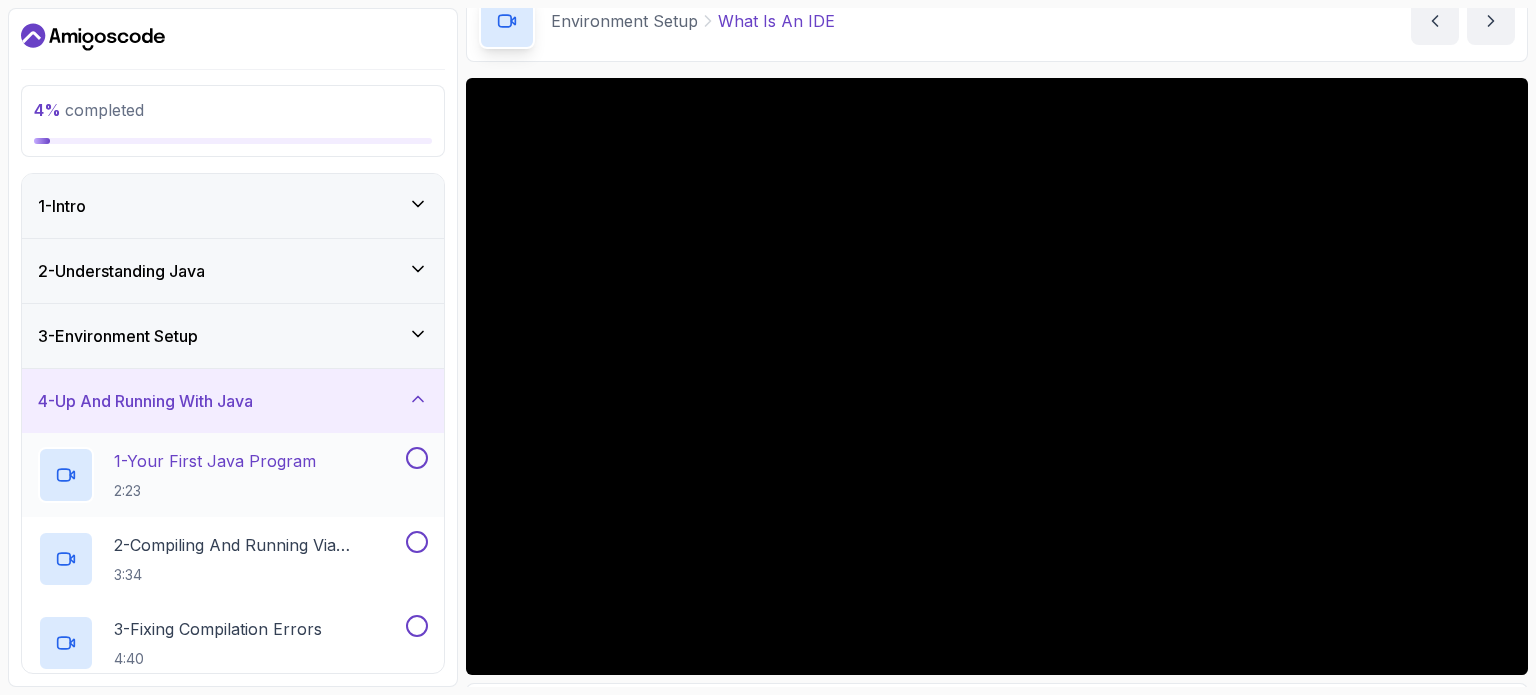 click on "1  -  Your First Java Program" at bounding box center (215, 461) 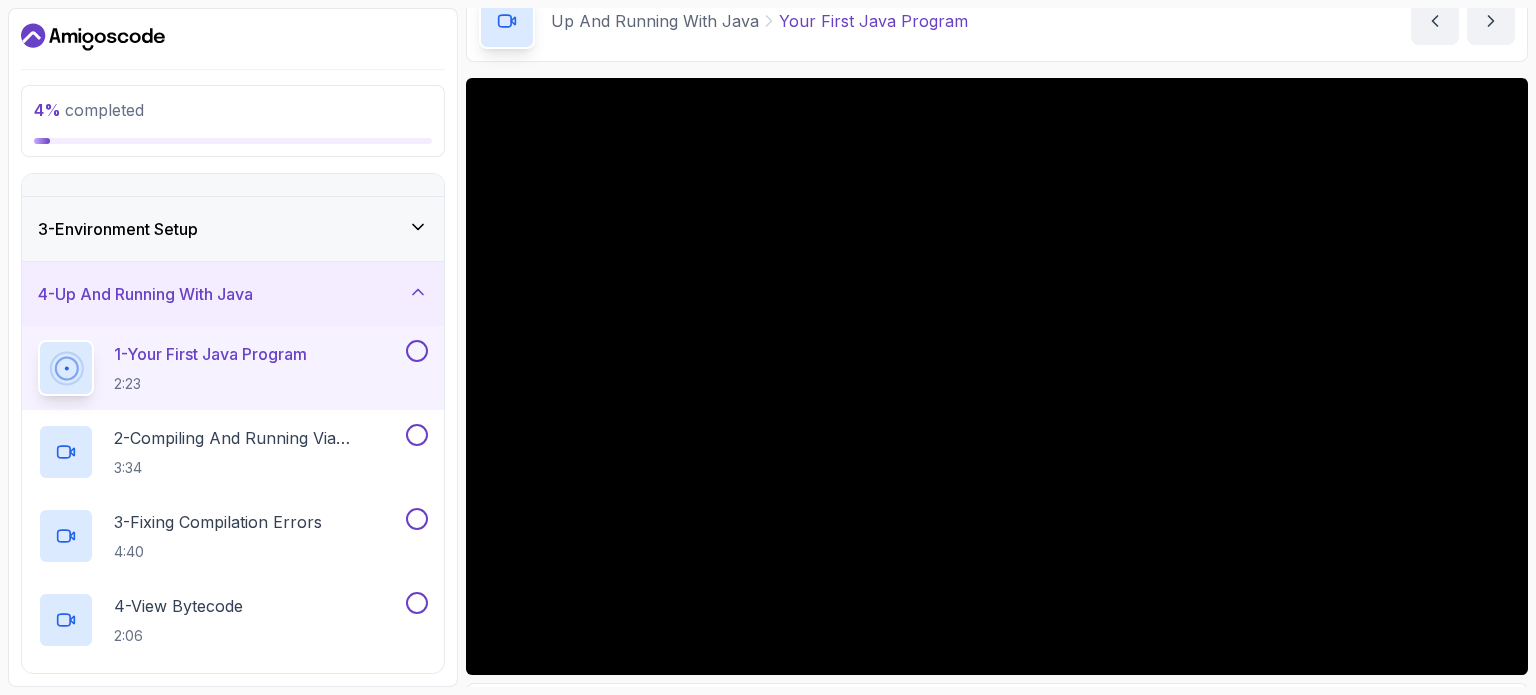 scroll, scrollTop: 0, scrollLeft: 0, axis: both 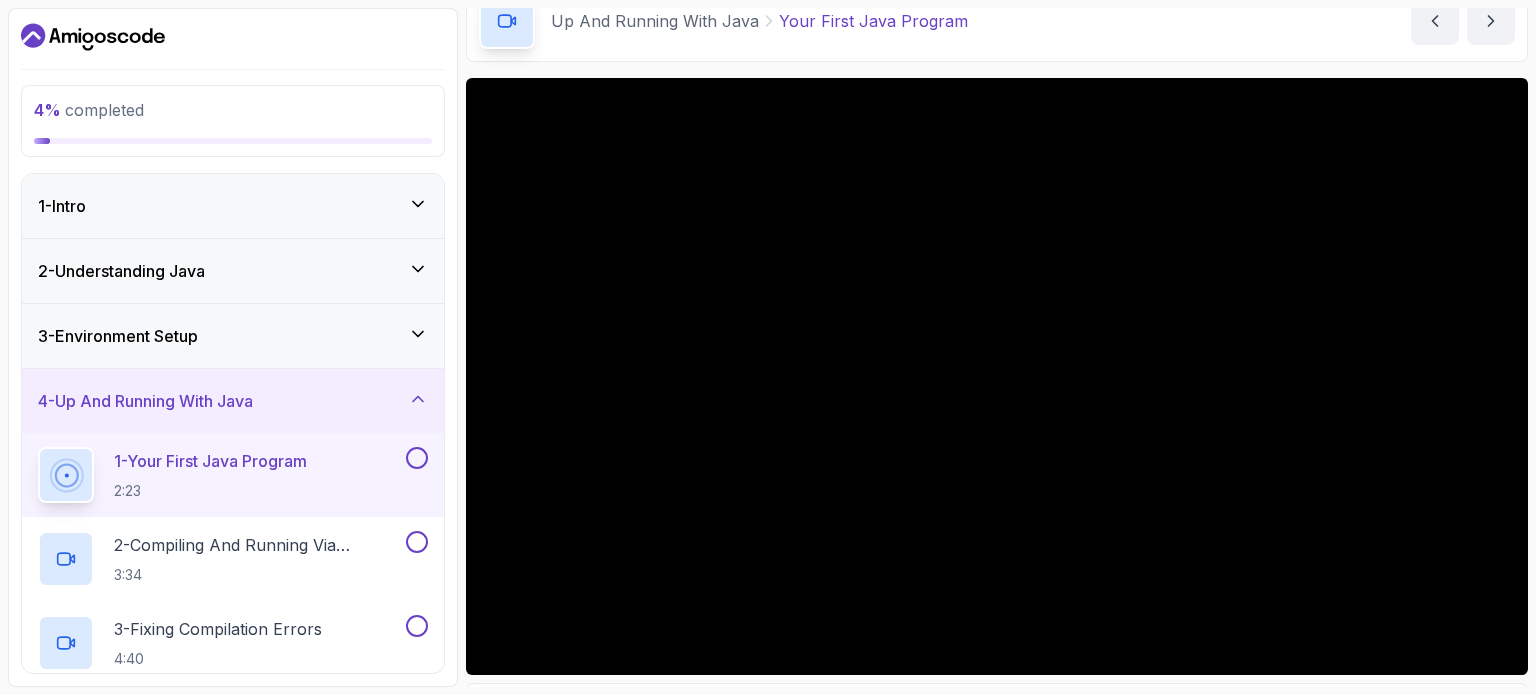 click on "3  -  Environment Setup" at bounding box center (233, 336) 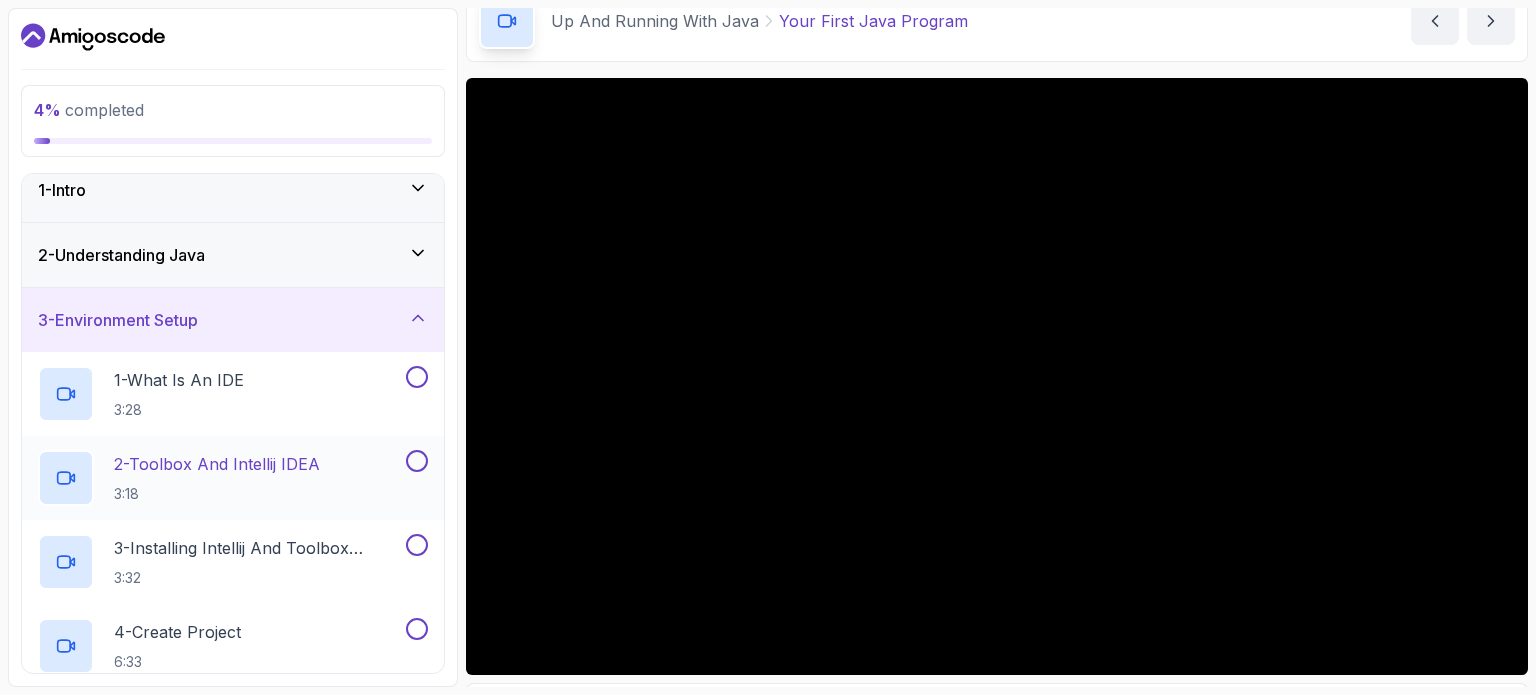 scroll, scrollTop: 12, scrollLeft: 0, axis: vertical 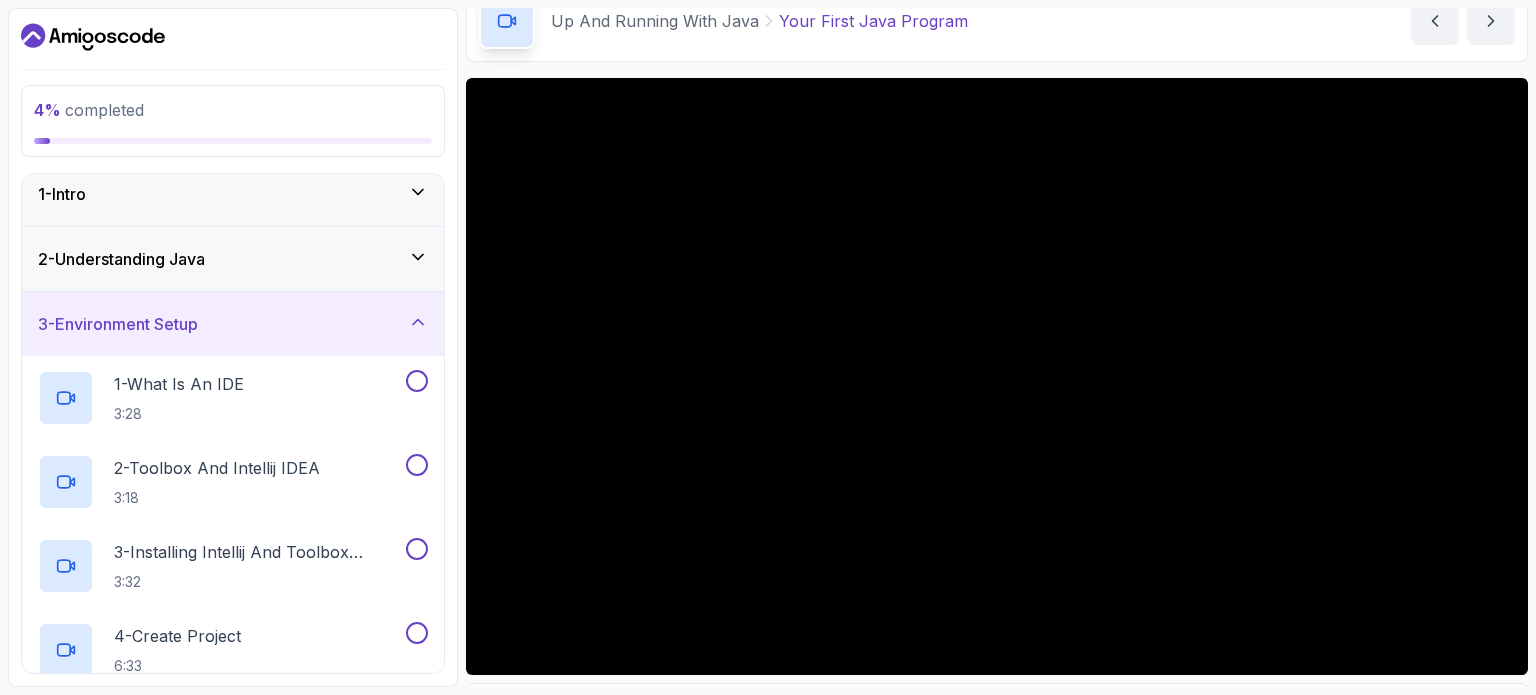 click on "2  -  Understanding Java" at bounding box center (233, 259) 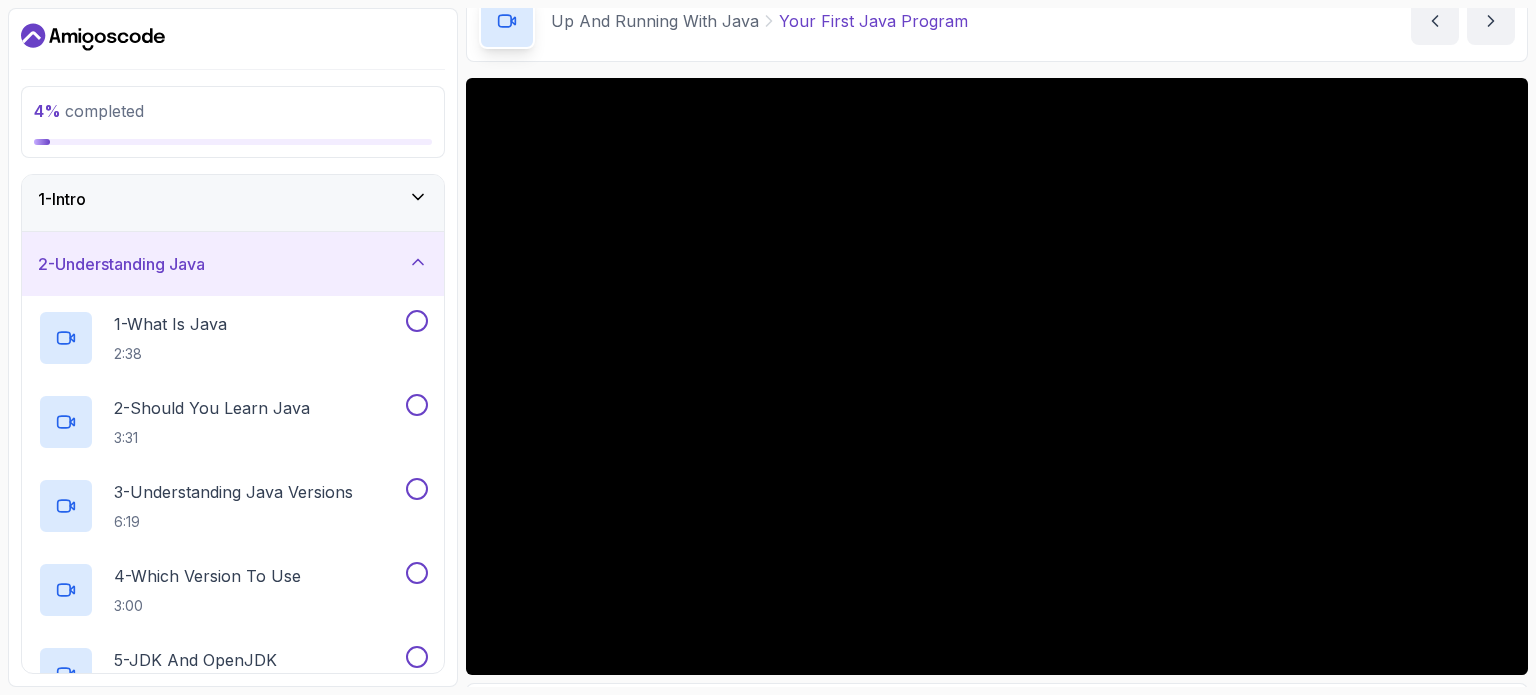 scroll, scrollTop: 0, scrollLeft: 0, axis: both 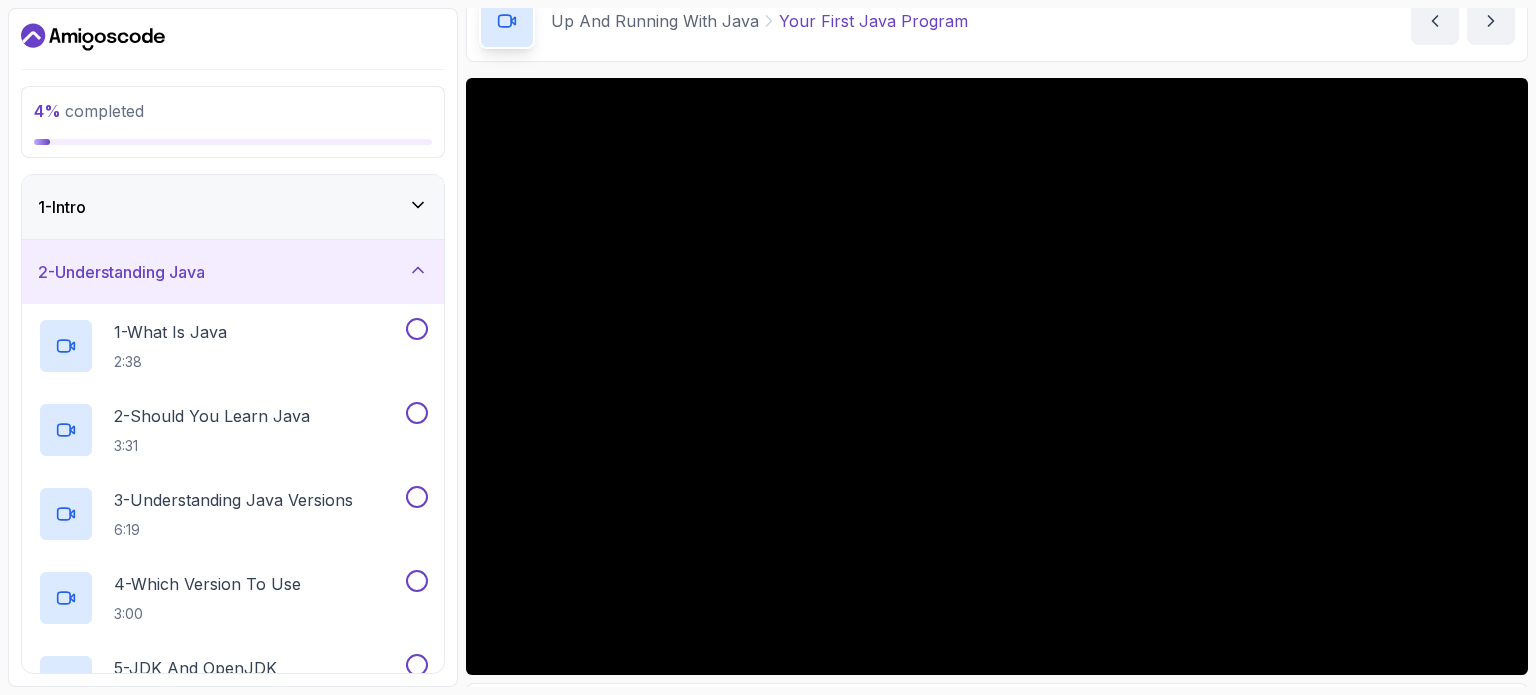 click on "2  -  Understanding Java" at bounding box center (233, 272) 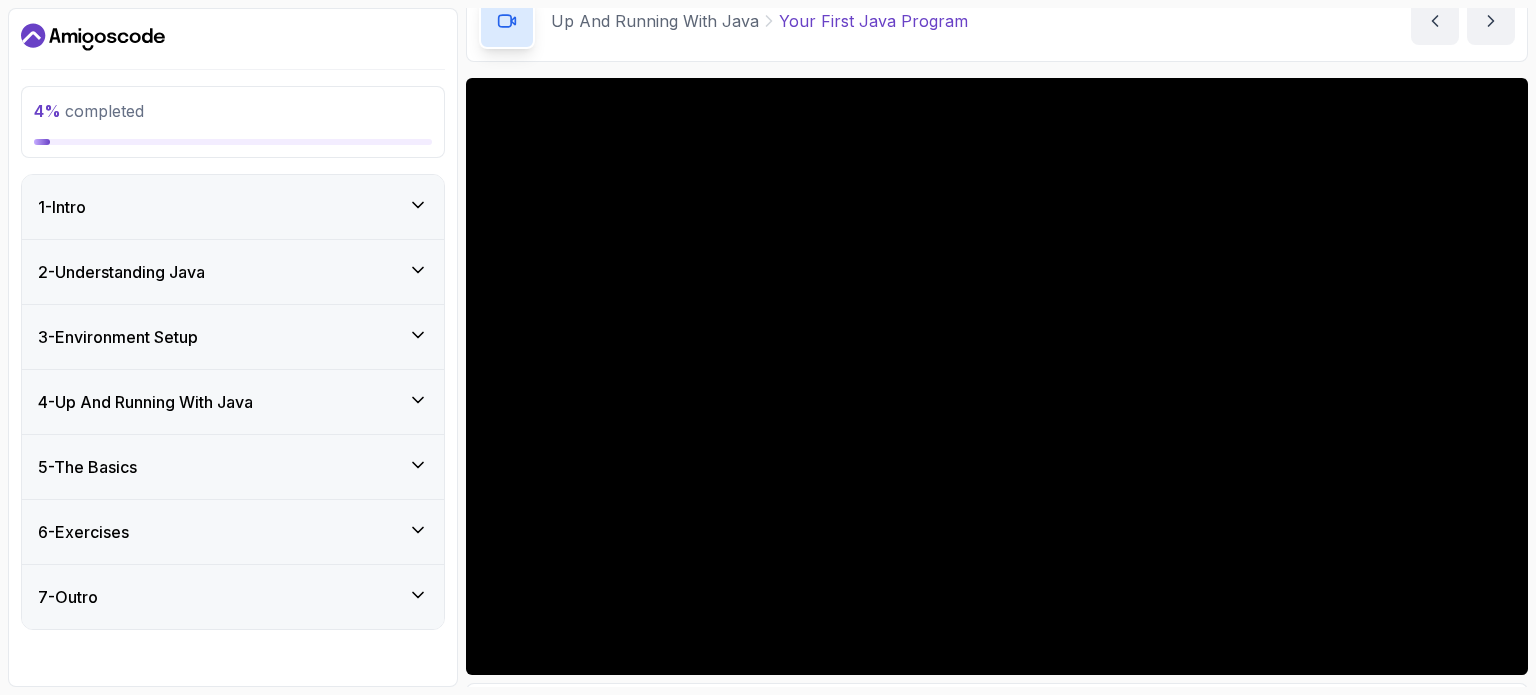 click on "4  -  Up And Running With Java" at bounding box center [233, 402] 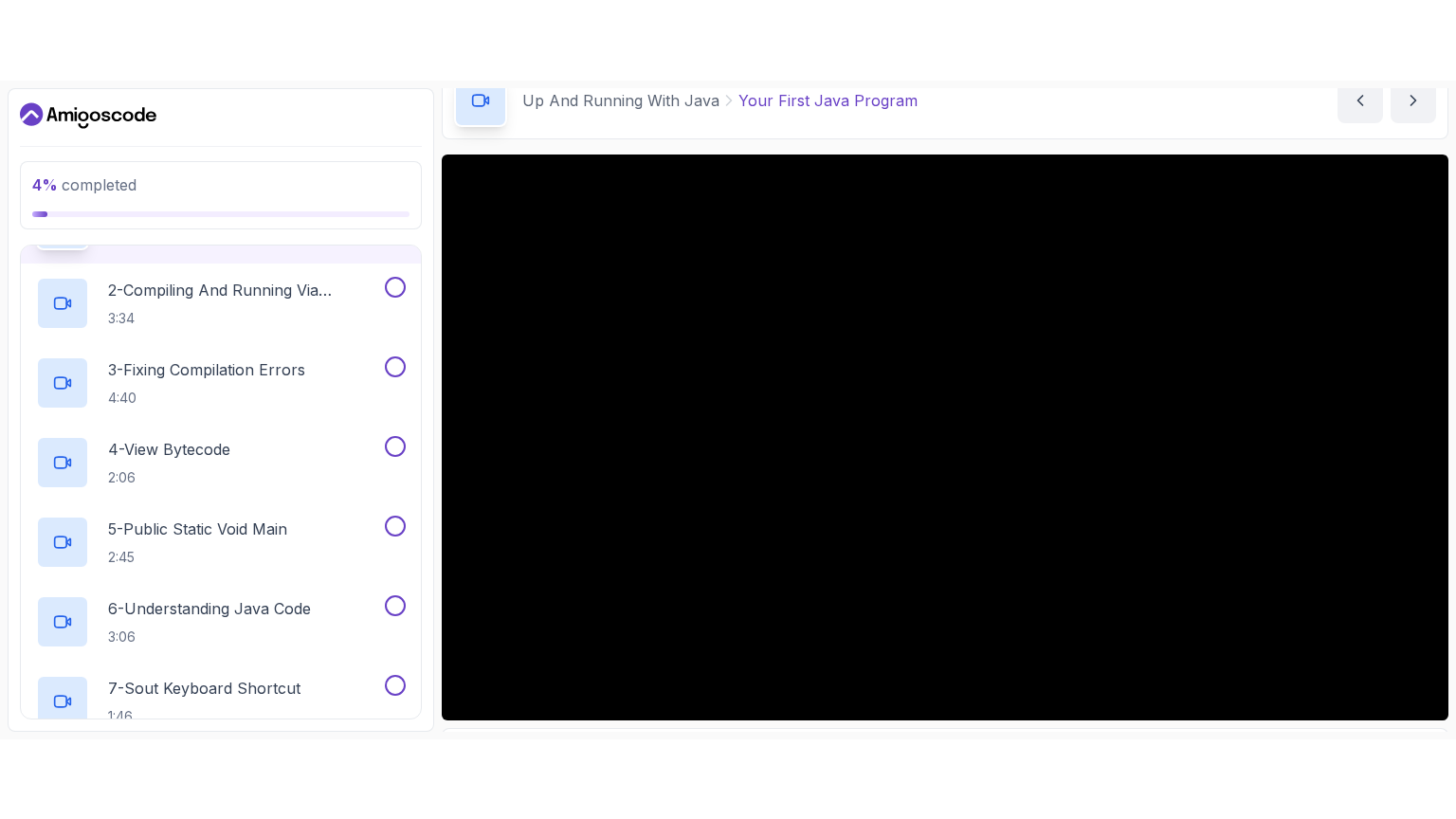 scroll, scrollTop: 311, scrollLeft: 0, axis: vertical 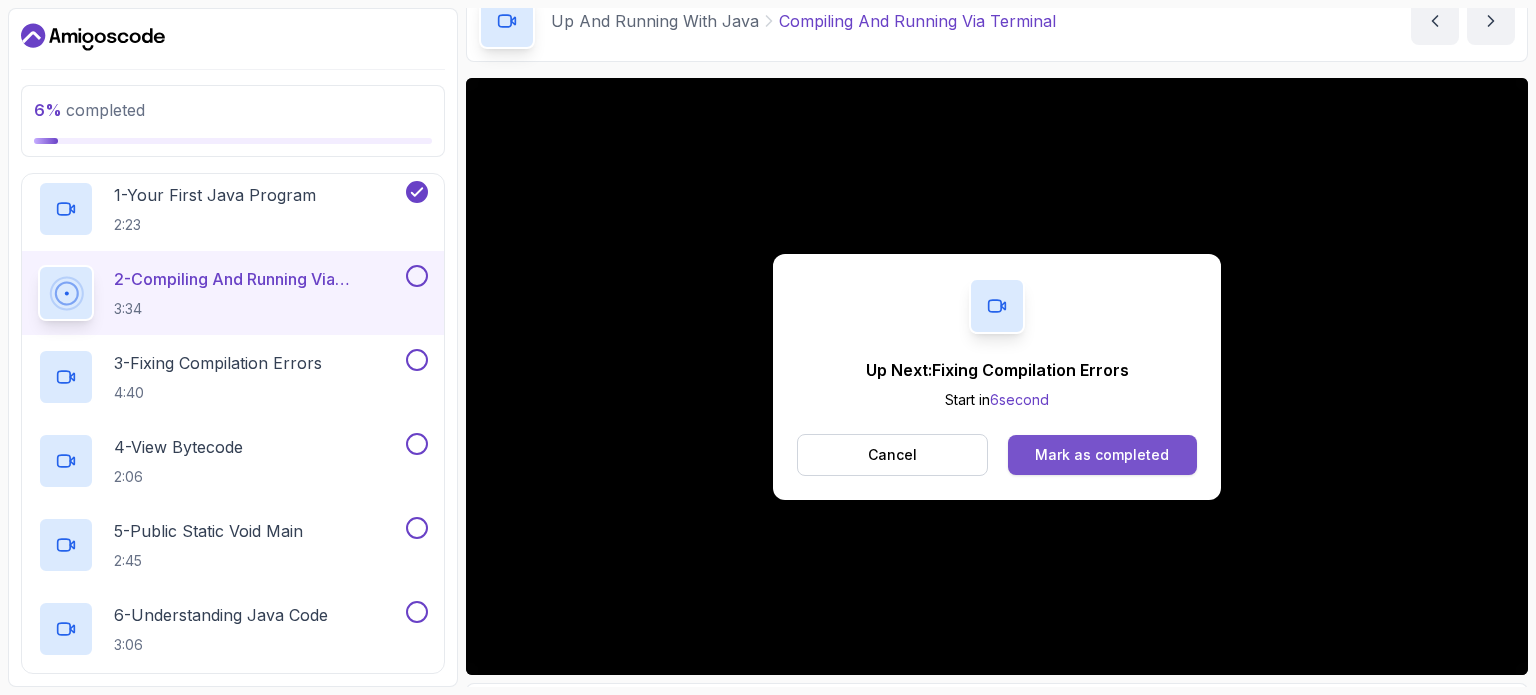 click on "Mark as completed" at bounding box center [1102, 455] 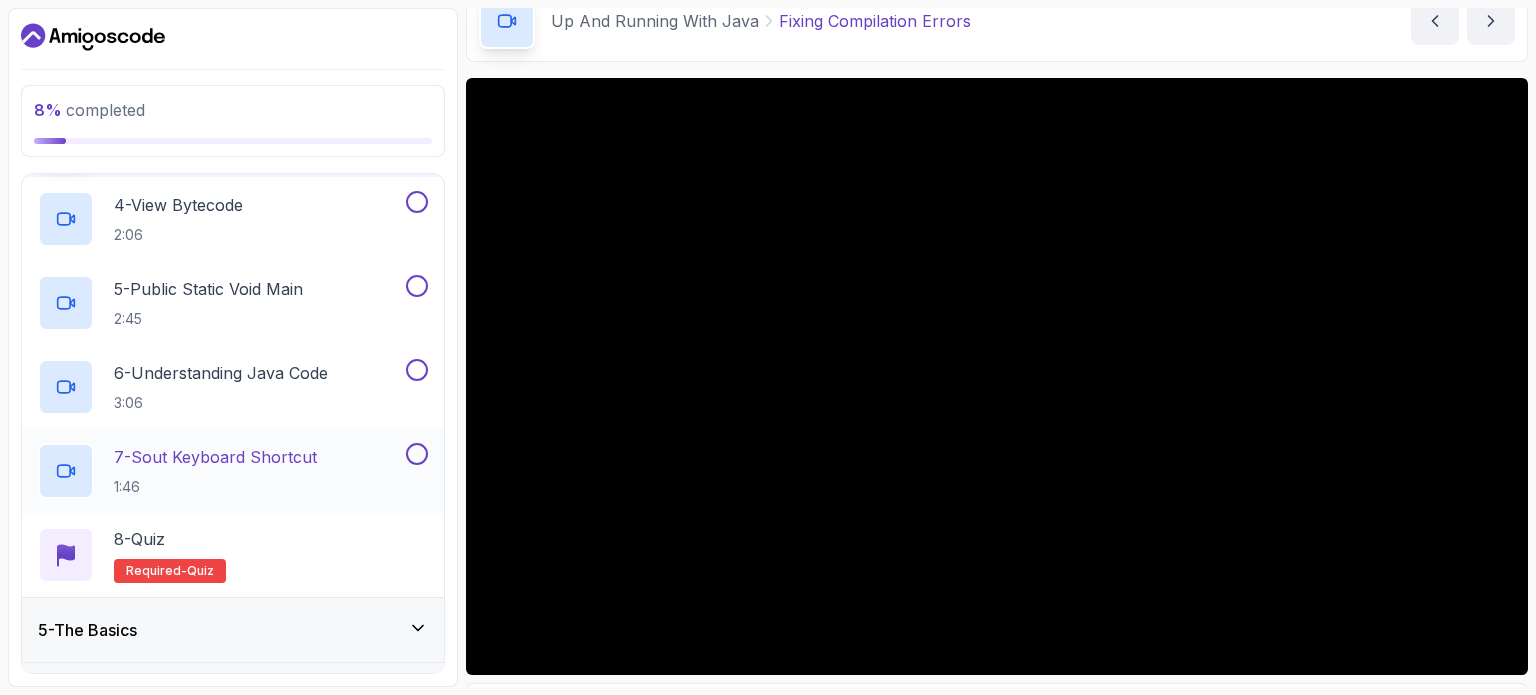 scroll, scrollTop: 624, scrollLeft: 0, axis: vertical 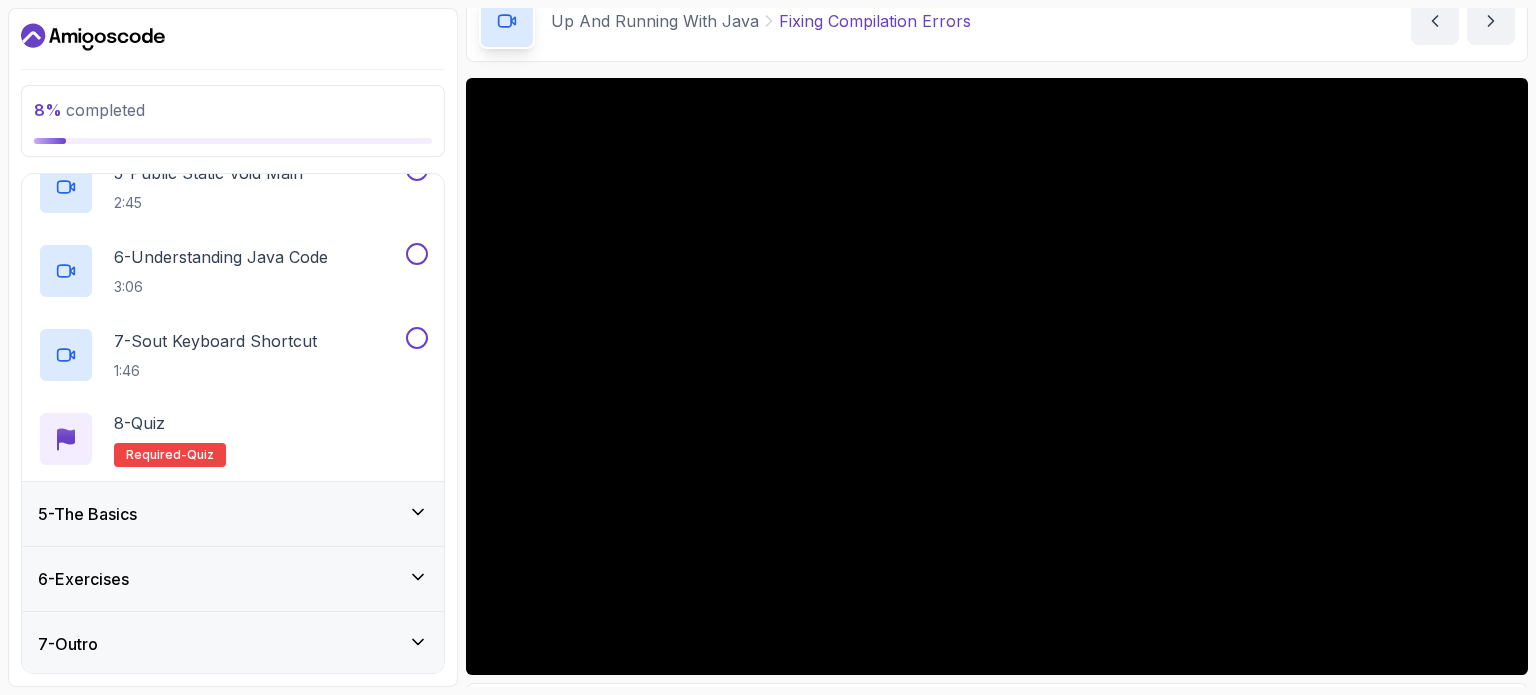 click on "6  -  Exercises" at bounding box center (233, 579) 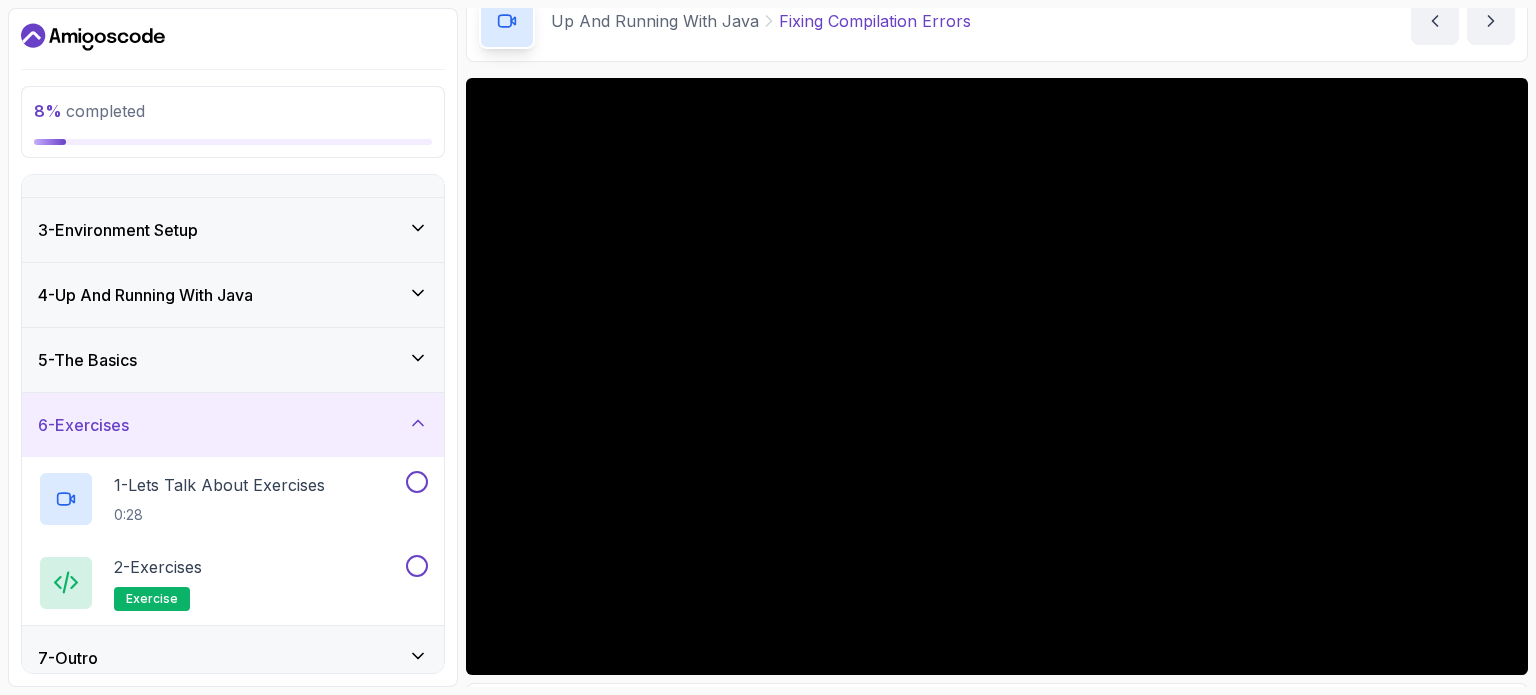 scroll, scrollTop: 120, scrollLeft: 0, axis: vertical 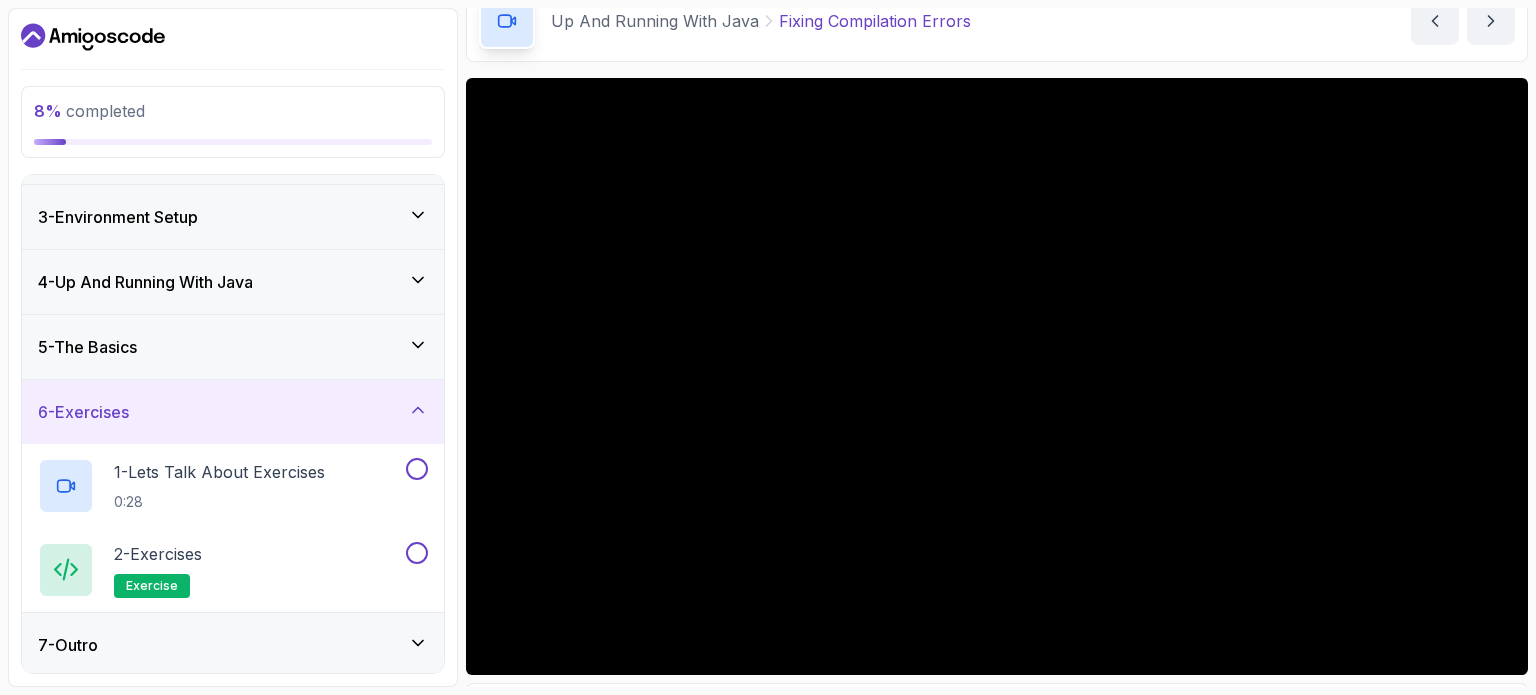 click on "5  -  The Basics" at bounding box center (233, 347) 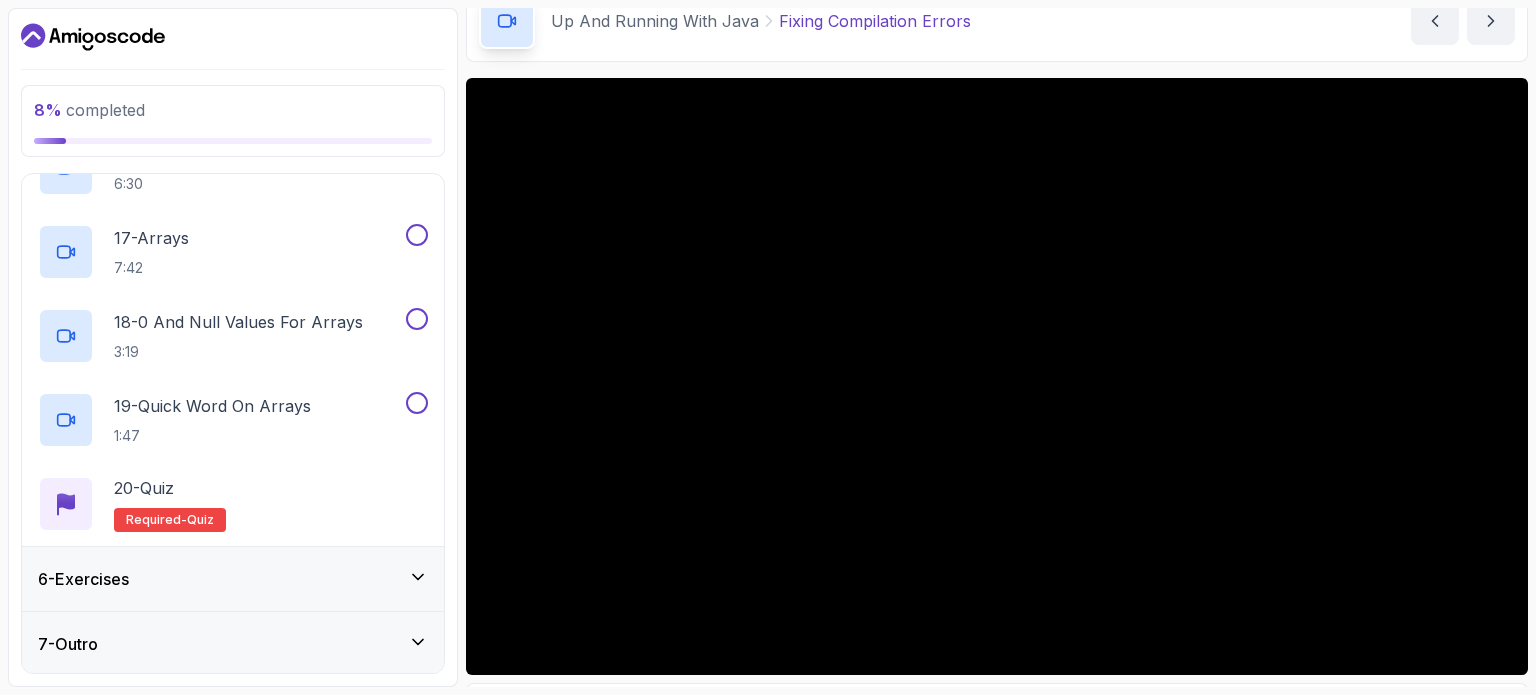 scroll, scrollTop: 1632, scrollLeft: 0, axis: vertical 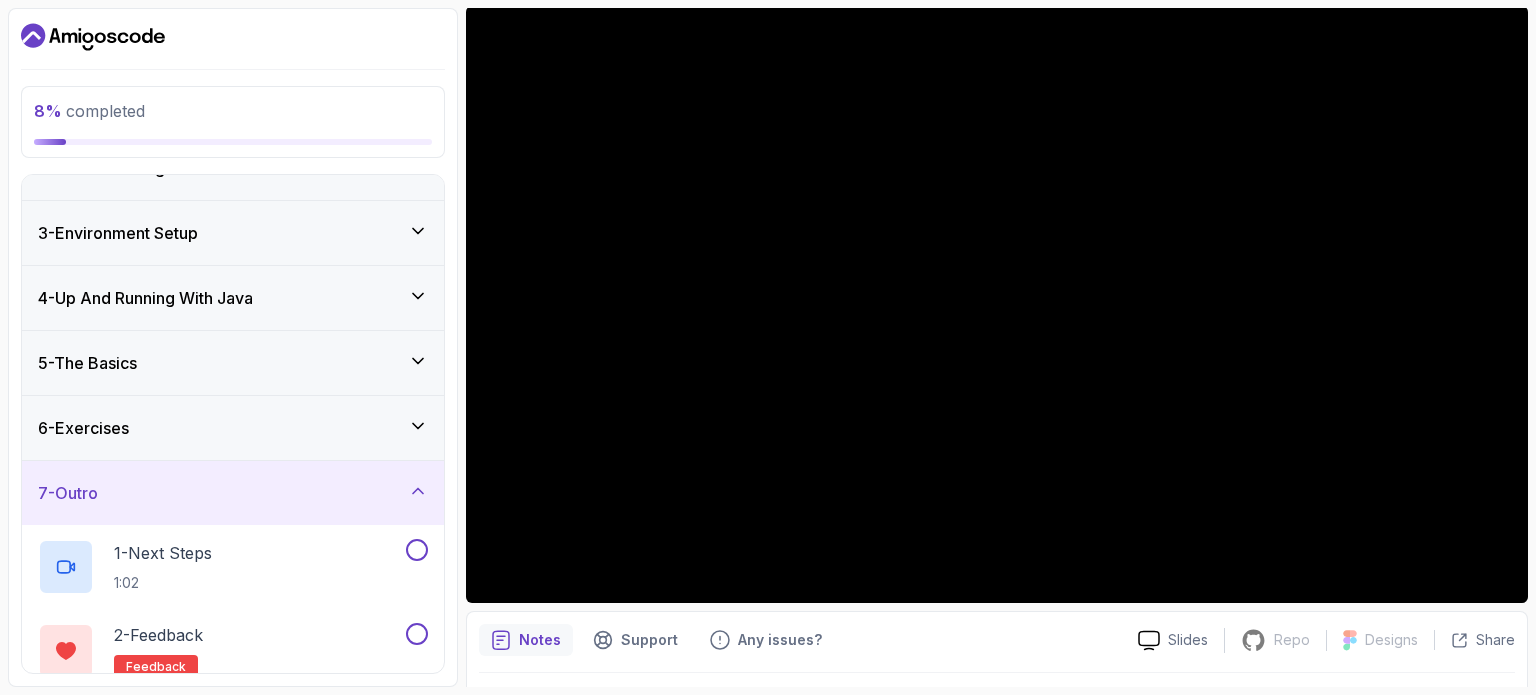 click on "4  -  Up And Running With Java" at bounding box center [145, 298] 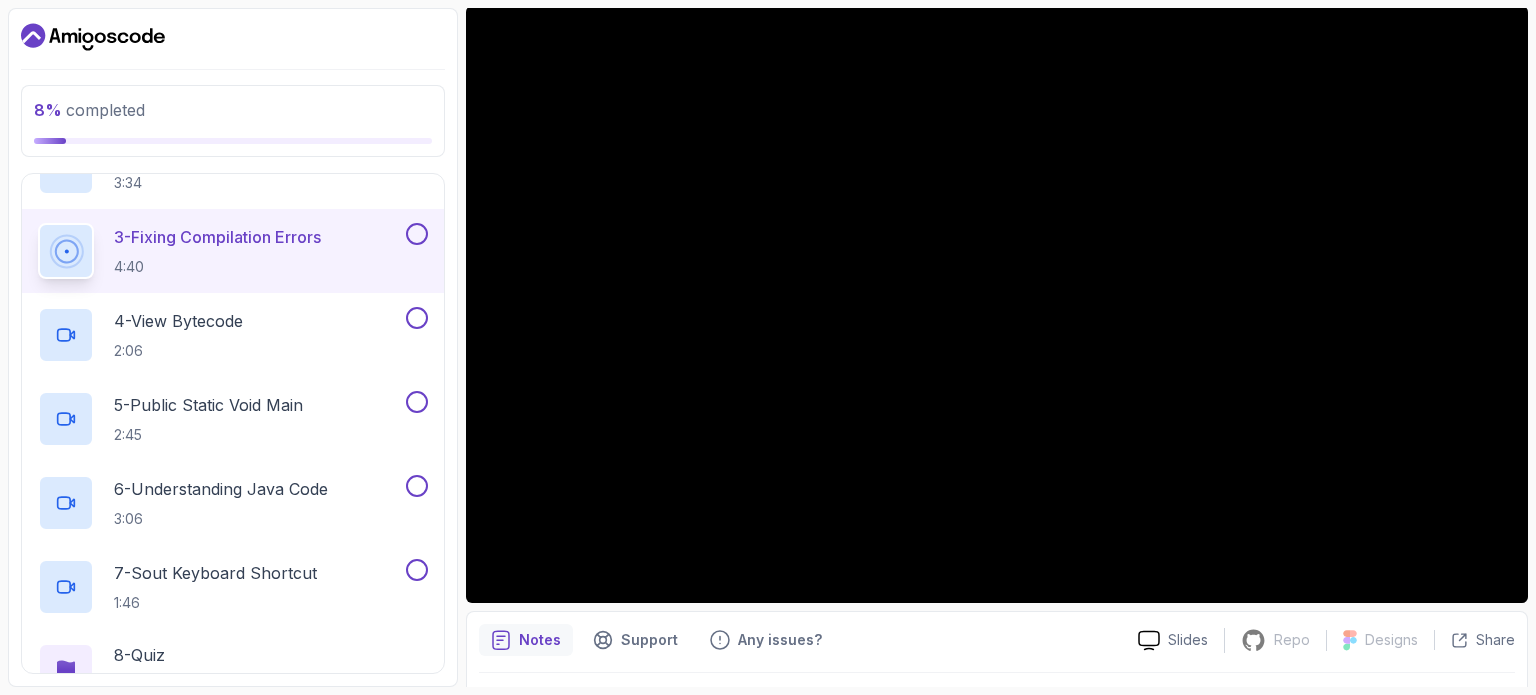 scroll, scrollTop: 392, scrollLeft: 0, axis: vertical 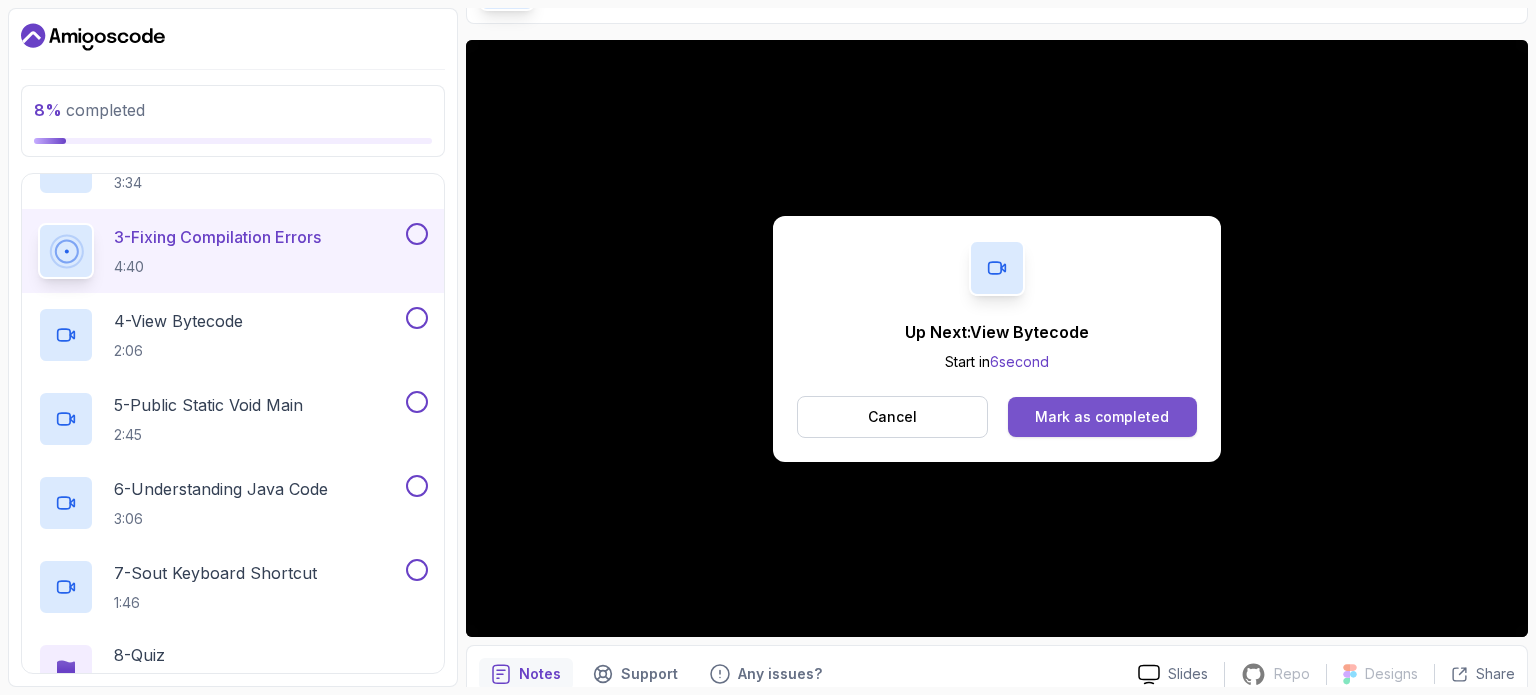 click on "Mark as completed" at bounding box center [1102, 417] 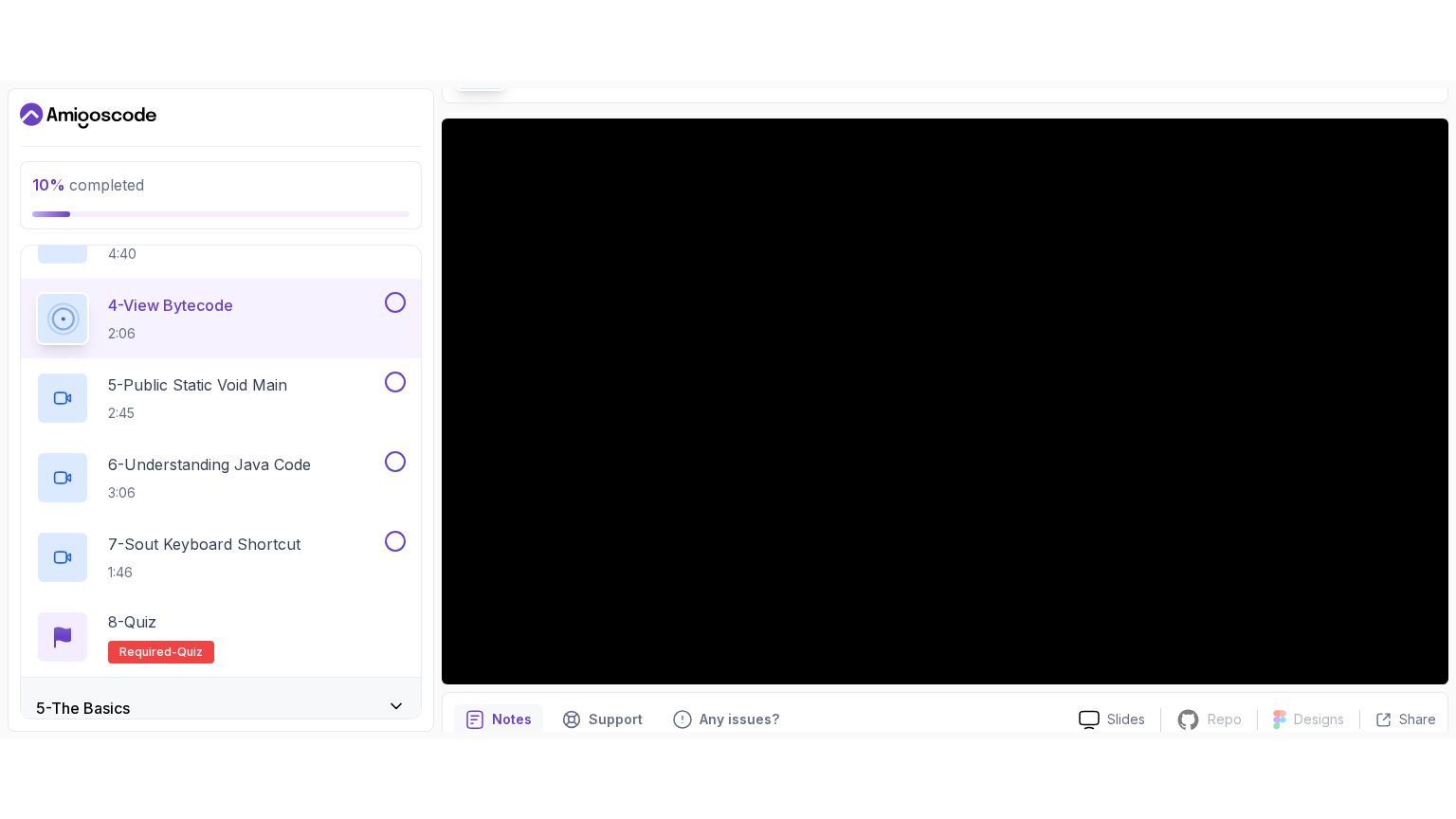 scroll, scrollTop: 432, scrollLeft: 0, axis: vertical 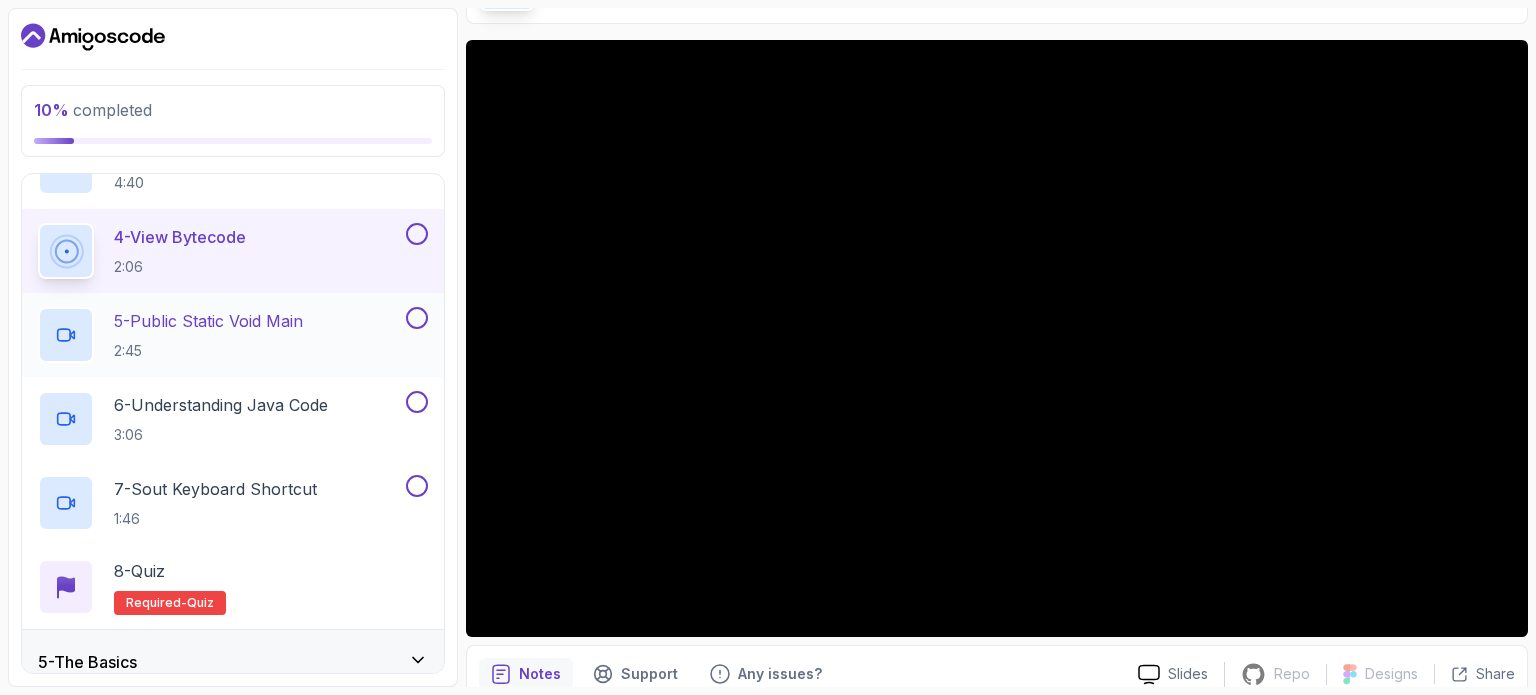 click on "5  -  Public Static Void Main 2:45" at bounding box center (233, 335) 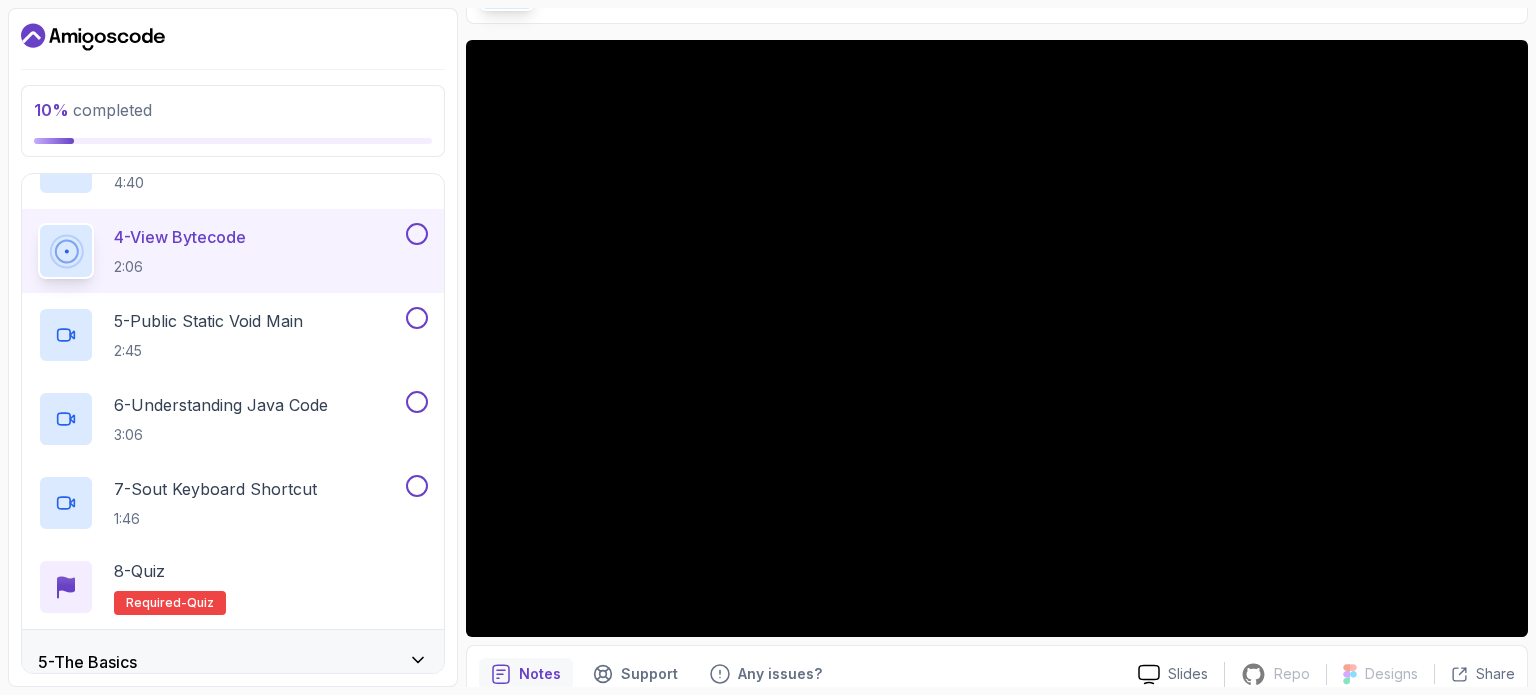 click at bounding box center [417, 234] 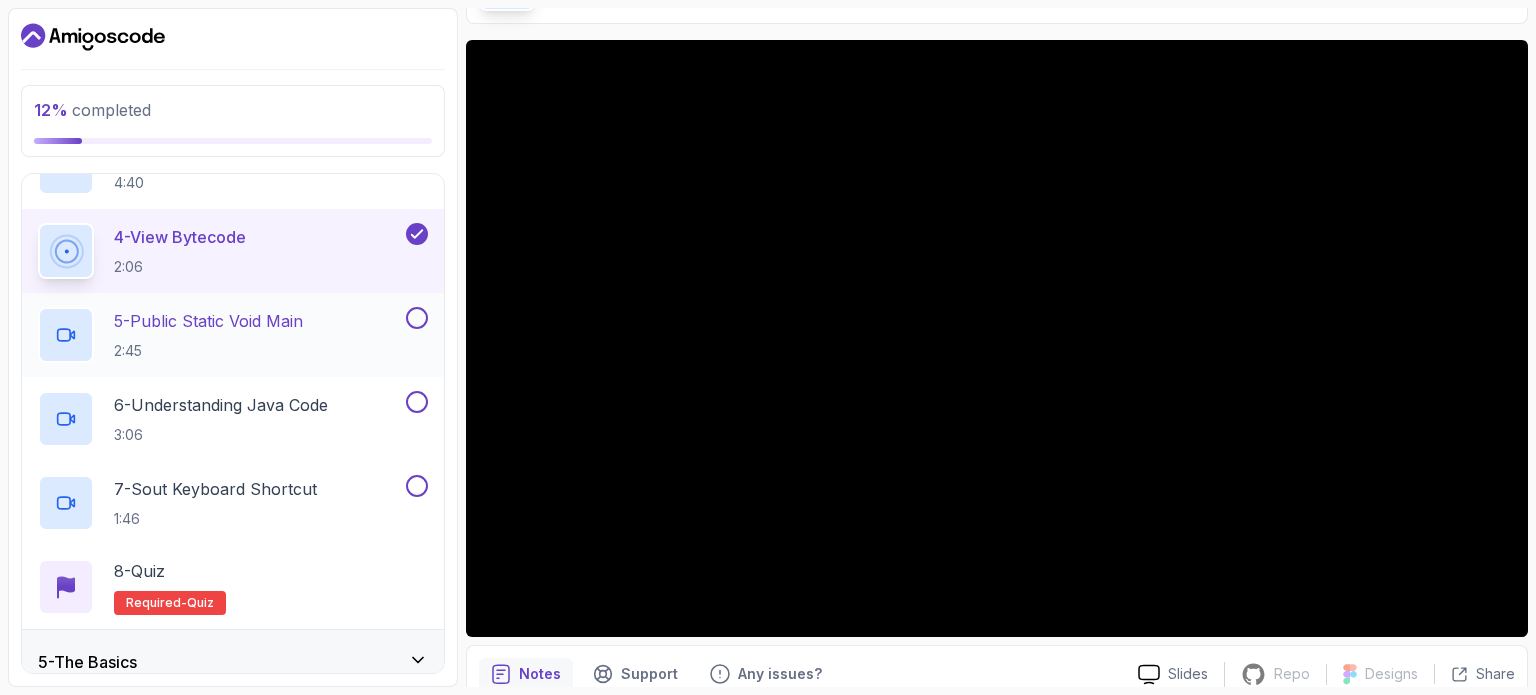 click on "5  -  Public Static Void Main" at bounding box center (208, 321) 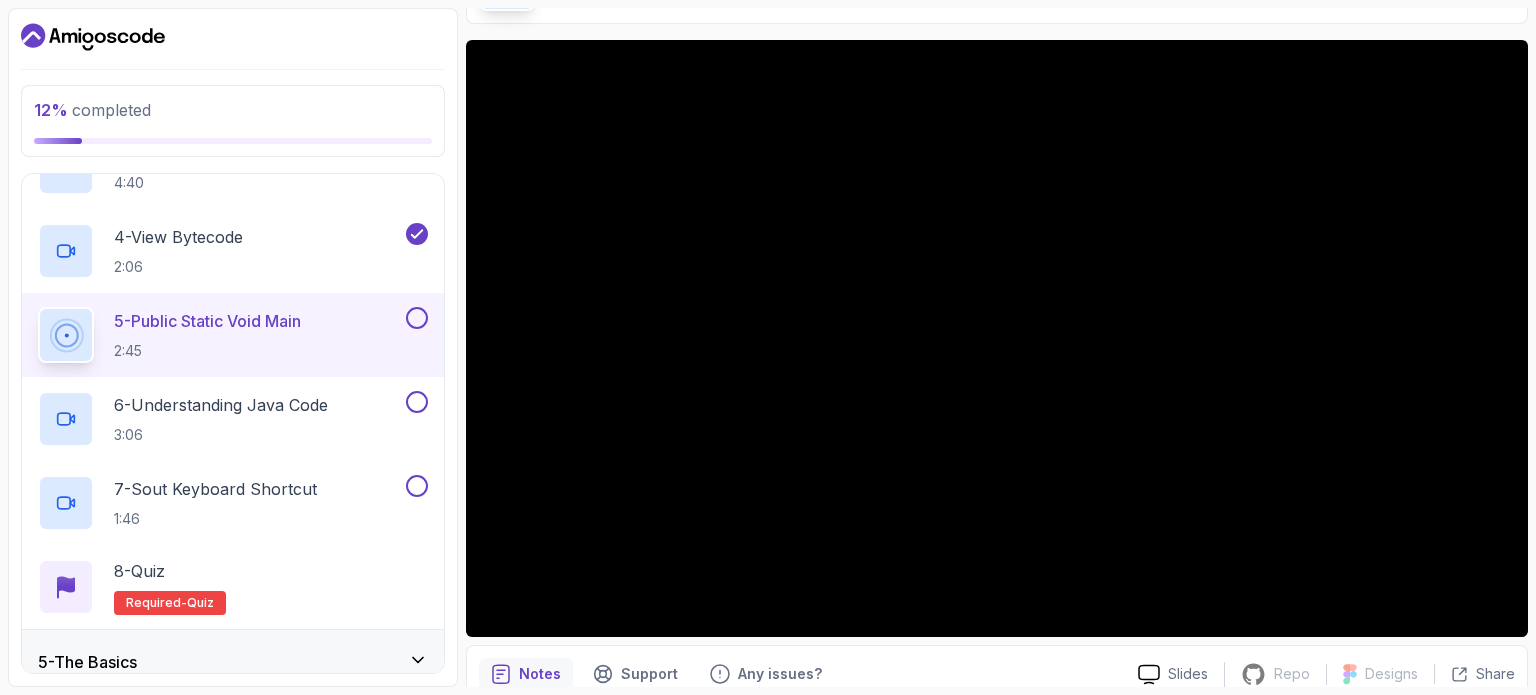 click at bounding box center (417, 318) 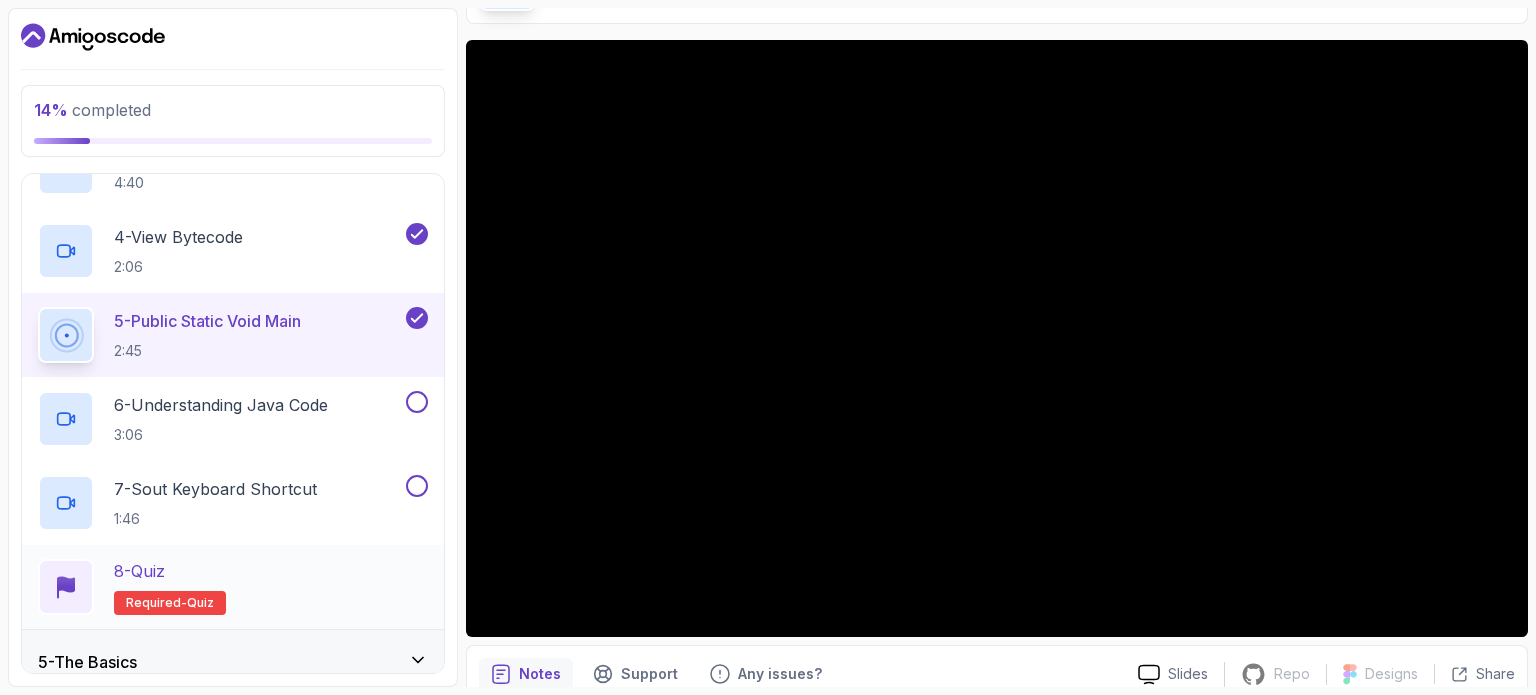click on "8  -  Quiz" at bounding box center (170, 571) 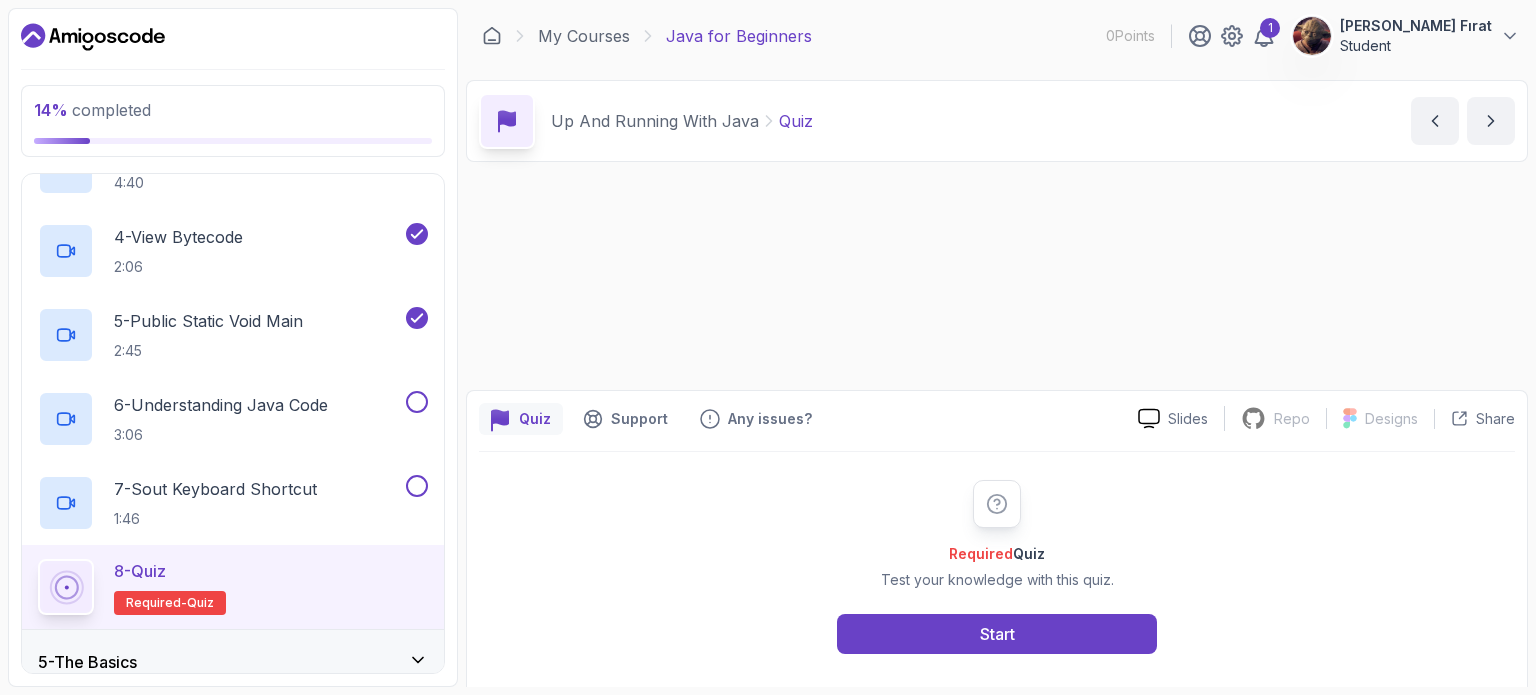 scroll, scrollTop: 0, scrollLeft: 0, axis: both 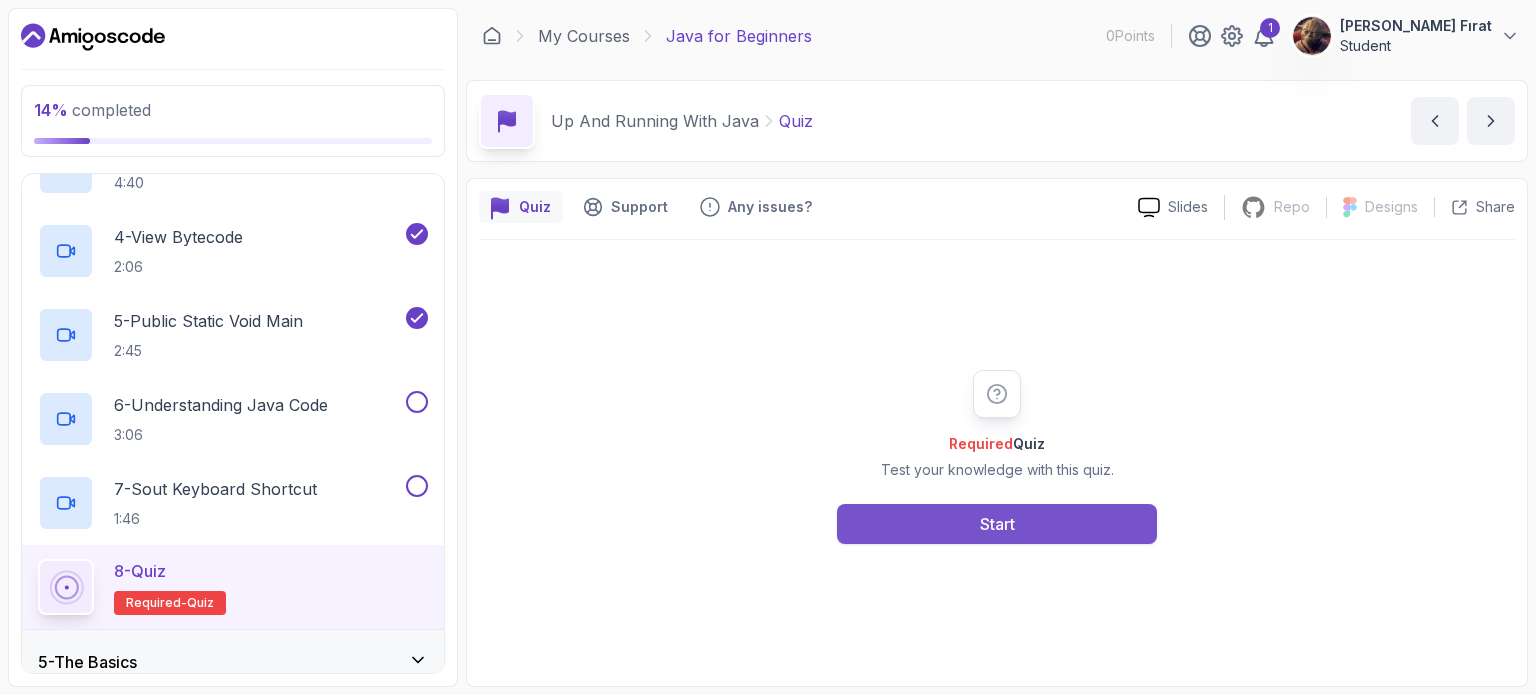 click on "Start" at bounding box center (997, 524) 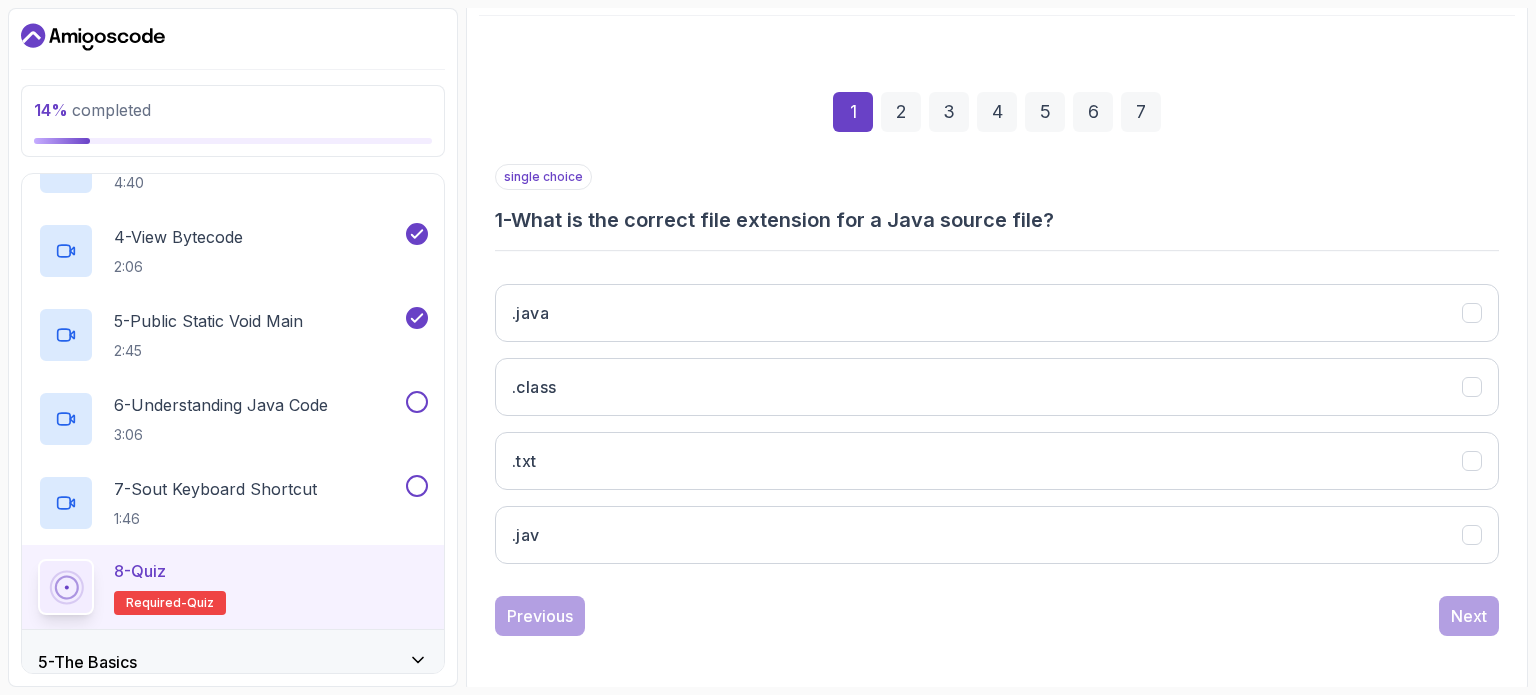scroll, scrollTop: 227, scrollLeft: 0, axis: vertical 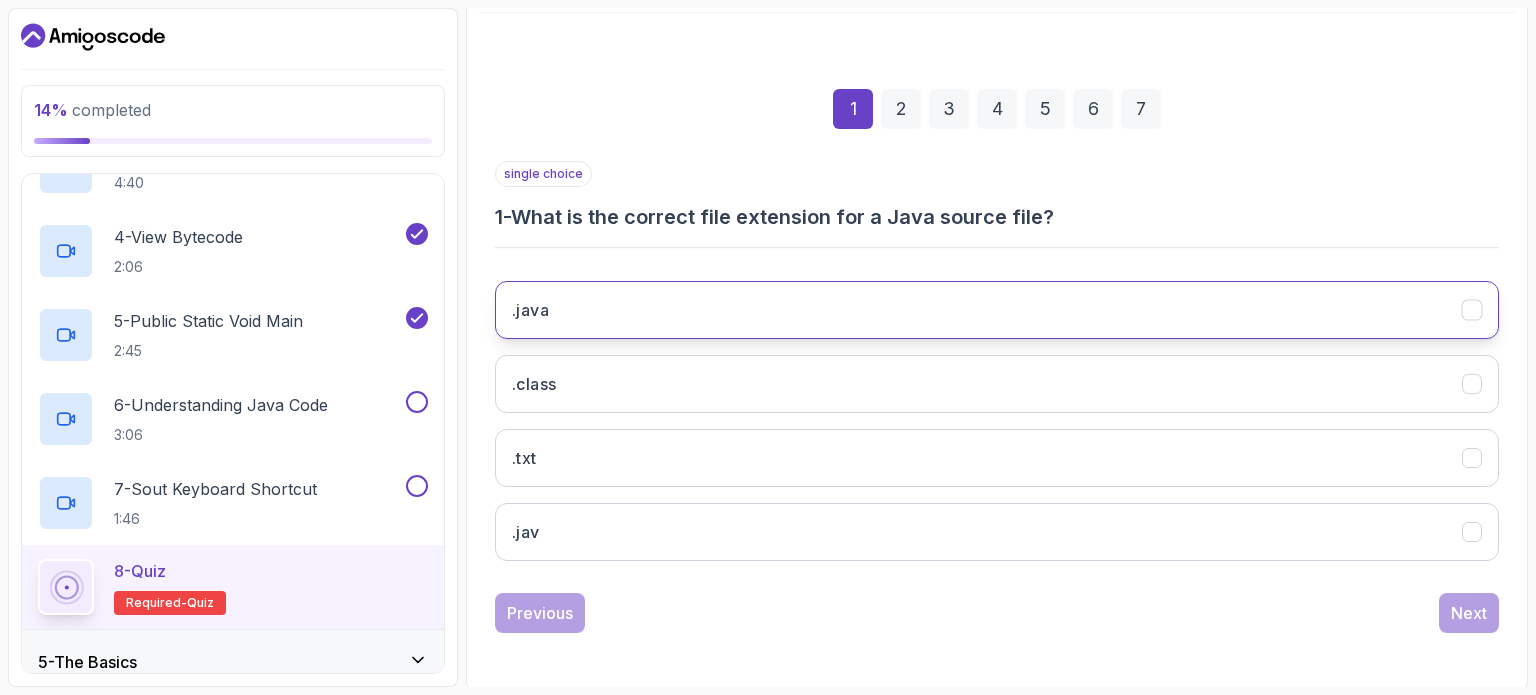 click on ".java" at bounding box center (997, 310) 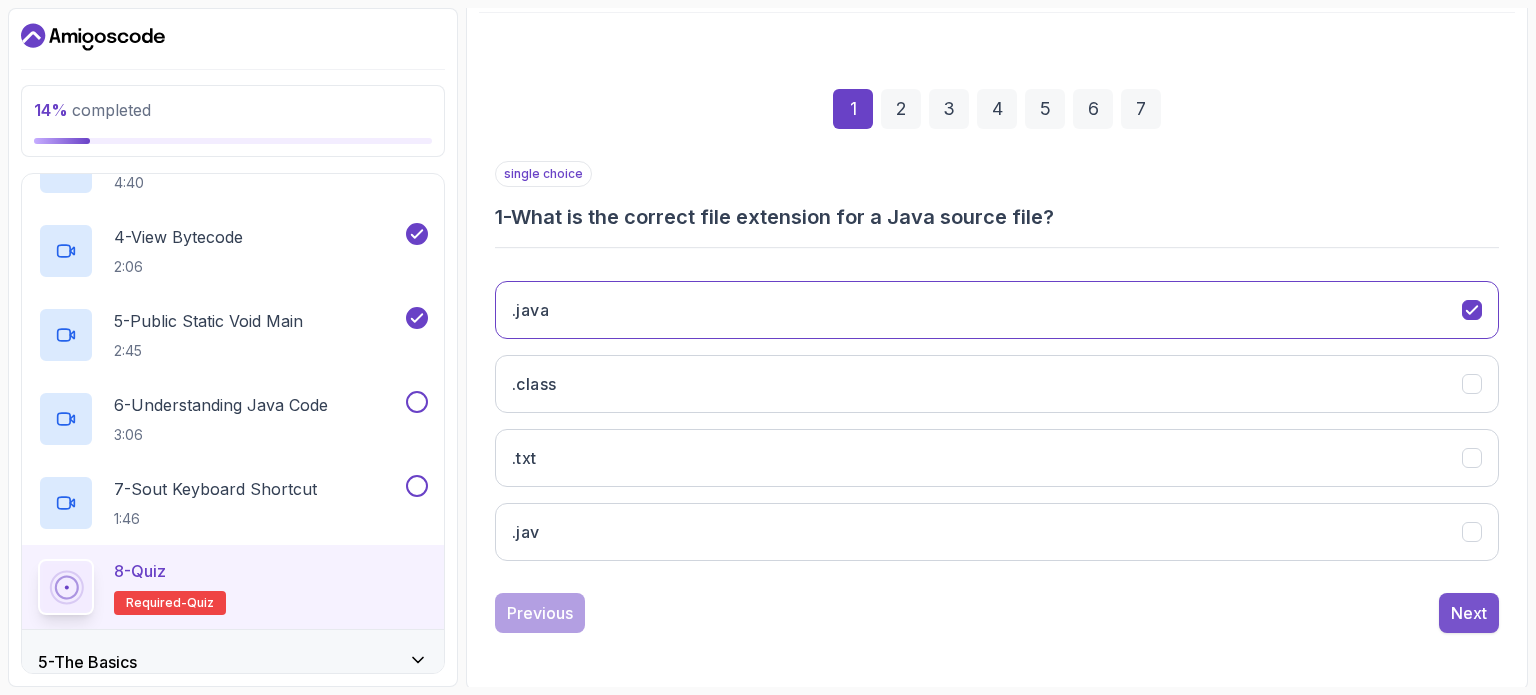 click on "Next" at bounding box center (1469, 613) 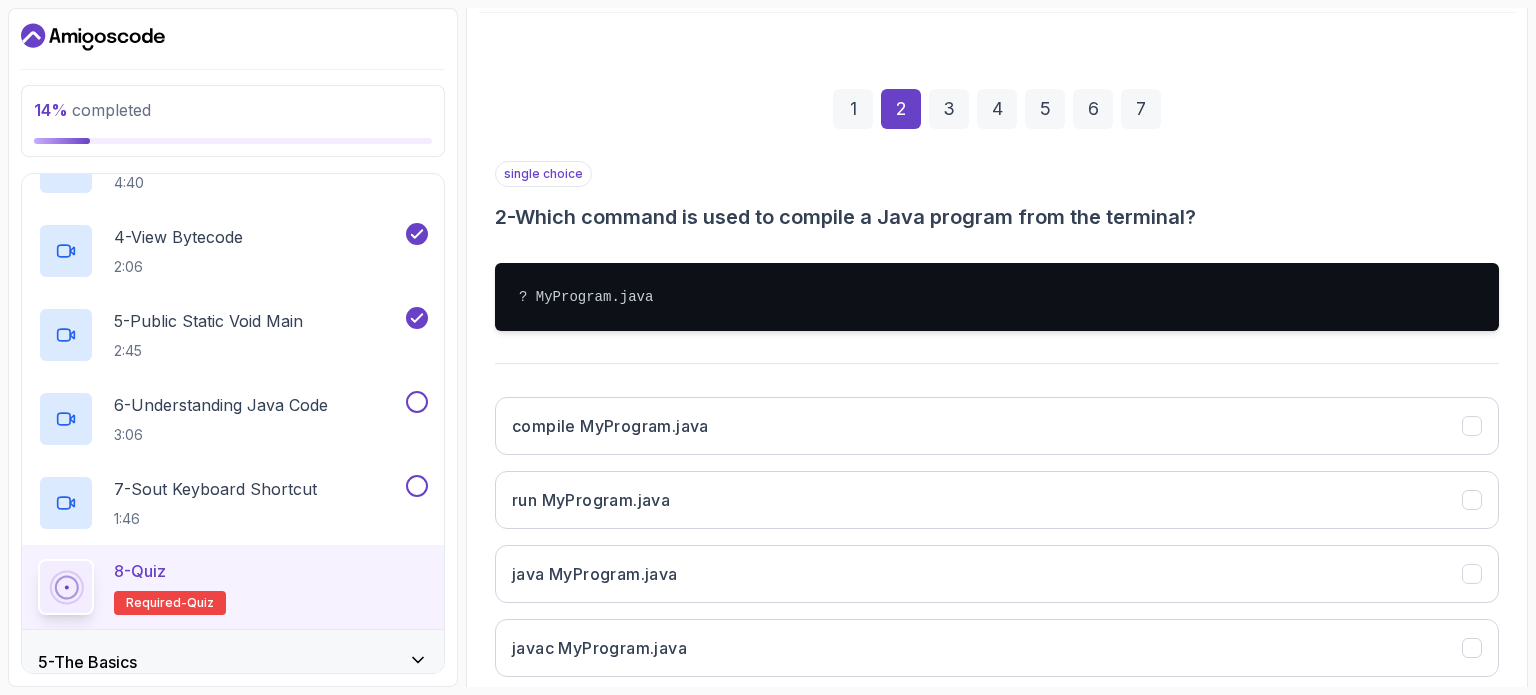 scroll, scrollTop: 343, scrollLeft: 0, axis: vertical 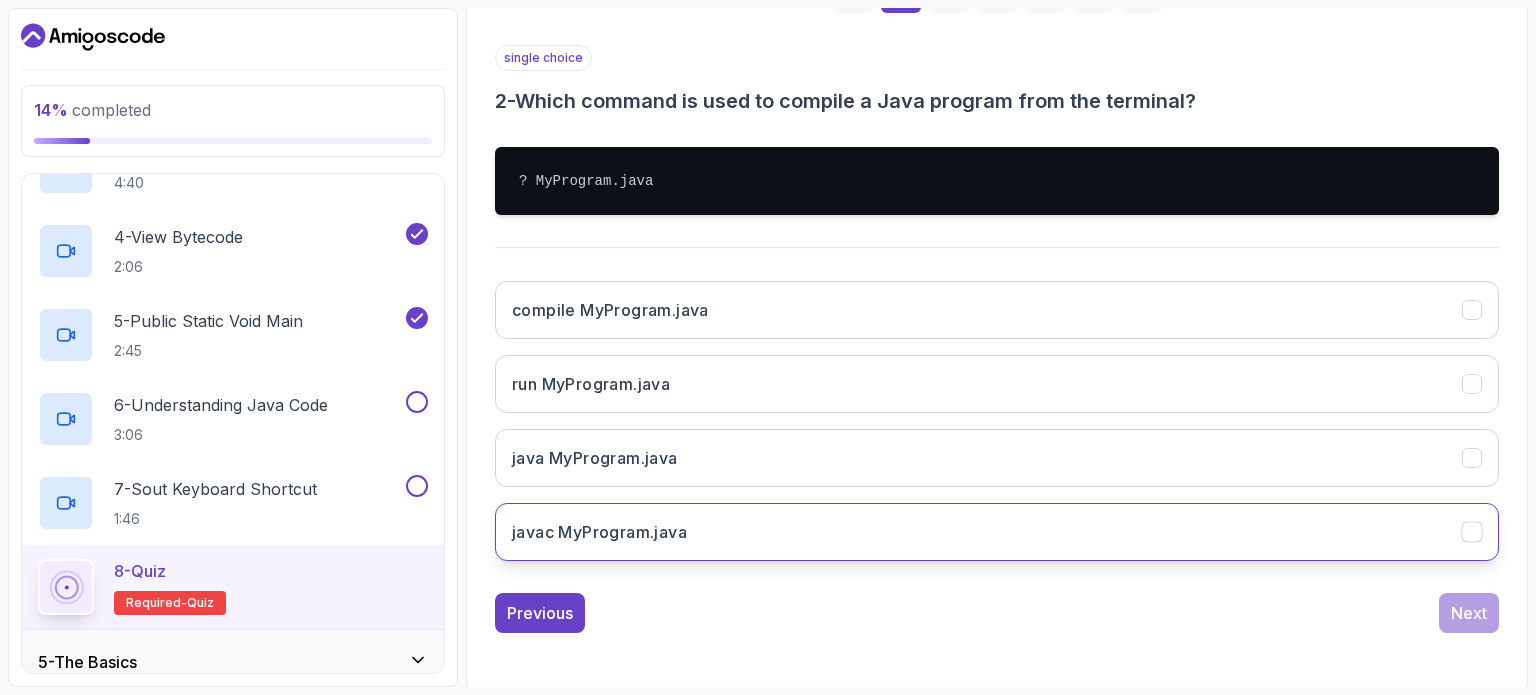 click on "javac MyProgram.java" at bounding box center (997, 532) 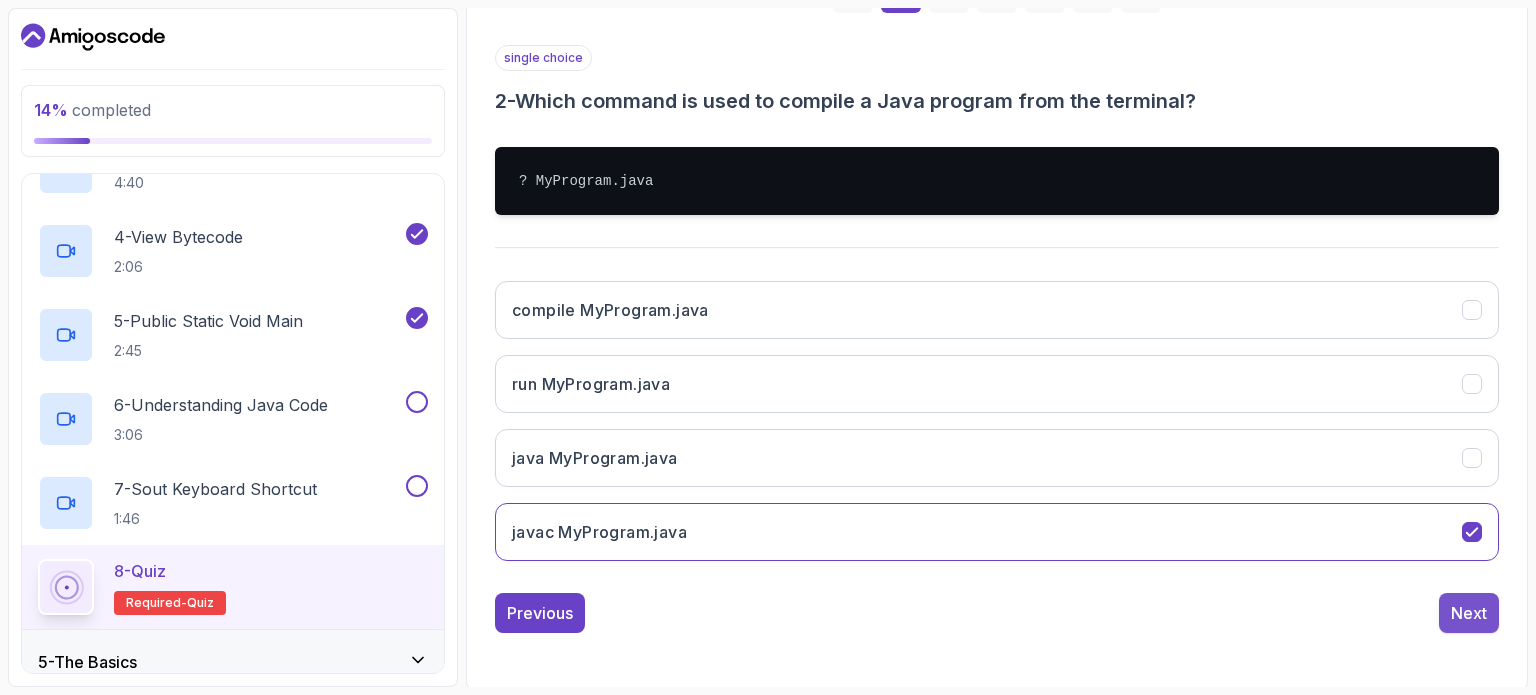 click on "Next" at bounding box center [1469, 613] 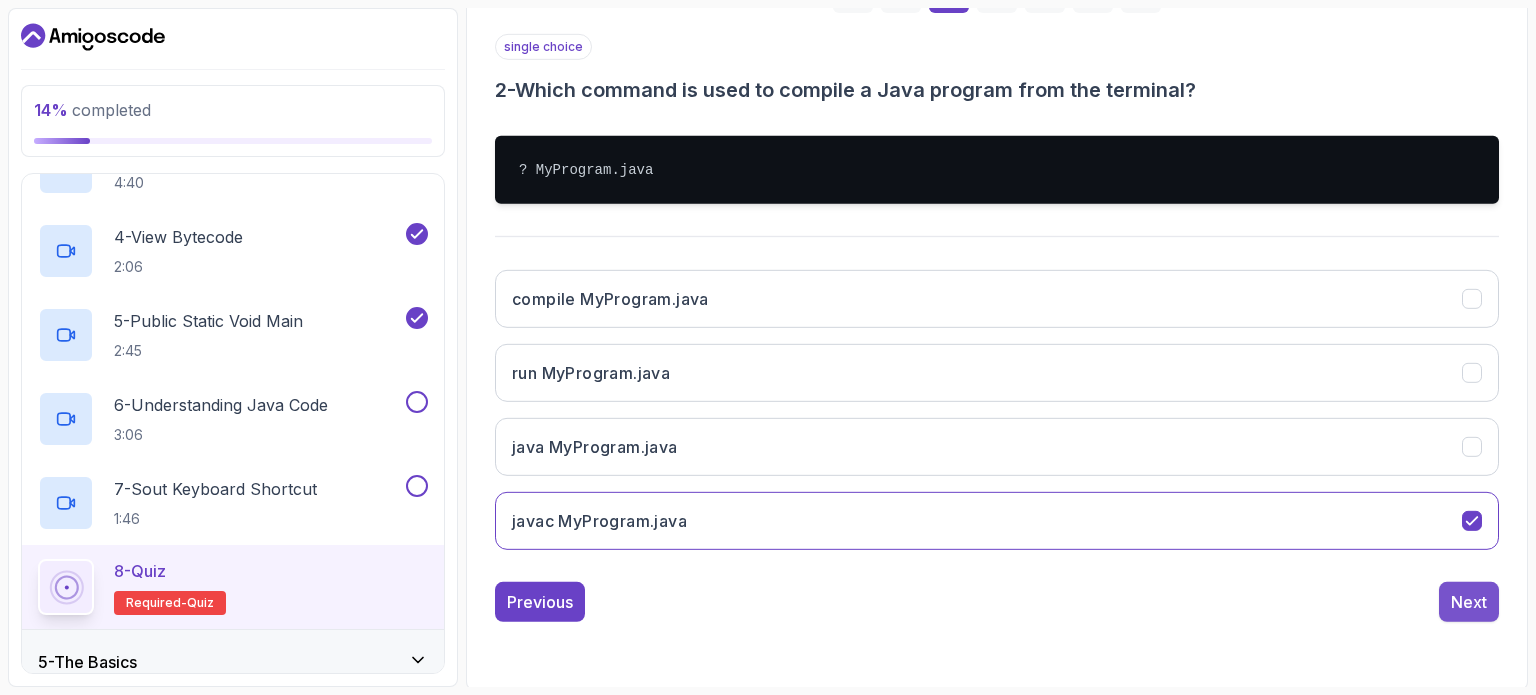 scroll, scrollTop: 227, scrollLeft: 0, axis: vertical 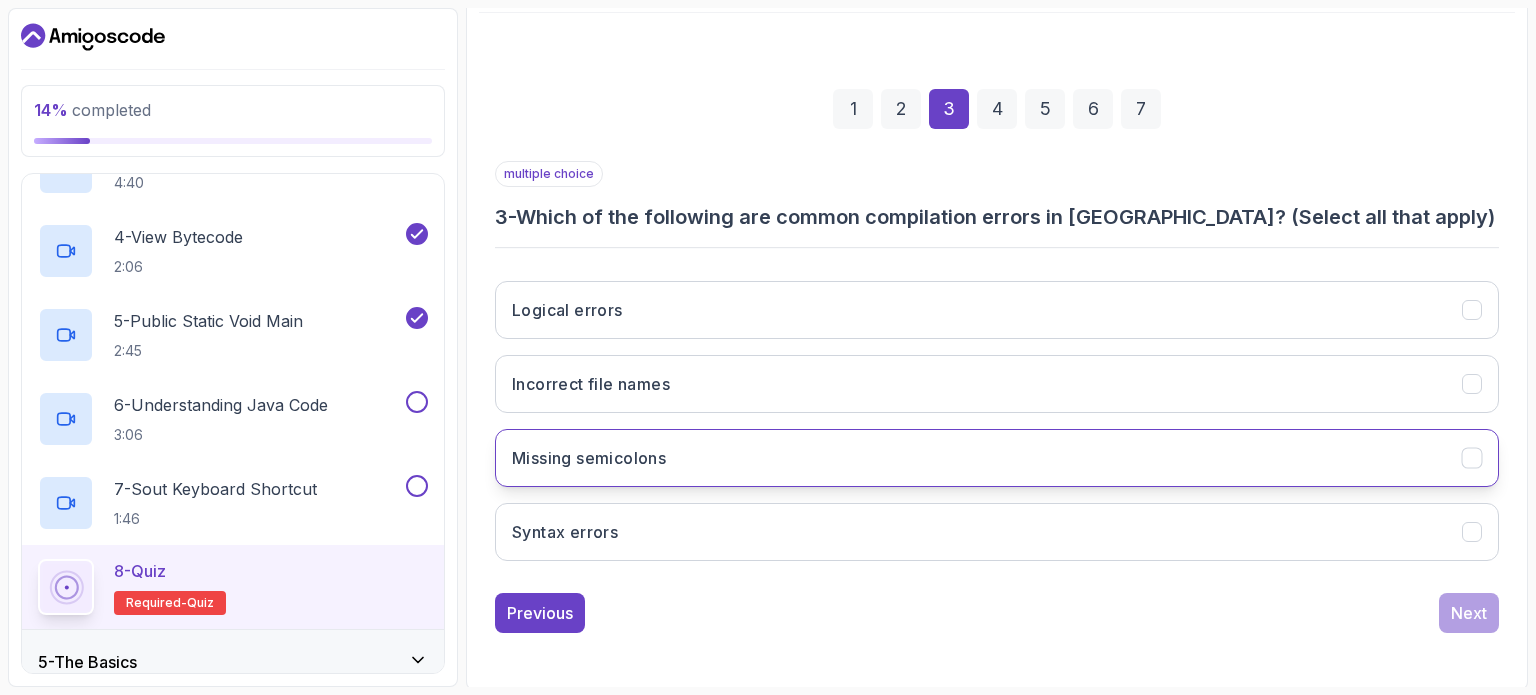 click on "Missing semicolons" at bounding box center (589, 458) 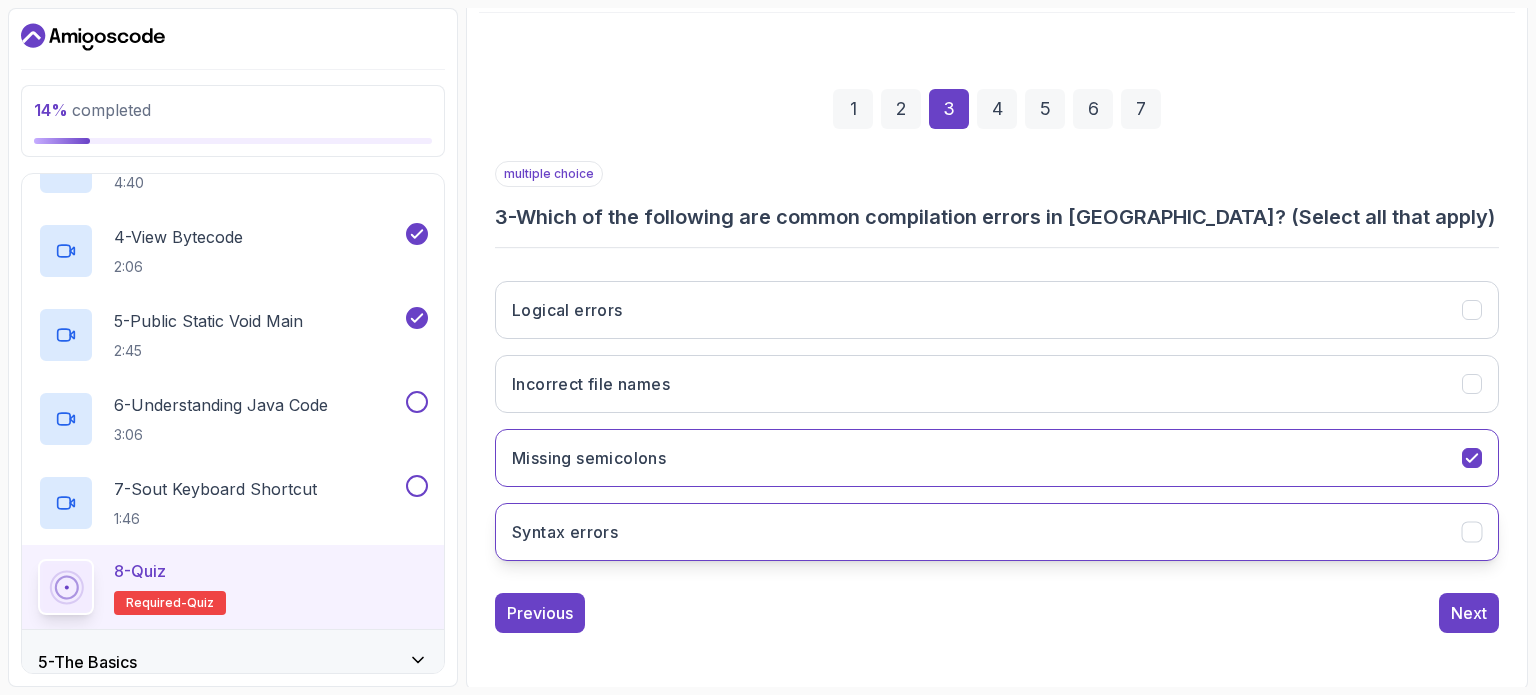 click on "Syntax errors" at bounding box center [997, 532] 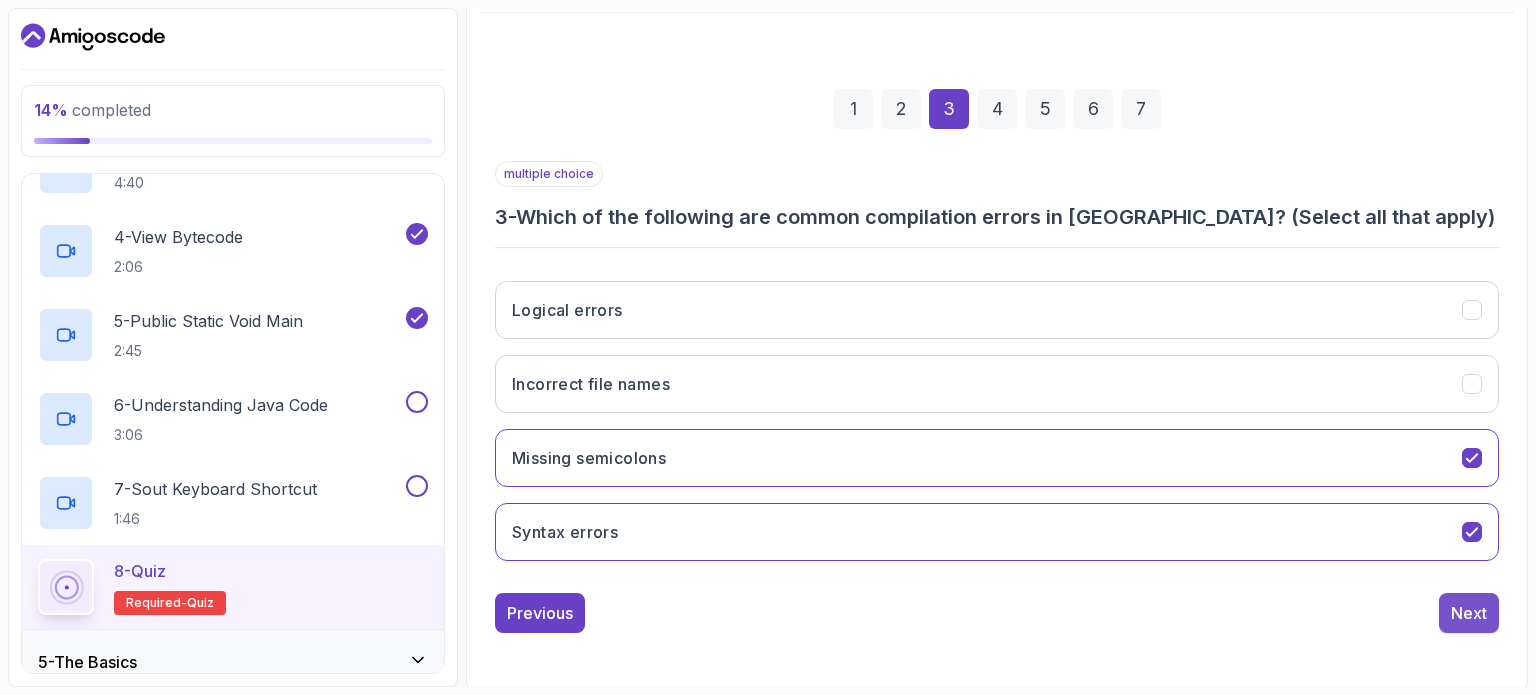 click on "Next" at bounding box center [1469, 613] 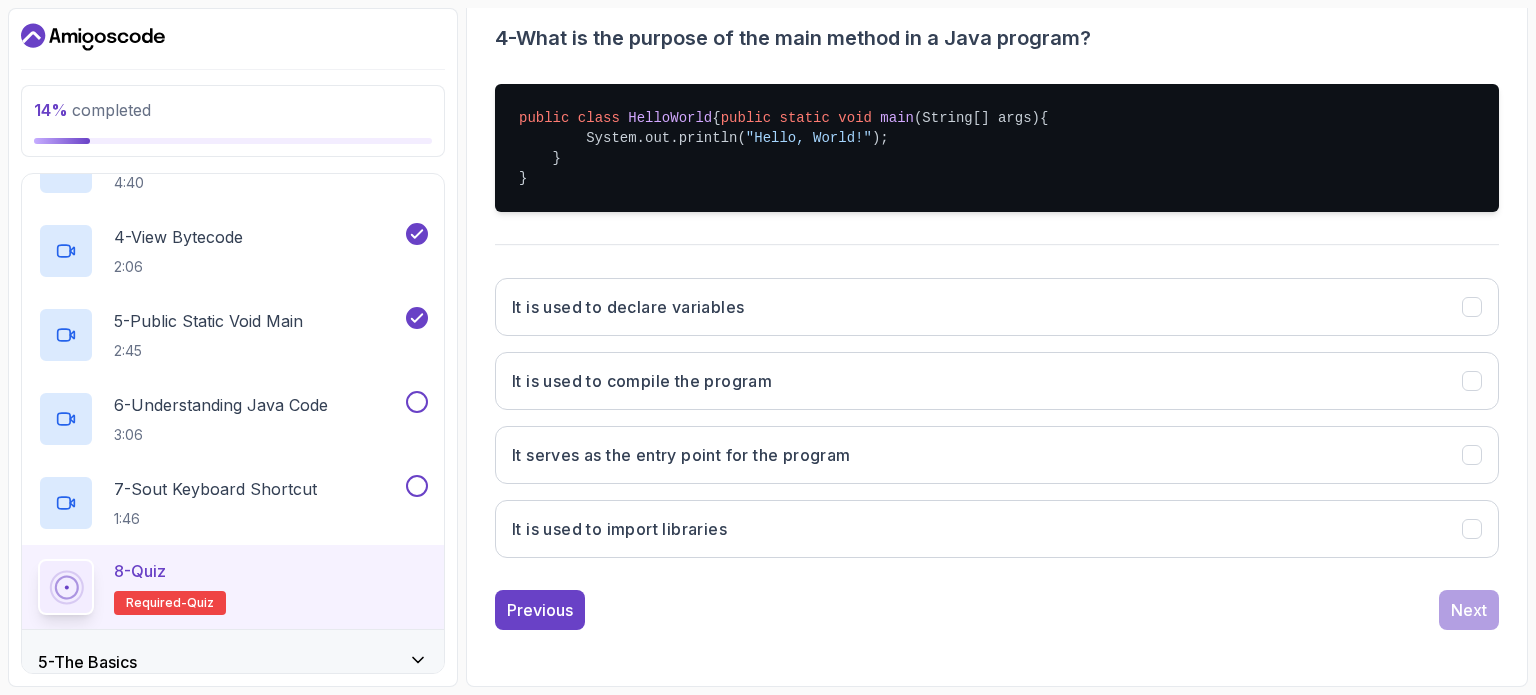 scroll, scrollTop: 415, scrollLeft: 0, axis: vertical 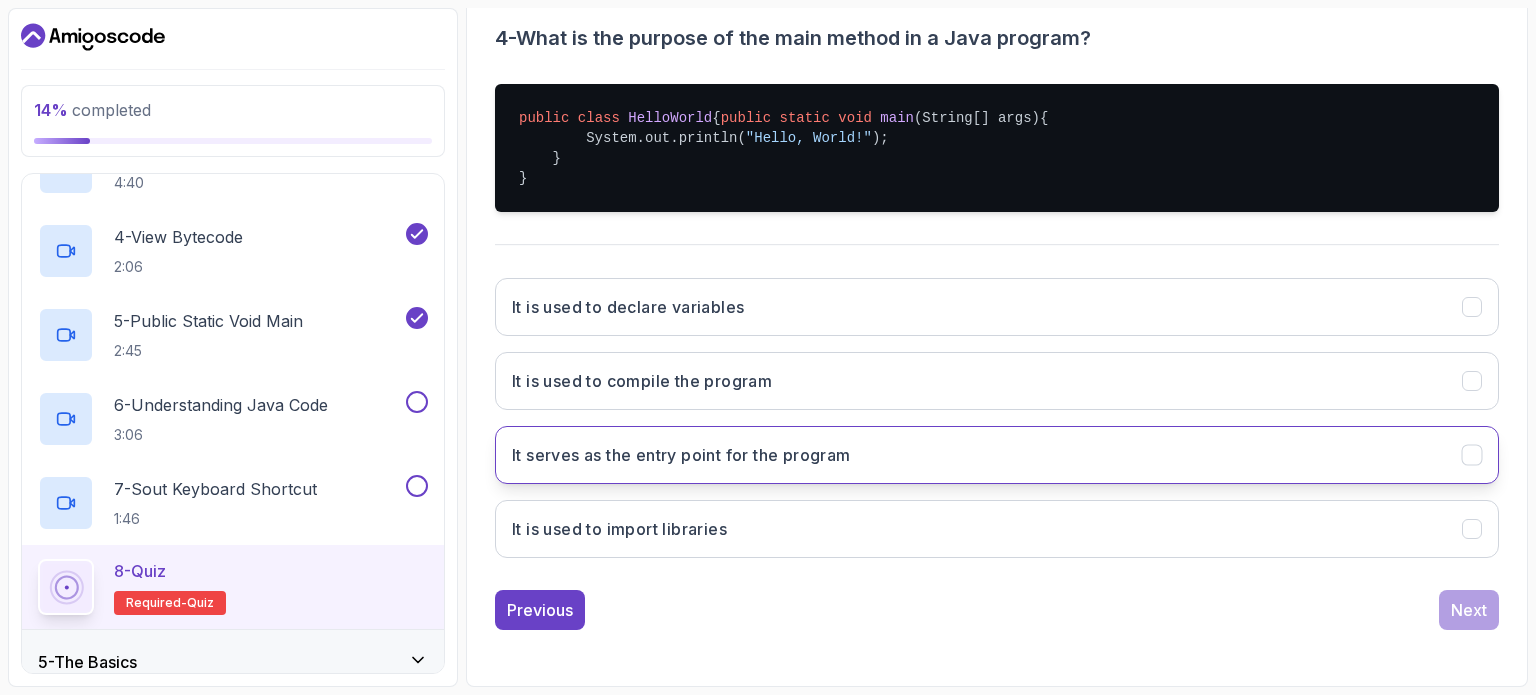 click on "It serves as the entry point for the program" at bounding box center (997, 455) 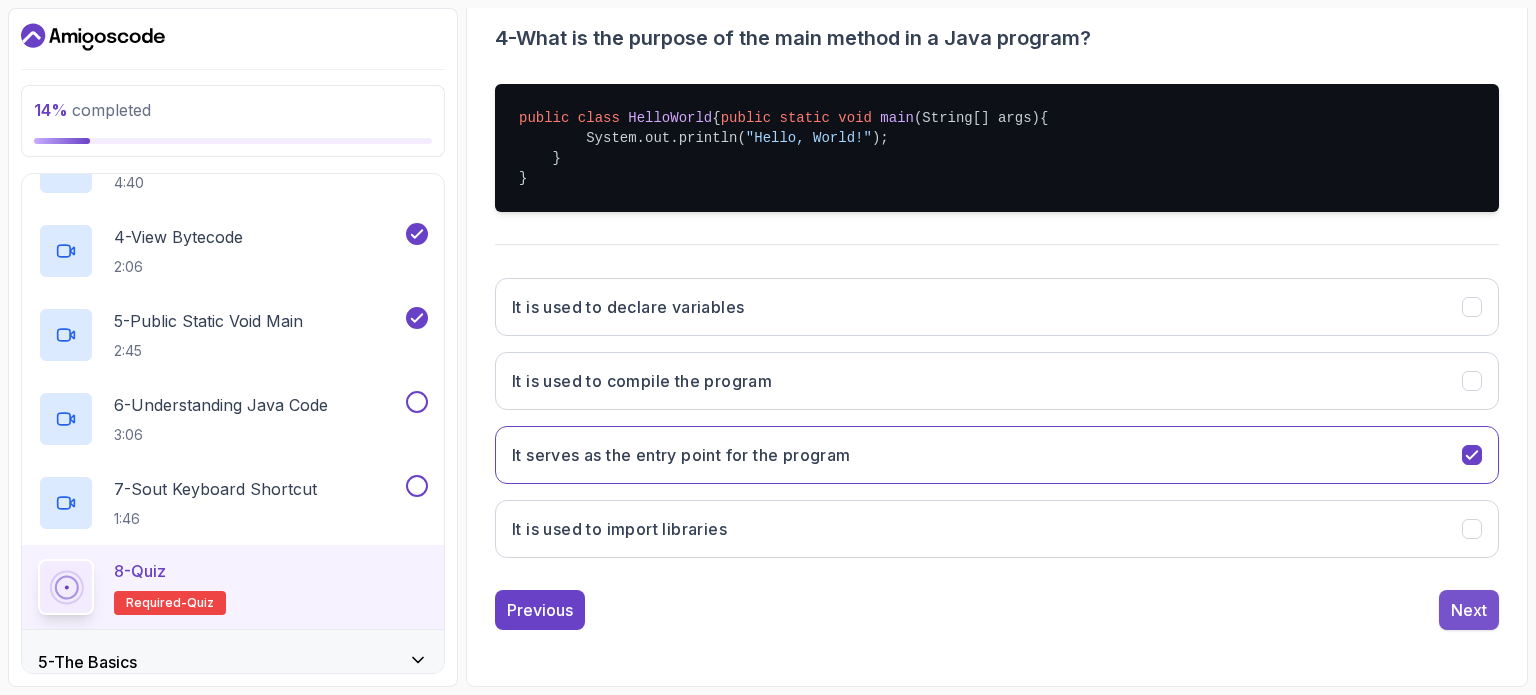 click on "Next" at bounding box center (1469, 610) 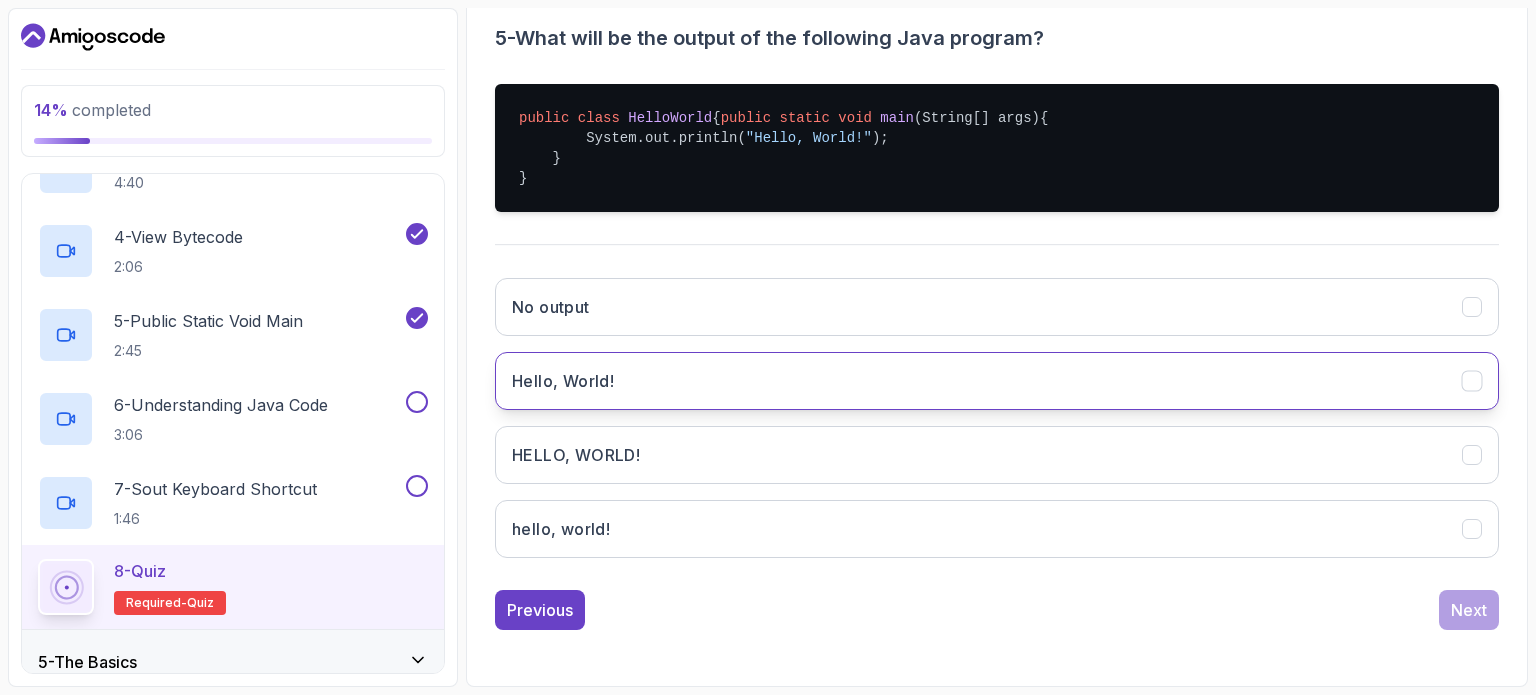 click on "Hello, World!" at bounding box center (997, 381) 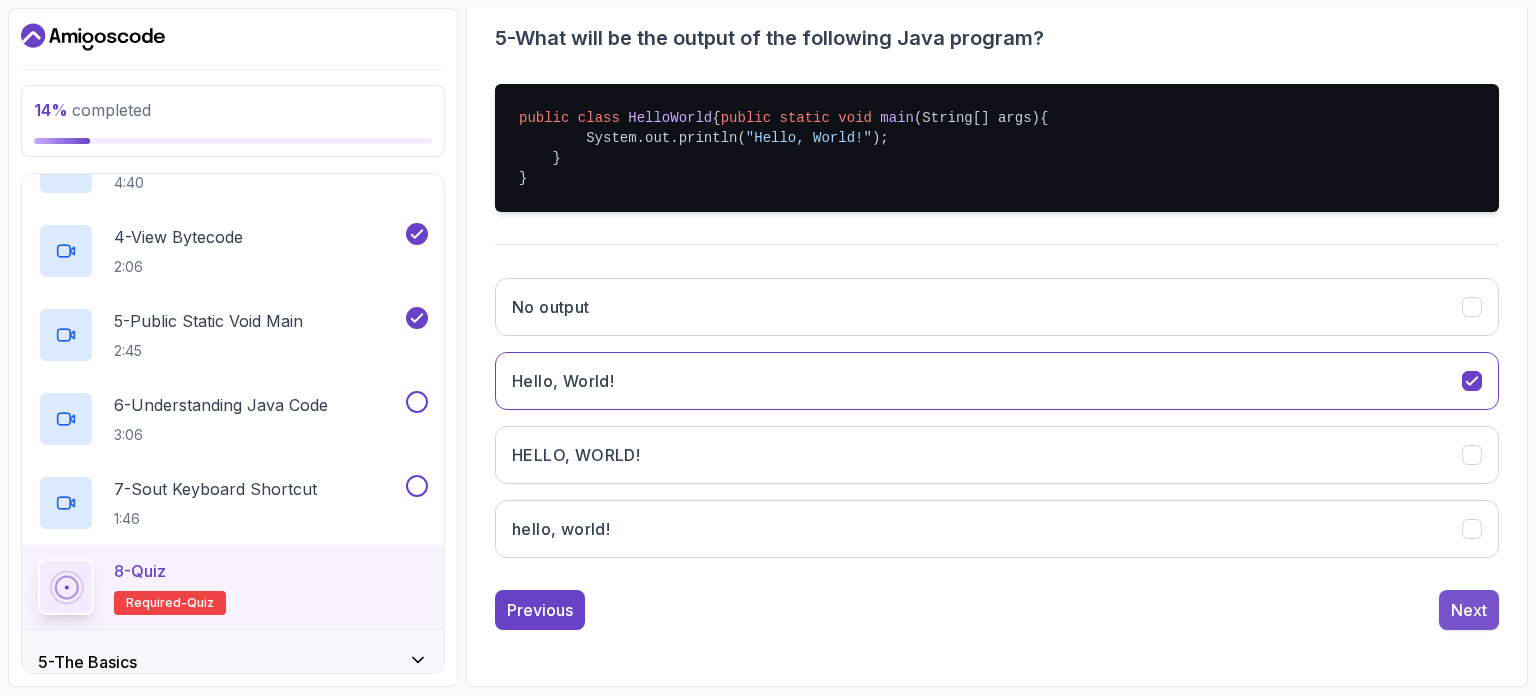 click on "Next" at bounding box center [1469, 610] 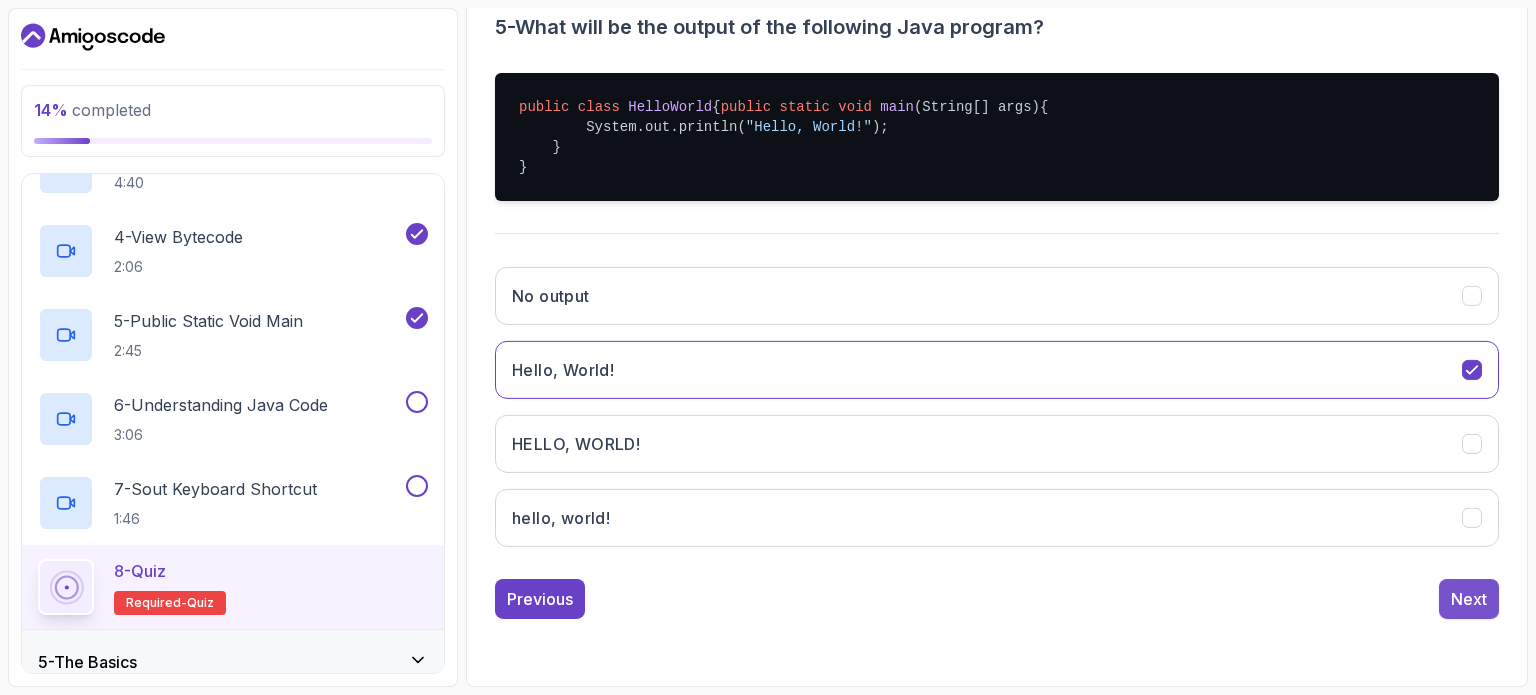 scroll, scrollTop: 227, scrollLeft: 0, axis: vertical 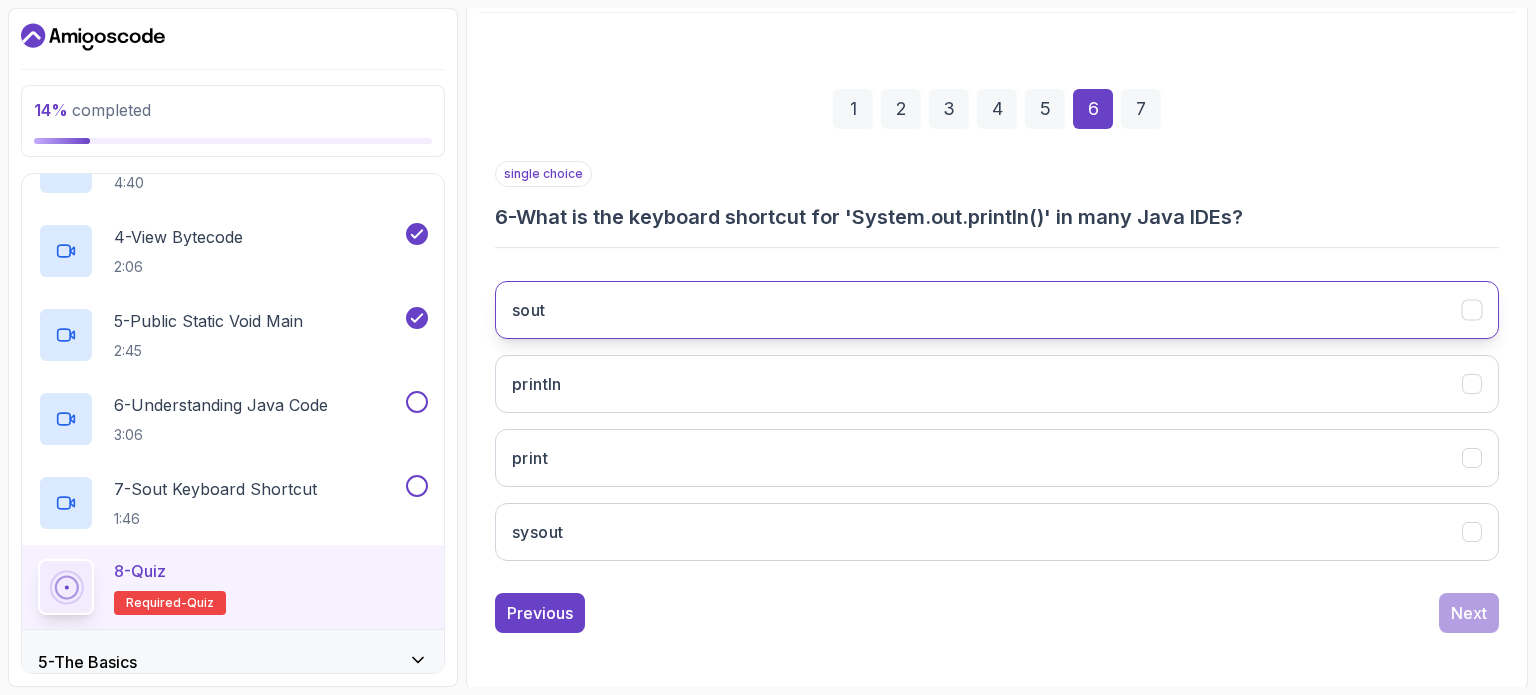 click on "sout" at bounding box center (997, 310) 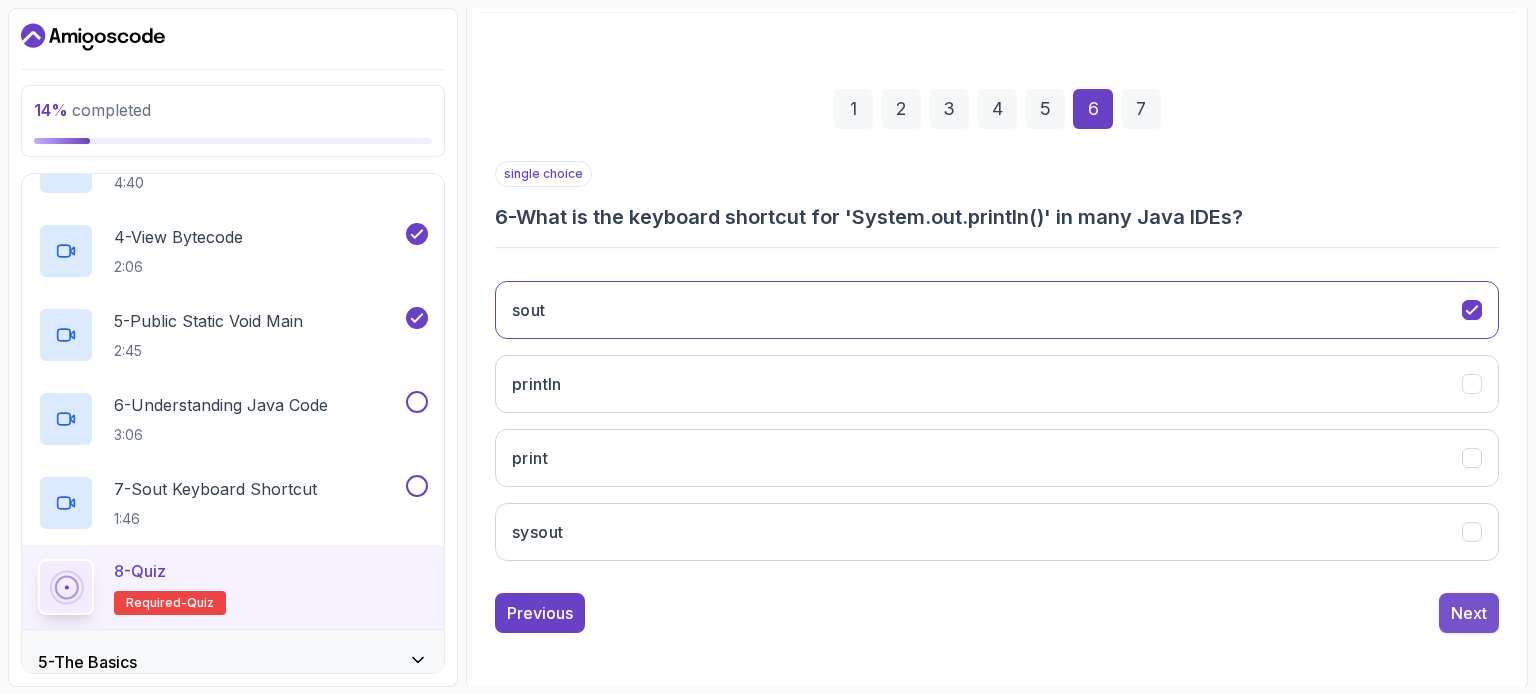 click on "Next" at bounding box center [1469, 613] 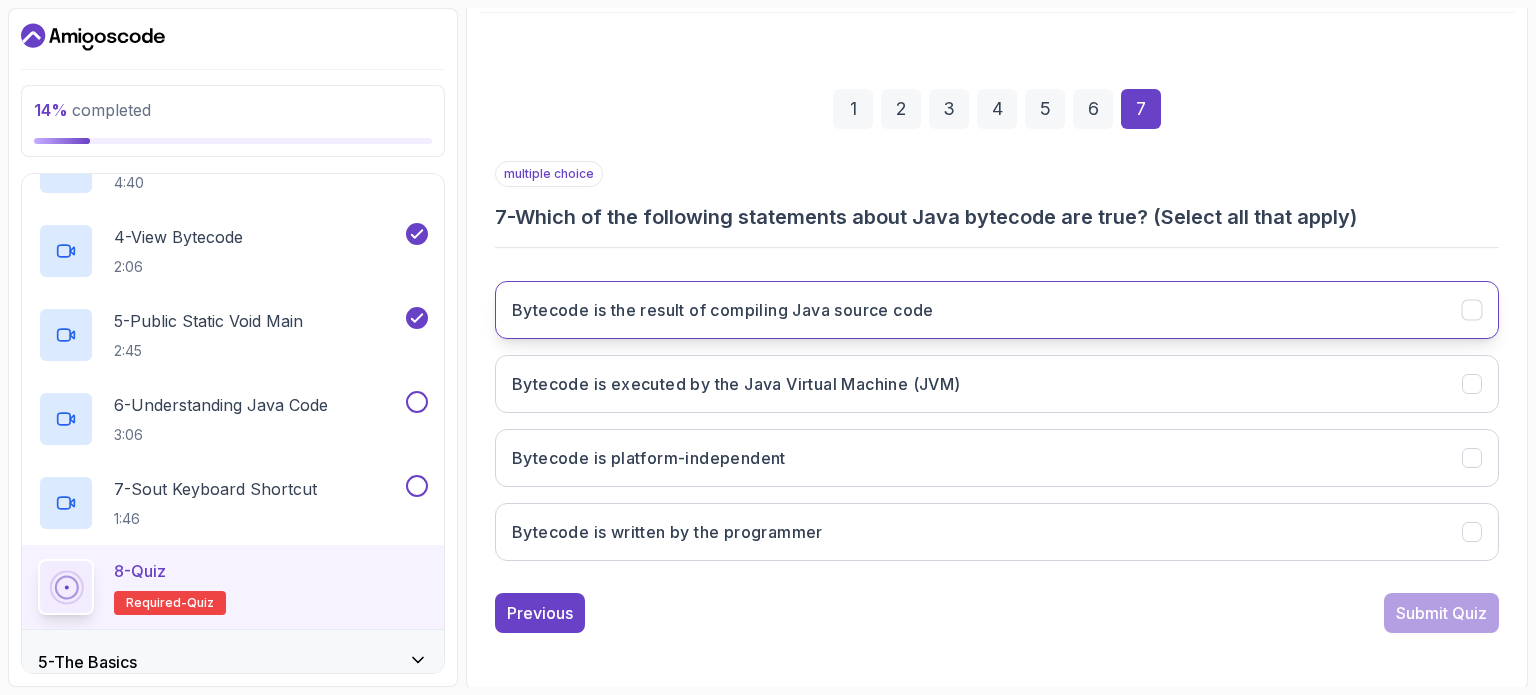 click on "Bytecode is the result of compiling Java source code" at bounding box center (997, 310) 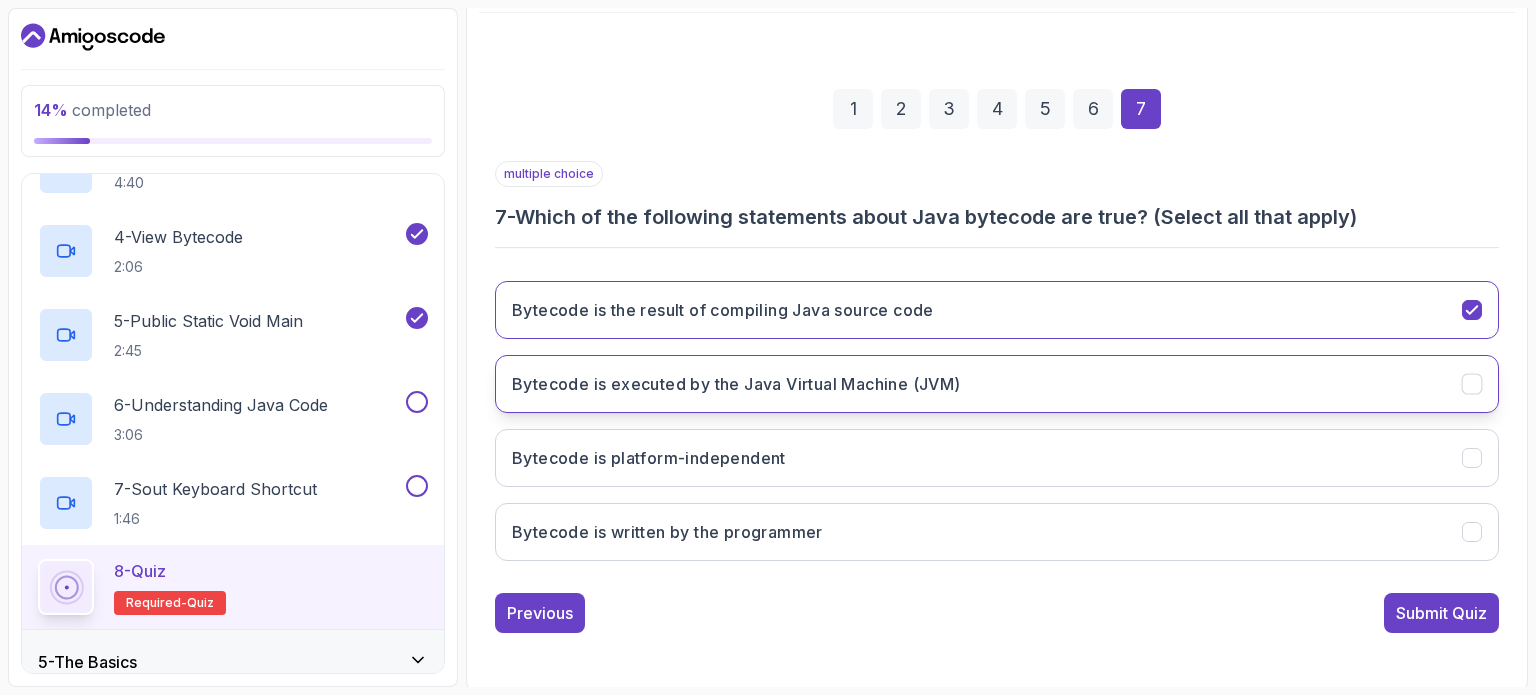 click on "Bytecode is executed by the Java Virtual Machine (JVM)" at bounding box center [997, 384] 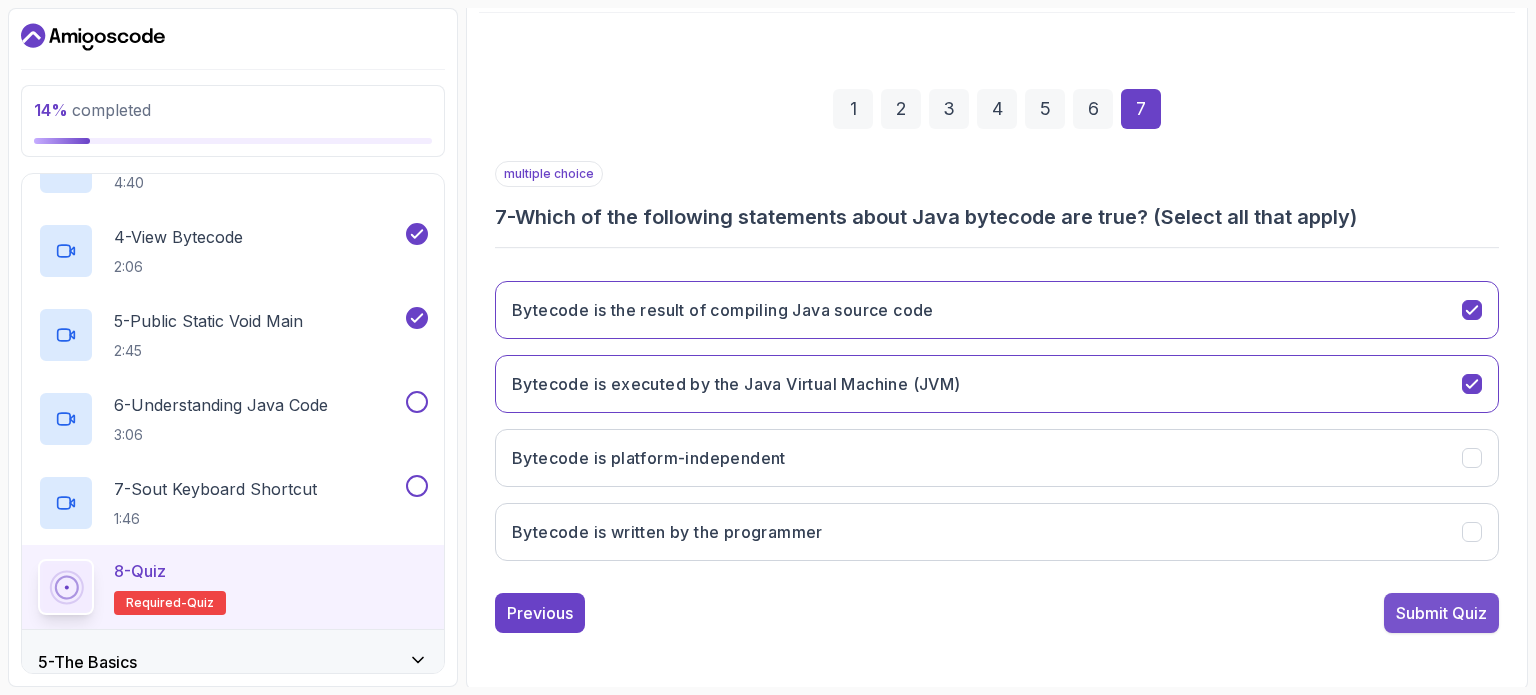 click on "Submit Quiz" at bounding box center (1441, 613) 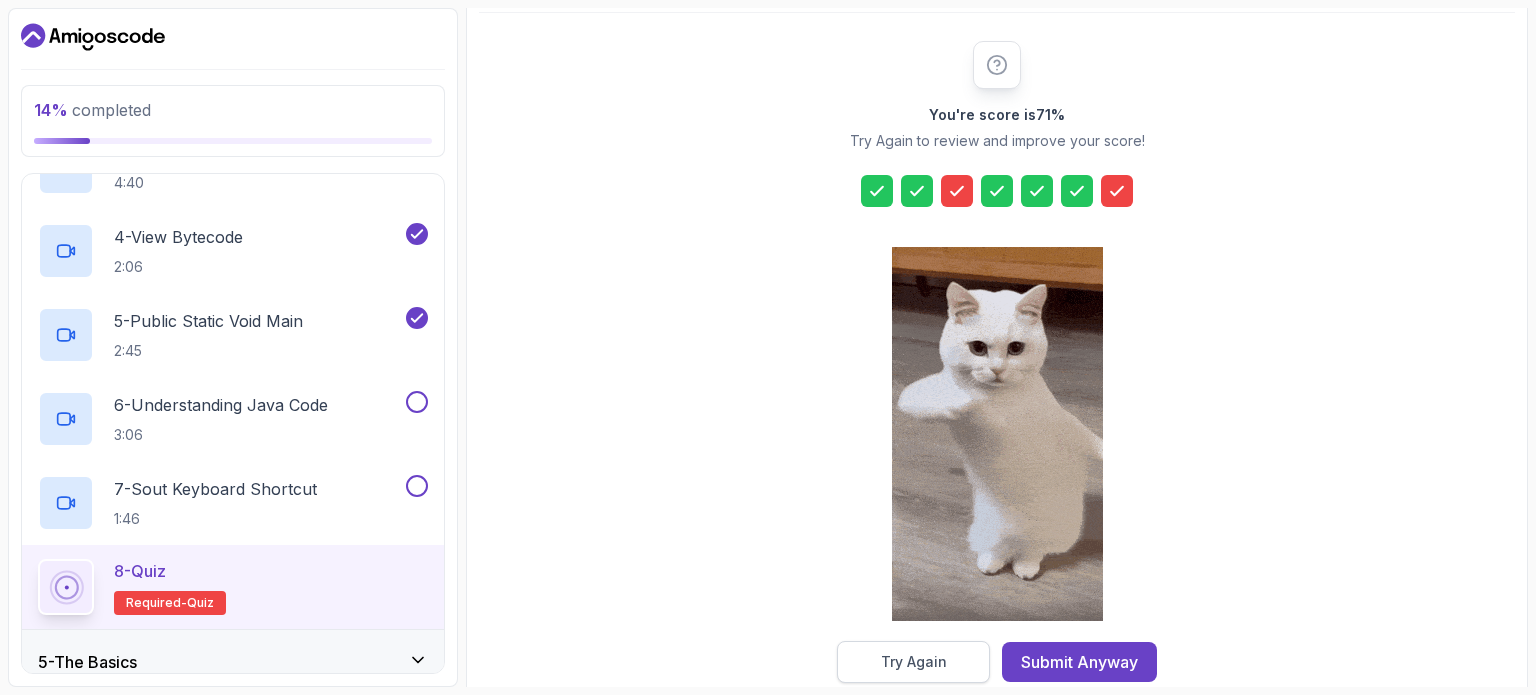 click on "Try Again" at bounding box center [914, 662] 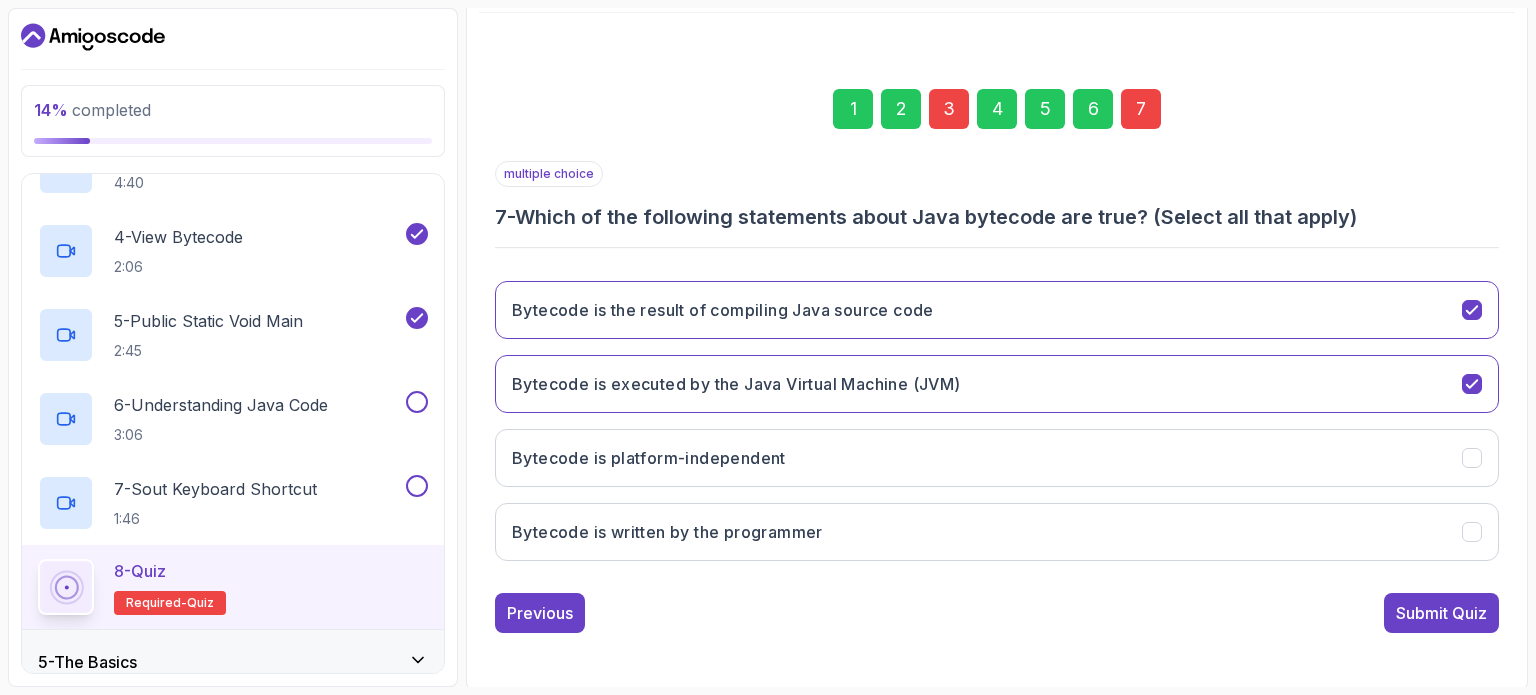 click on "3" at bounding box center (949, 109) 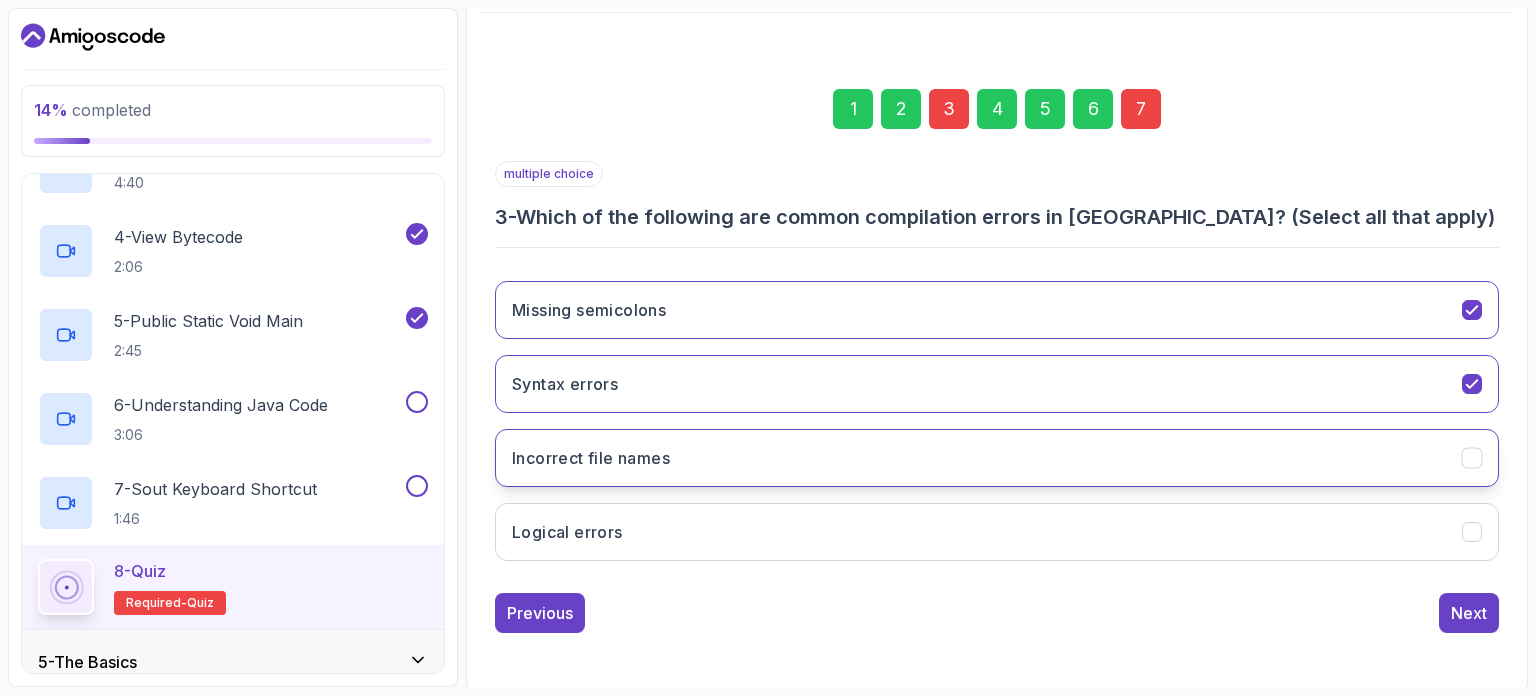 click on "Incorrect file names" at bounding box center (997, 458) 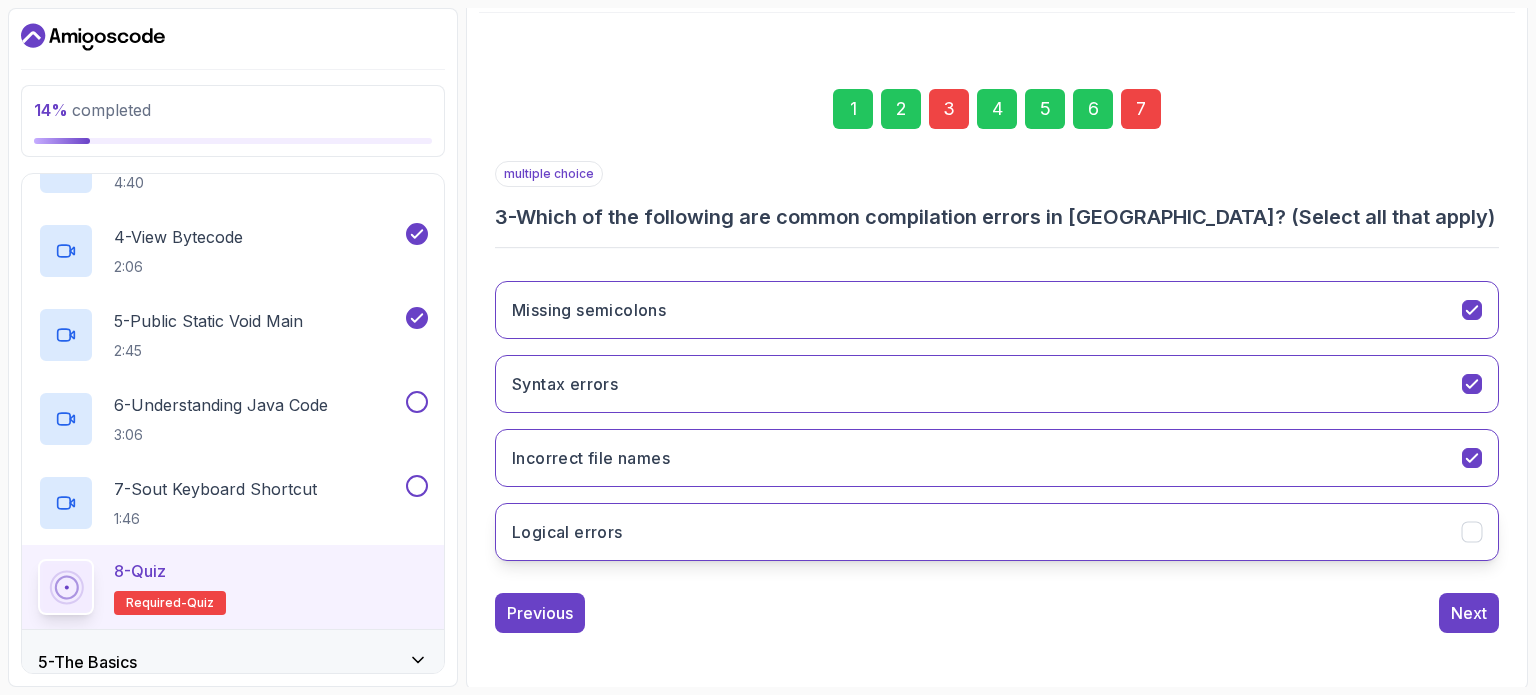 click on "Logical errors" at bounding box center [997, 532] 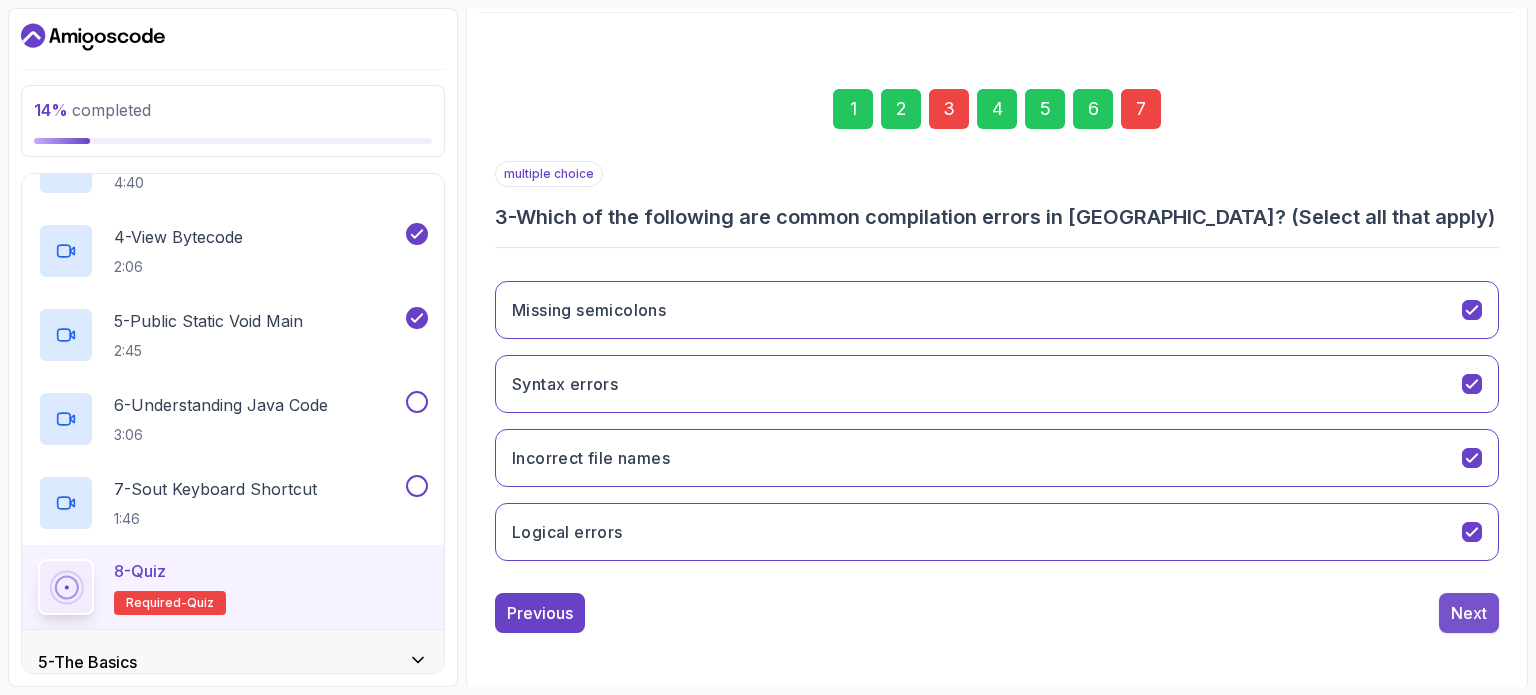 click on "Next" at bounding box center (1469, 613) 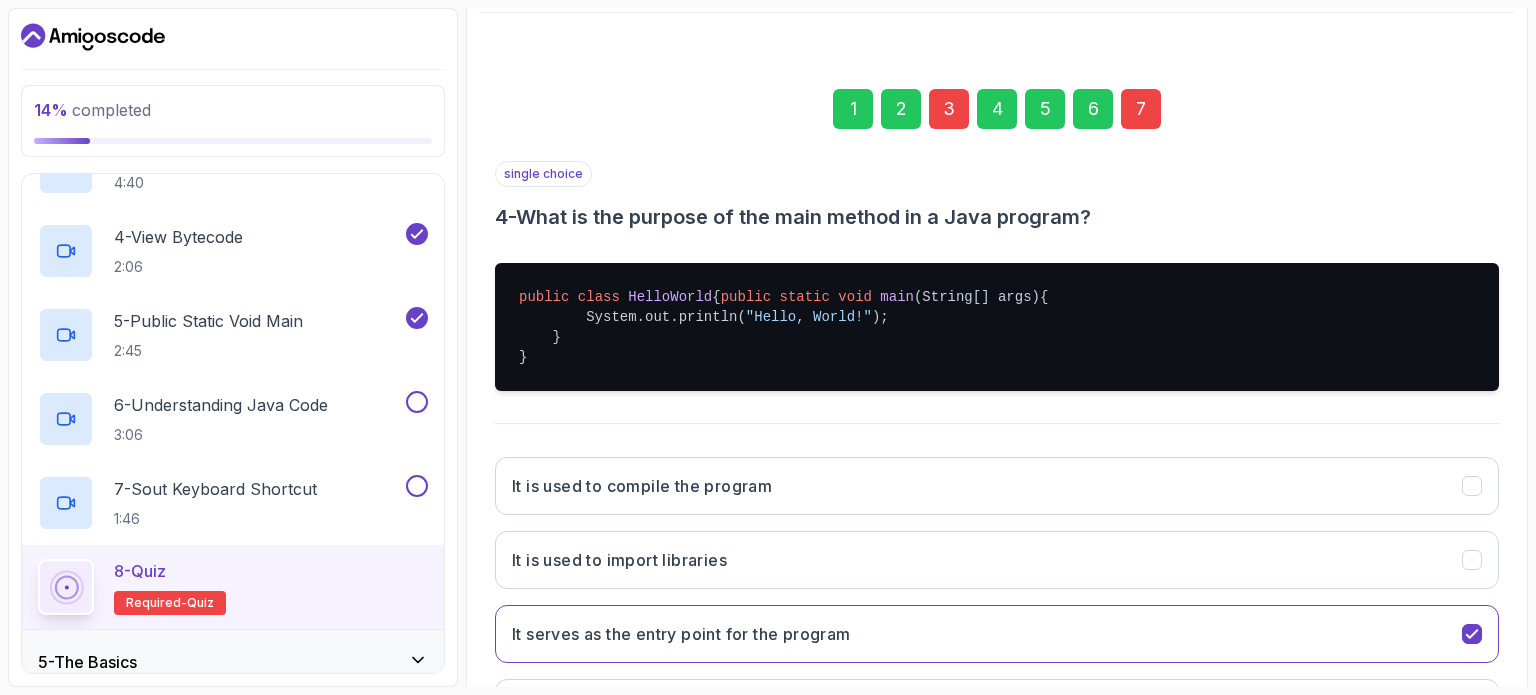 click on "7" at bounding box center [1141, 109] 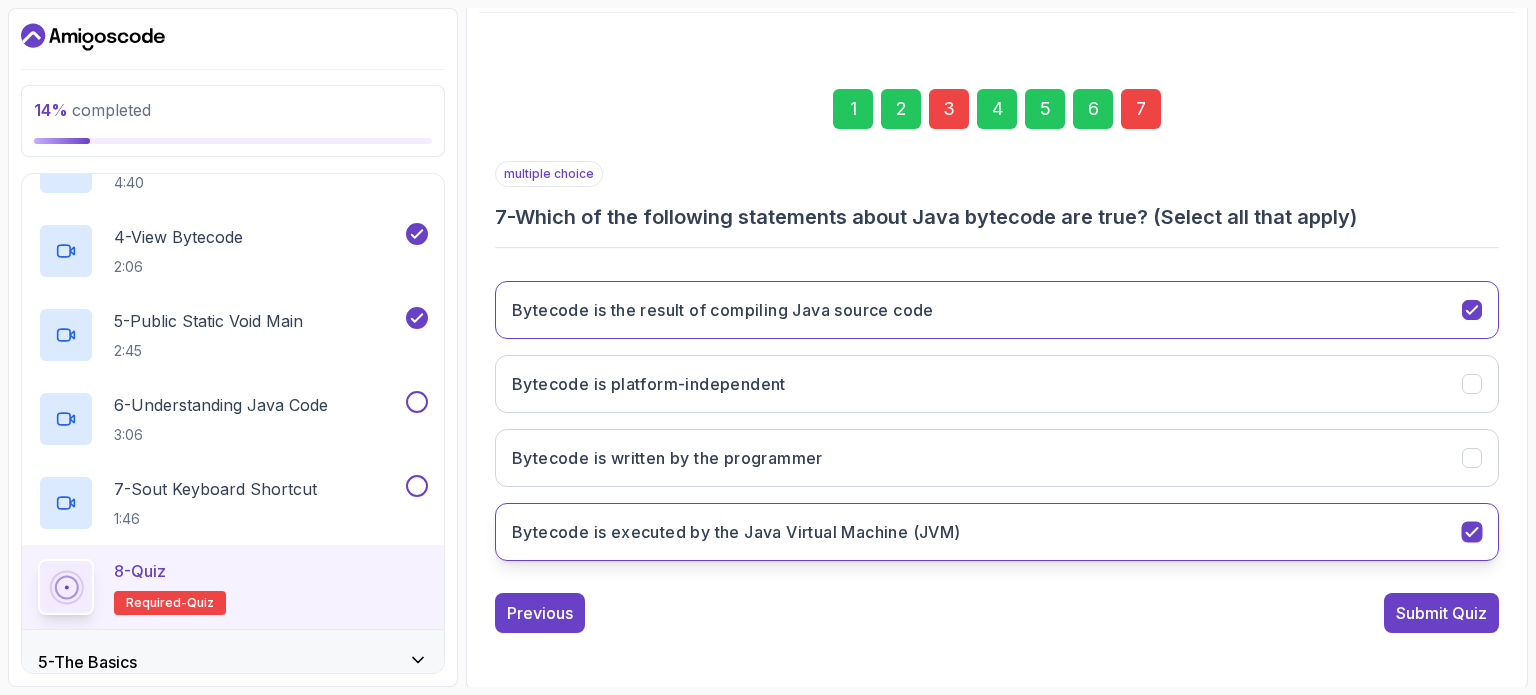 click on "Bytecode is executed by the Java Virtual Machine (JVM)" at bounding box center [997, 532] 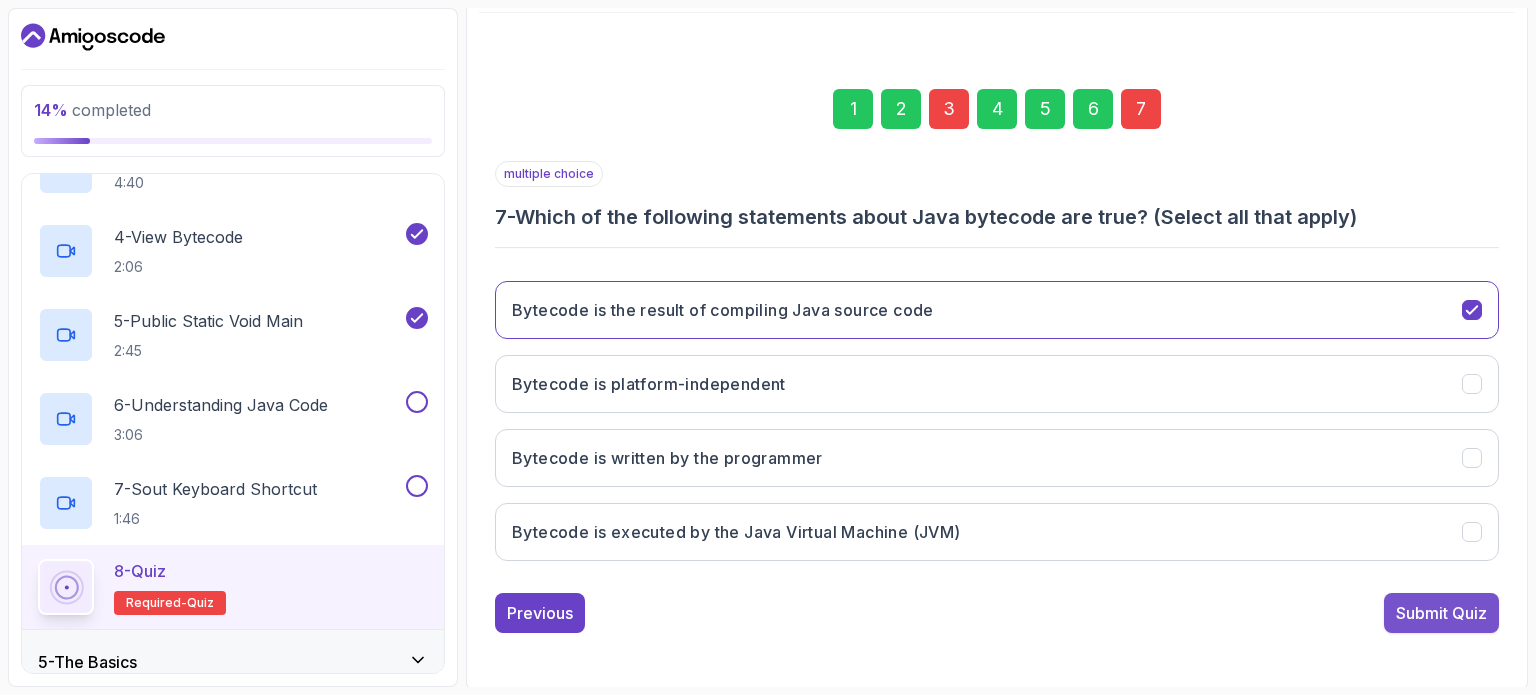 click on "Submit Quiz" at bounding box center (1441, 613) 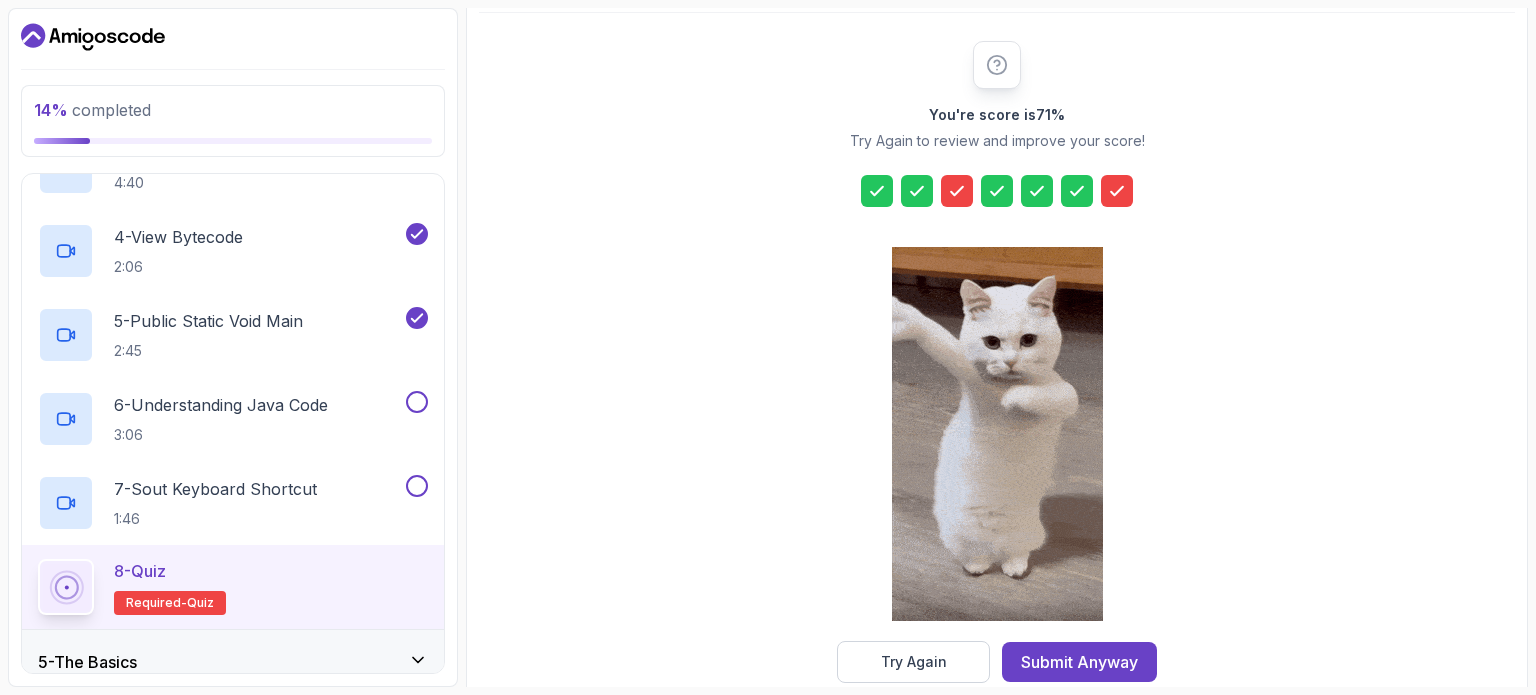click 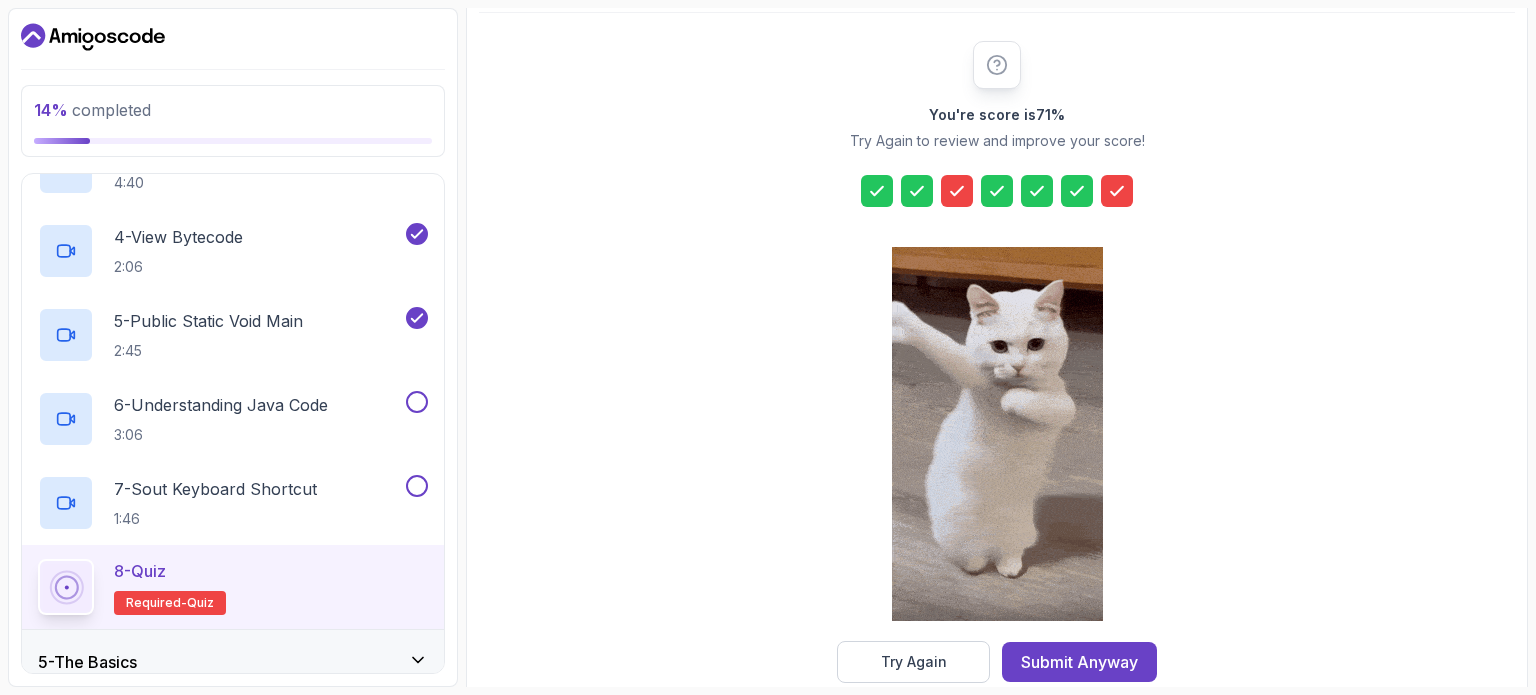 click 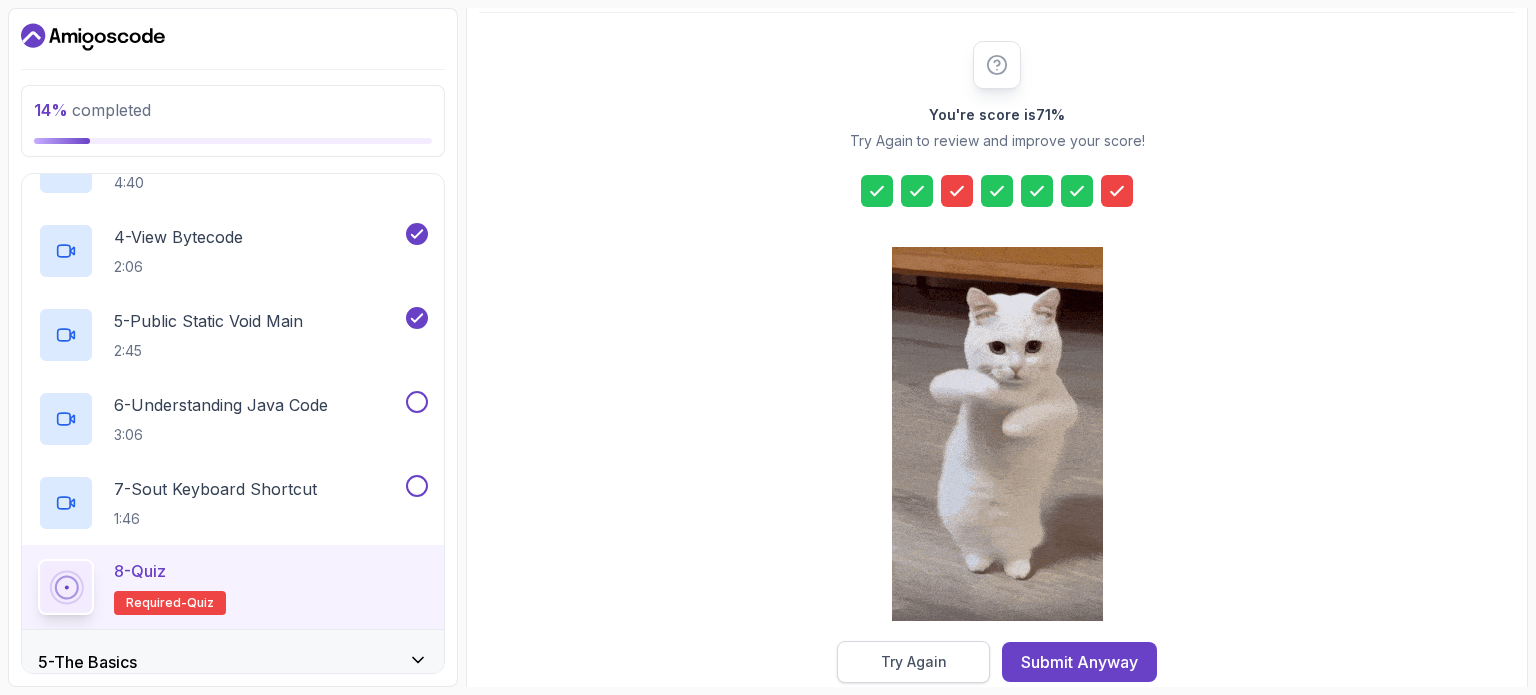 click on "Try Again" at bounding box center [914, 662] 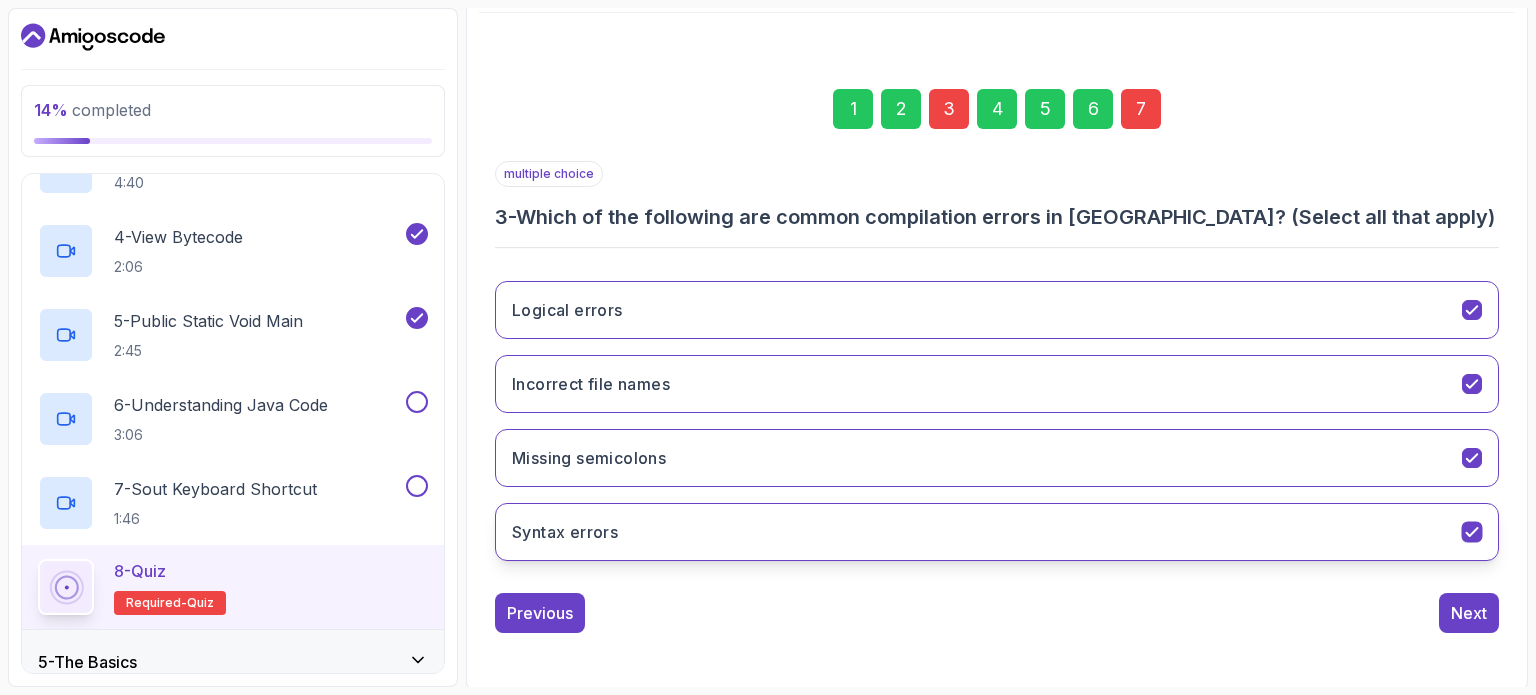 click on "Syntax errors" at bounding box center (997, 532) 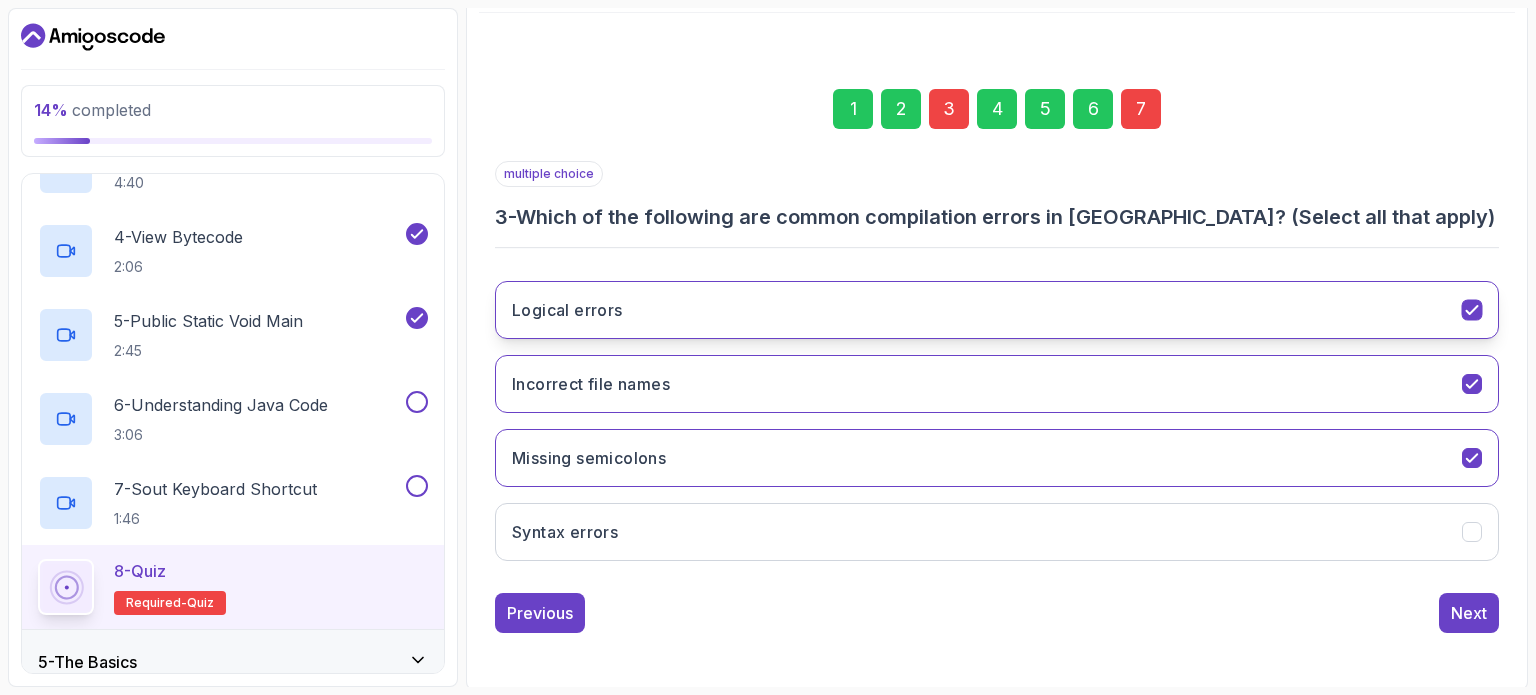 click on "Logical errors" at bounding box center (997, 310) 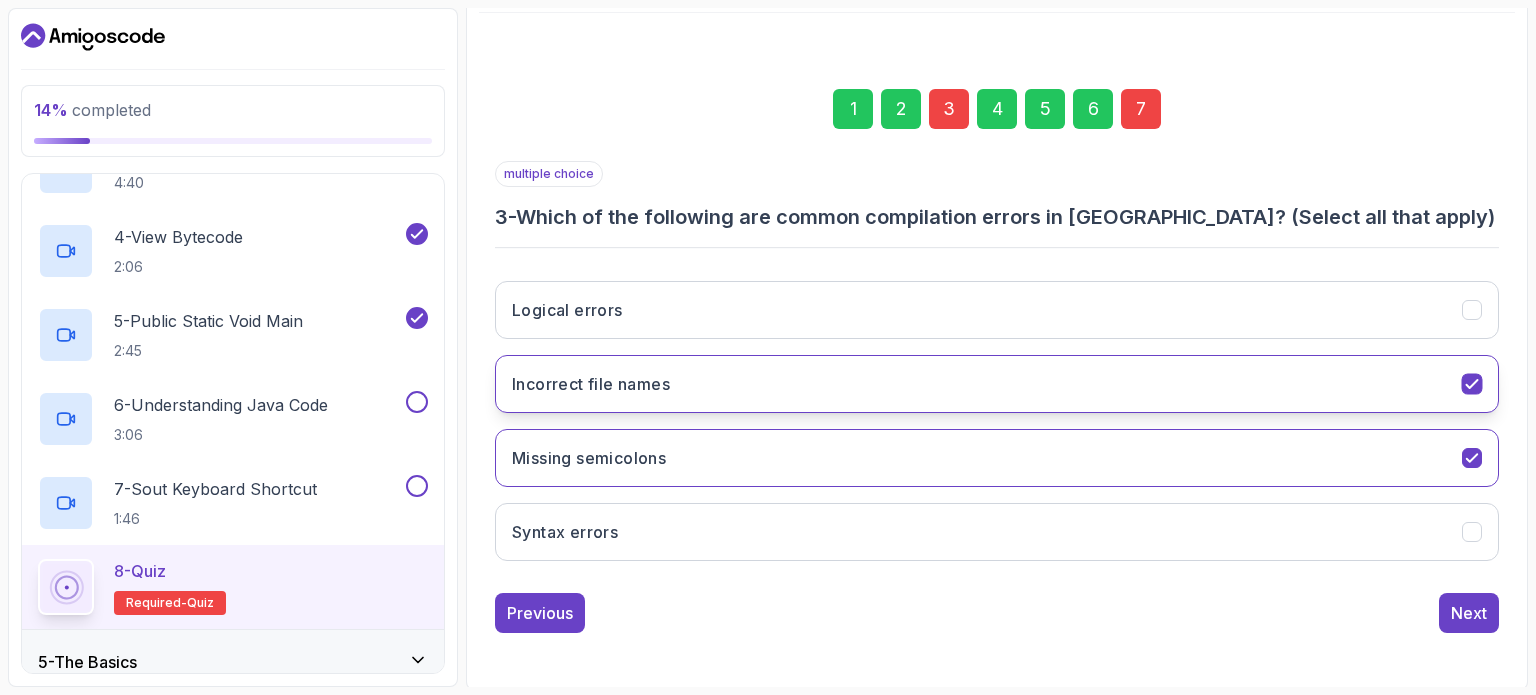 click on "Incorrect file names" at bounding box center [997, 384] 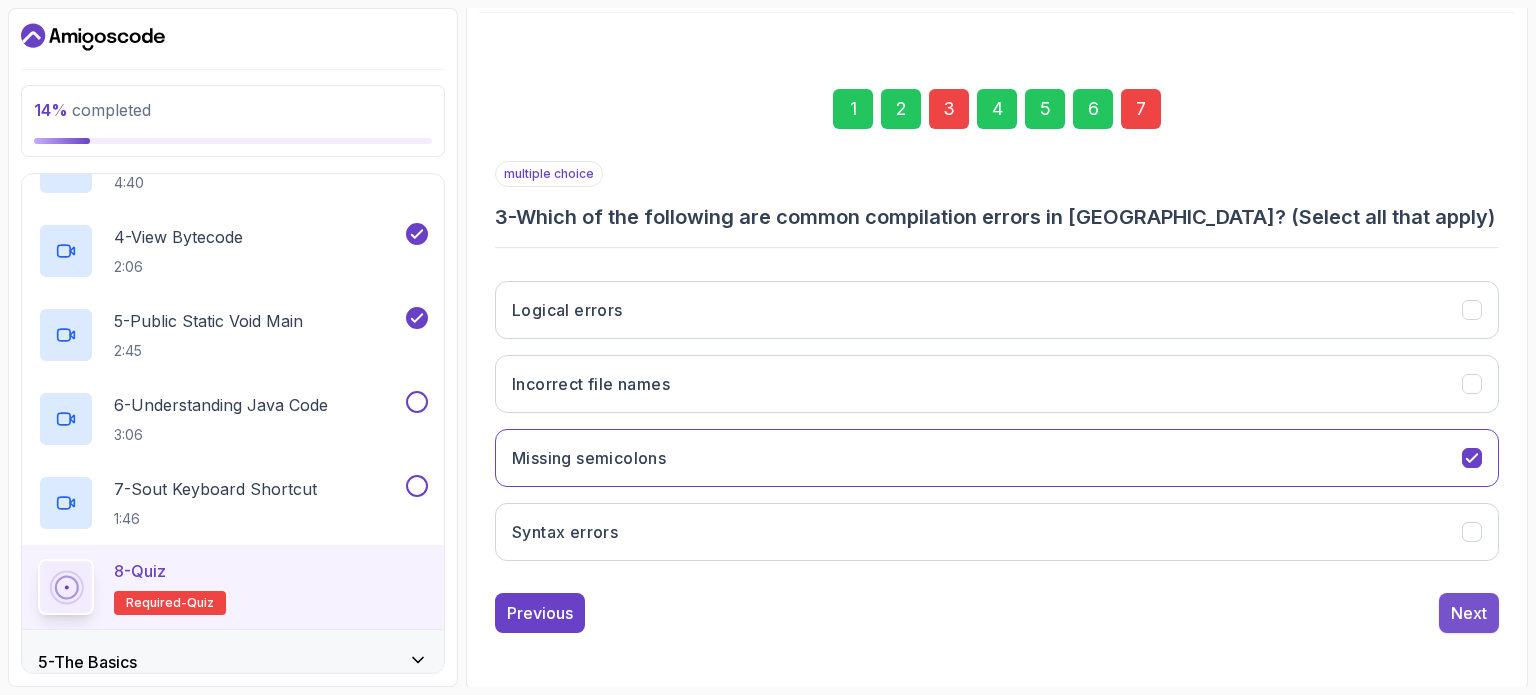 click on "Next" at bounding box center [1469, 613] 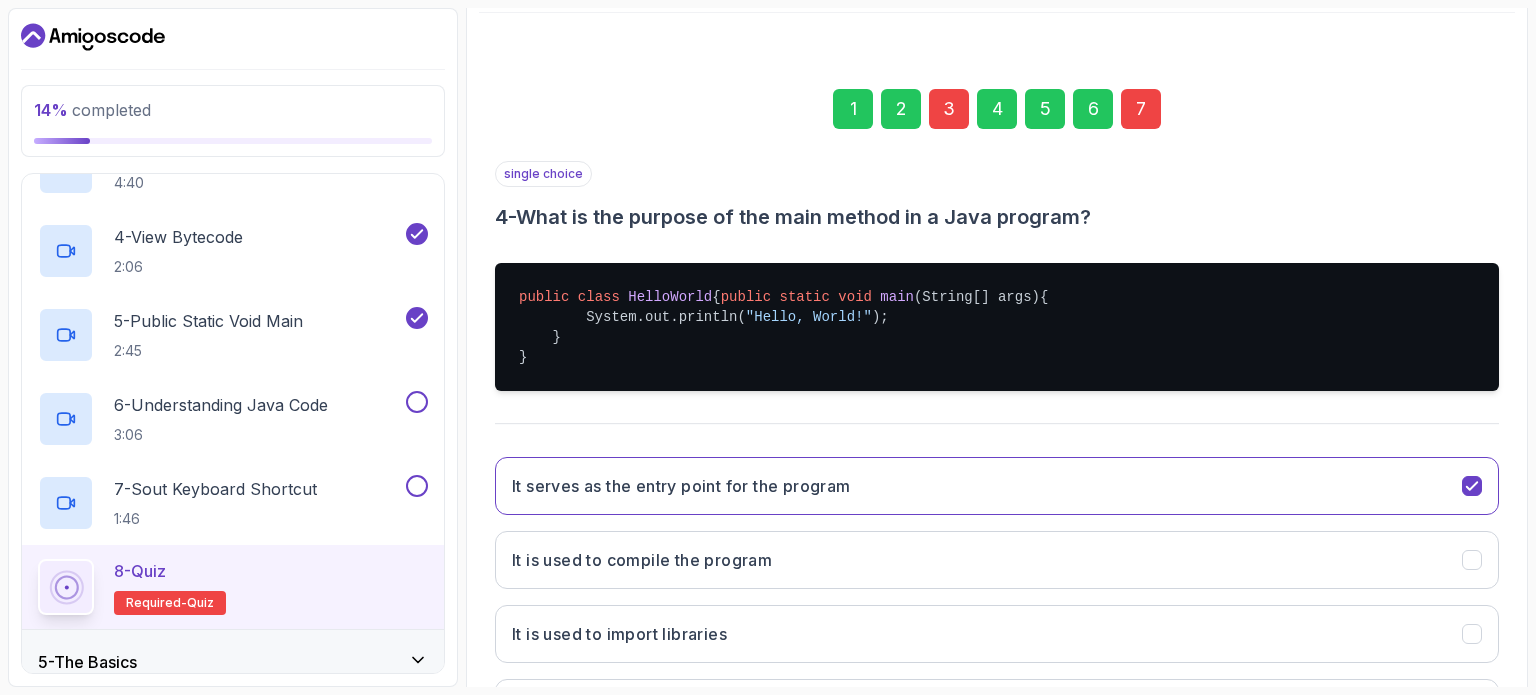 click on "7" at bounding box center (1141, 109) 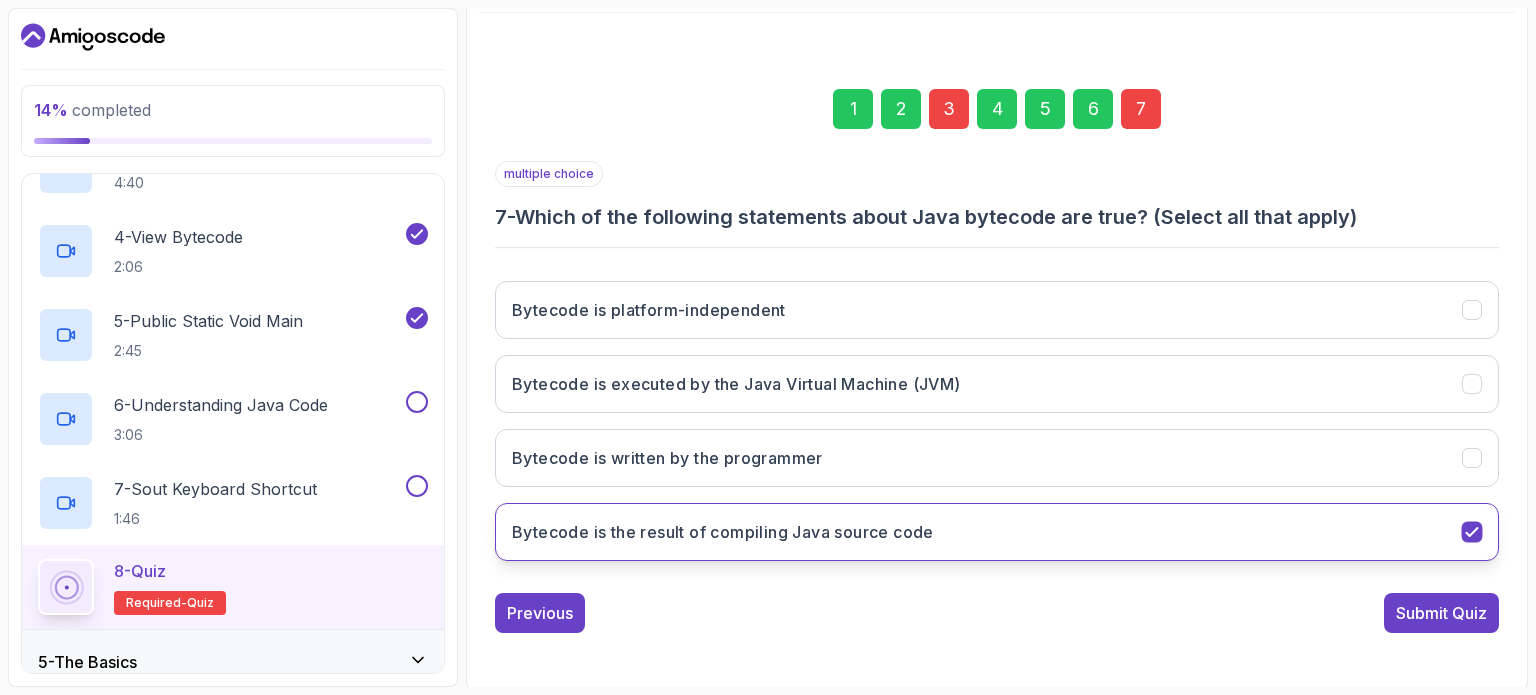 click on "Bytecode is the result of compiling Java source code" at bounding box center (723, 532) 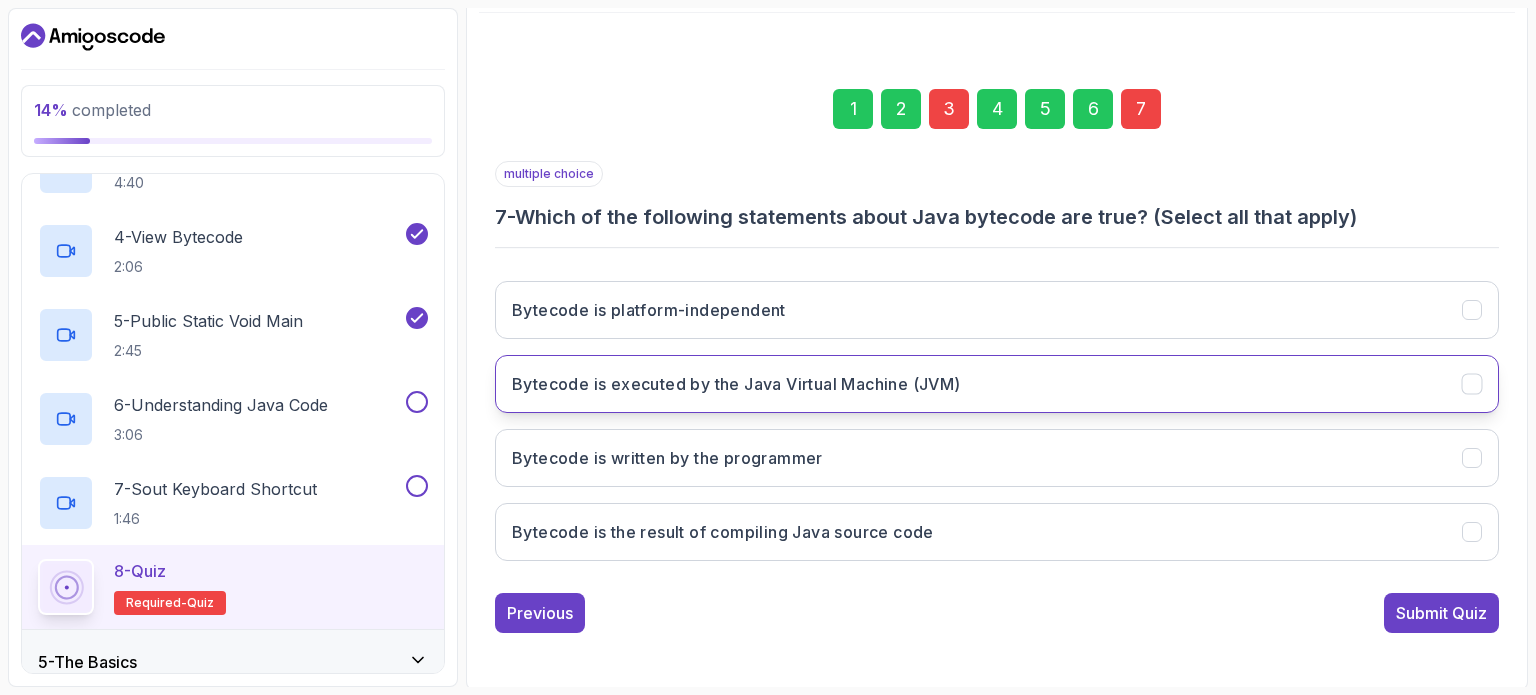 click on "Bytecode is executed by the Java Virtual Machine (JVM)" at bounding box center [997, 384] 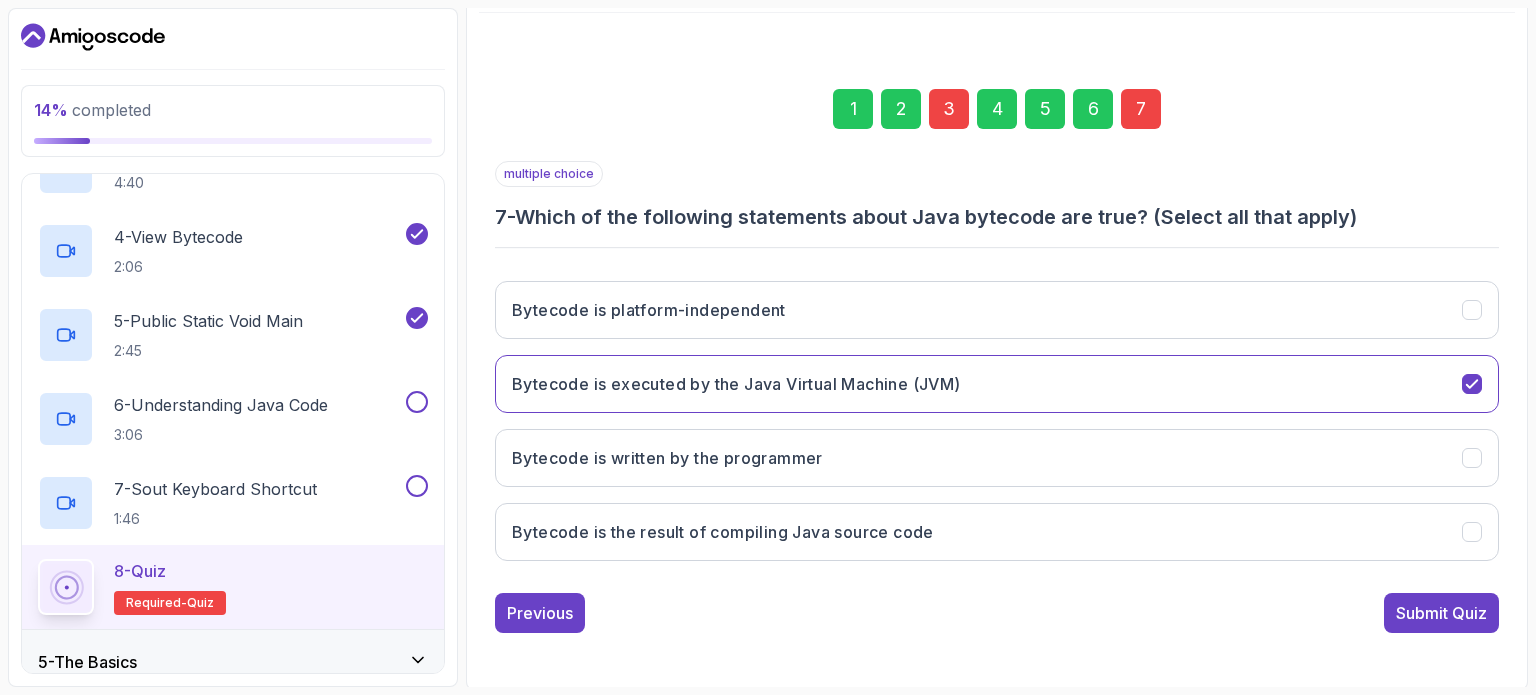 drag, startPoint x: 1424, startPoint y: 604, endPoint x: 1508, endPoint y: 624, distance: 86.34813 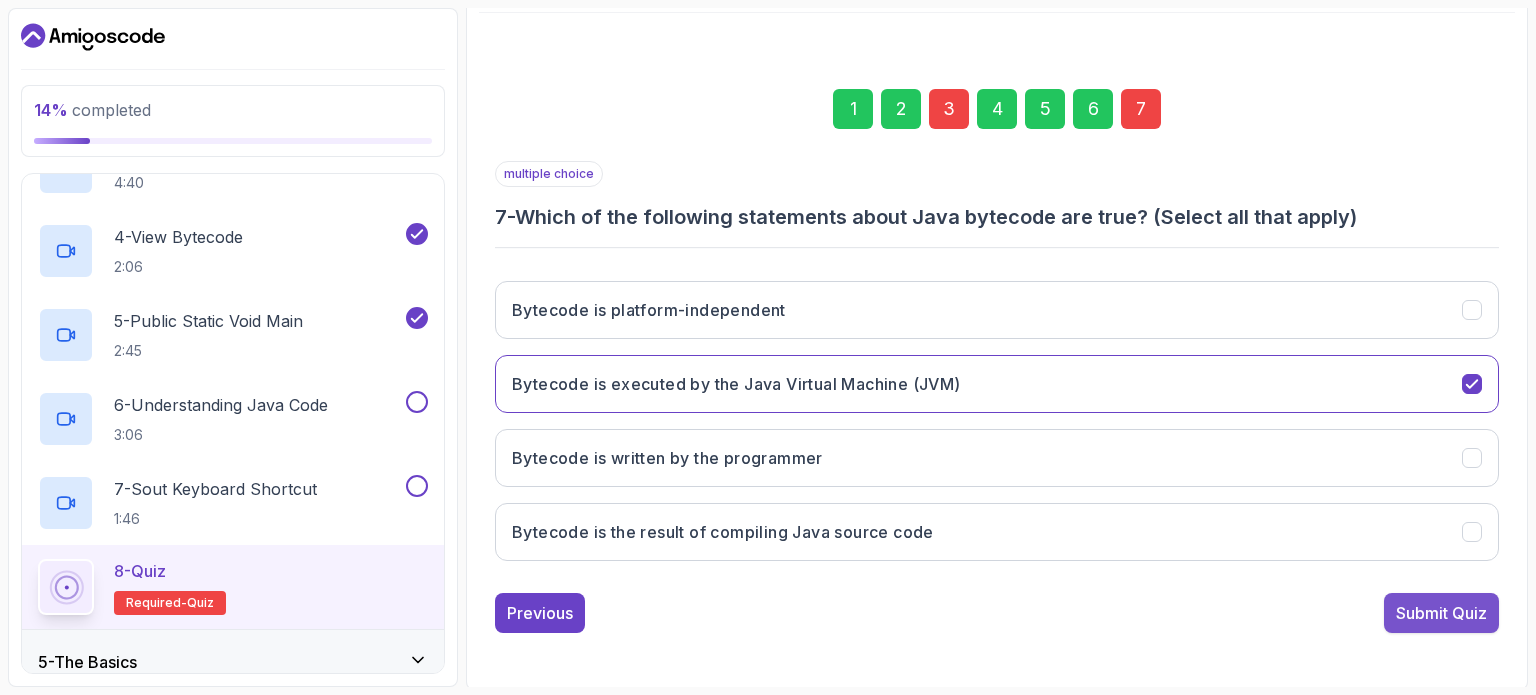 click on "Submit Quiz" at bounding box center (1441, 613) 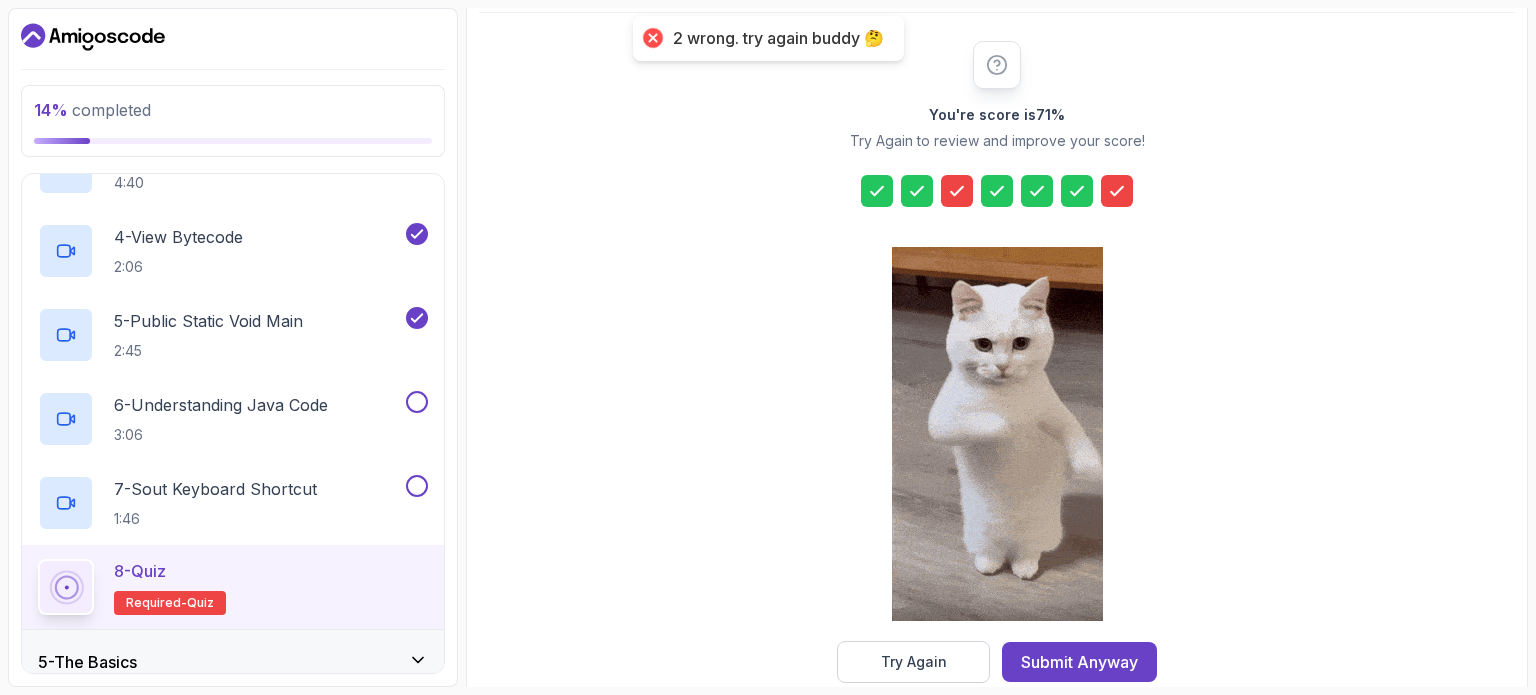 click 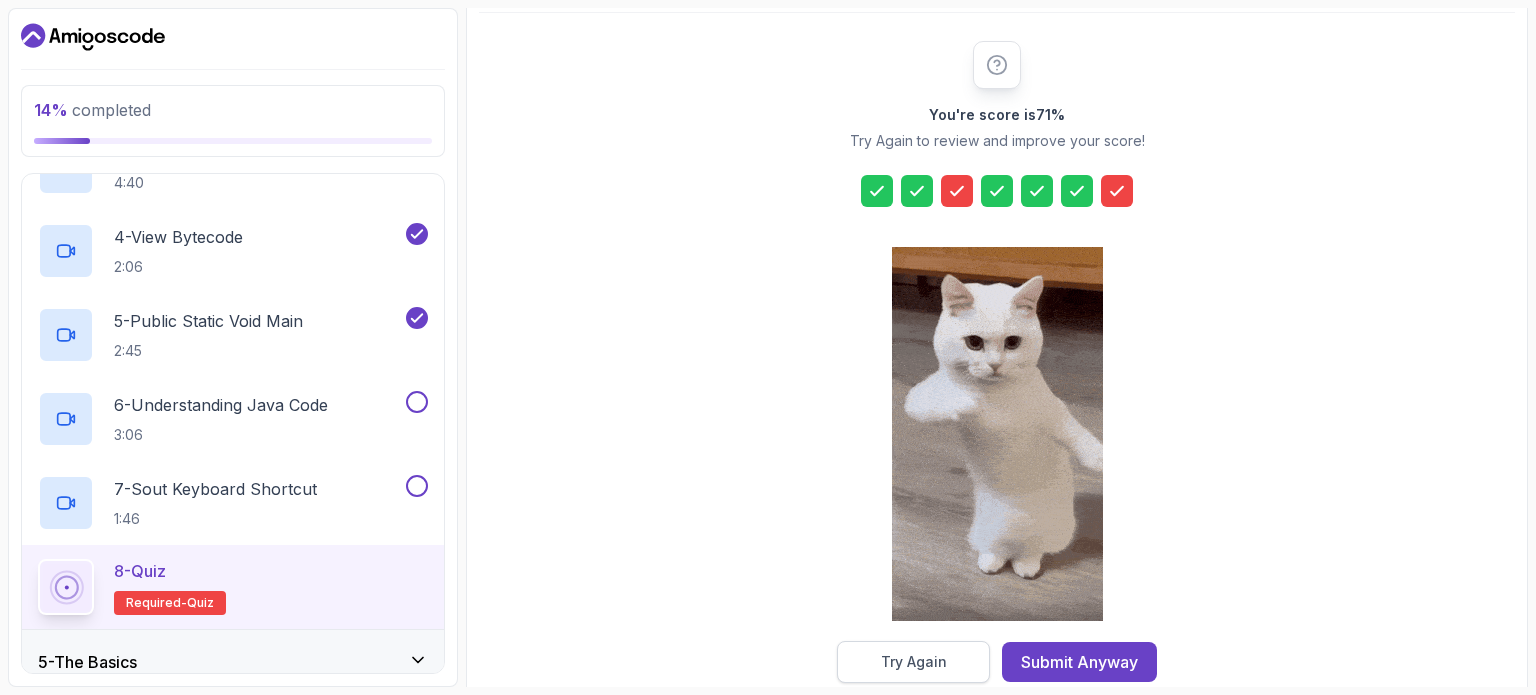 click on "Try Again" at bounding box center [914, 662] 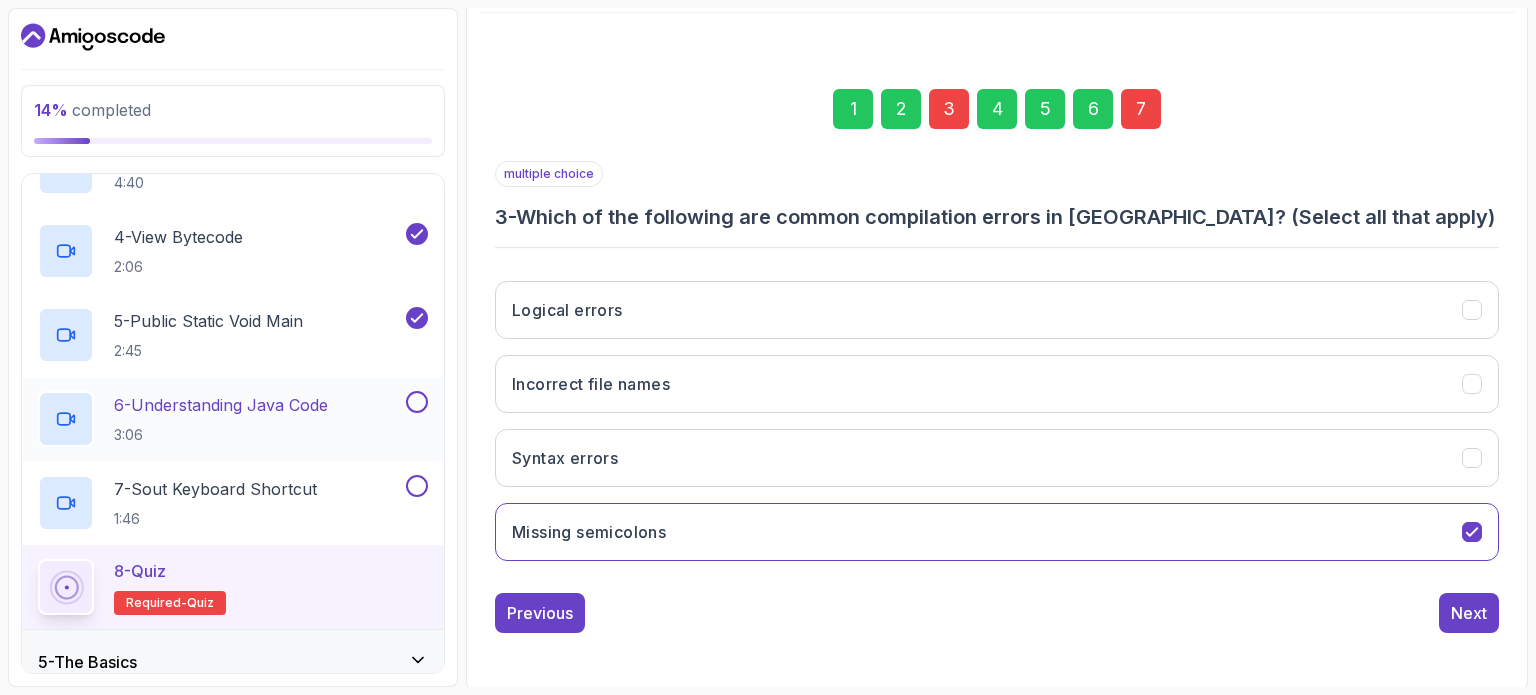 click at bounding box center (417, 402) 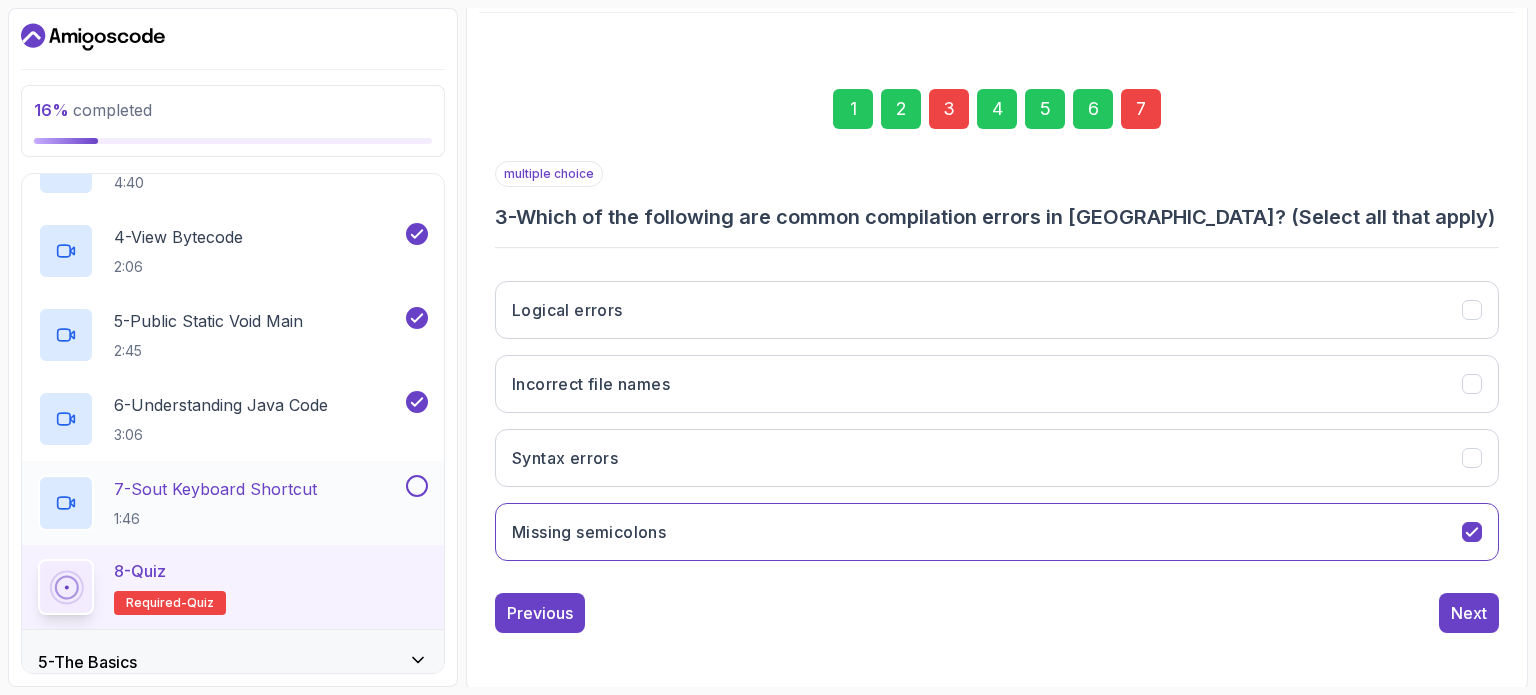 click at bounding box center [417, 486] 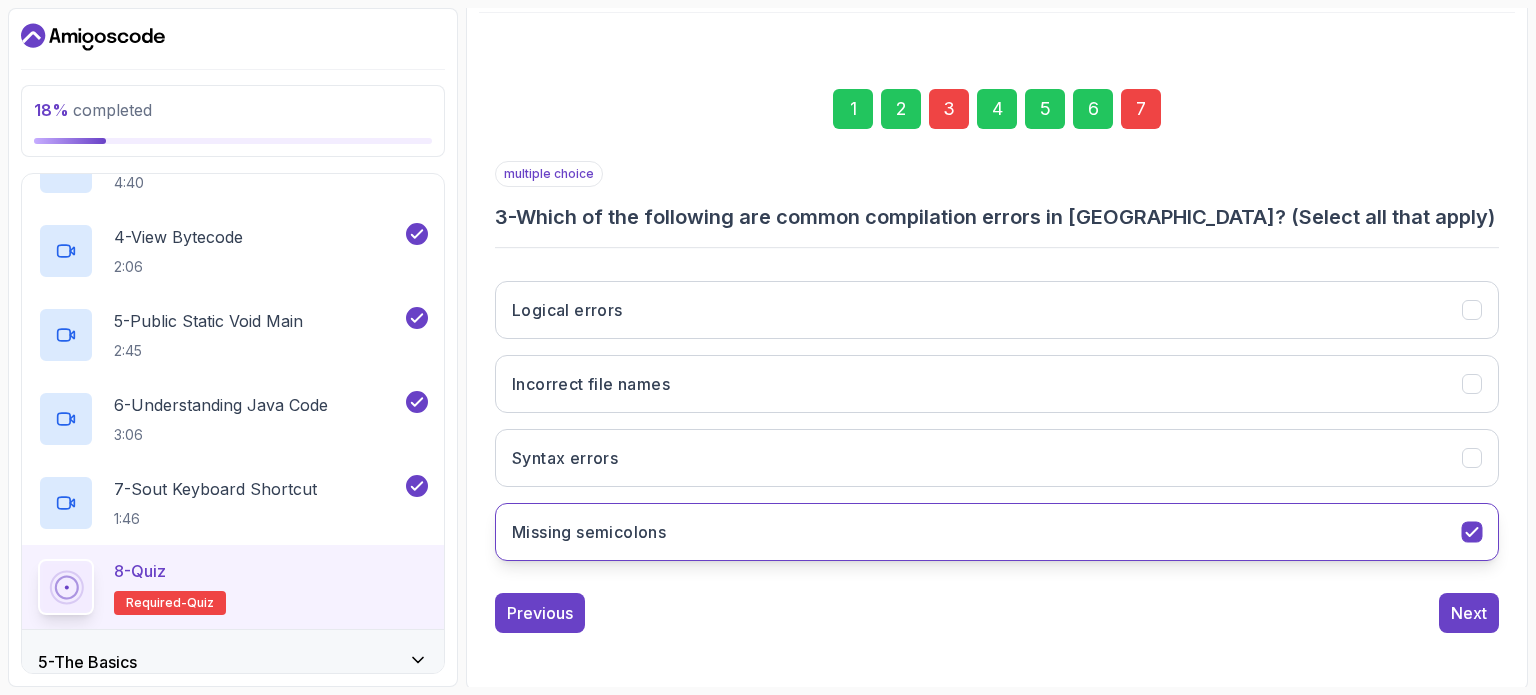 click on "Missing semicolons" at bounding box center [997, 532] 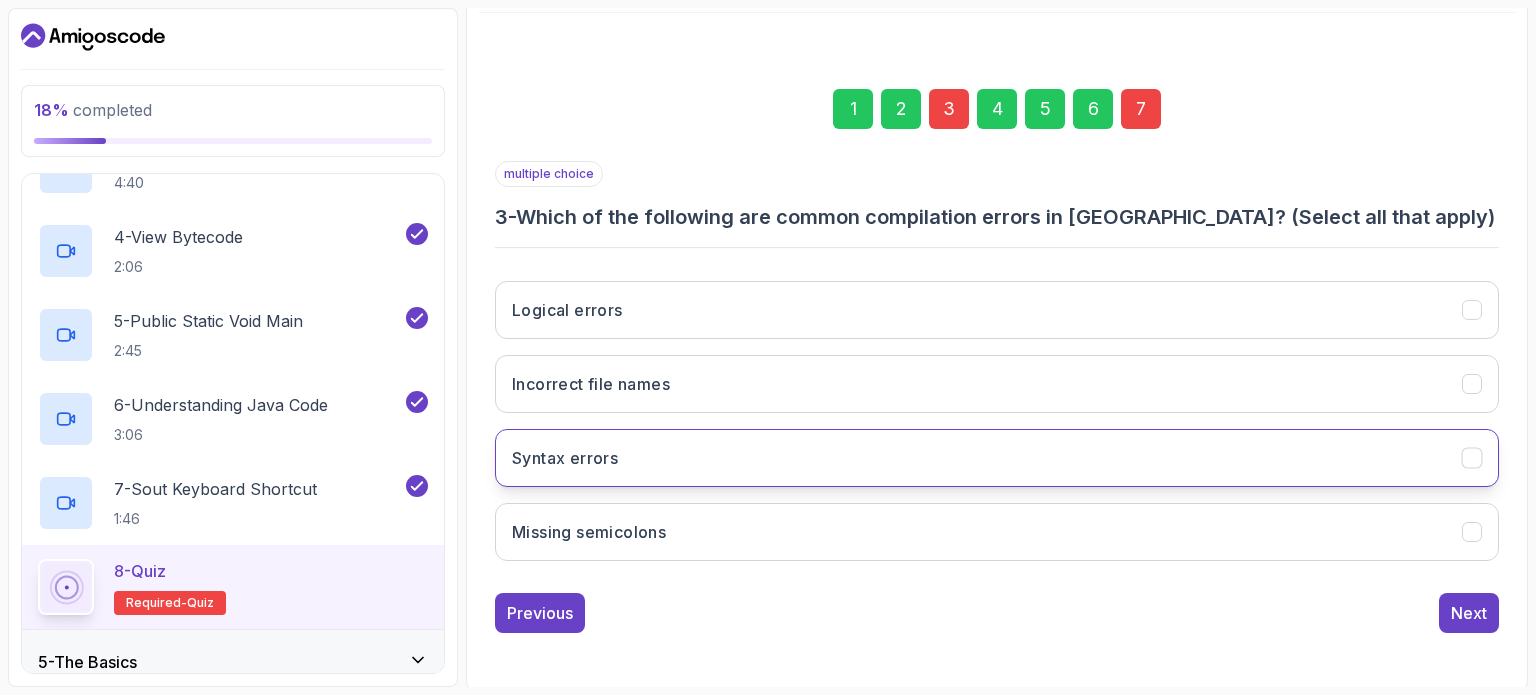 click on "Syntax errors" at bounding box center [997, 458] 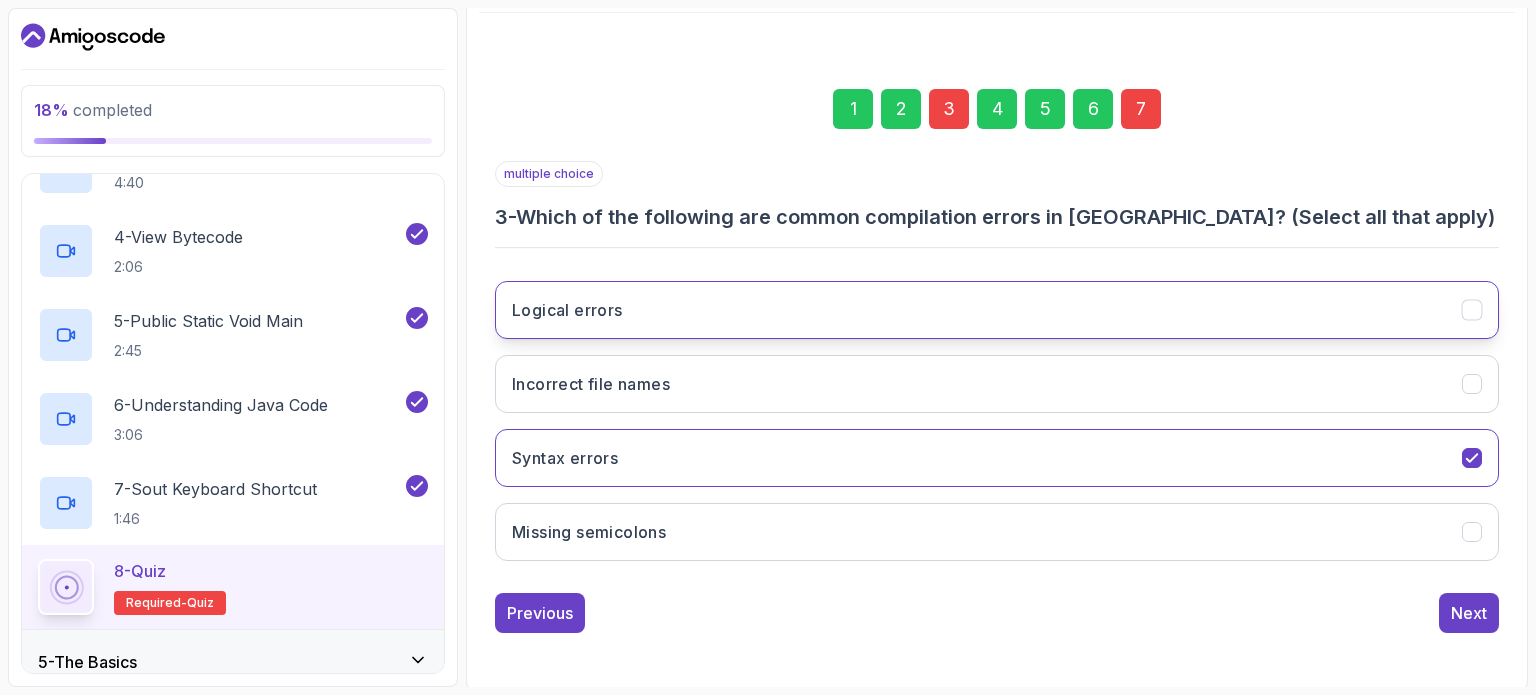 click on "Logical errors" at bounding box center [997, 310] 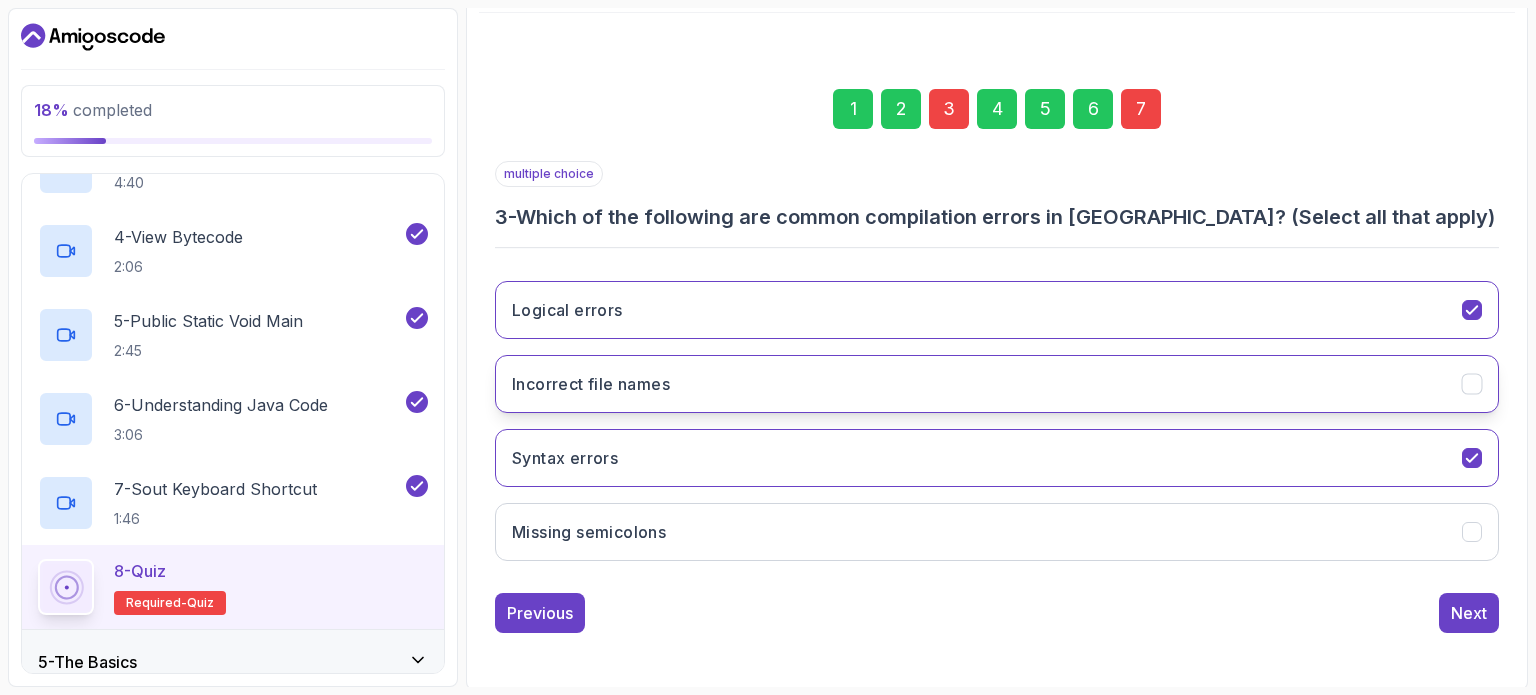 click on "Incorrect file names" at bounding box center [997, 384] 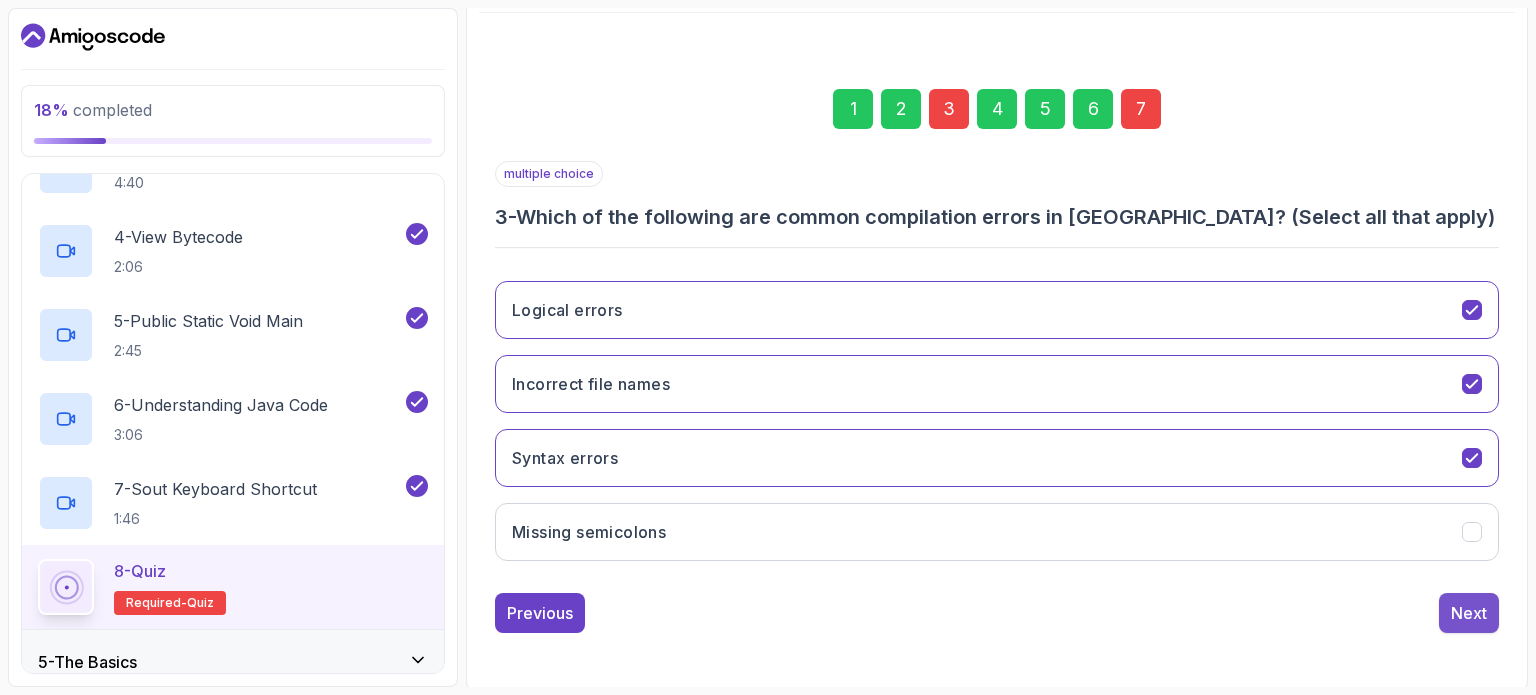click on "Next" at bounding box center (1469, 613) 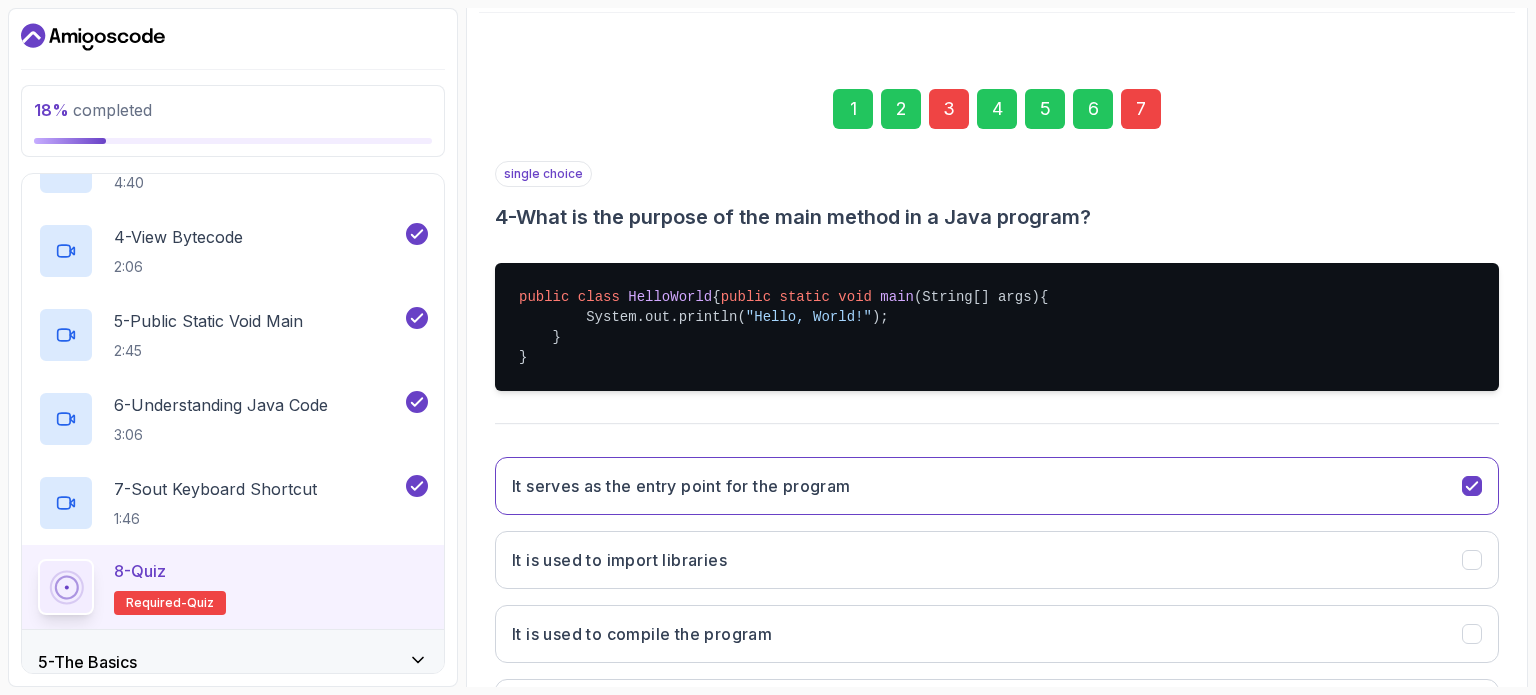 click on "7" at bounding box center [1141, 109] 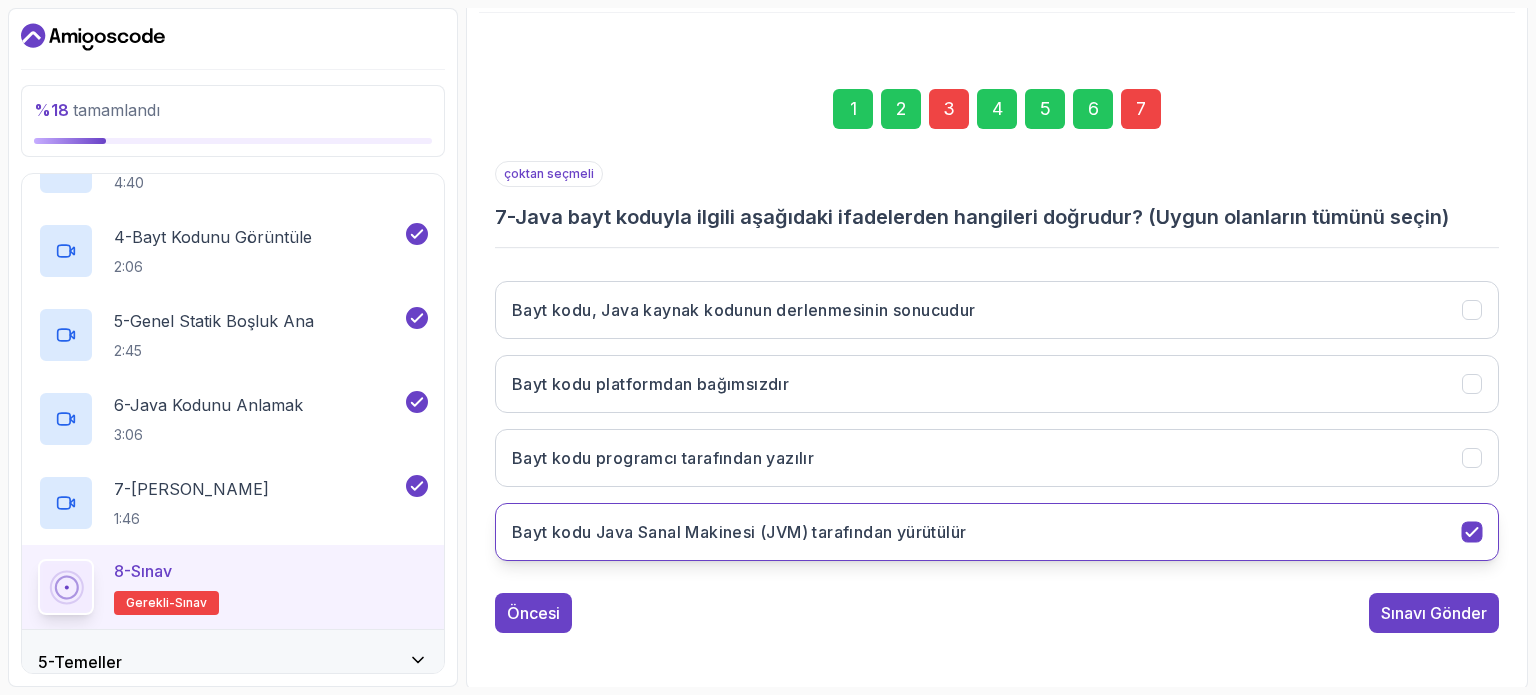 click on "Bayt kodu Java Sanal Makinesi (JVM) tarafından yürütülür" at bounding box center [997, 532] 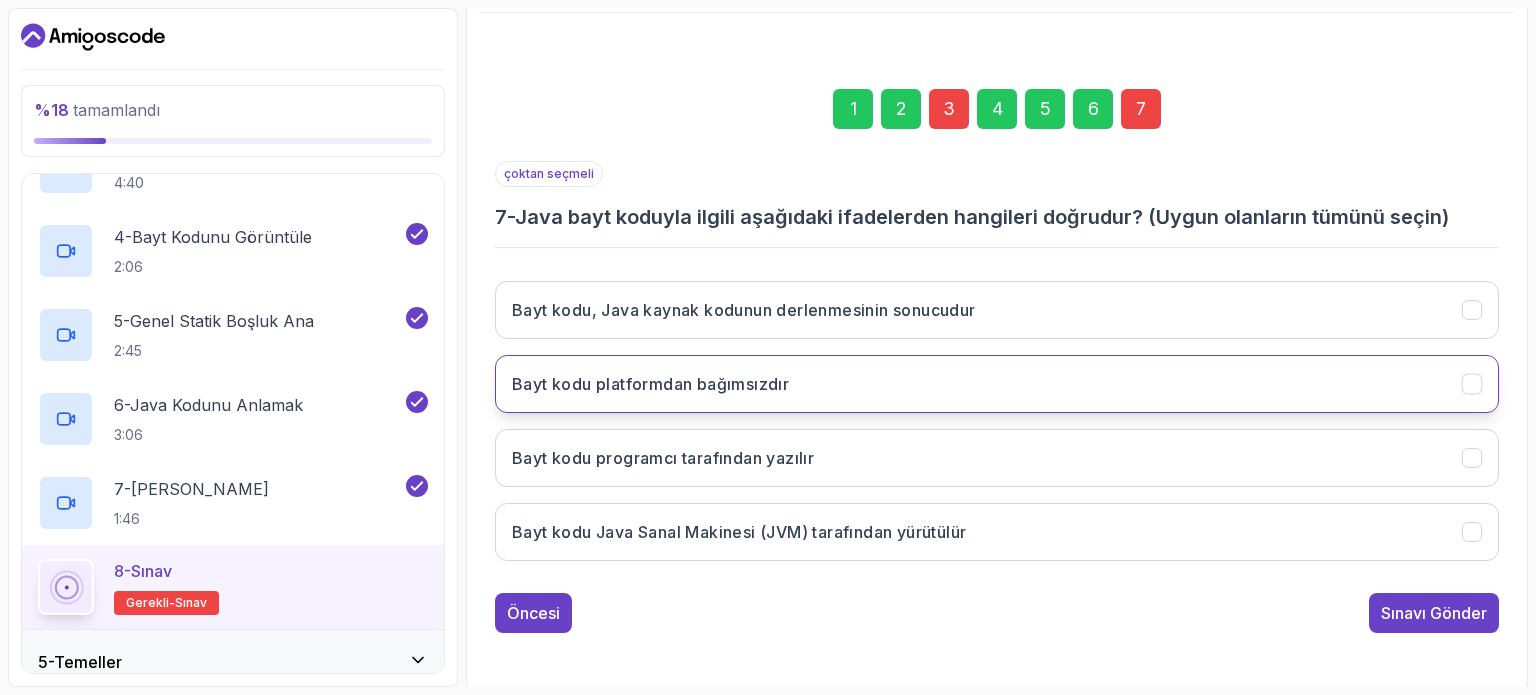 click on "Bayt kodu platformdan bağımsızdır" at bounding box center (997, 384) 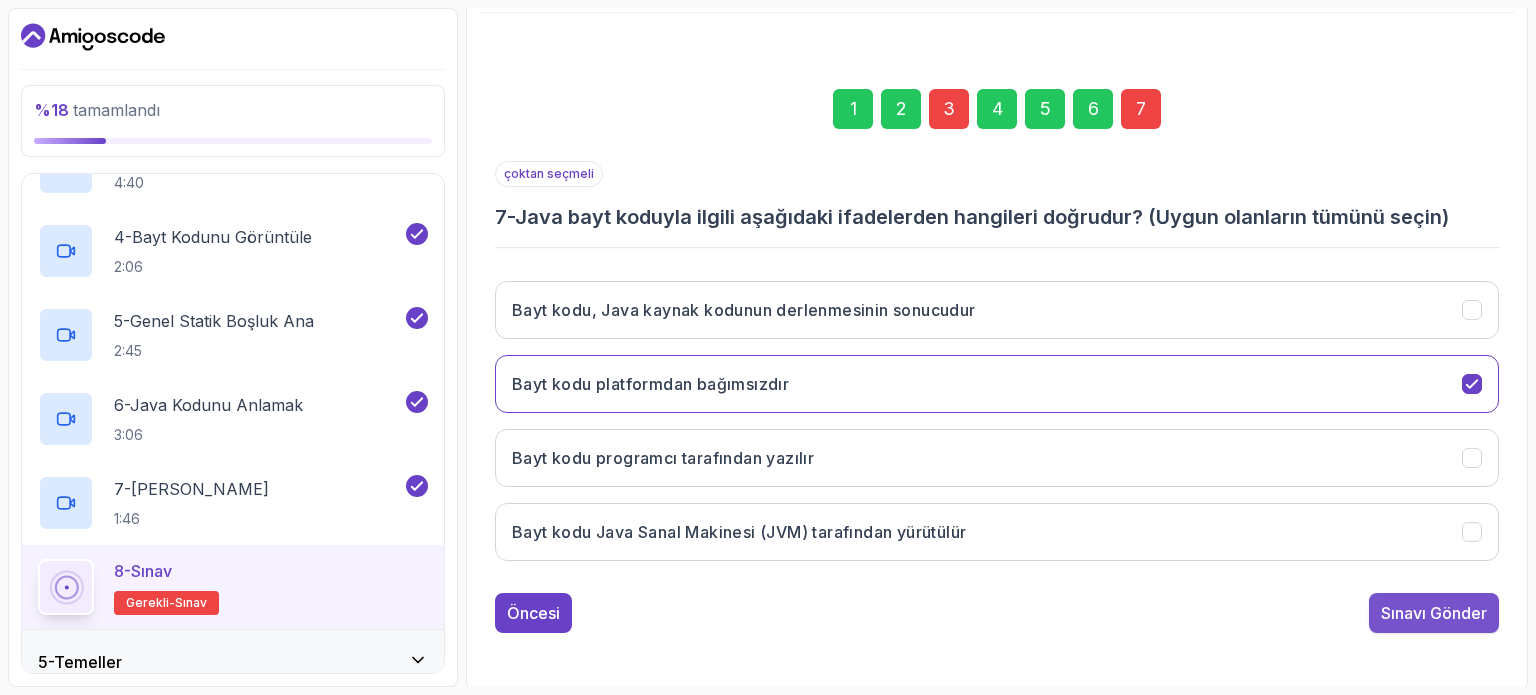 click on "Sınavı Gönder" at bounding box center [1434, 613] 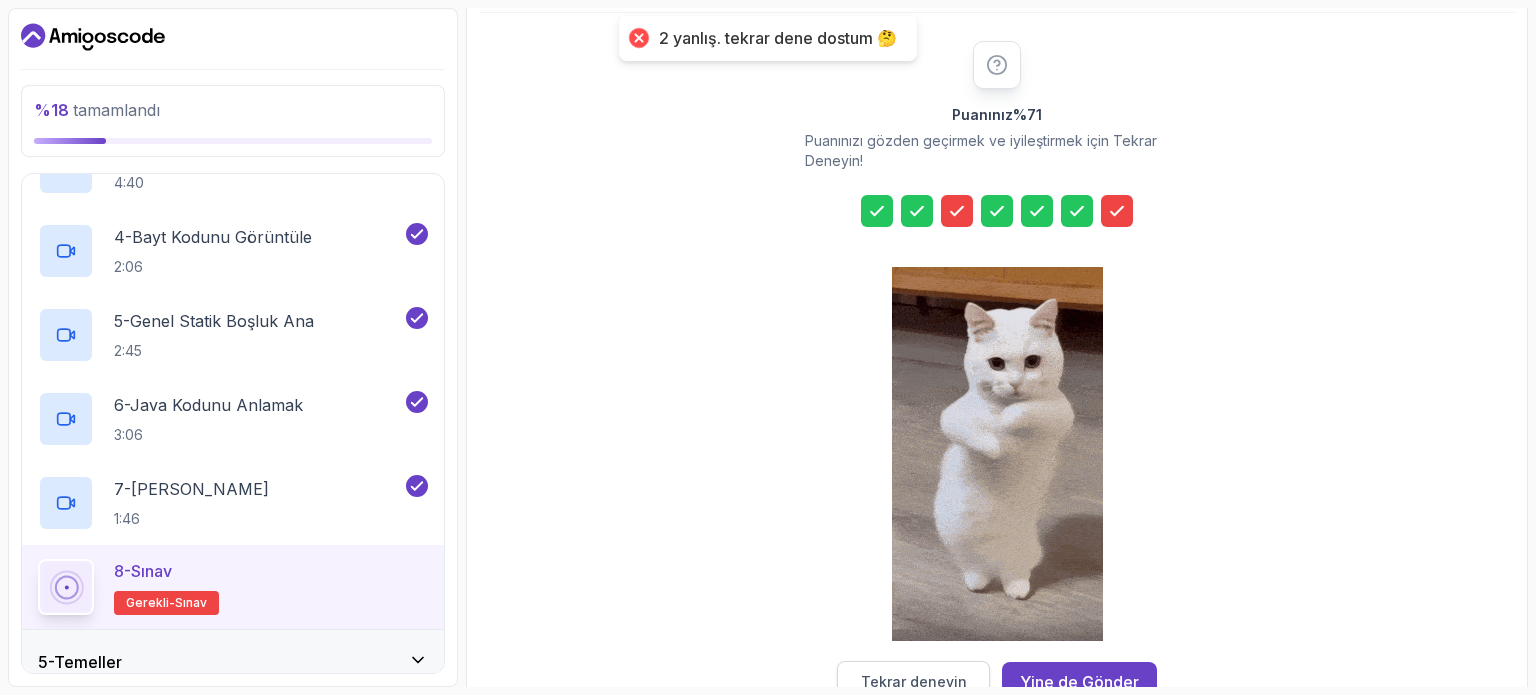 click on "Tekrar deneyin" at bounding box center [913, 682] 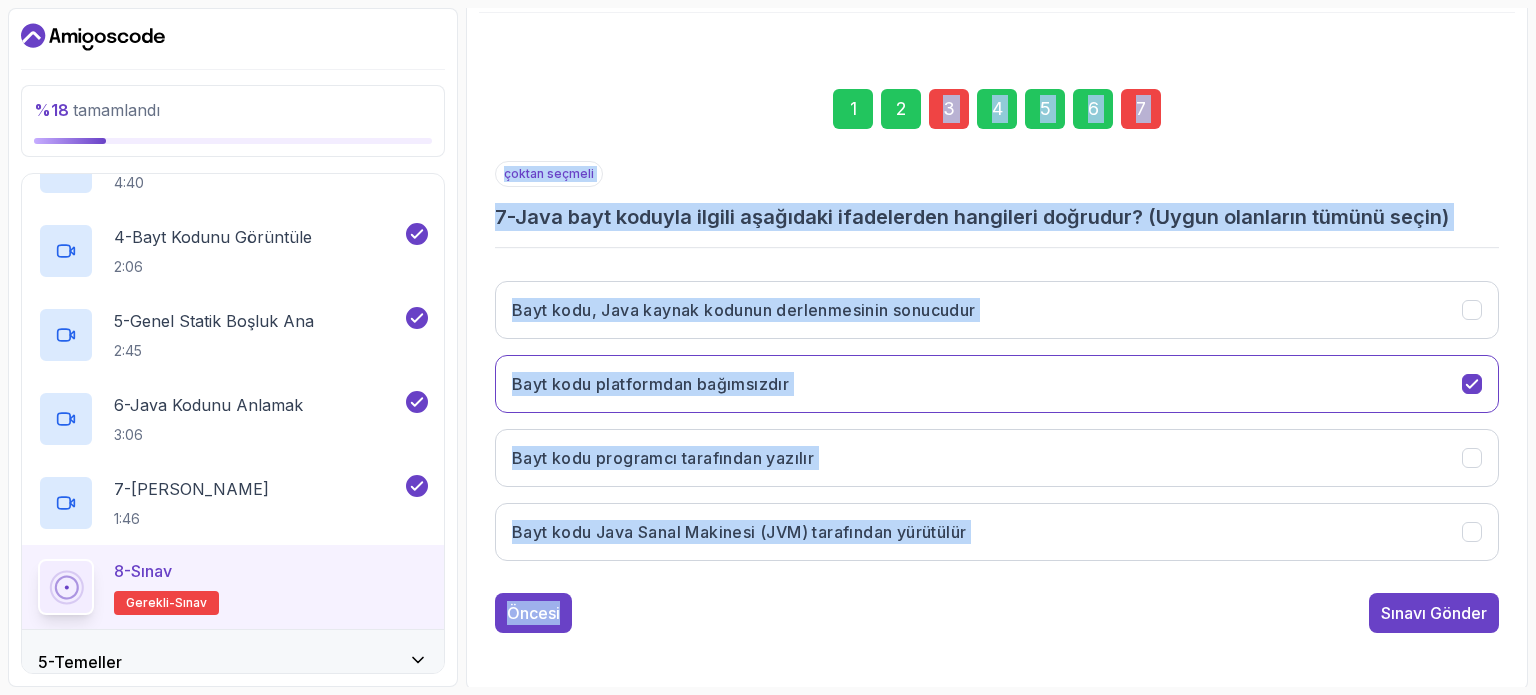 drag, startPoint x: 968, startPoint y: 666, endPoint x: 938, endPoint y: 141, distance: 525.85645 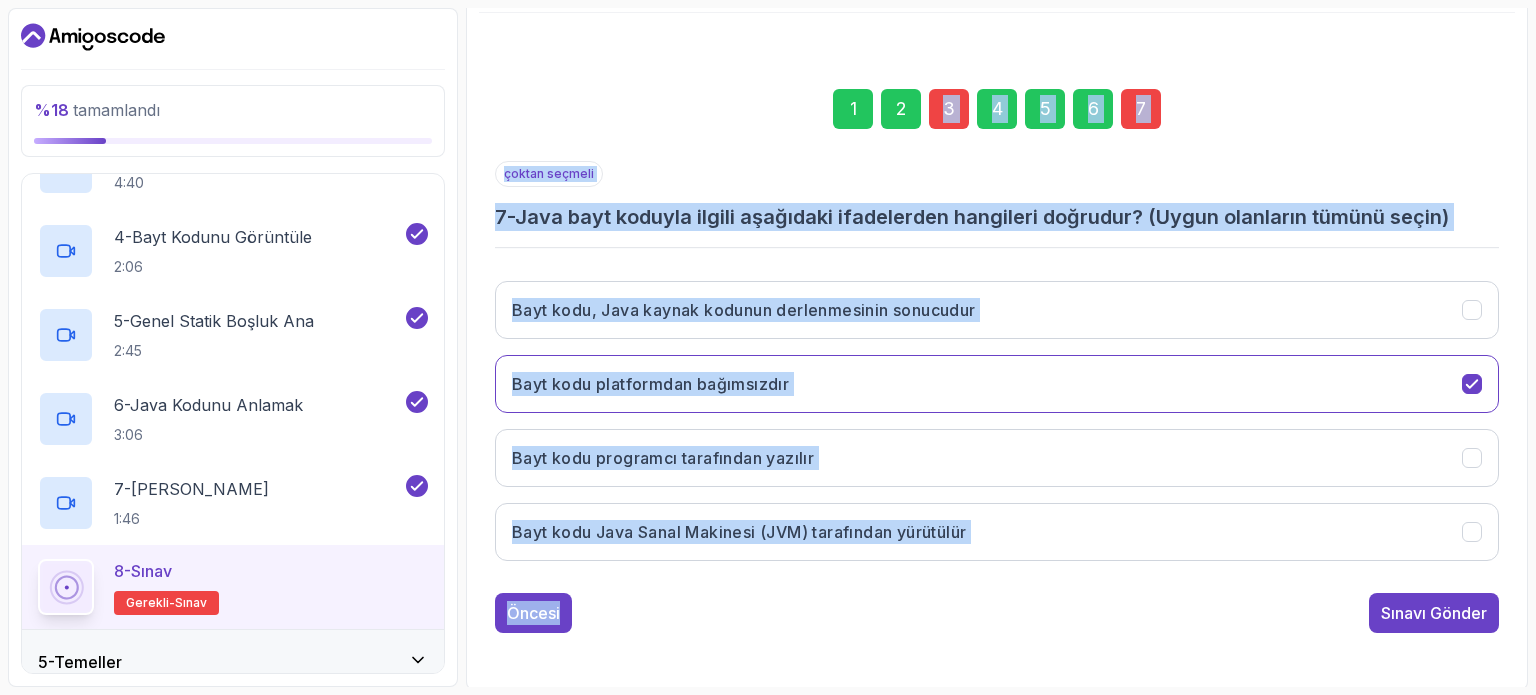 click on "1 2 3 4 5 6 7 çoktan seçmeli 7  -  Java bayt koduyla ilgili aşağıdaki ifadelerden hangileri doğrudur? (Uygun olanların tümünü seçin) Bayt kodu, Java kaynak kodunun derlenmesinin sonucudur Bayt kodu platformdan bağımsızdır Bayt kodu programcı tarafından yazılır Bayt kodu Java Sanal Makinesi (JVM) tarafından yürütülür Öncesi Sınavı Gönder" at bounding box center (997, 345) 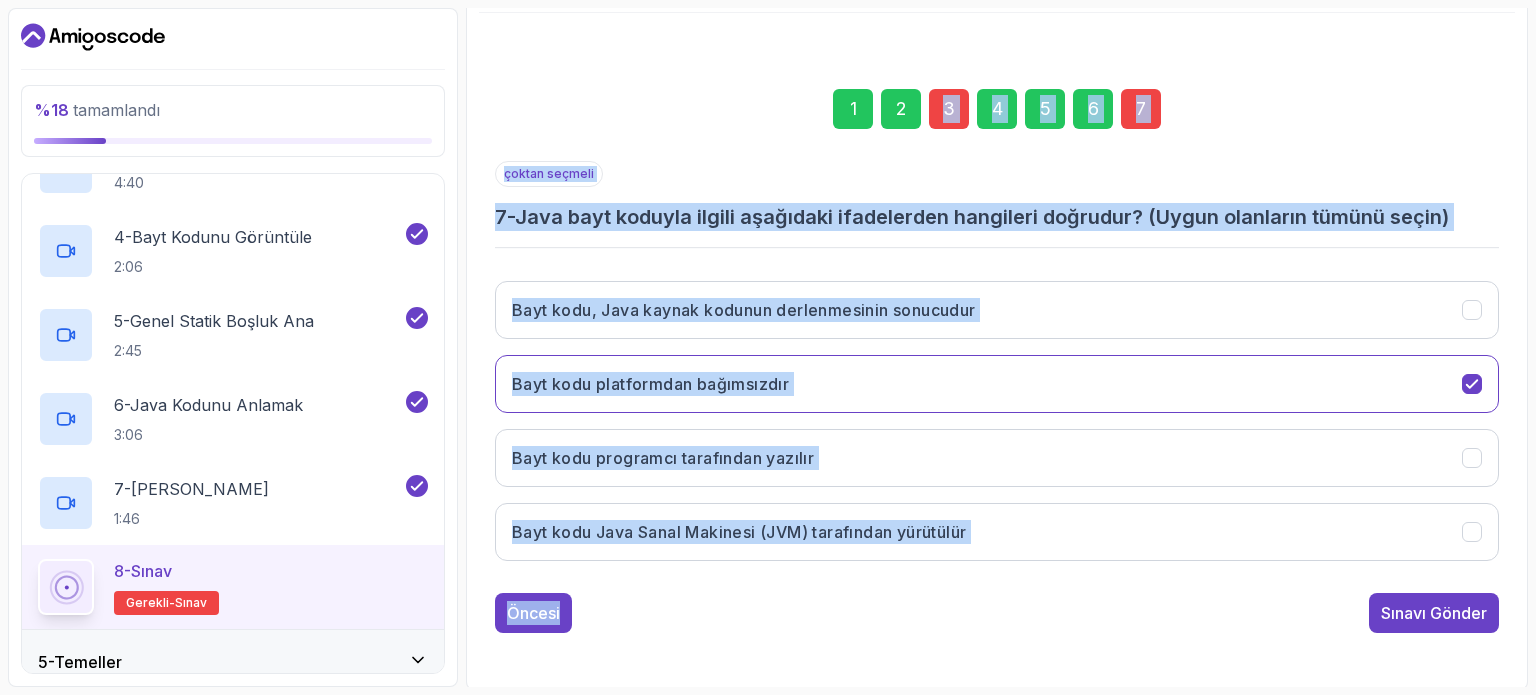 click on "4" at bounding box center [997, 109] 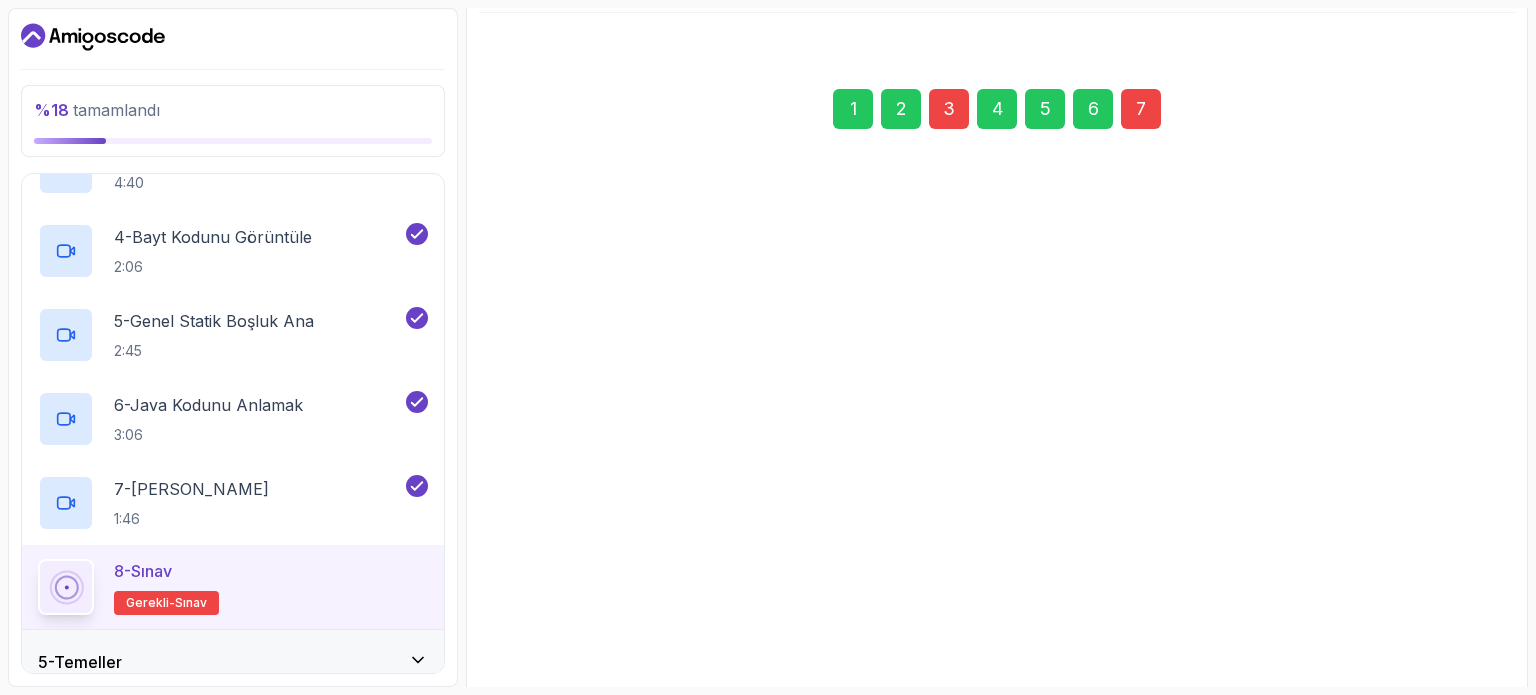 click on "3" at bounding box center [949, 109] 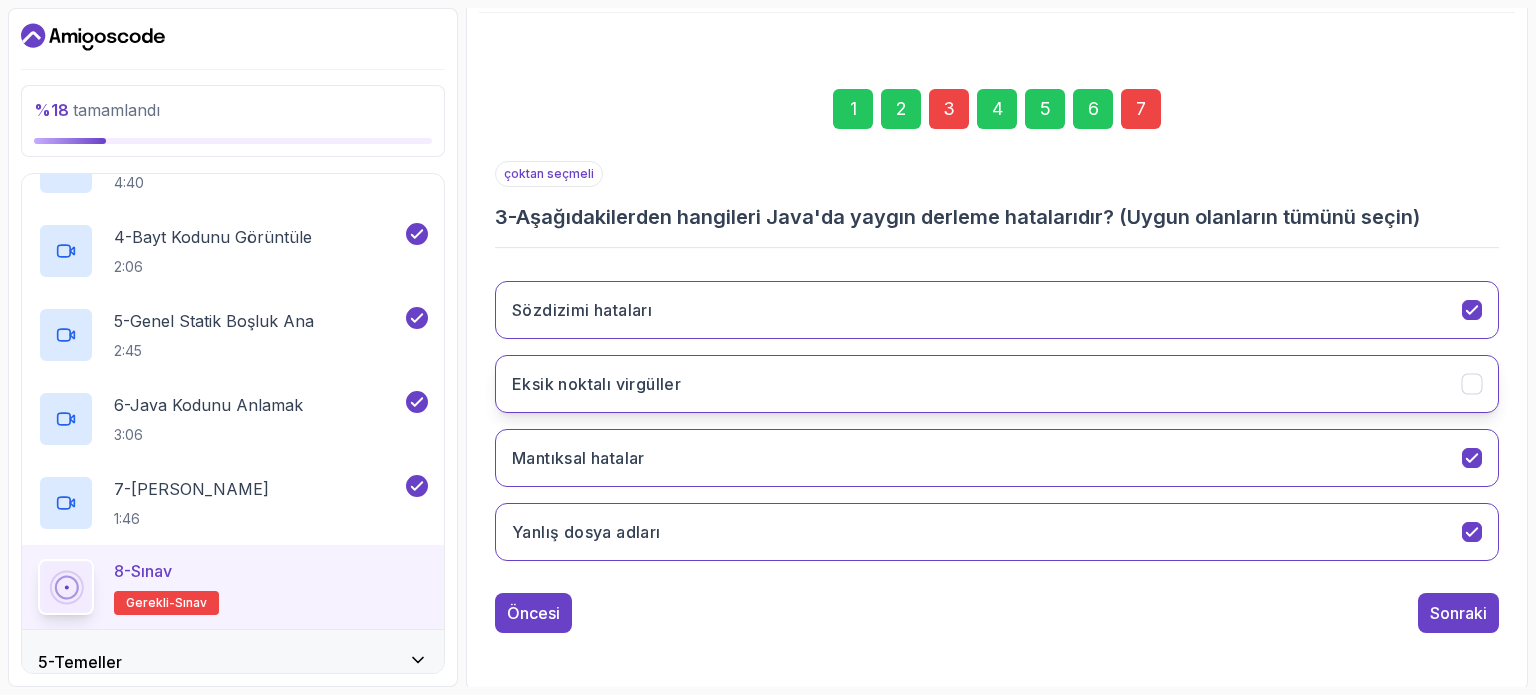 click on "Eksik noktalı virgüller" at bounding box center (997, 384) 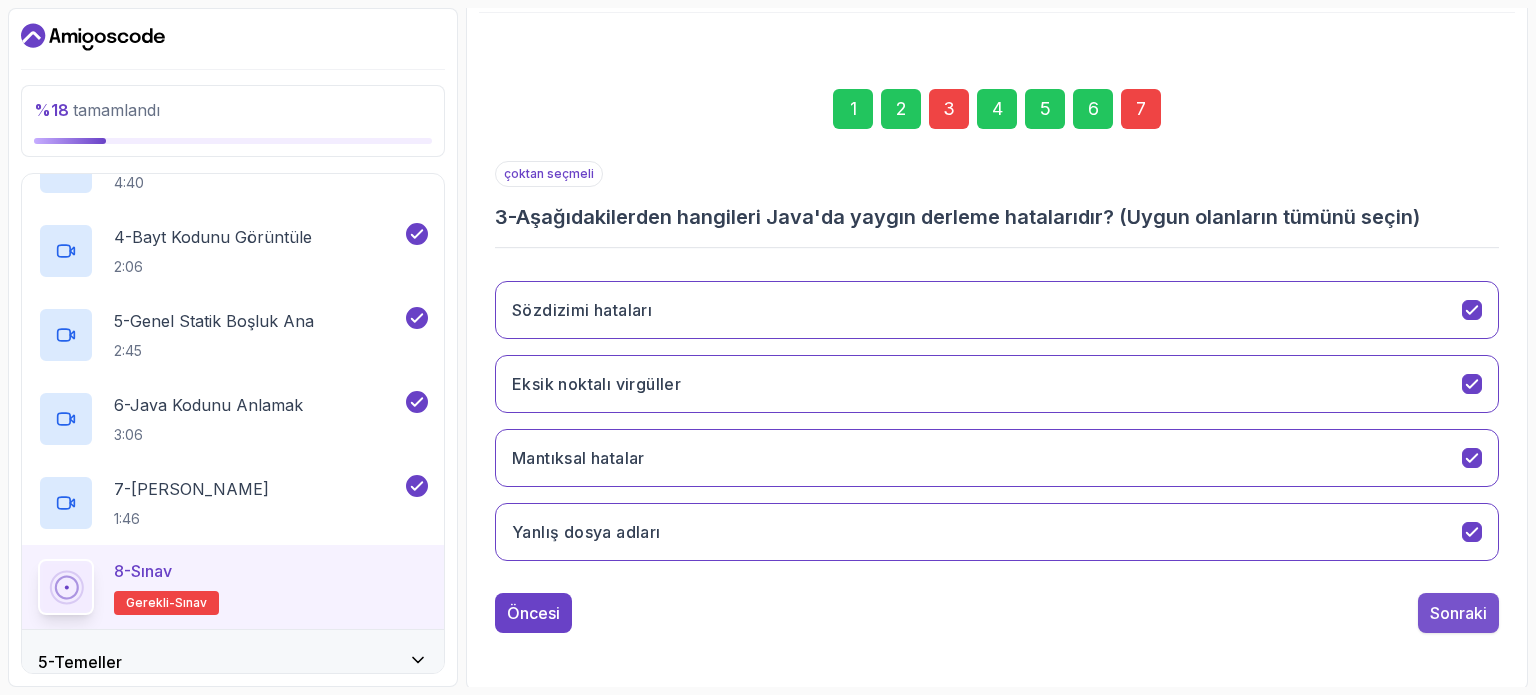 click on "Sonraki" at bounding box center [1458, 613] 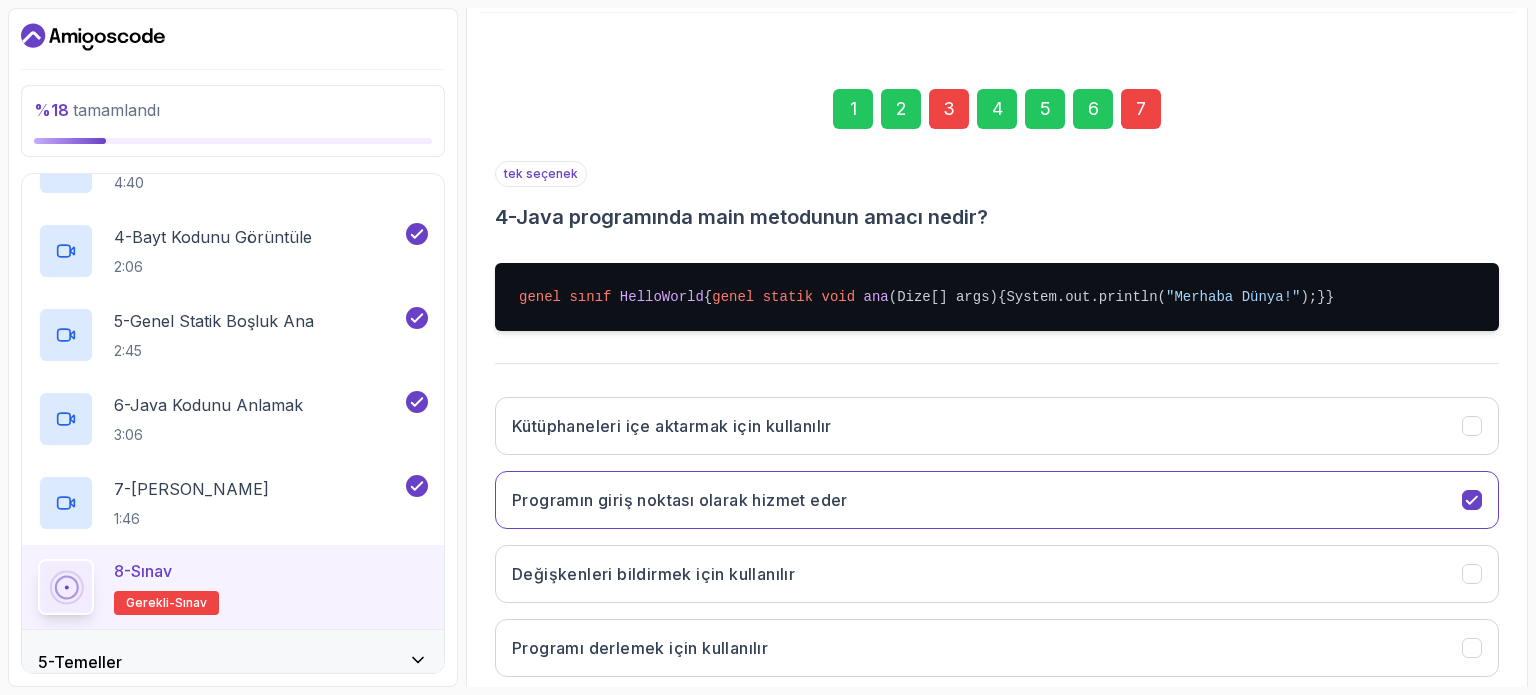 click on "7" at bounding box center (1141, 108) 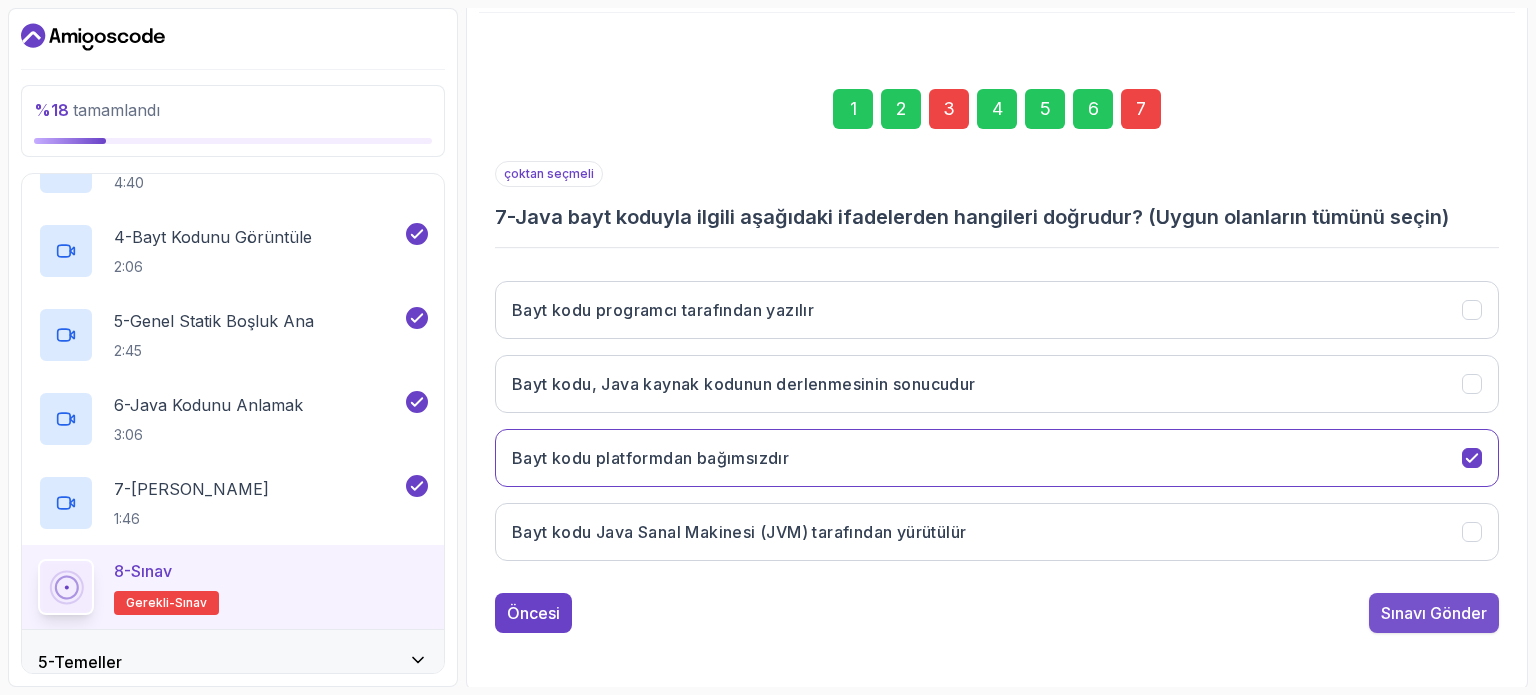 click on "Sınavı Gönder" at bounding box center [1434, 613] 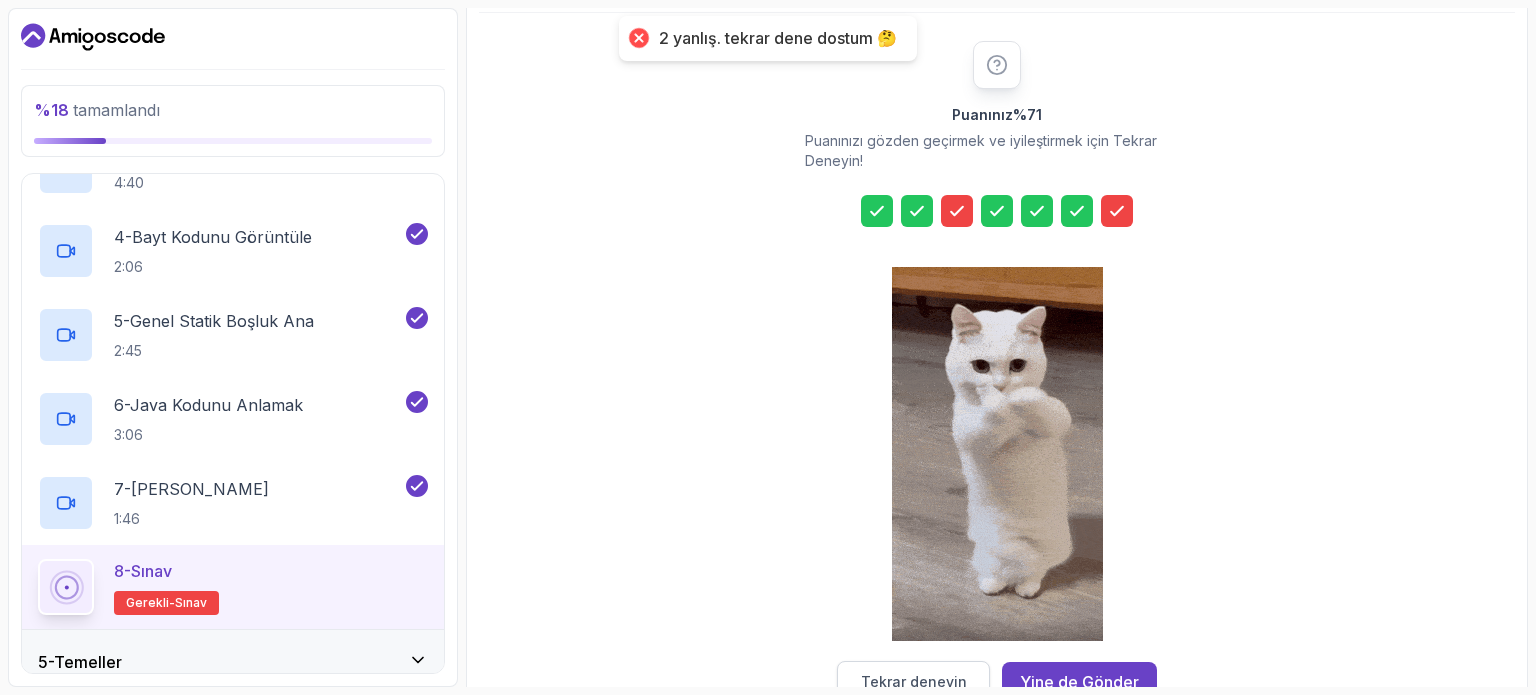 click on "Tekrar deneyin" at bounding box center [913, 682] 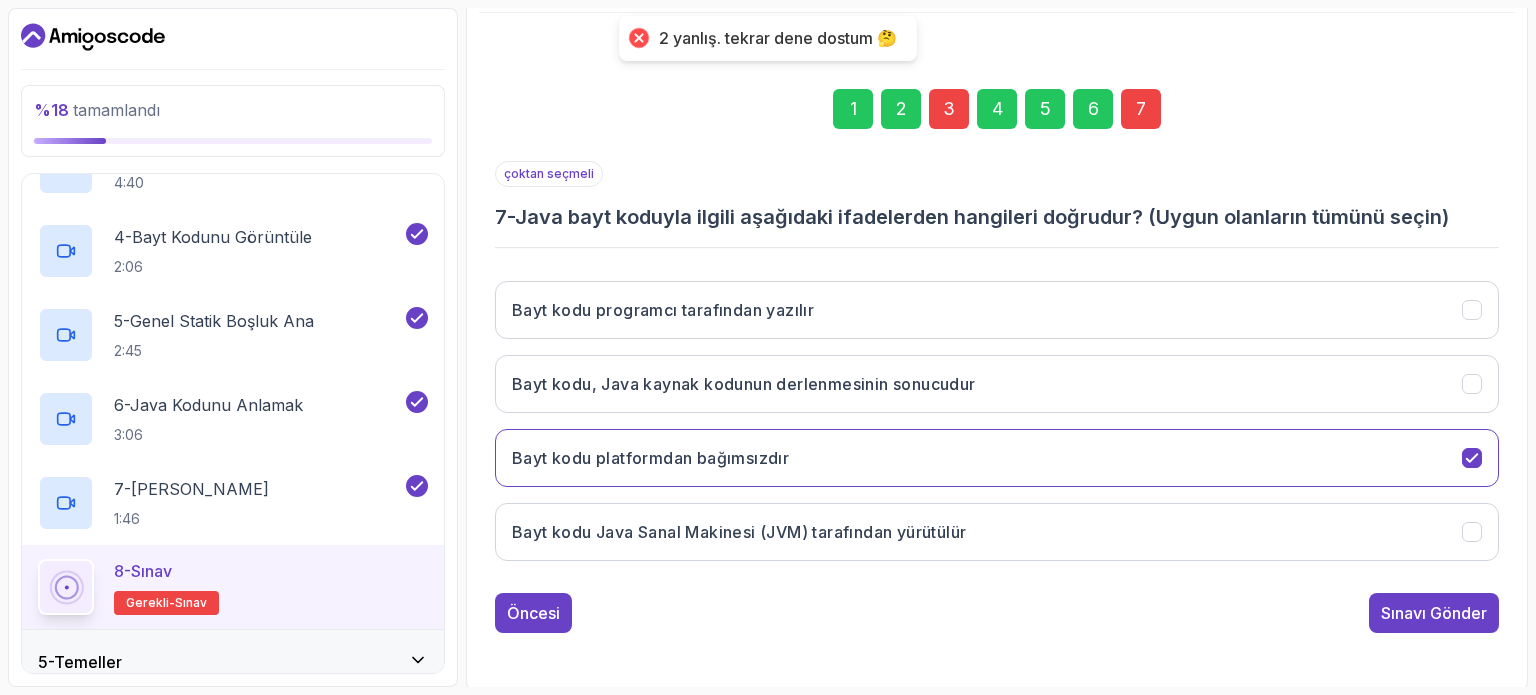 click on "3" at bounding box center [949, 109] 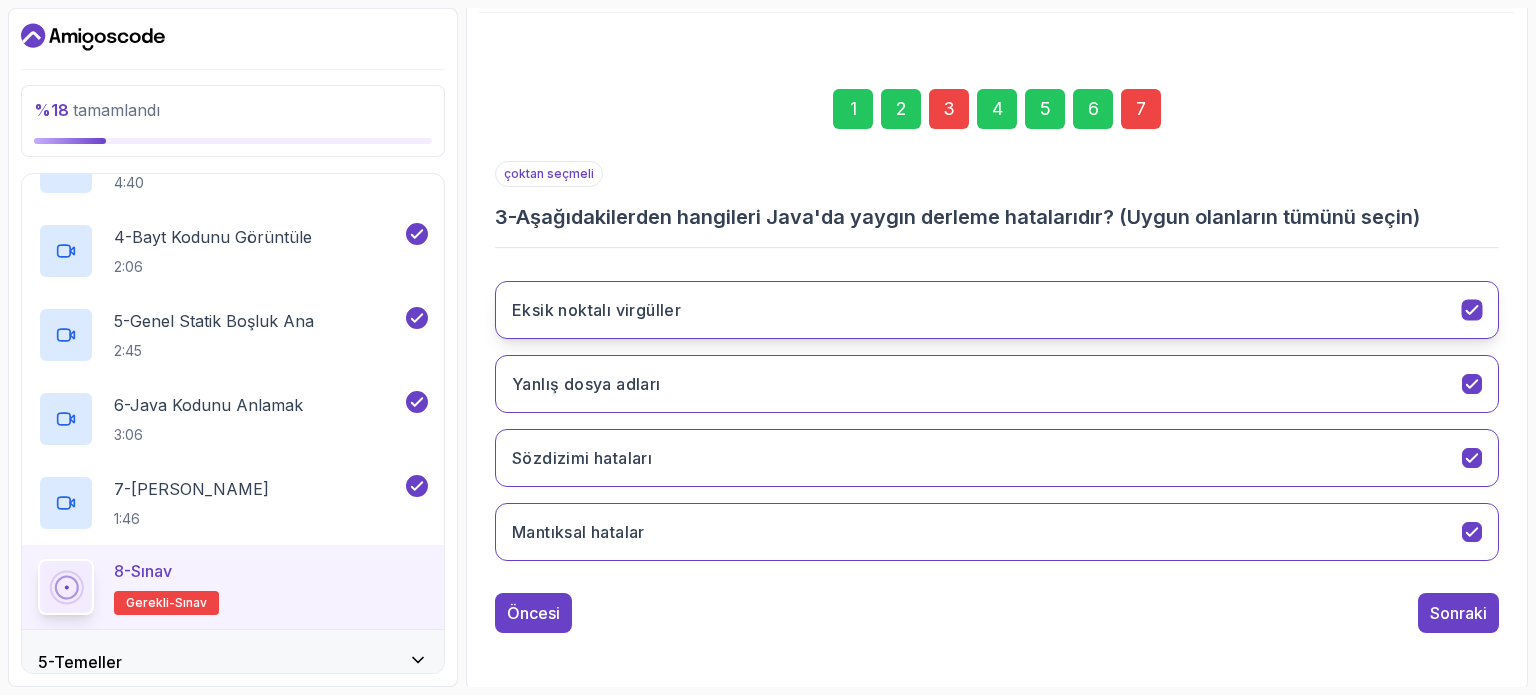click on "Eksik noktalı virgüller" at bounding box center [997, 310] 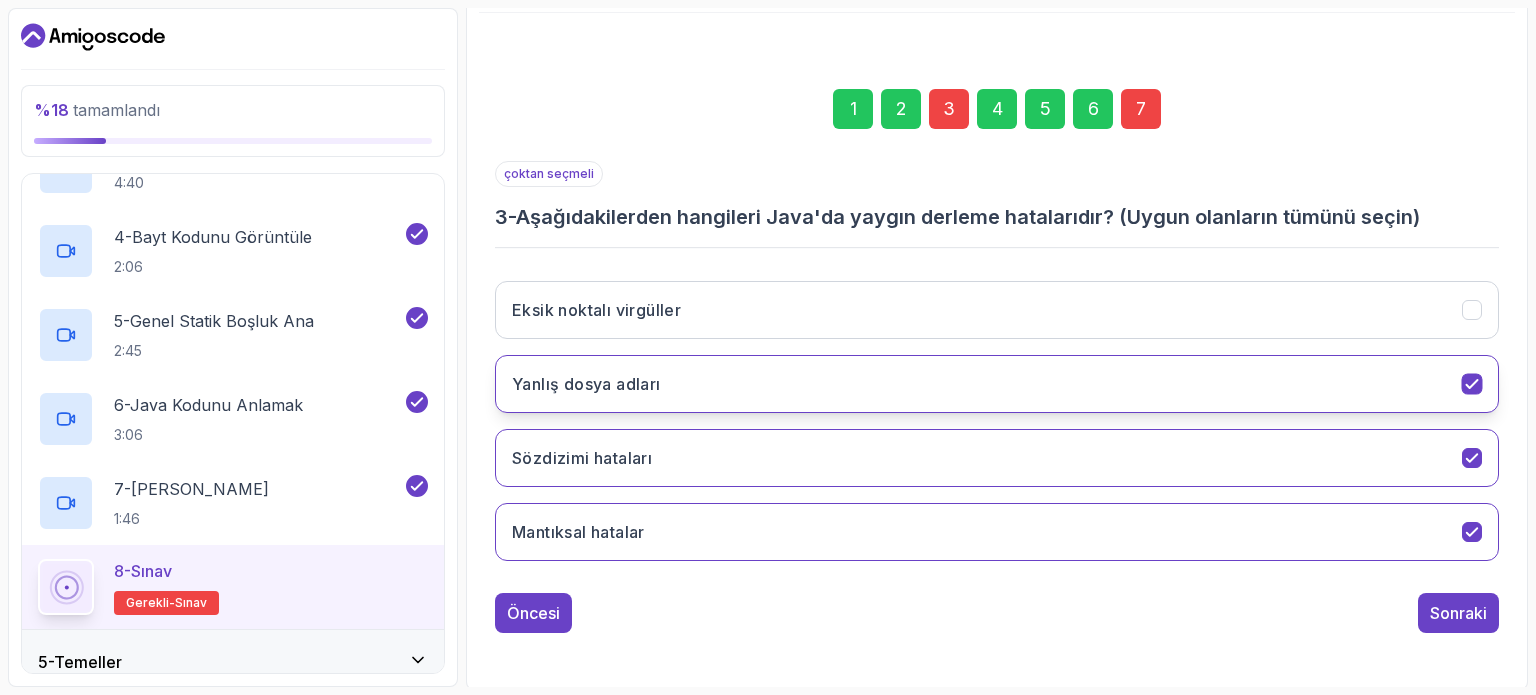 click on "Yanlış dosya adları" at bounding box center [997, 384] 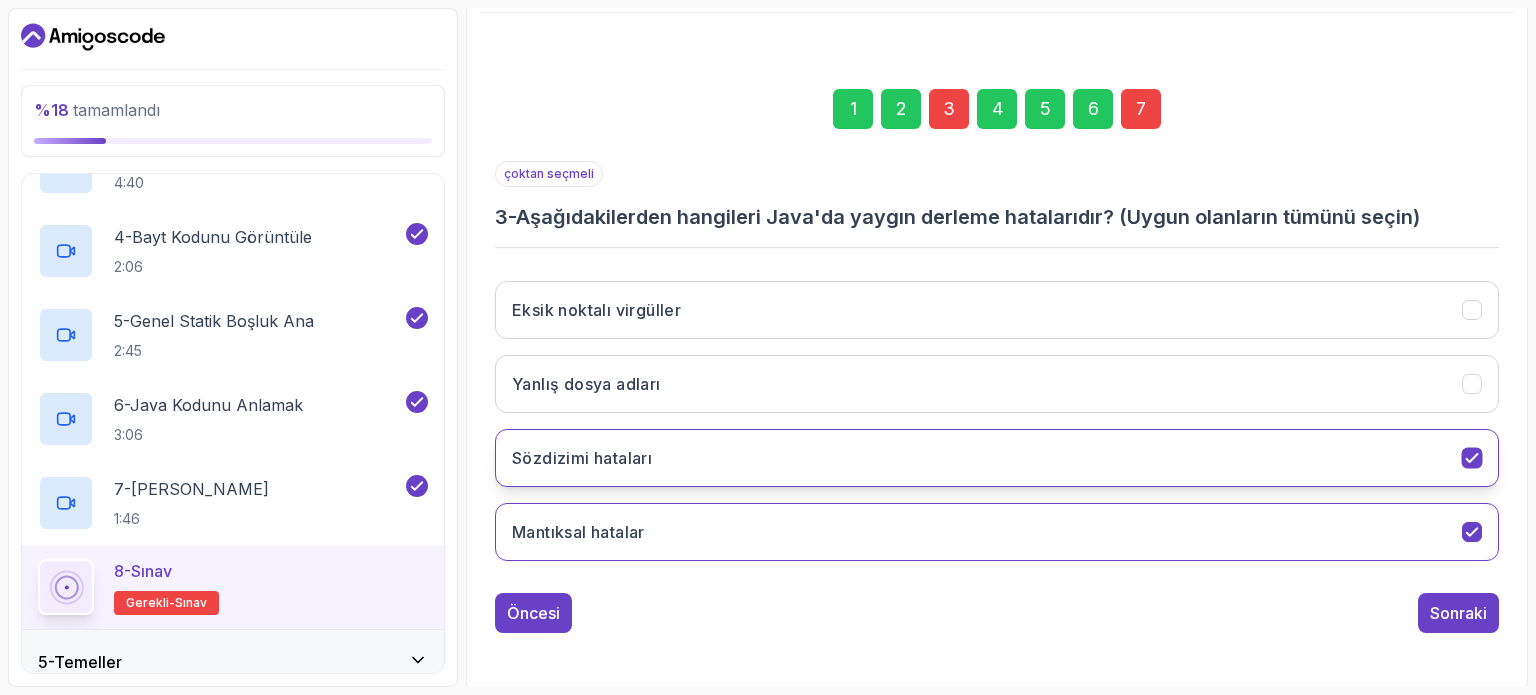 click on "Sözdizimi hataları" at bounding box center [997, 458] 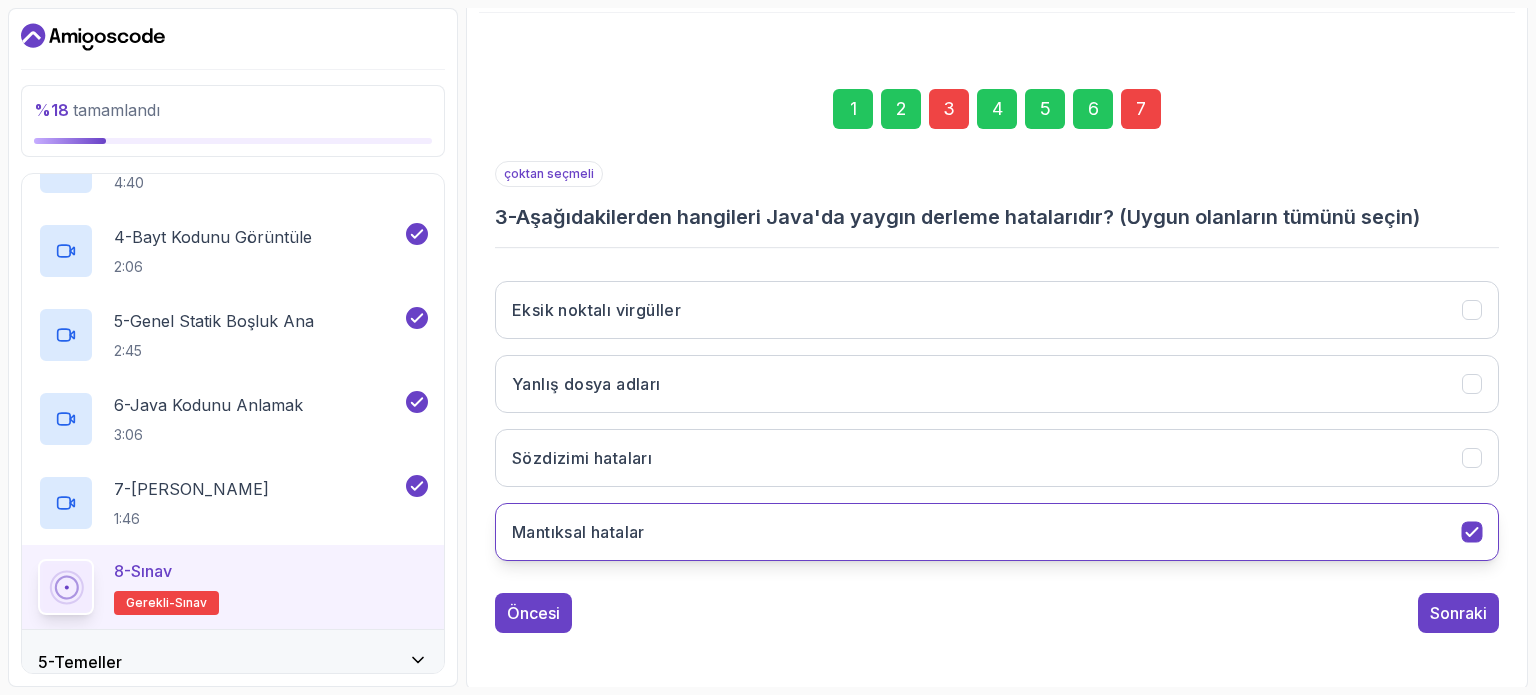 click on "Mantıksal hatalar" at bounding box center [997, 532] 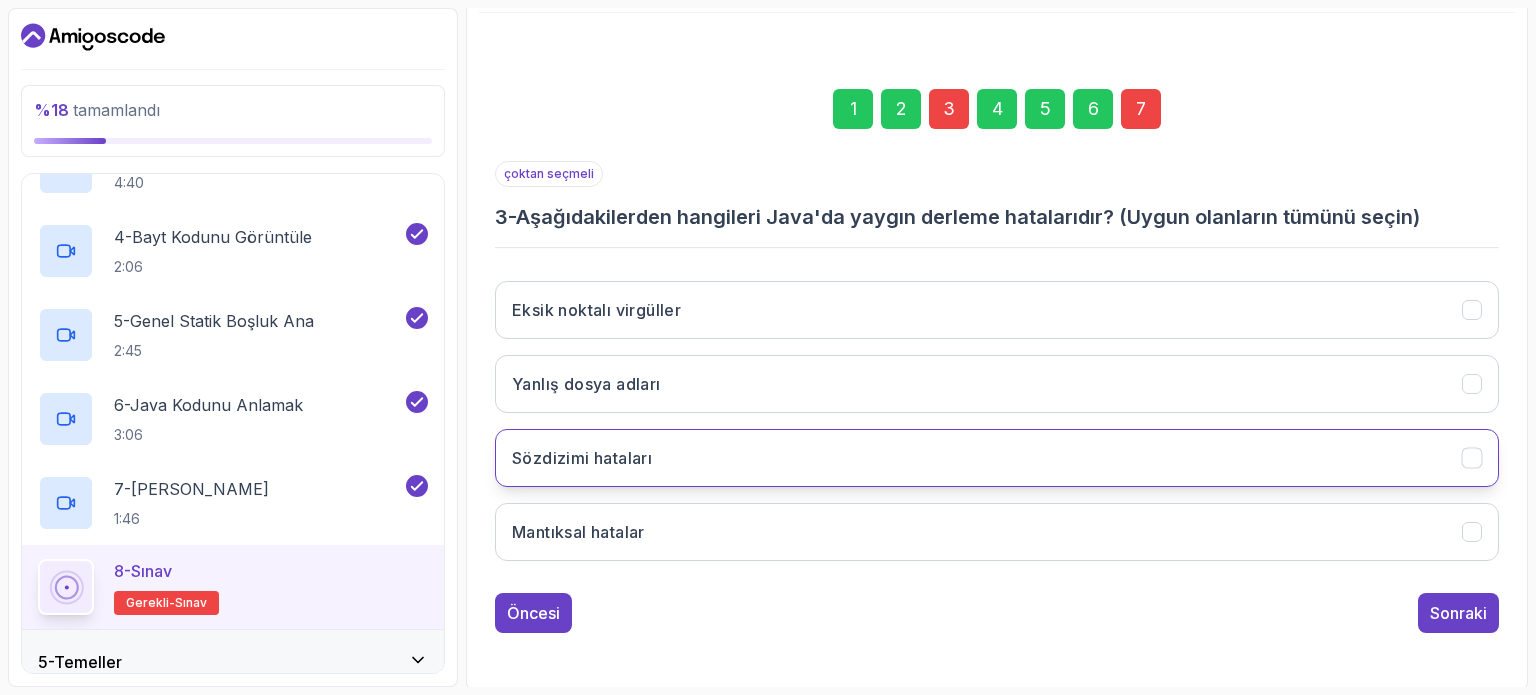 click on "Sözdizimi hataları" at bounding box center [997, 458] 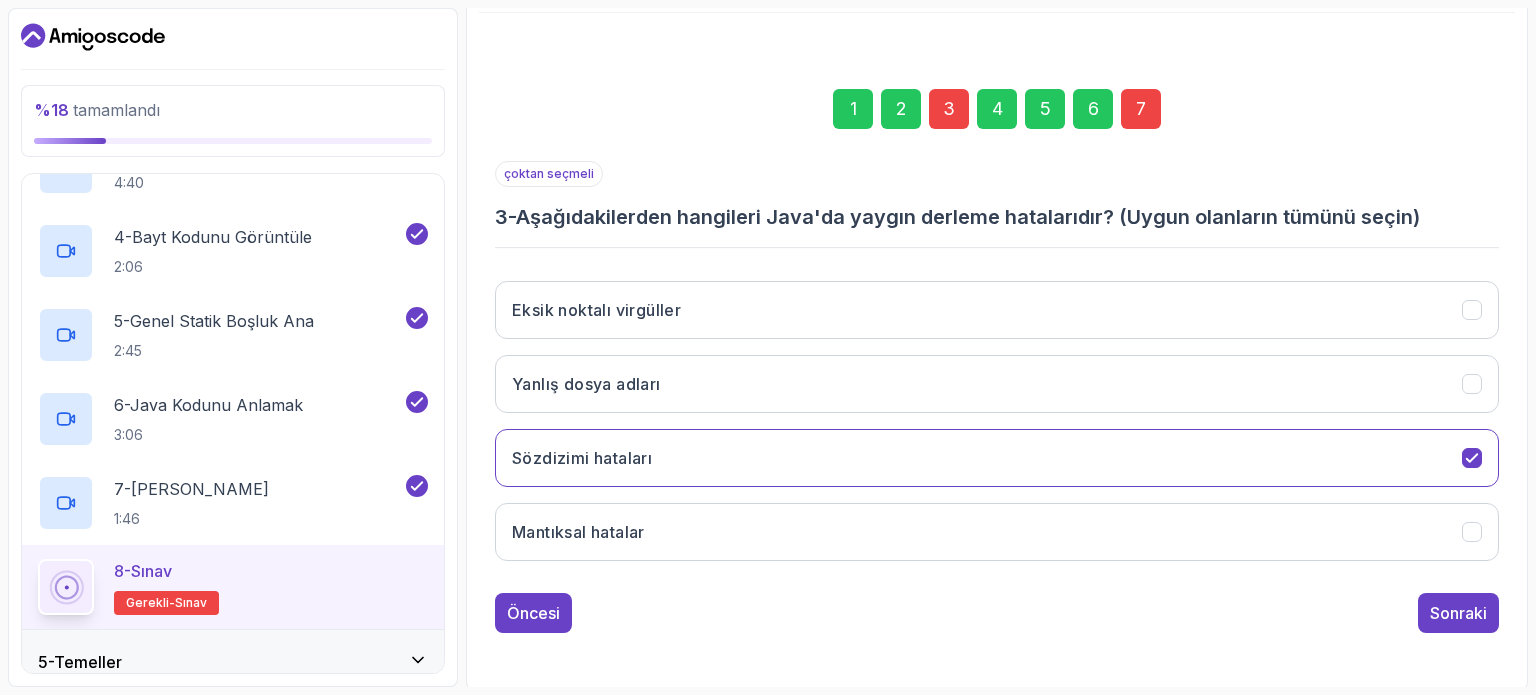 click on "7" at bounding box center (1141, 108) 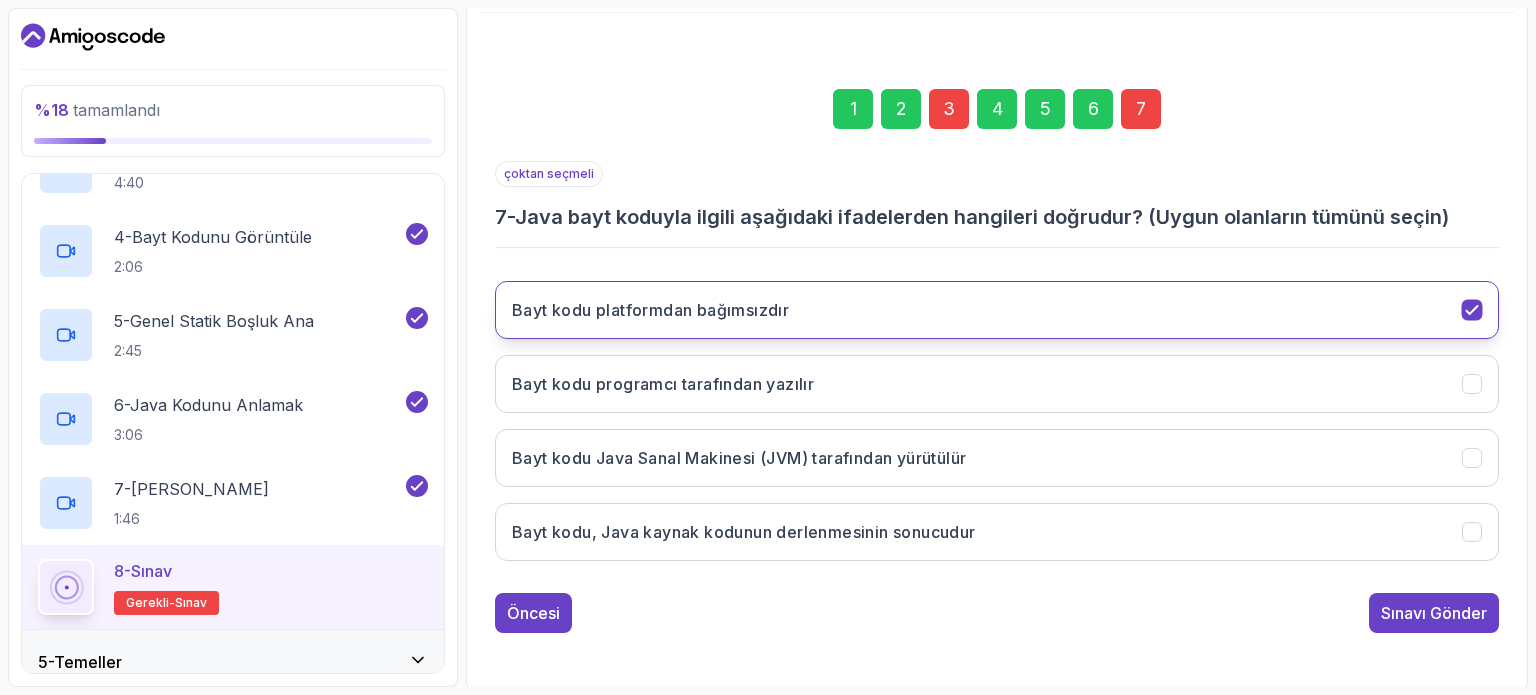 click on "Bayt kodu platformdan bağımsızdır" at bounding box center [997, 310] 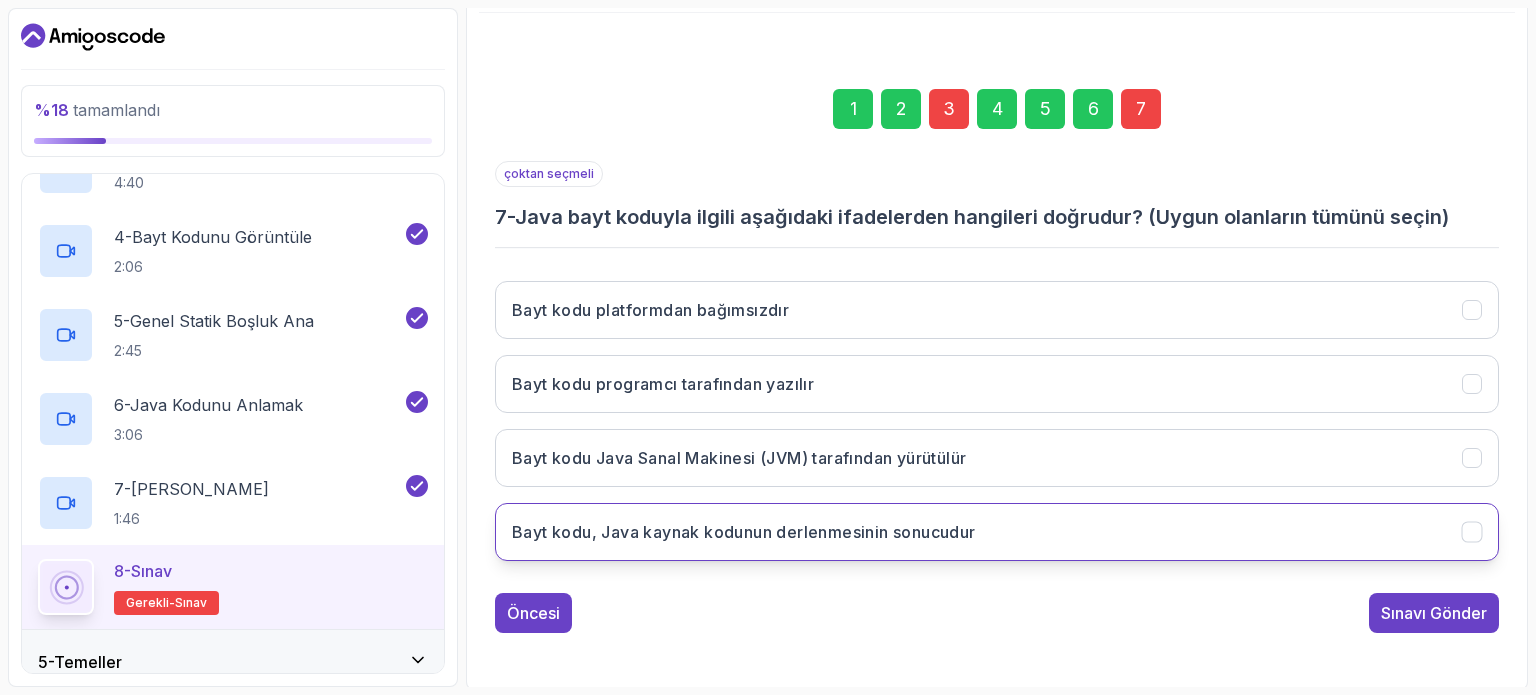 click on "Bayt kodu, Java kaynak kodunun derlenmesinin sonucudur" at bounding box center (744, 532) 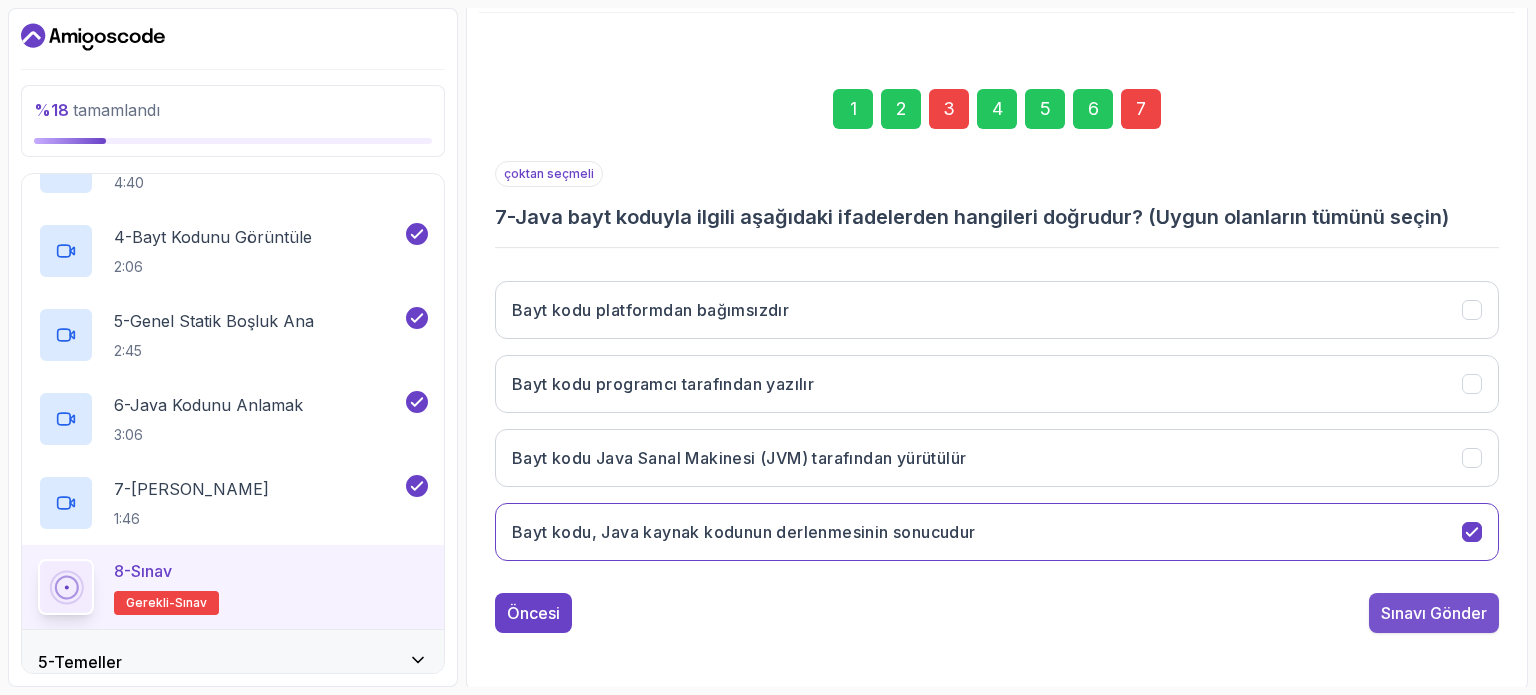 click on "Sınavı Gönder" at bounding box center [1434, 613] 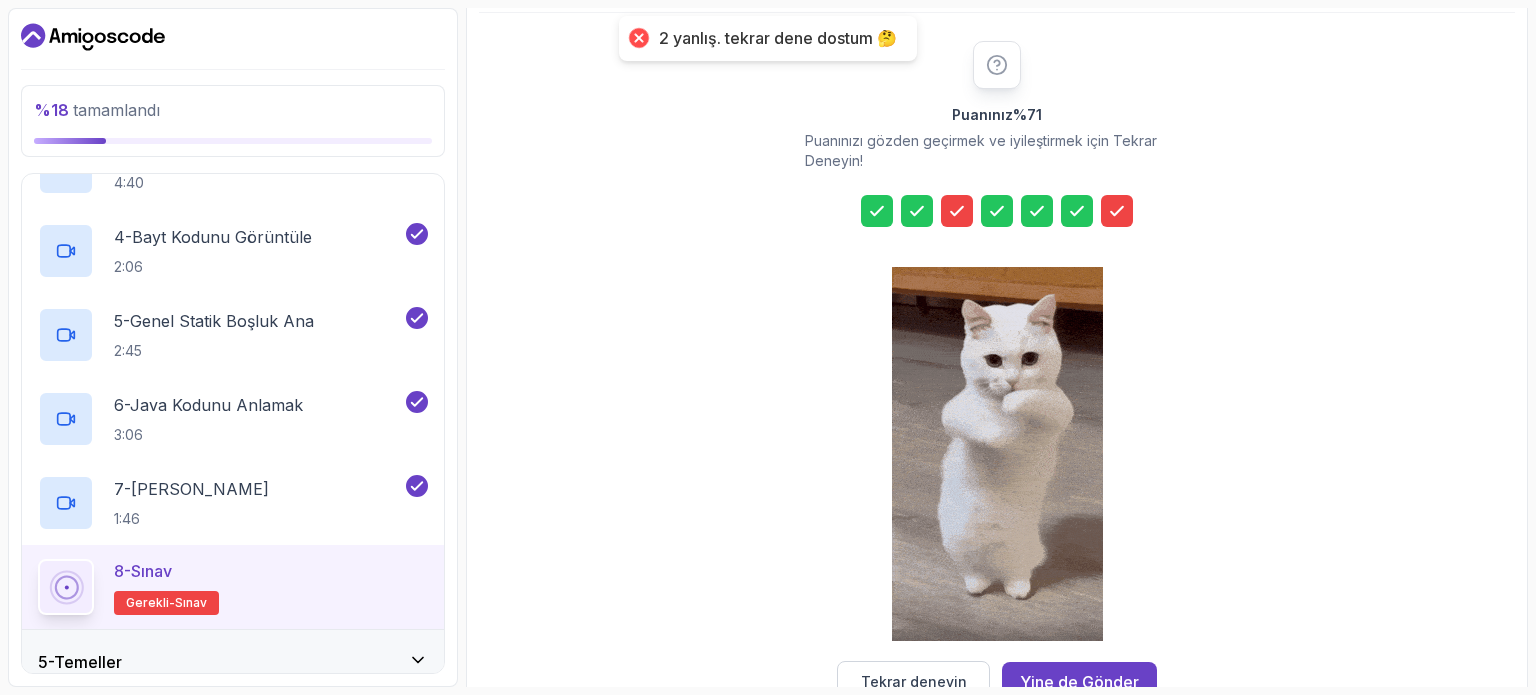 scroll, scrollTop: 282, scrollLeft: 0, axis: vertical 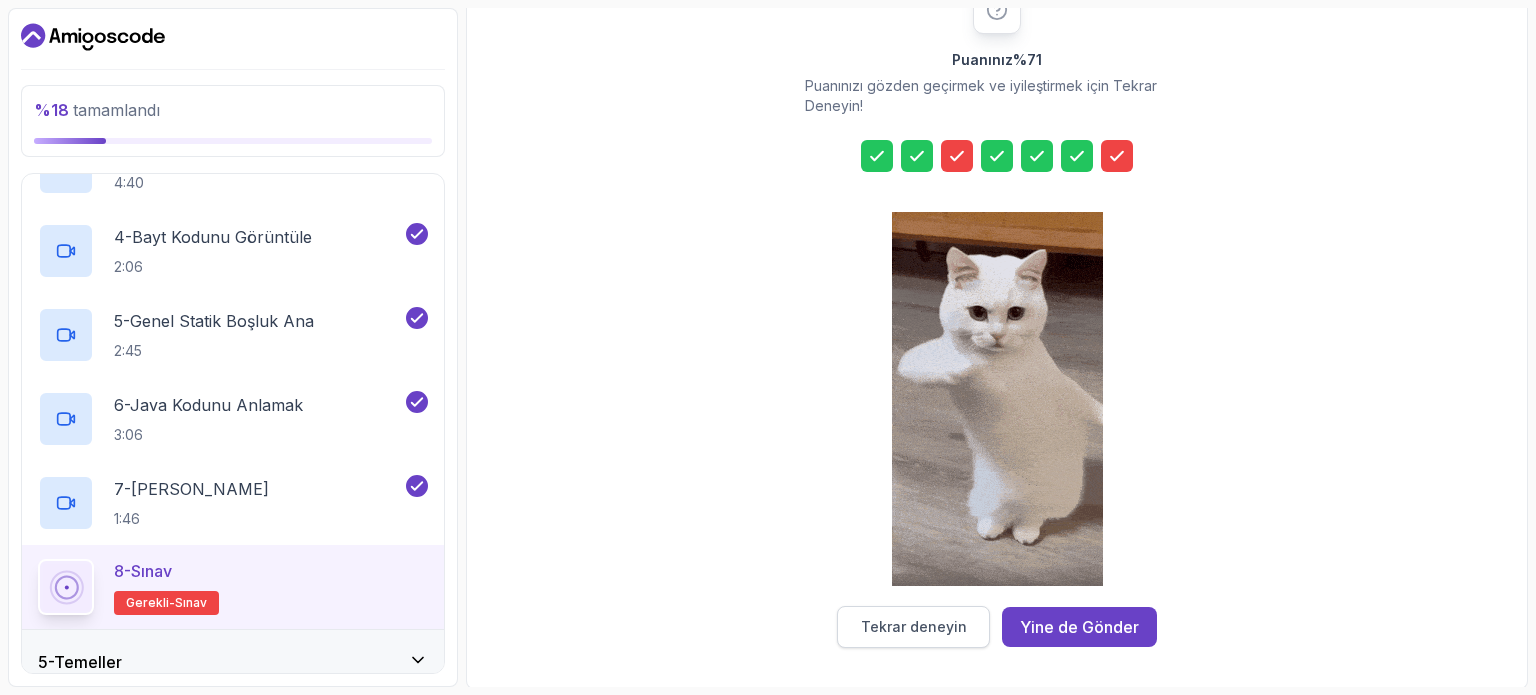 click on "Tekrar deneyin" at bounding box center (914, 626) 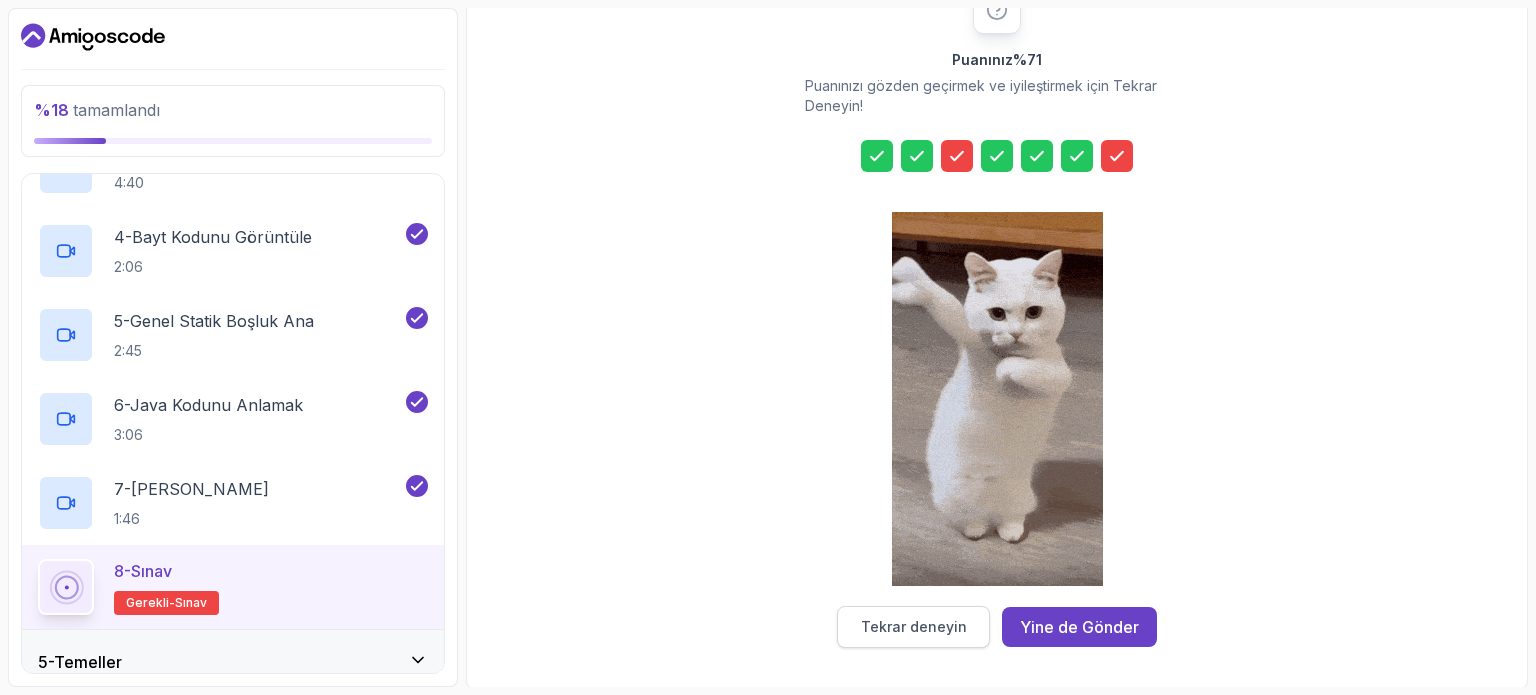 scroll, scrollTop: 227, scrollLeft: 0, axis: vertical 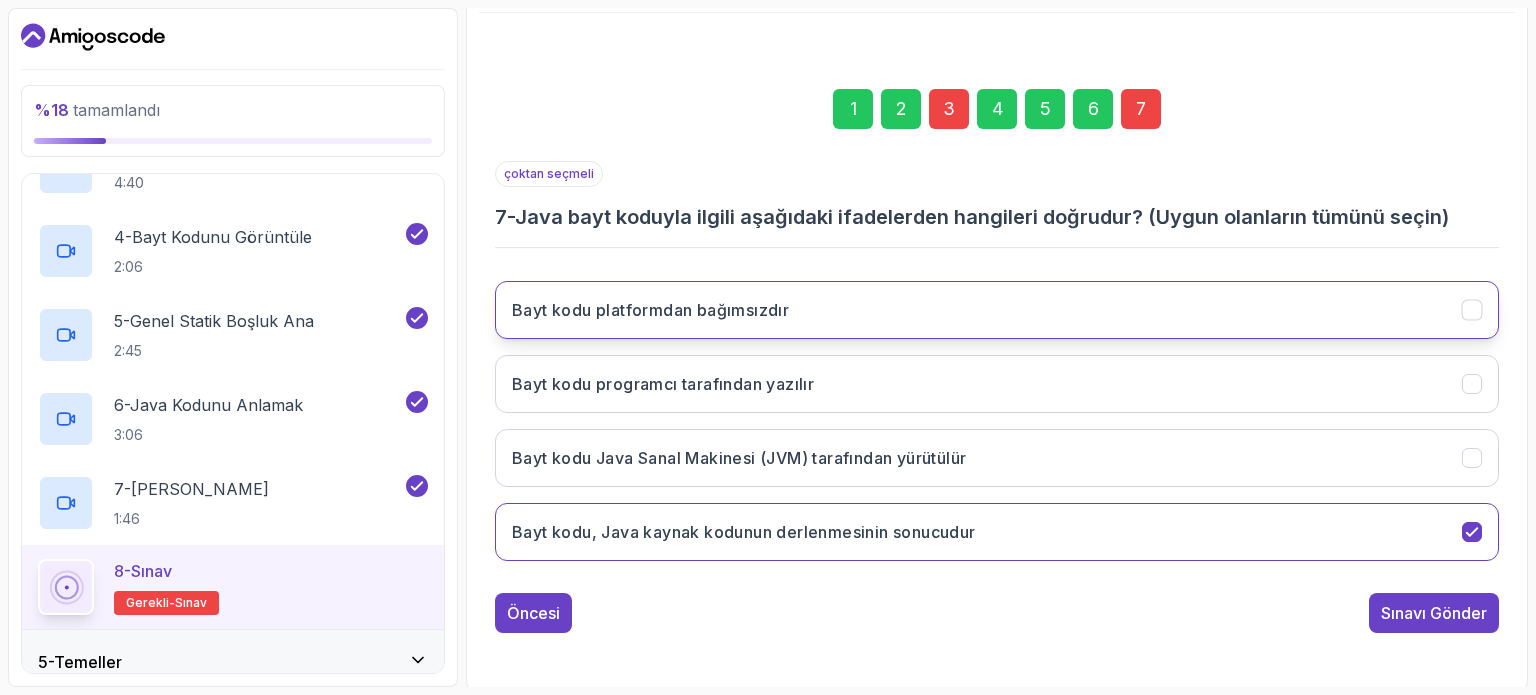 click on "Bayt kodu platformdan bağımsızdır" at bounding box center (997, 310) 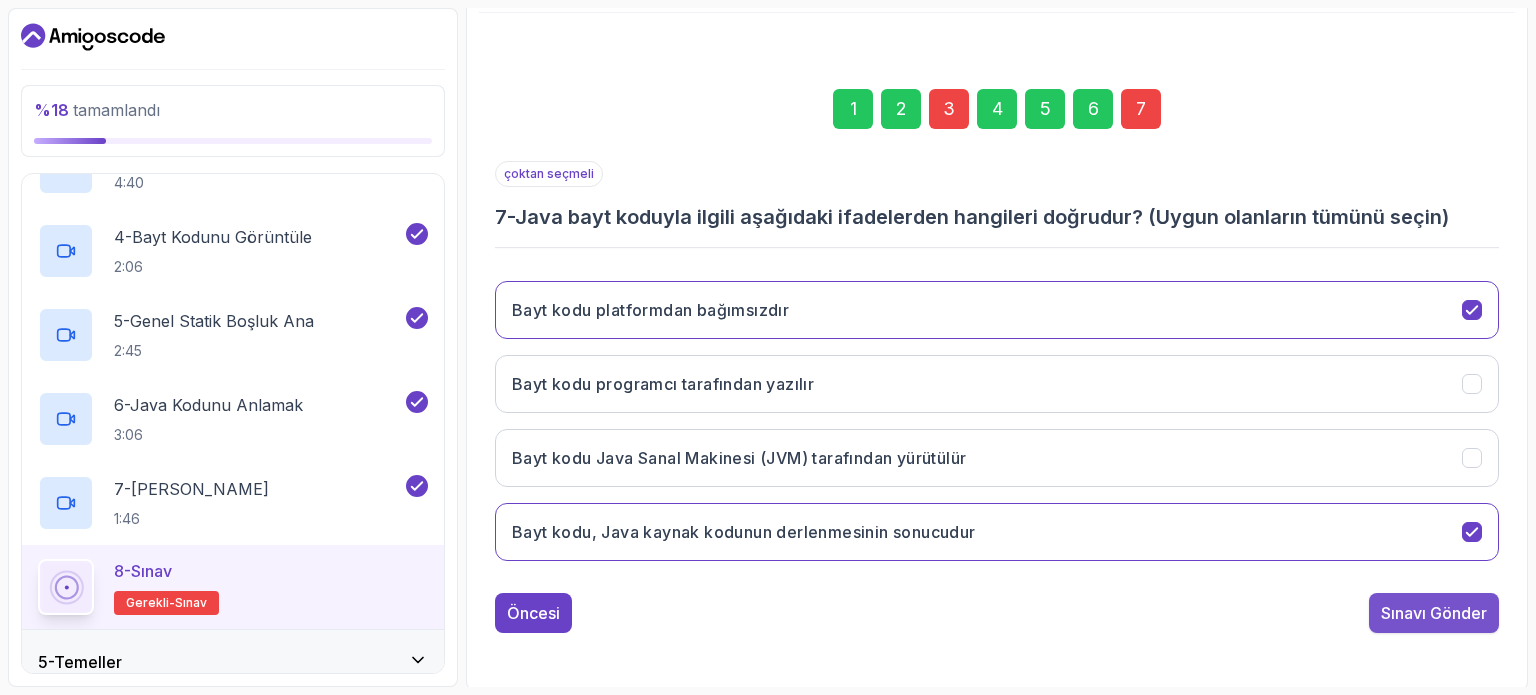 click on "Sınavı Gönder" at bounding box center [1434, 613] 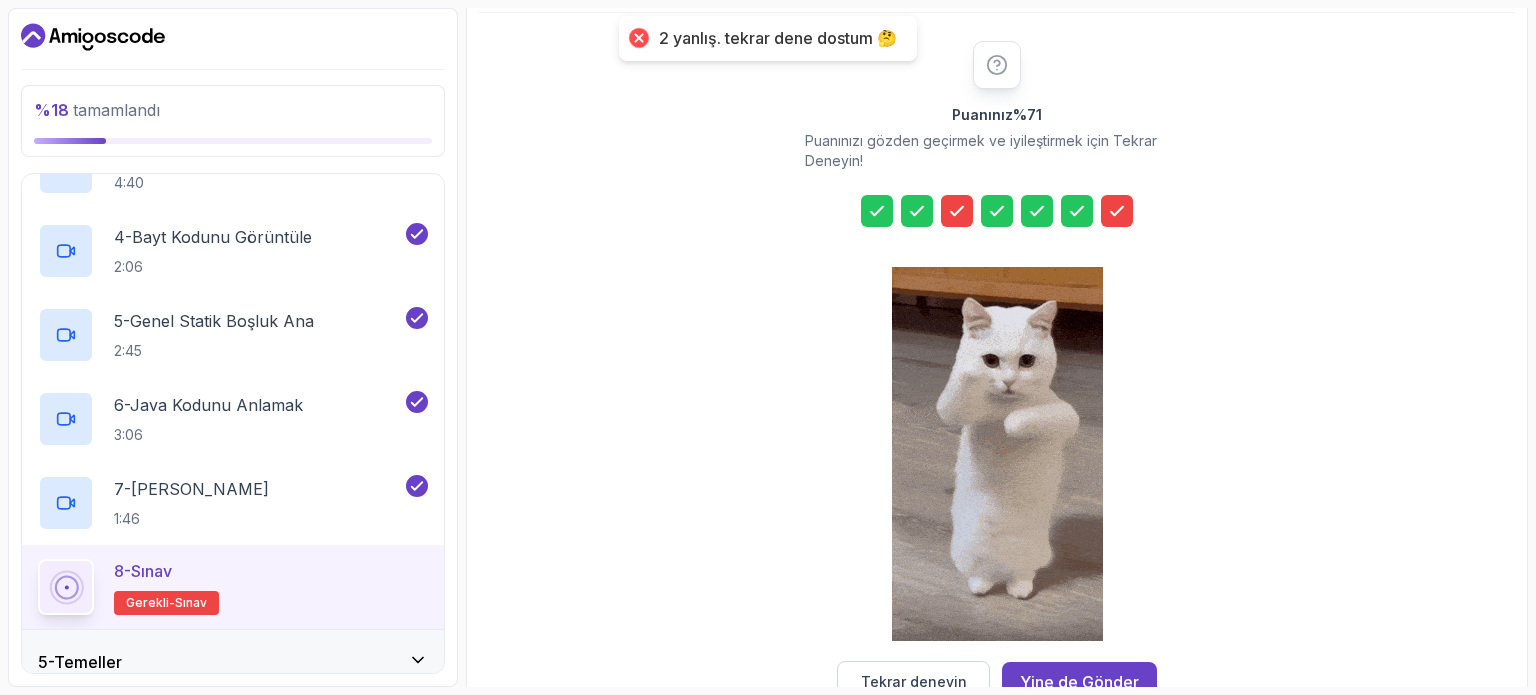 click on "%  18  tamamlandı 1  -  Giriş 2  -  Java'yı Anlamak 3  -  Ortam Kurulumu 4  -  Java ile Çalışmaya Başlayın 1  -  İlk Java Programınız 2:23 2  -  Terminal Üzerinden Derleme ve Çalıştırma 3:34 3  -  Derleme Hatalarını Düzeltme 4:40 4  -  Bayt Kodunu Görüntüle 2:06 5  -  Genel Statik Boşluk Ana 2:45 6  -  Java Kodunu Anlamak 3:06 7  -  Sout Klavye Kısayolu 1:46 8  -  Sınav Gerekli- sınav 5  -  Temeller 6  -  Alıştırmalar 7  -  Outro Kurslarım Yeni Başlayanlar İçin Java 0  Puan 1 [PERSON_NAME] Fırat Öğrenci 4 - Java ile Çalışmaya Başlayın %  18  tamamlandı Java ile Çalışmaya Başlayın Sınav Sınav [PERSON_NAME]  tarafından Slaytlar Depo Depo mevcut değil Tasarımlar Tasarım mevcut değil Paylaşmak Sınav Destek Herhangi bir sorun var mı? Slaytlar Depo Depo mevcut değil Tasarımlar Tasarım mevcut değil Paylaşmak Puanınız  %  71 Puanınızı gözden geçirmek ve iyileştirmek için Tekrar Deneyin! Tekrar deneyin Yine de Gönder" at bounding box center (768, 347) 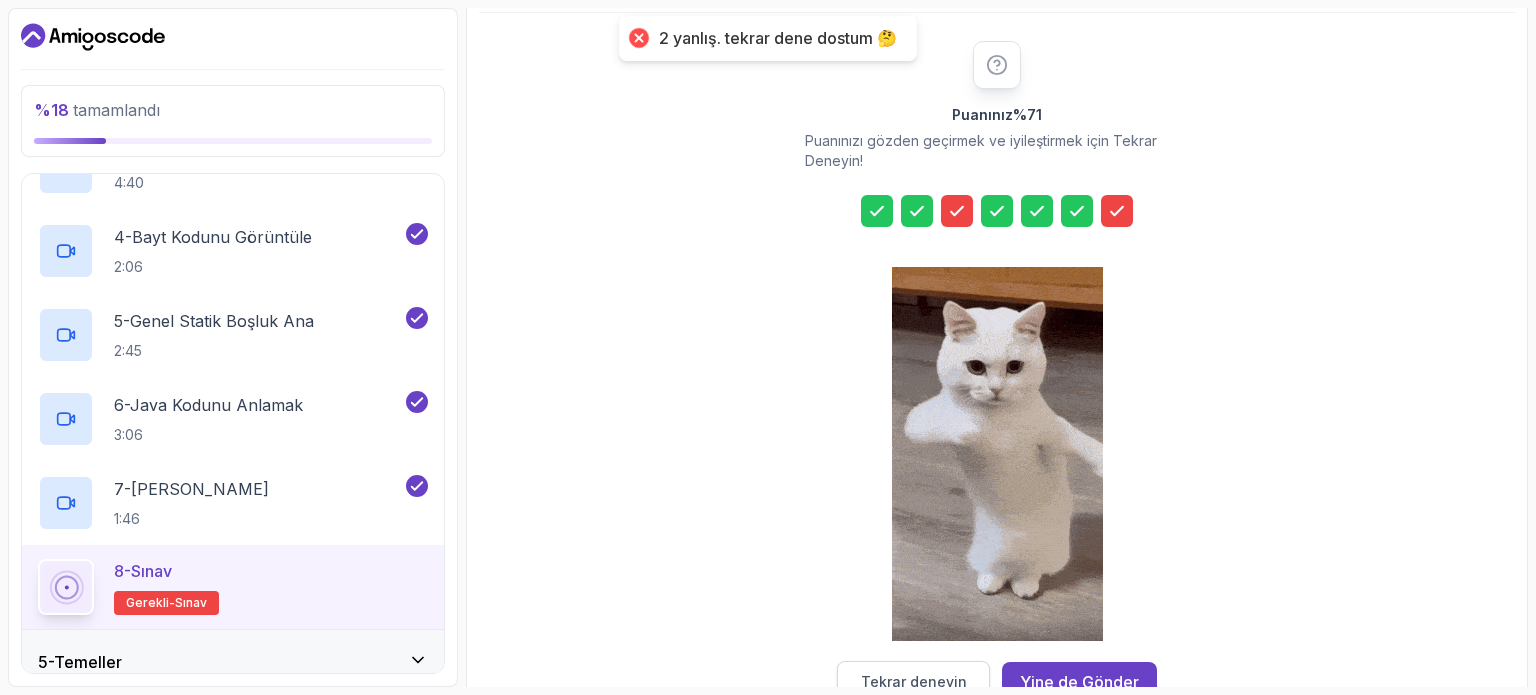 click on "Tekrar deneyin" at bounding box center [914, 681] 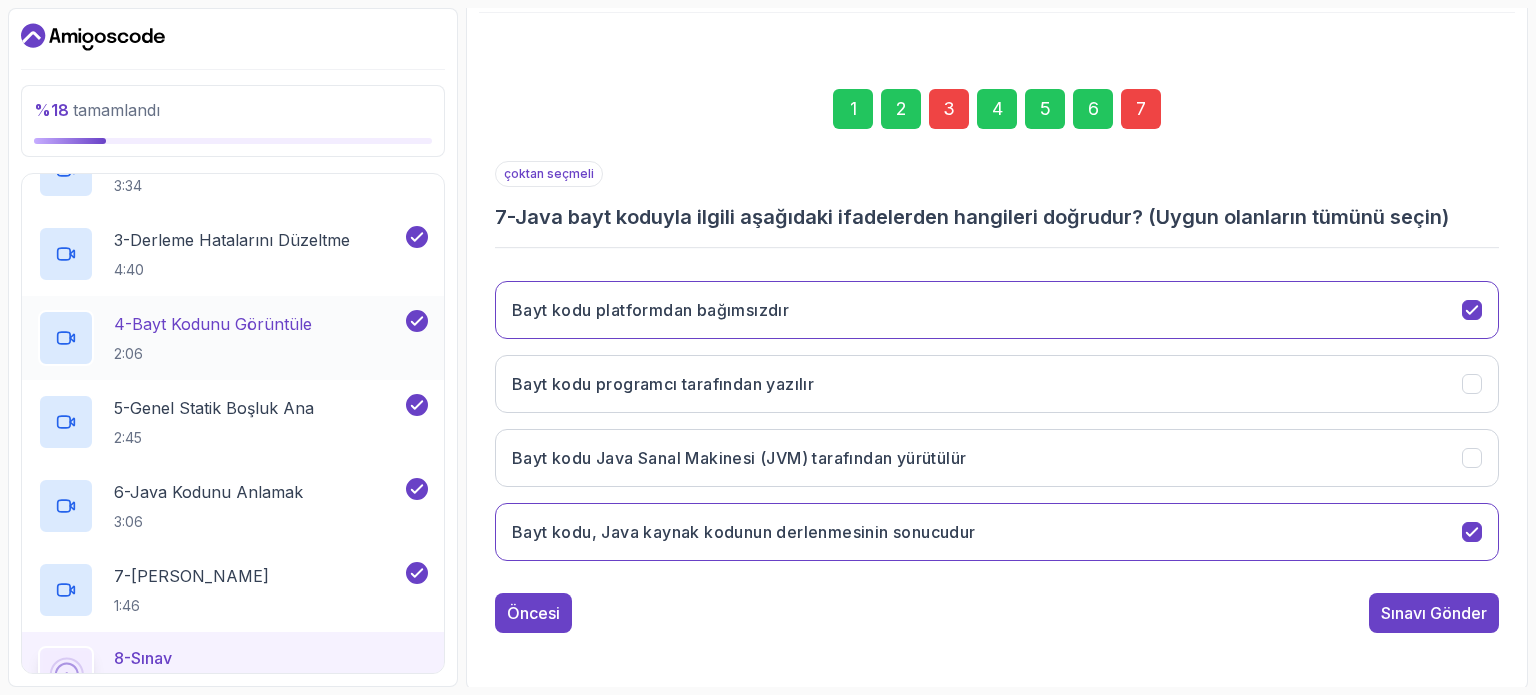 scroll, scrollTop: 397, scrollLeft: 0, axis: vertical 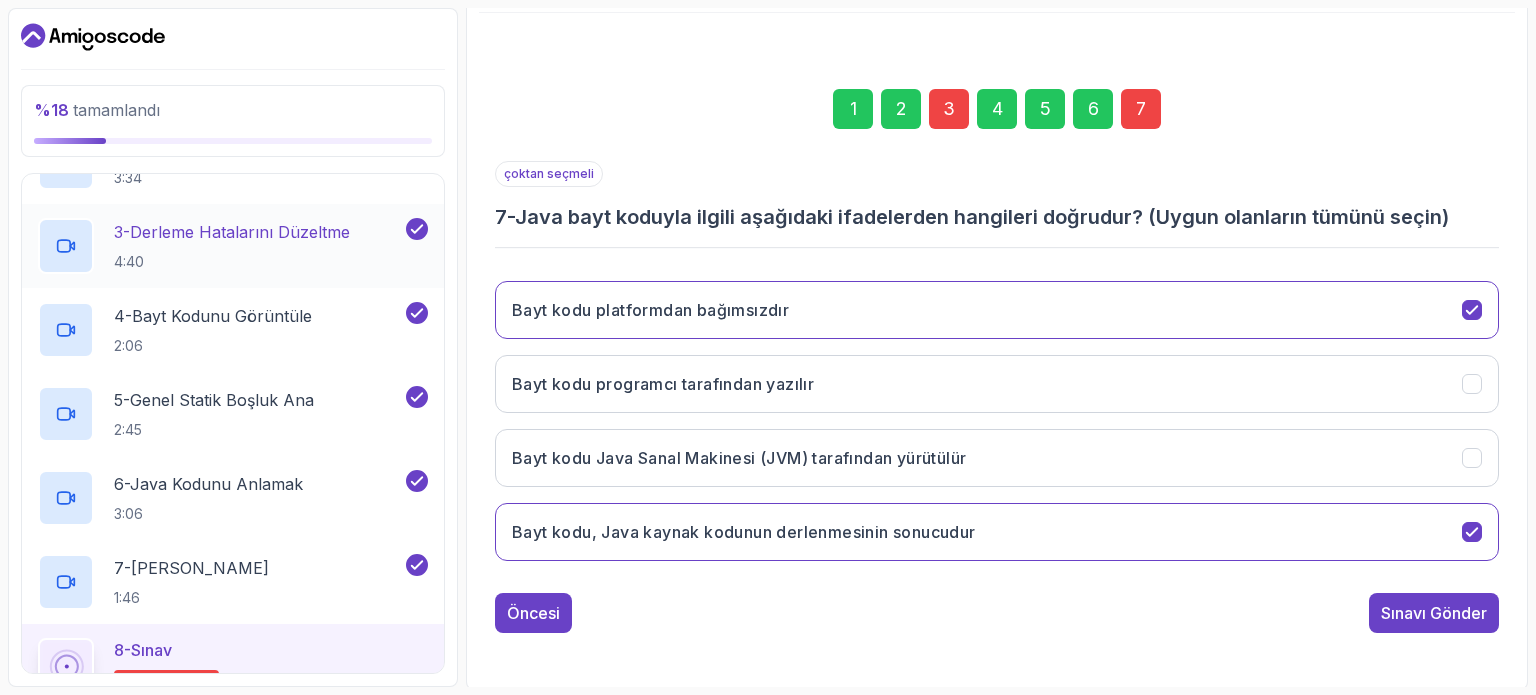 click on "Derleme Hatalarını Düzeltme" at bounding box center [240, 232] 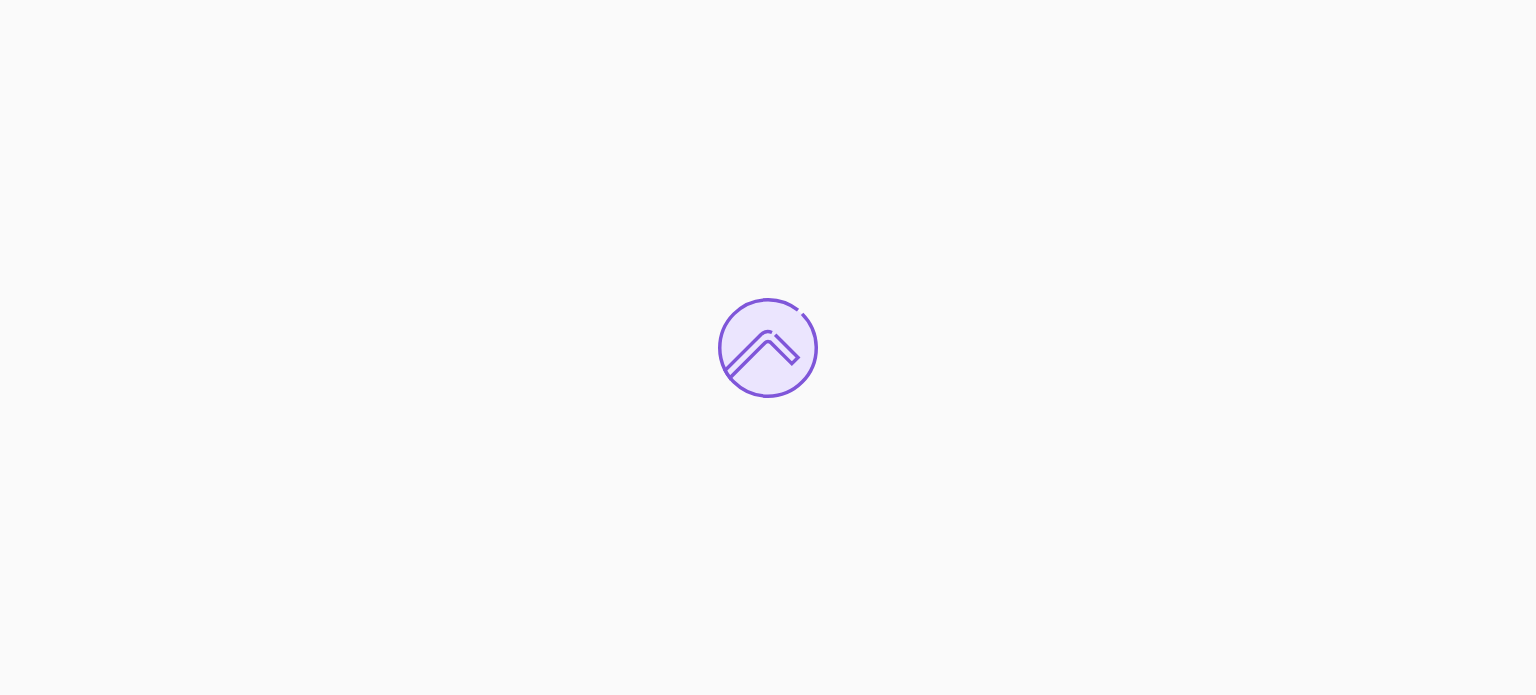 scroll, scrollTop: 0, scrollLeft: 0, axis: both 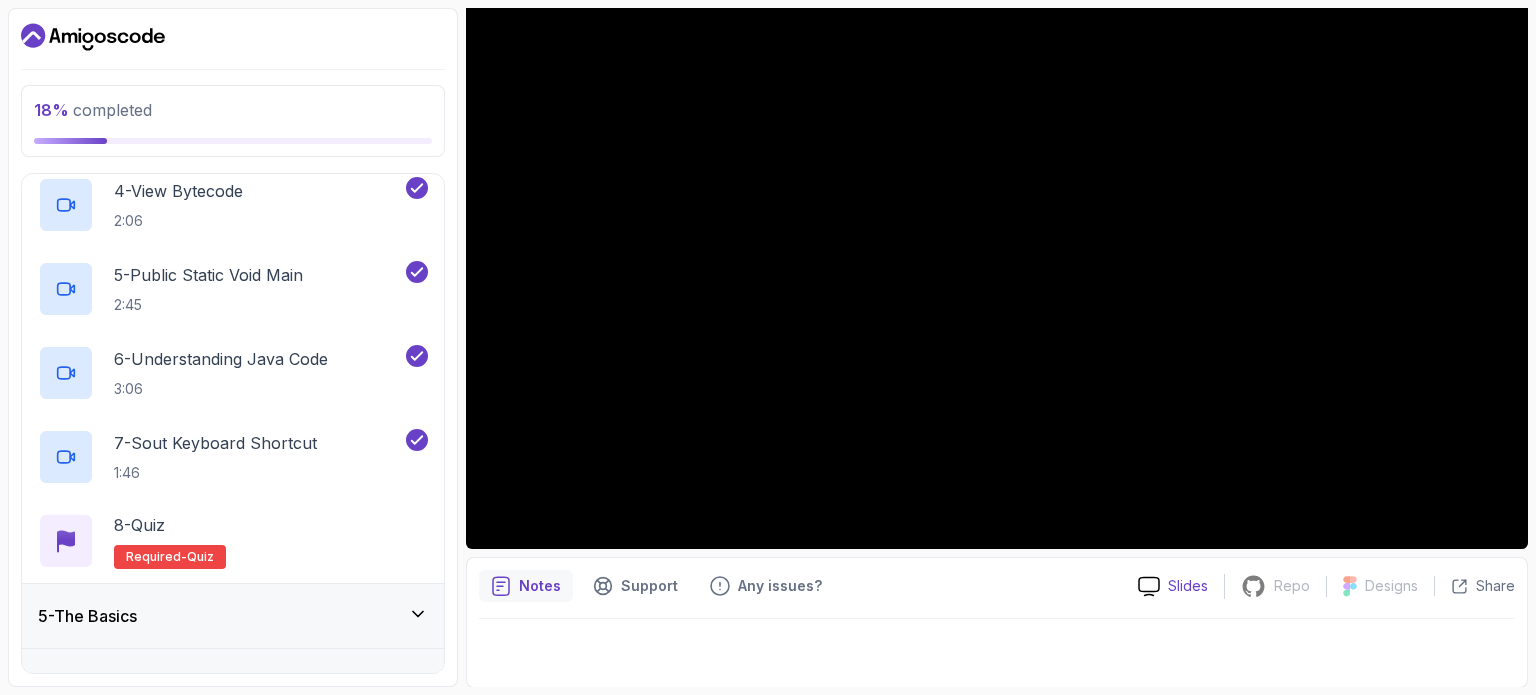 click on "Slides" at bounding box center [1188, 586] 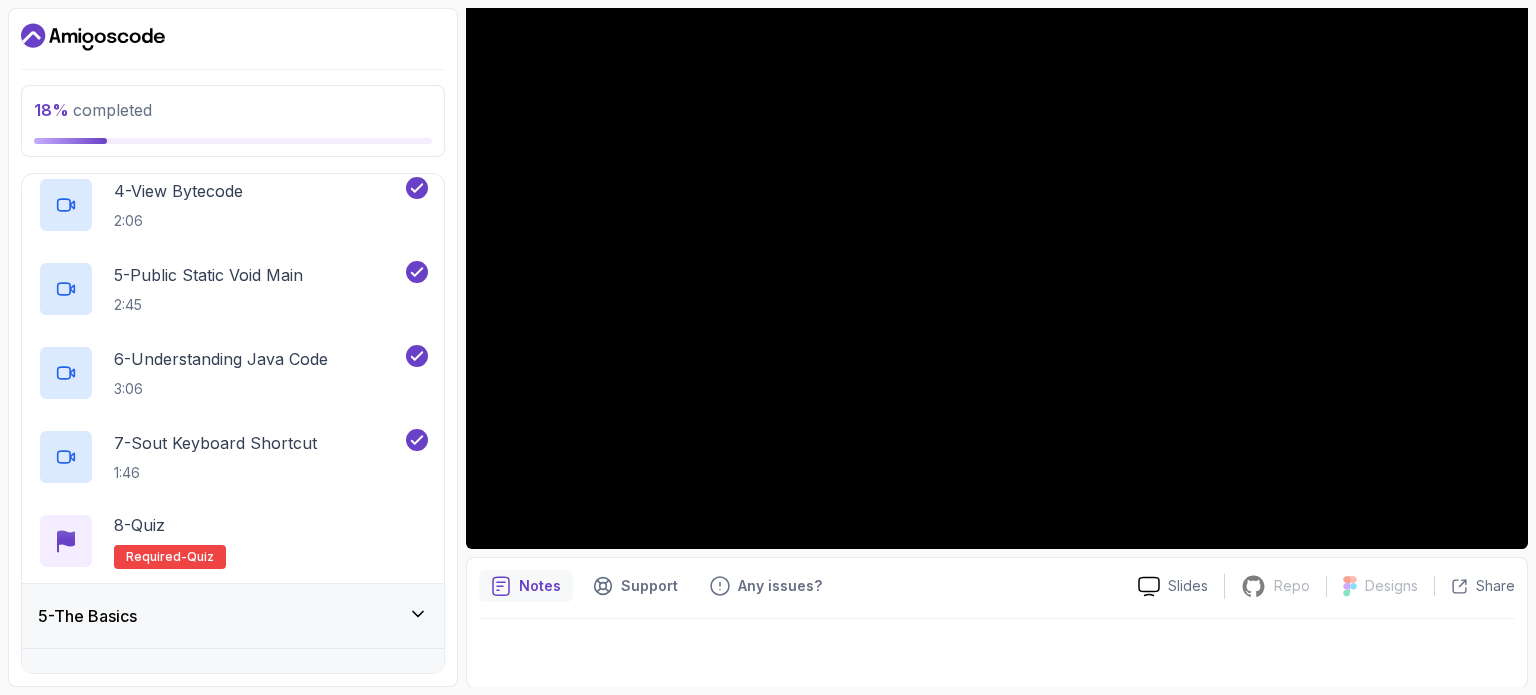 click on "Notes" at bounding box center [540, 586] 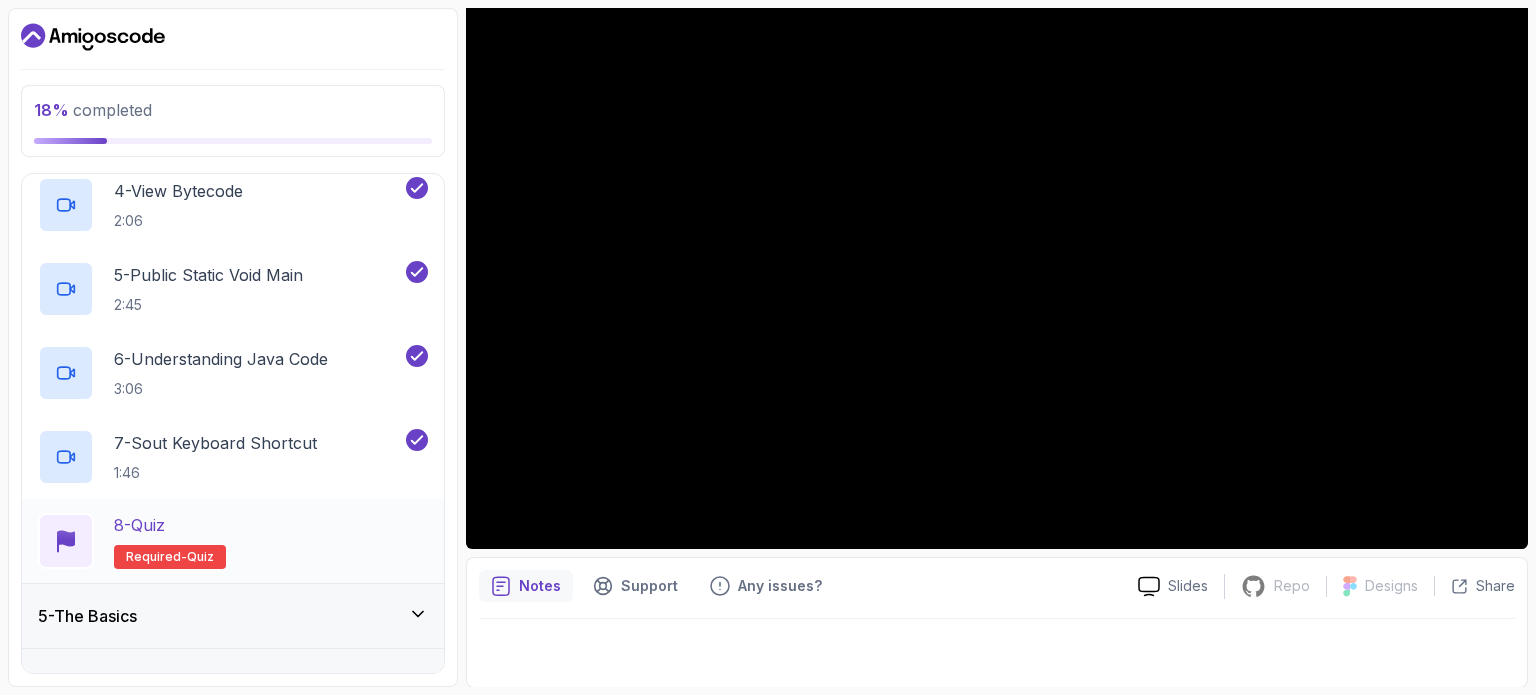 click on "8  -  Quiz Required- quiz" at bounding box center [233, 541] 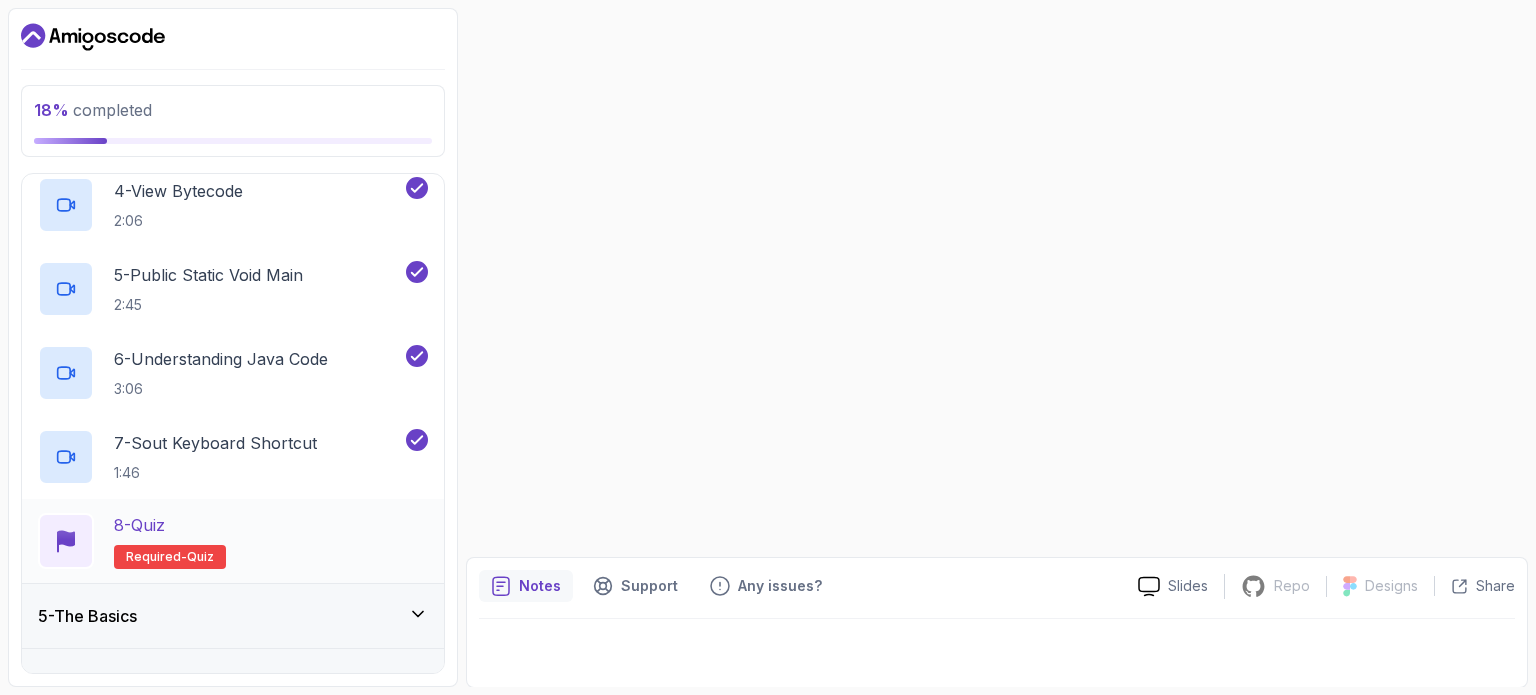 scroll, scrollTop: 0, scrollLeft: 0, axis: both 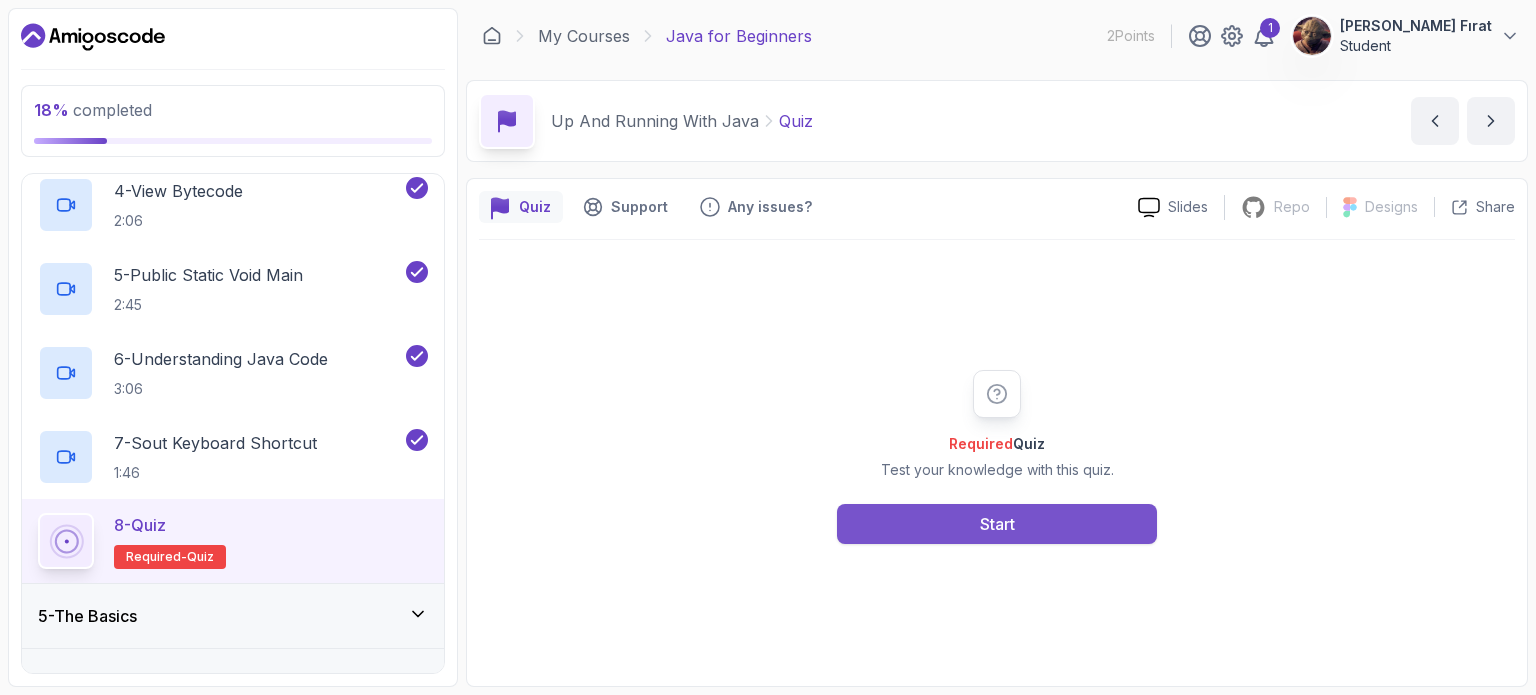 click on "Start" at bounding box center (997, 524) 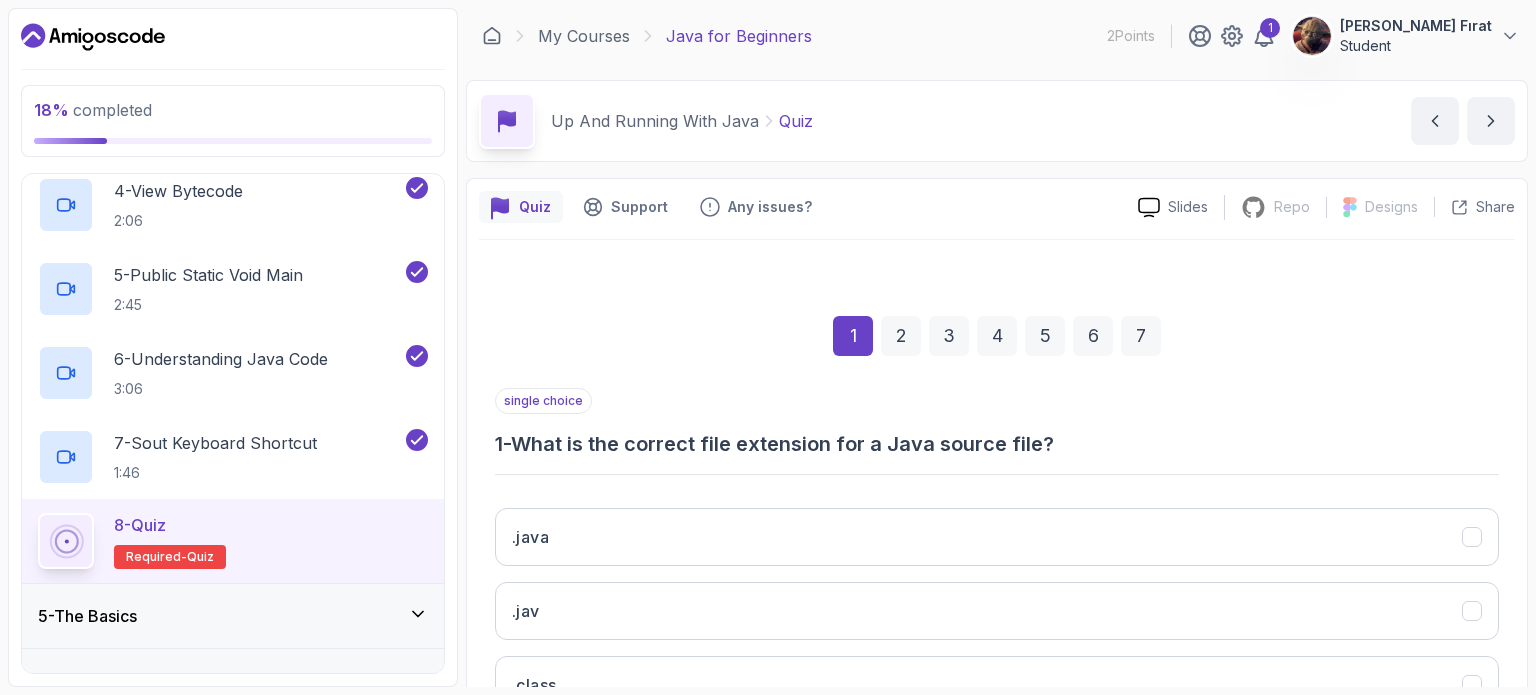 scroll, scrollTop: 227, scrollLeft: 0, axis: vertical 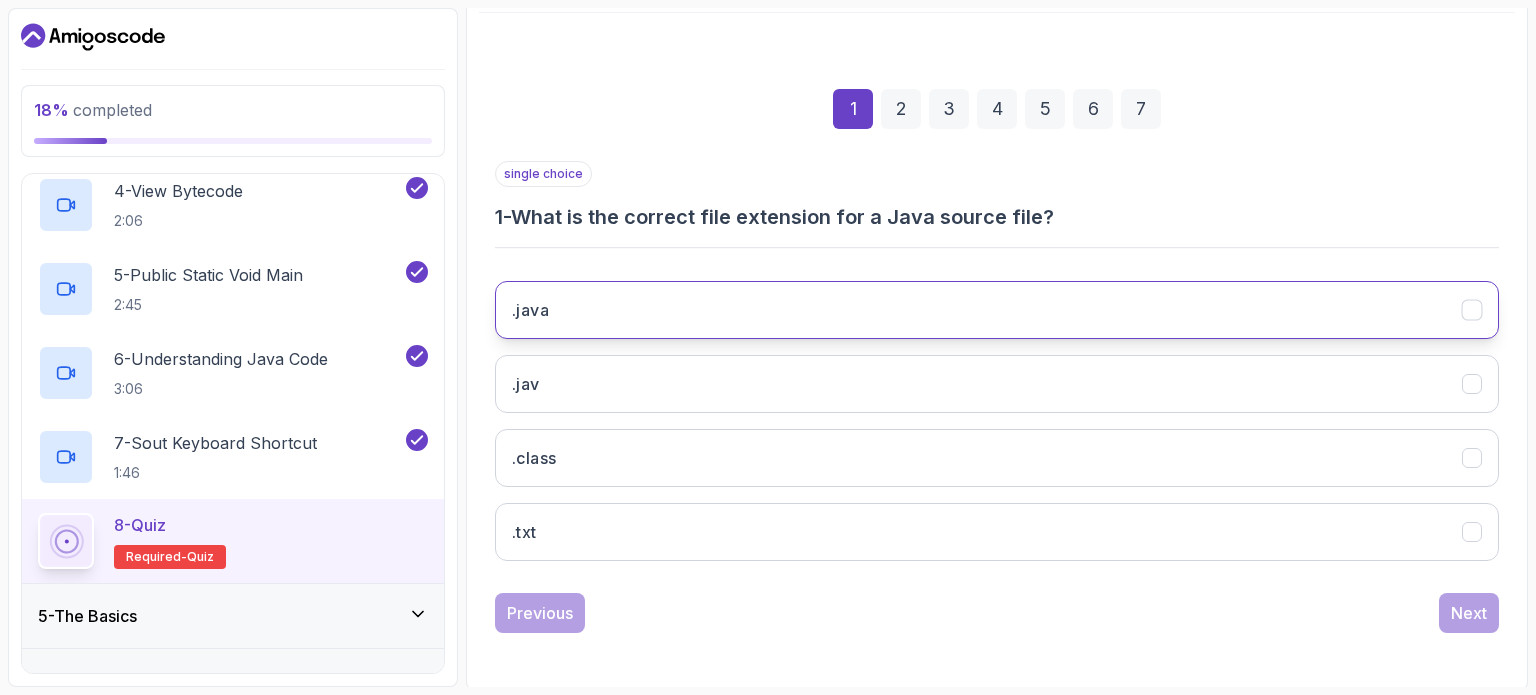 click on ".java" at bounding box center [997, 310] 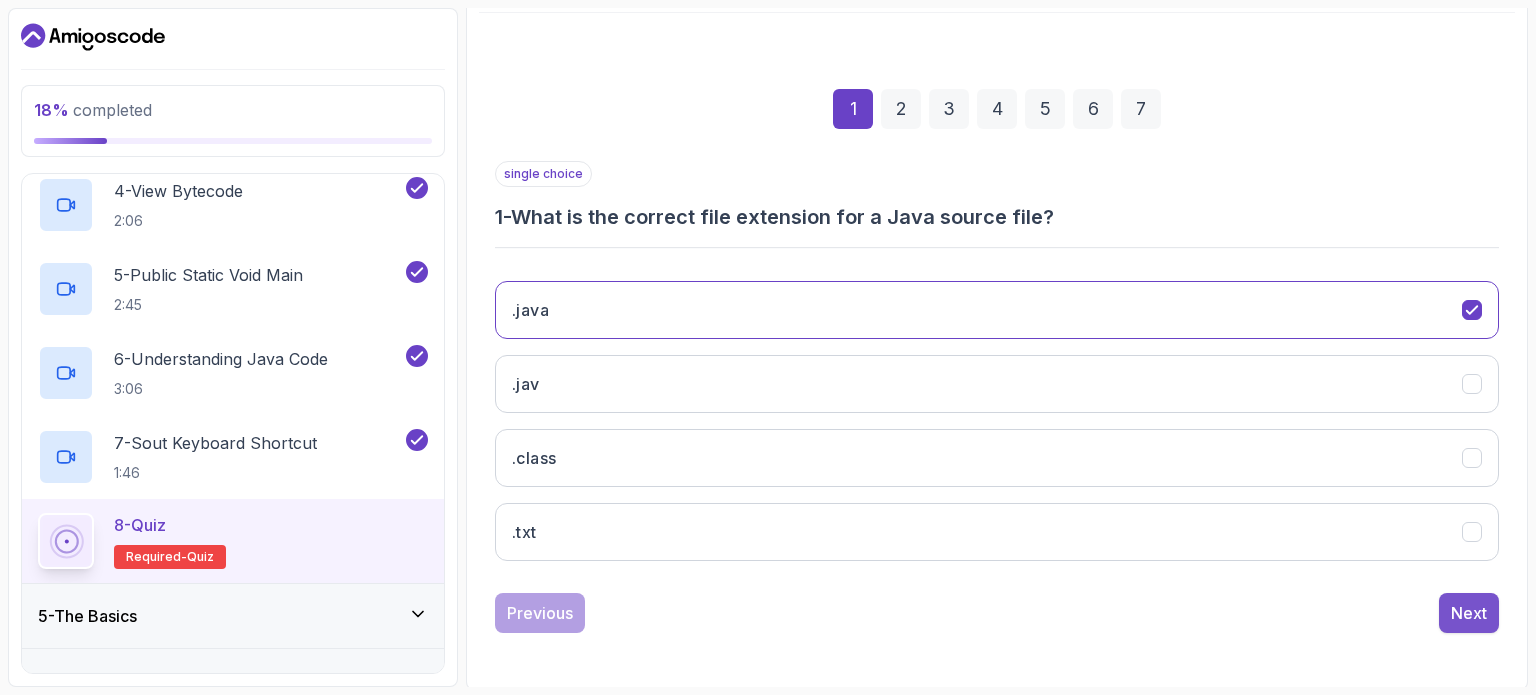 click on "Next" at bounding box center [1469, 613] 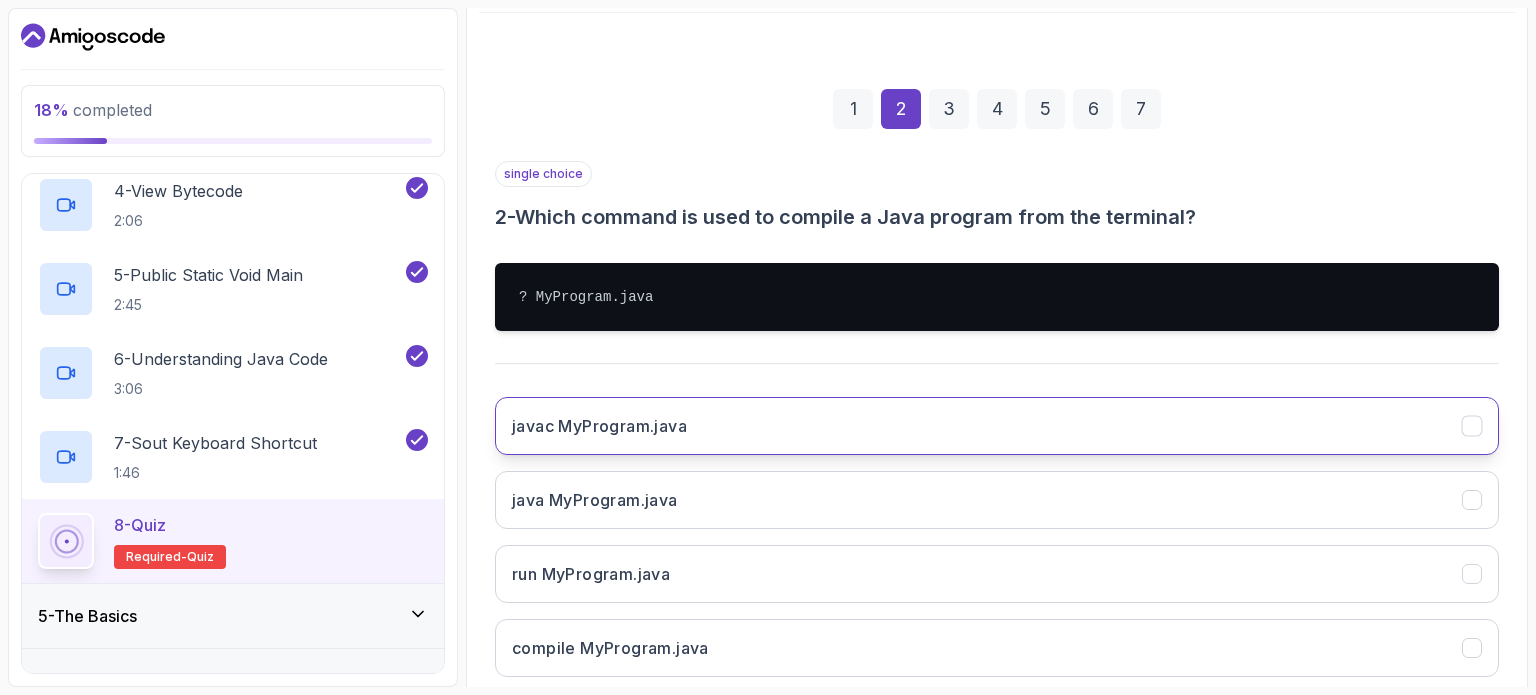 scroll, scrollTop: 343, scrollLeft: 0, axis: vertical 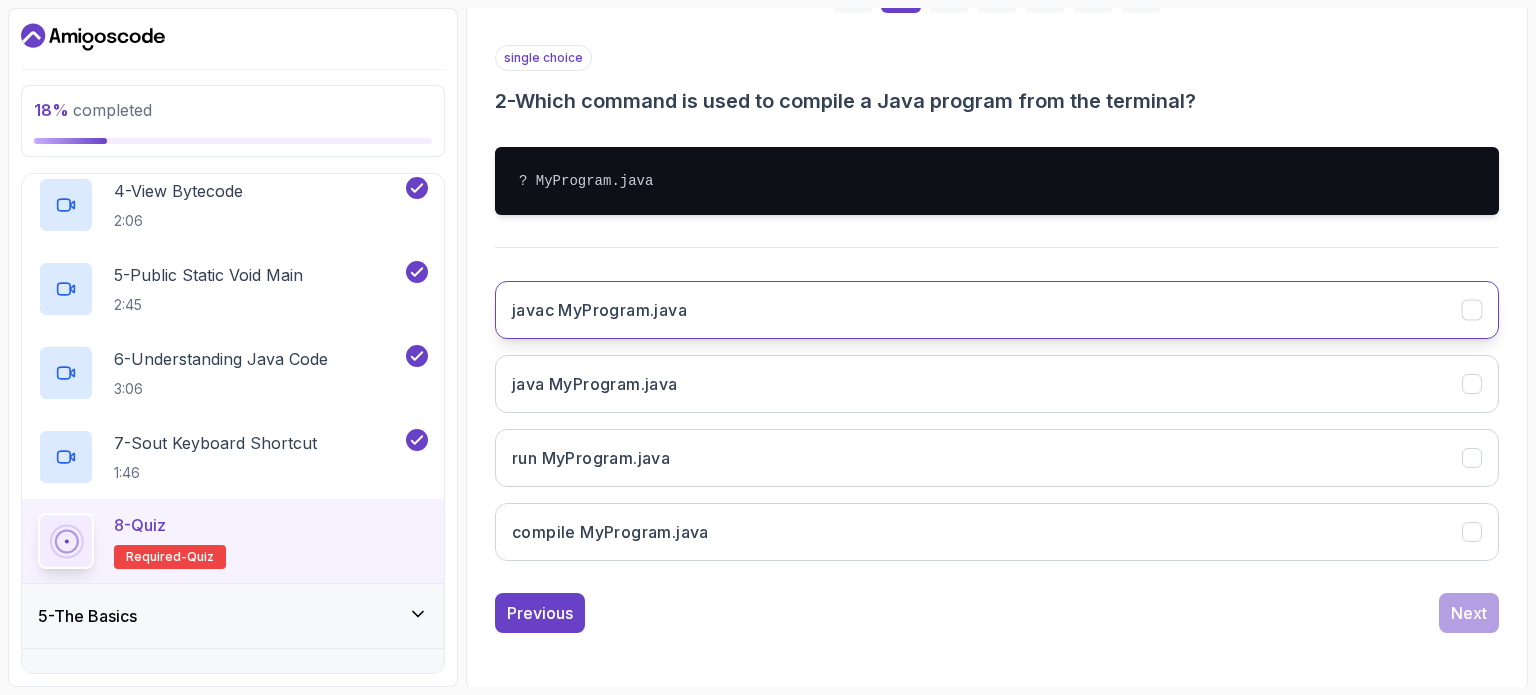 click on "javac MyProgram.java" at bounding box center [997, 310] 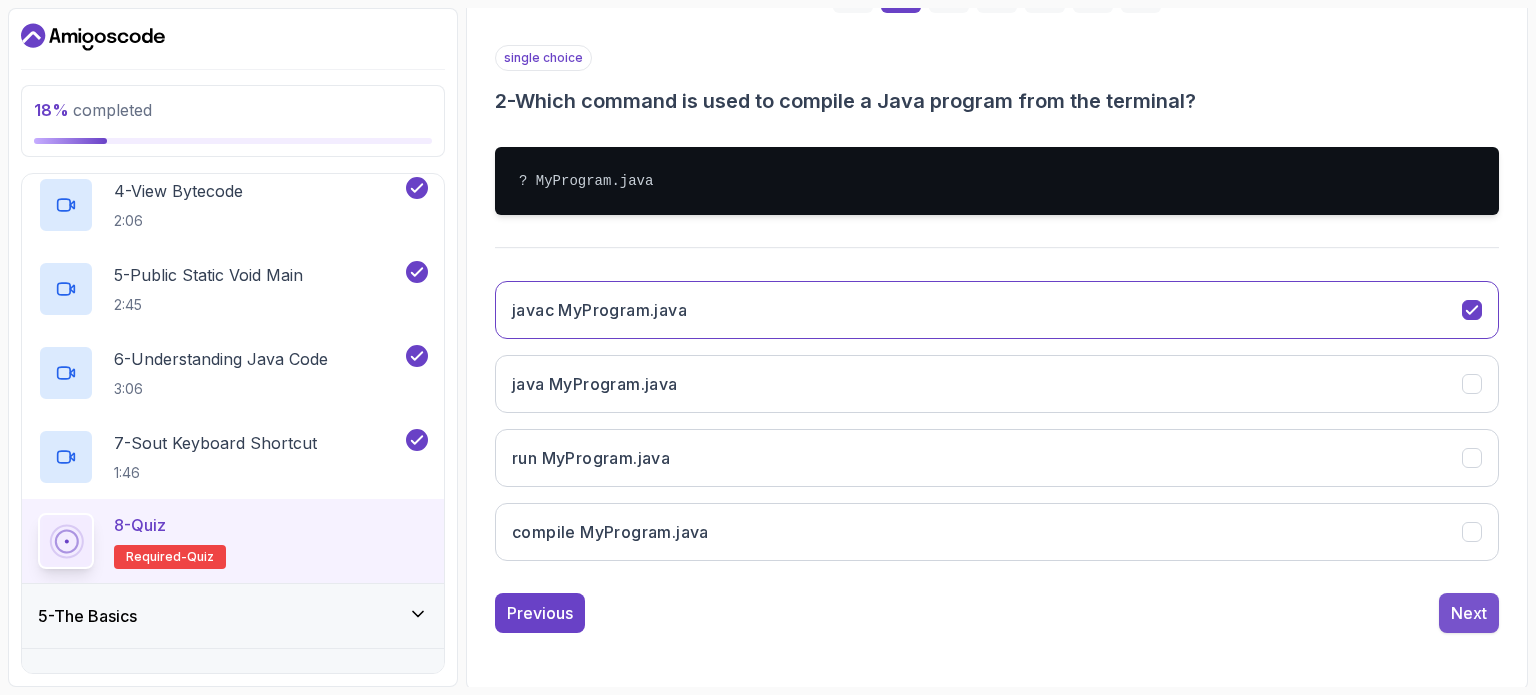 click on "Next" at bounding box center (1469, 613) 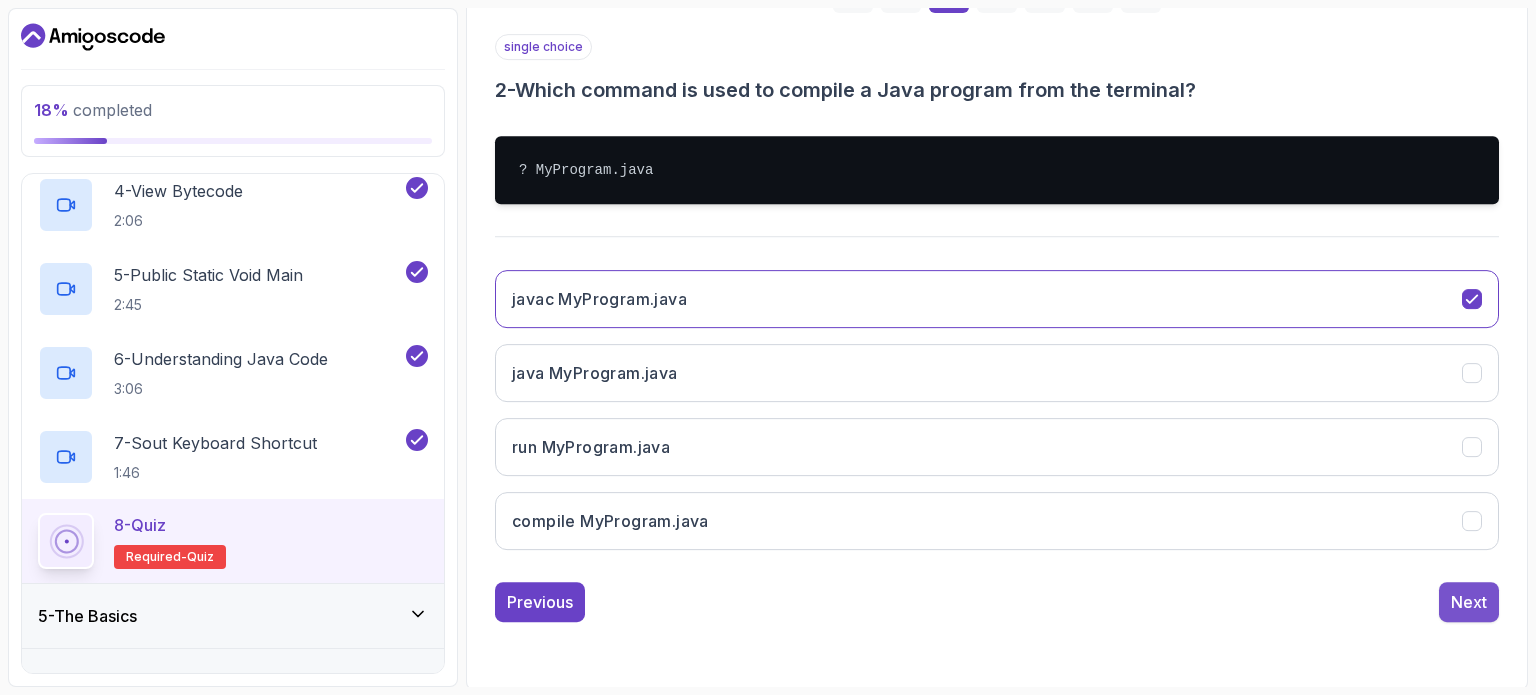 scroll, scrollTop: 227, scrollLeft: 0, axis: vertical 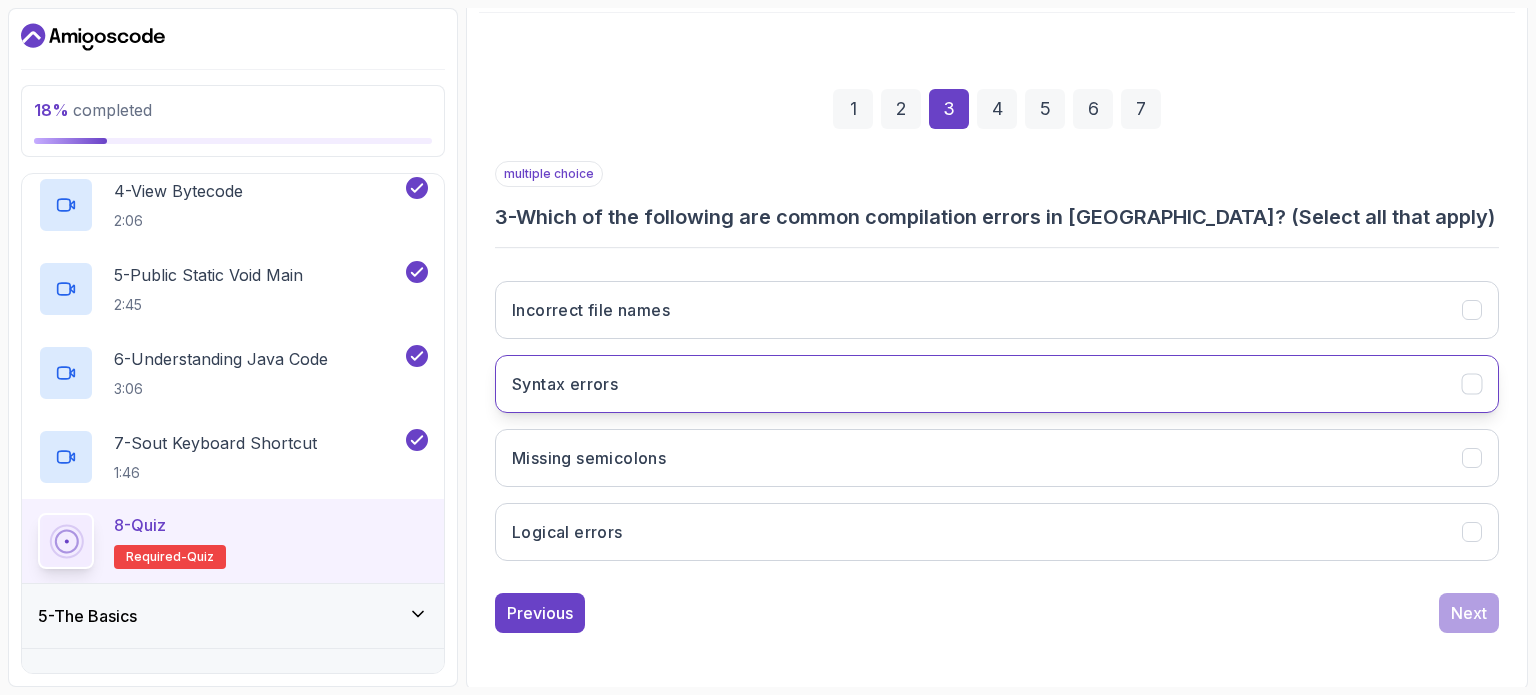 click on "Syntax errors" at bounding box center (997, 384) 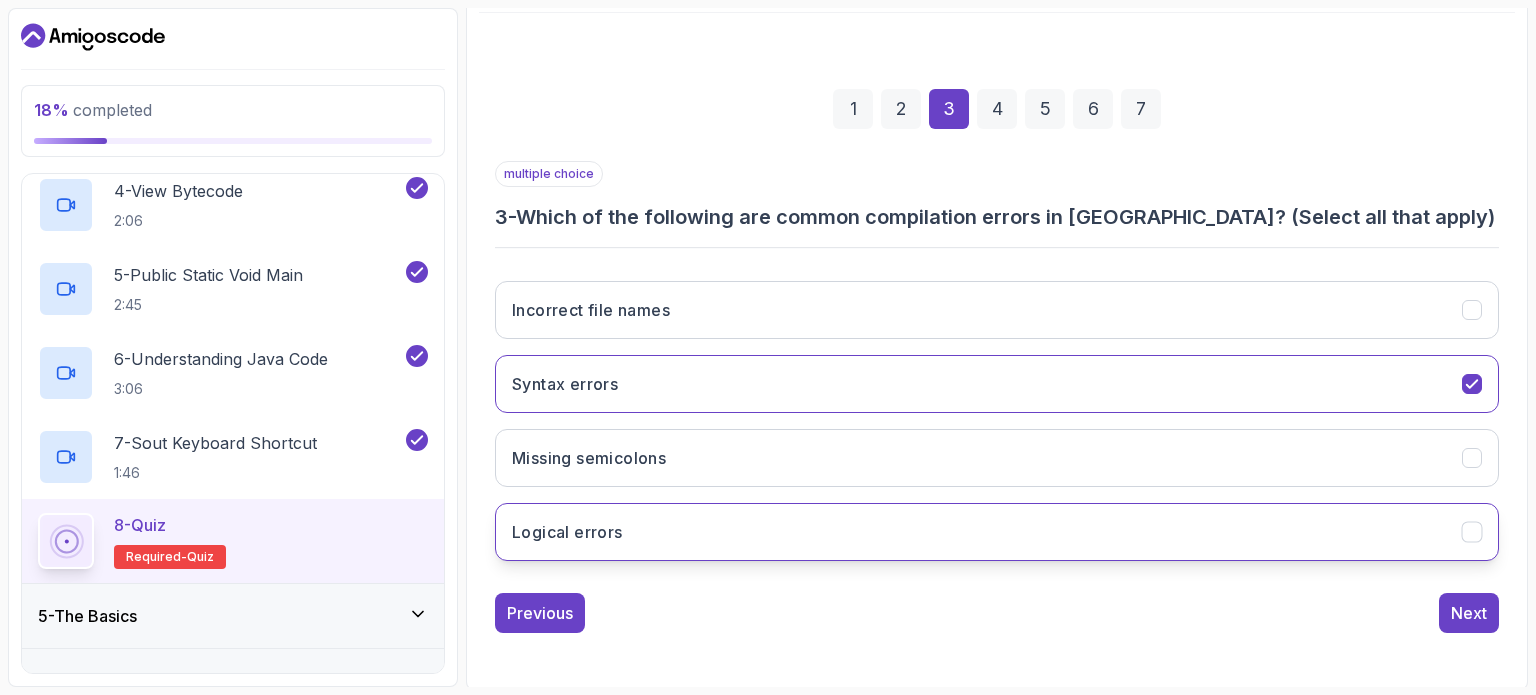 click on "Logical errors" at bounding box center (997, 532) 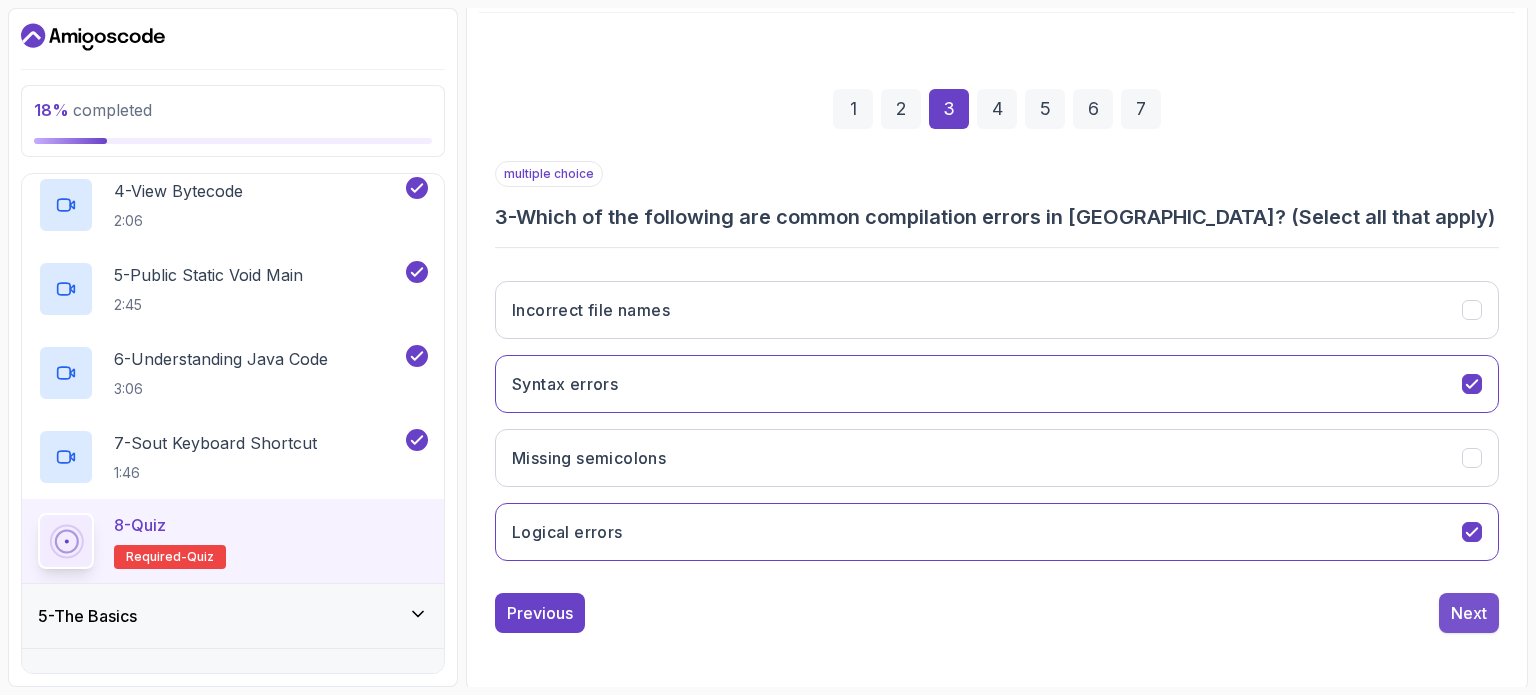 click on "Next" at bounding box center (1469, 613) 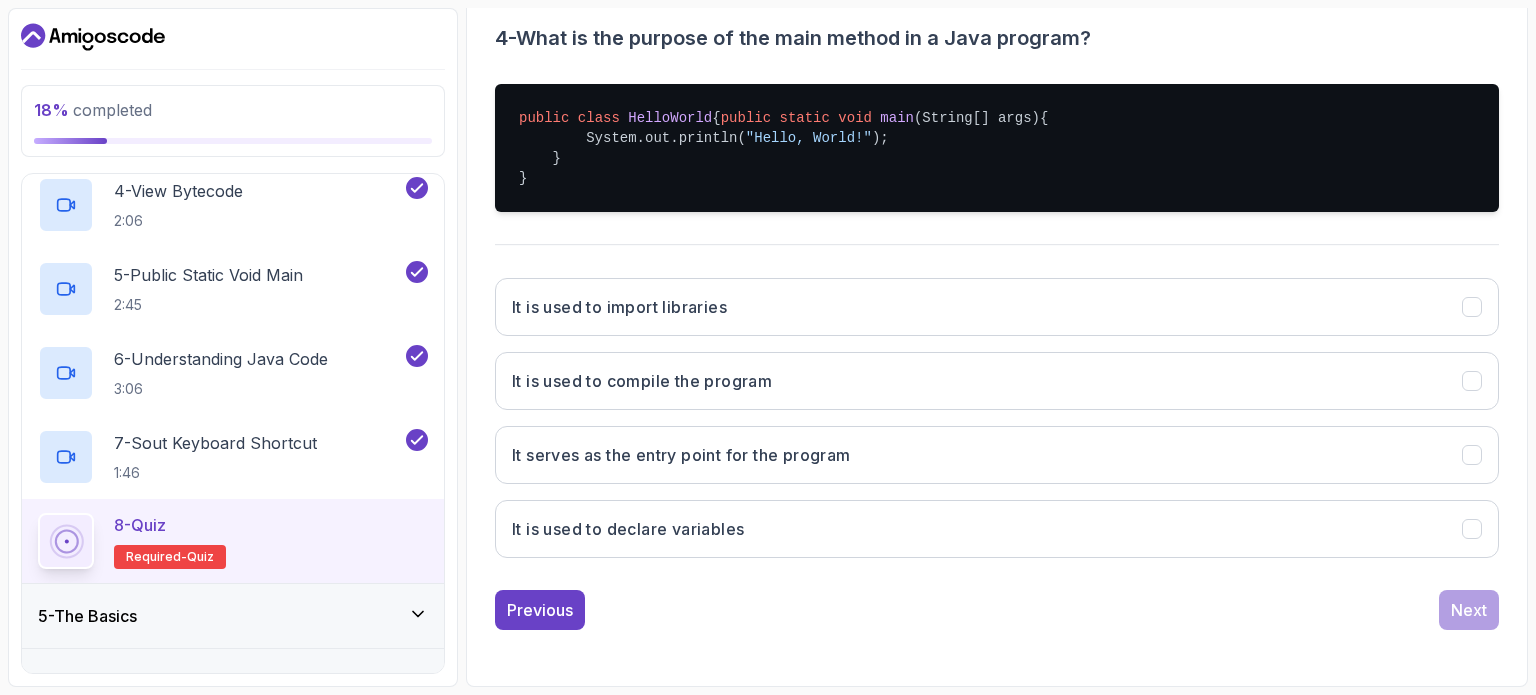 scroll, scrollTop: 423, scrollLeft: 0, axis: vertical 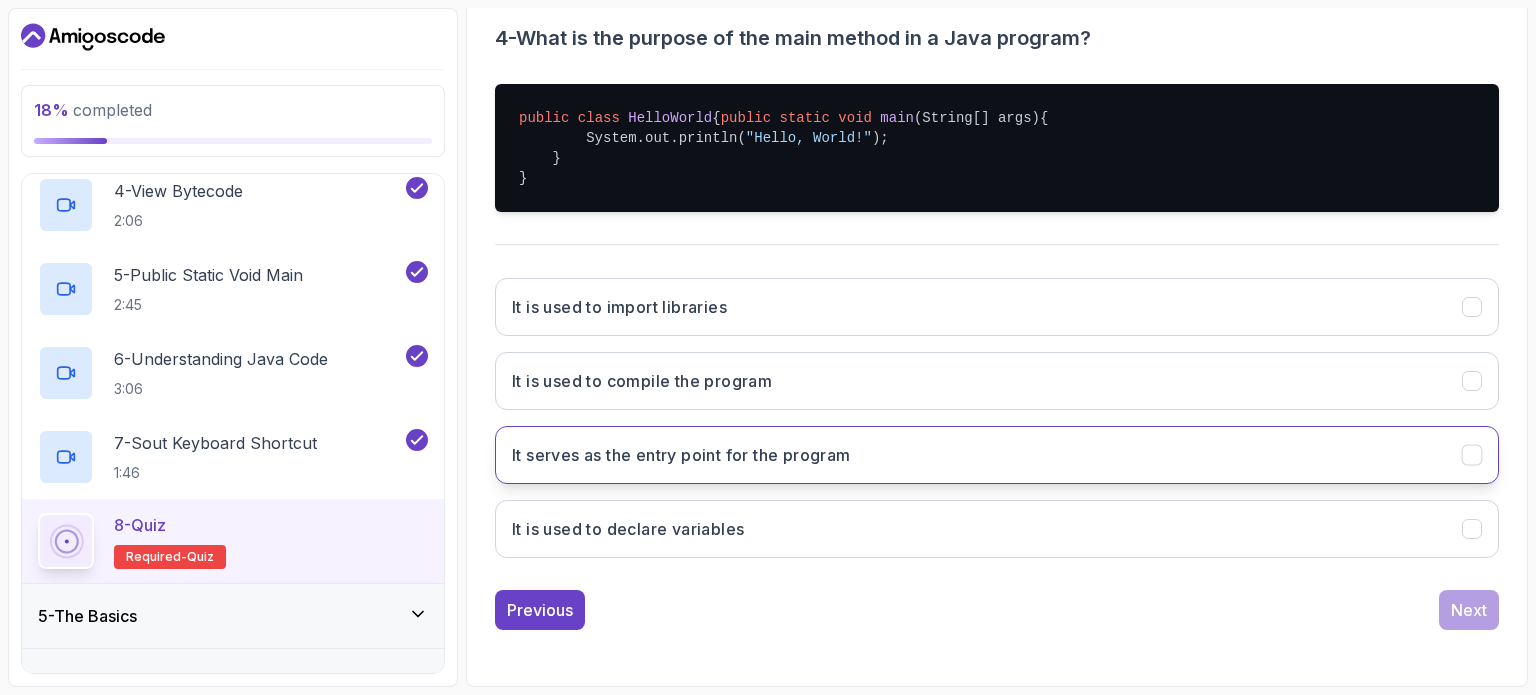 click on "It serves as the entry point for the program" at bounding box center [997, 455] 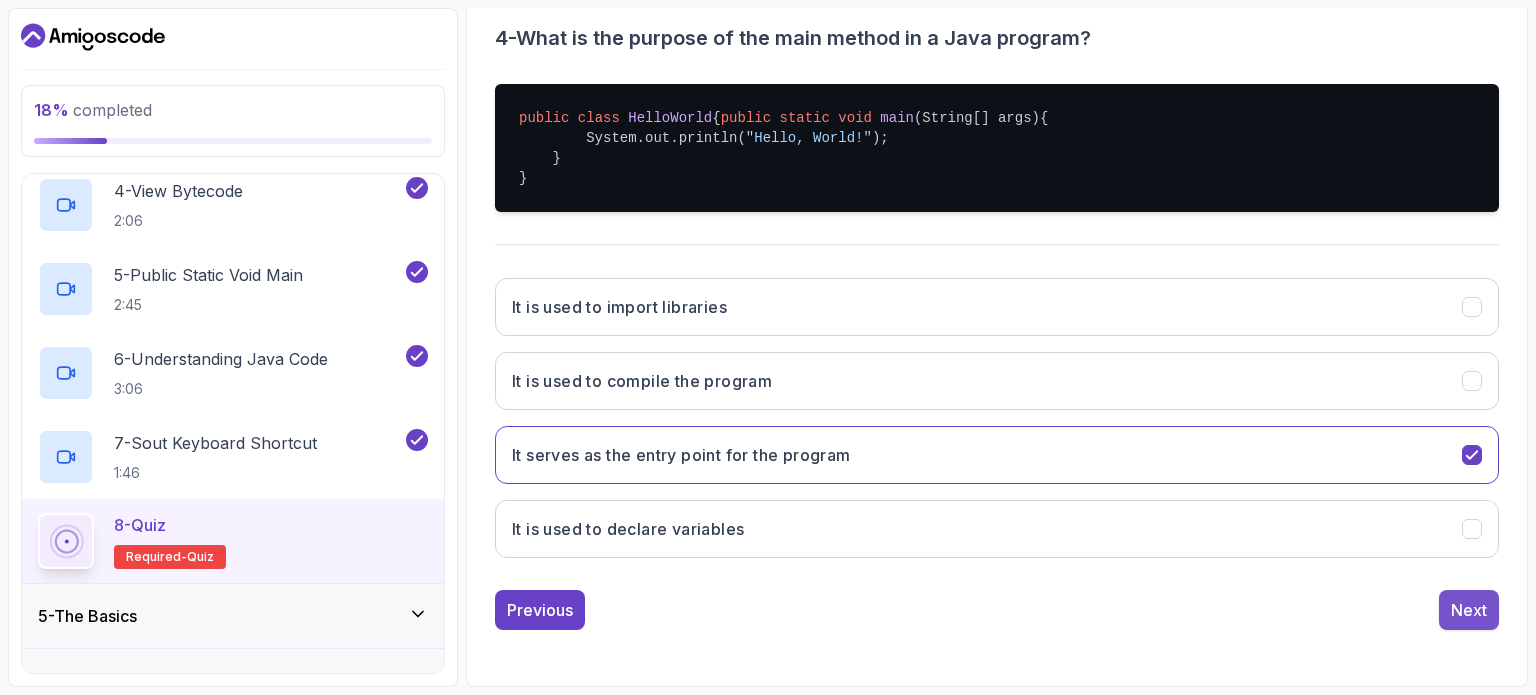 click on "Next" at bounding box center (1469, 610) 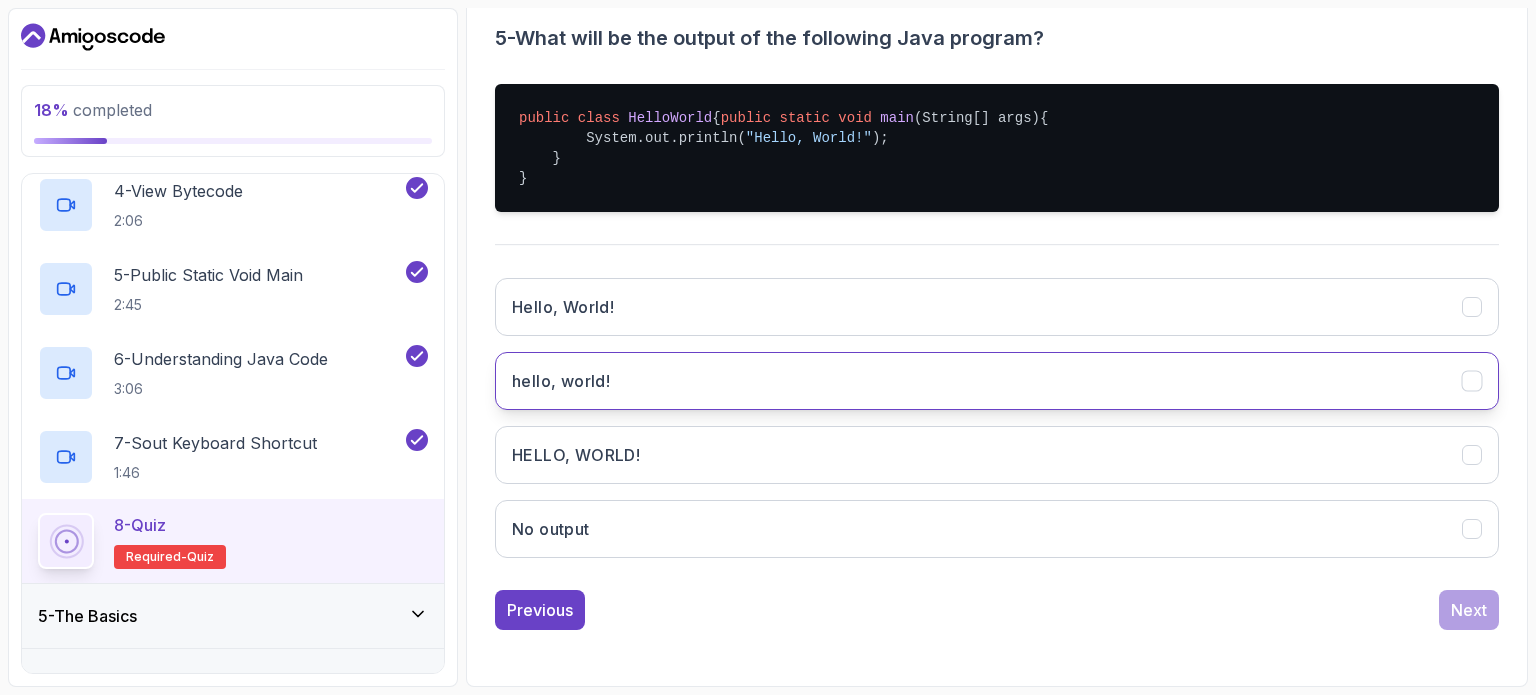scroll, scrollTop: 418, scrollLeft: 0, axis: vertical 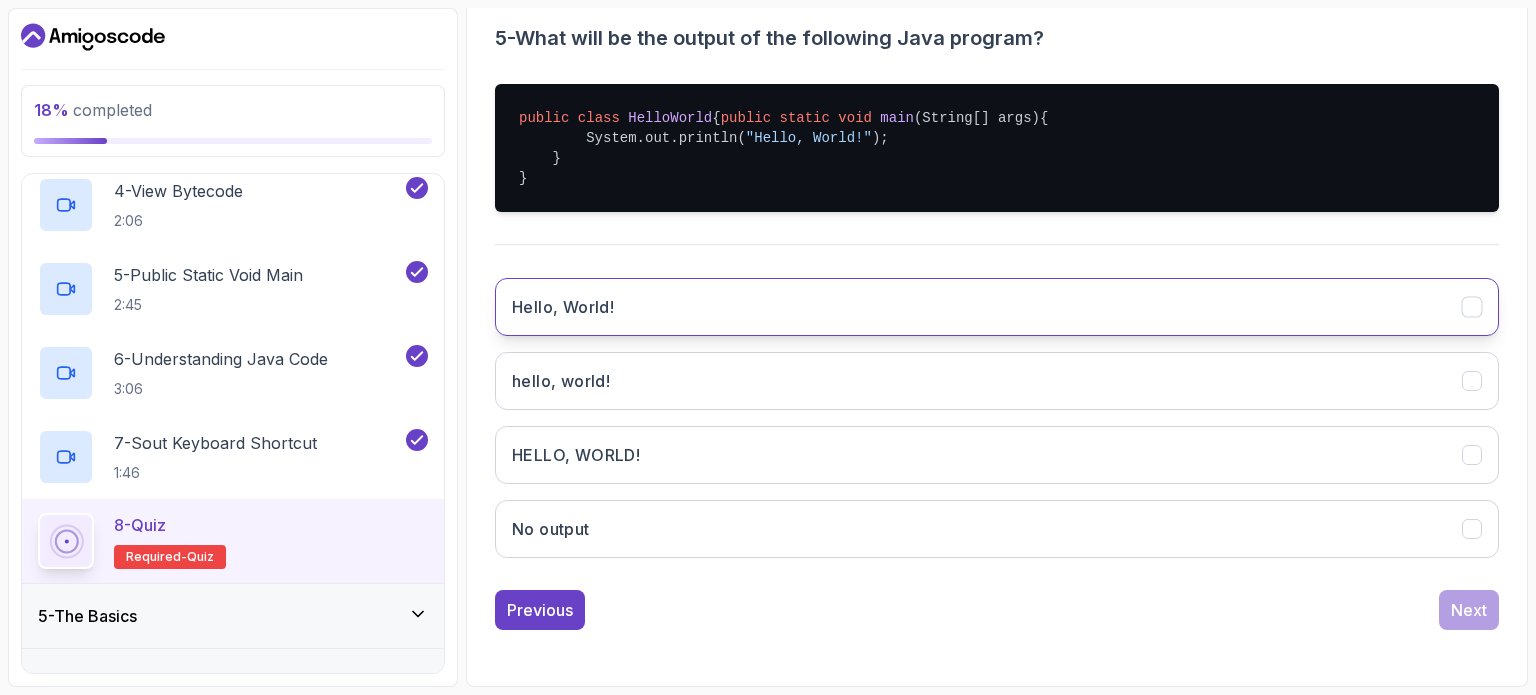 click on "Hello, World!" at bounding box center [997, 307] 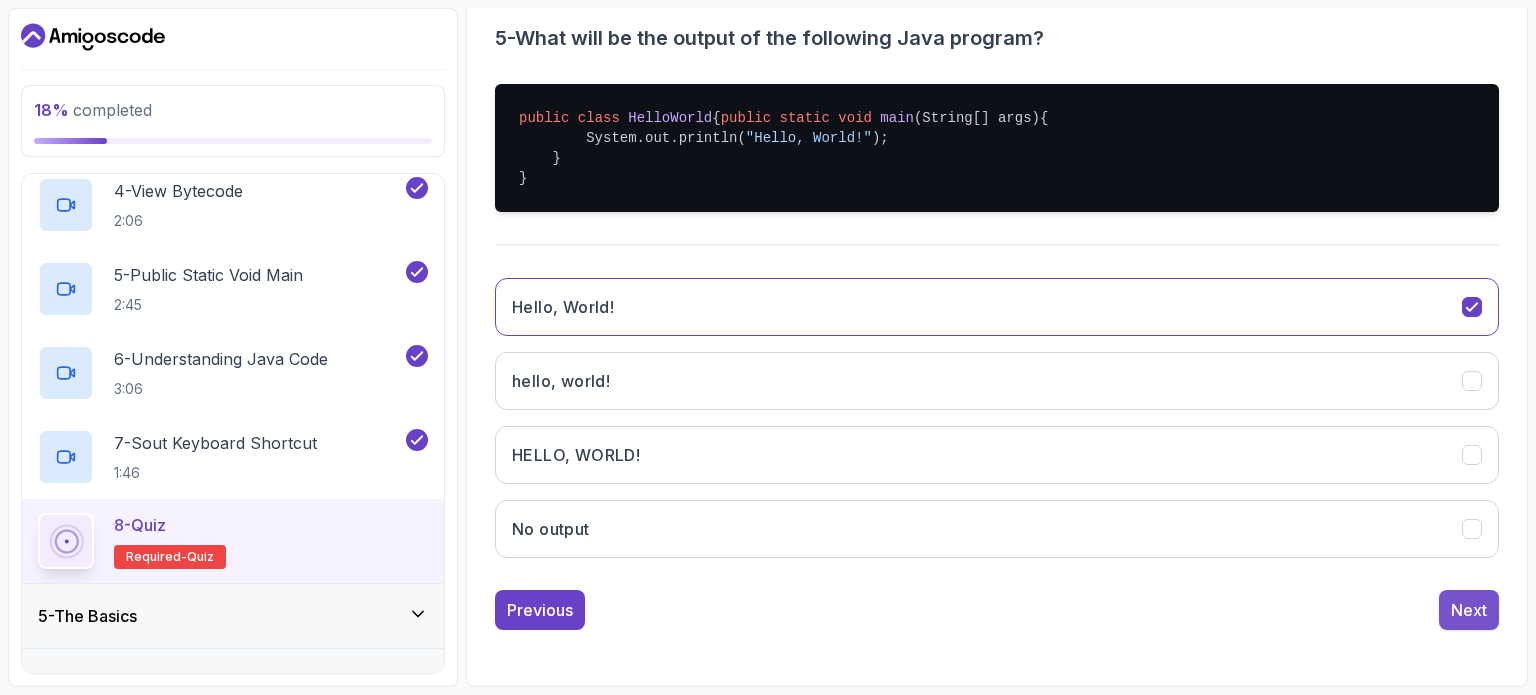 click on "Next" at bounding box center [1469, 610] 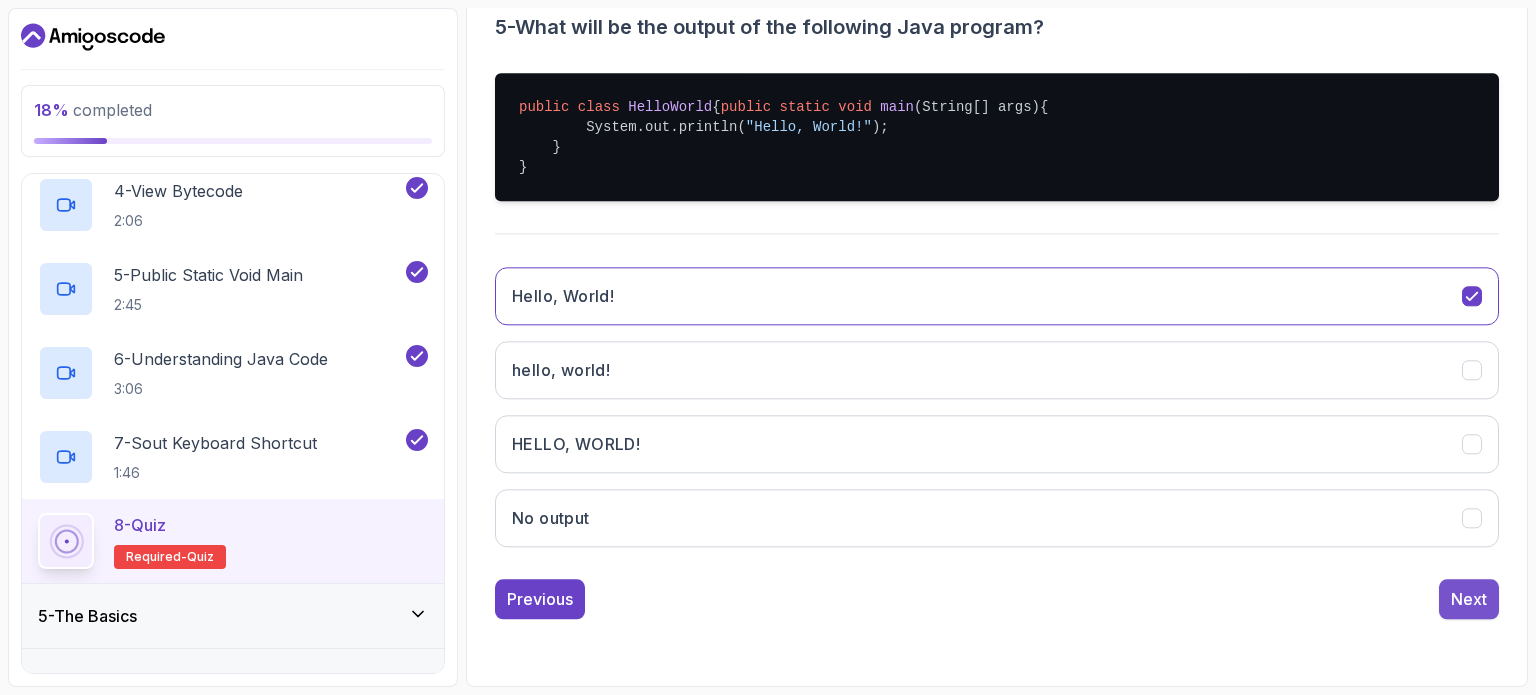 scroll, scrollTop: 227, scrollLeft: 0, axis: vertical 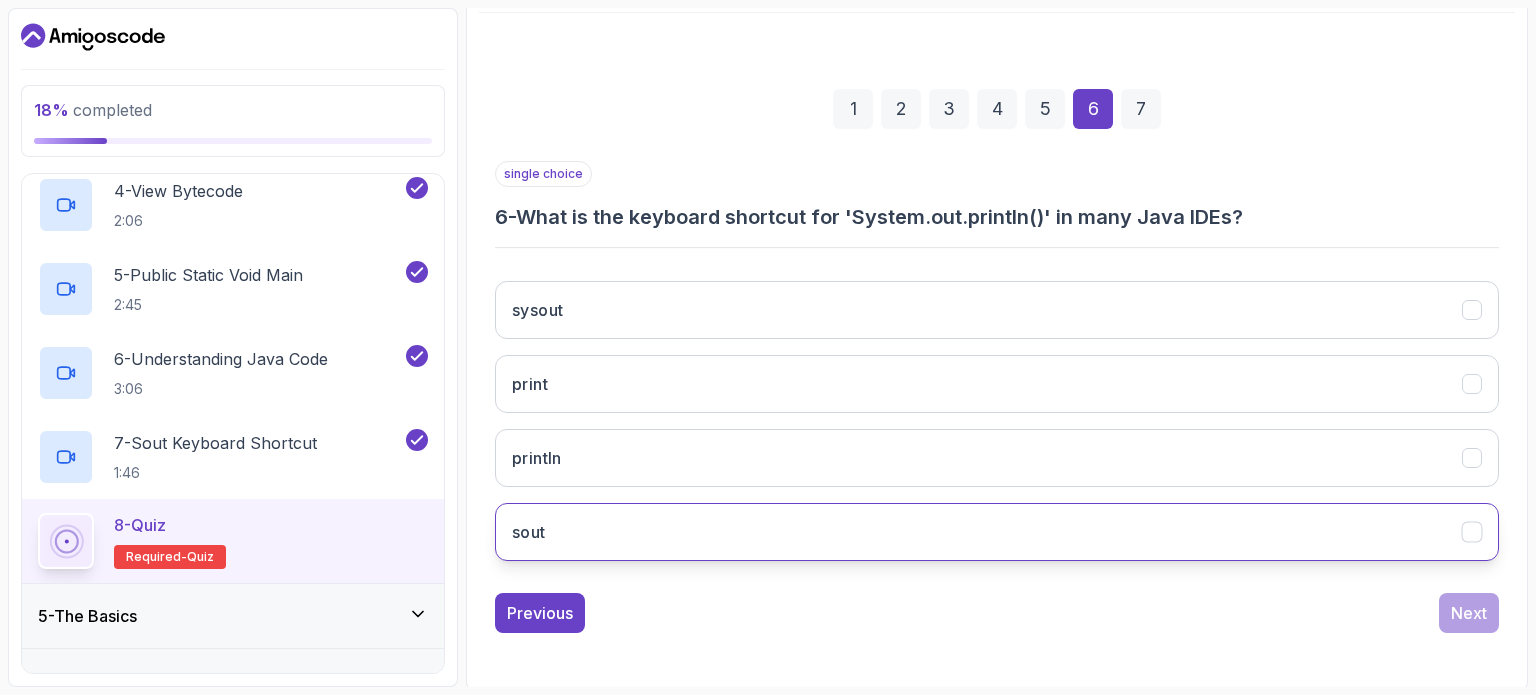 click on "sout" at bounding box center (997, 532) 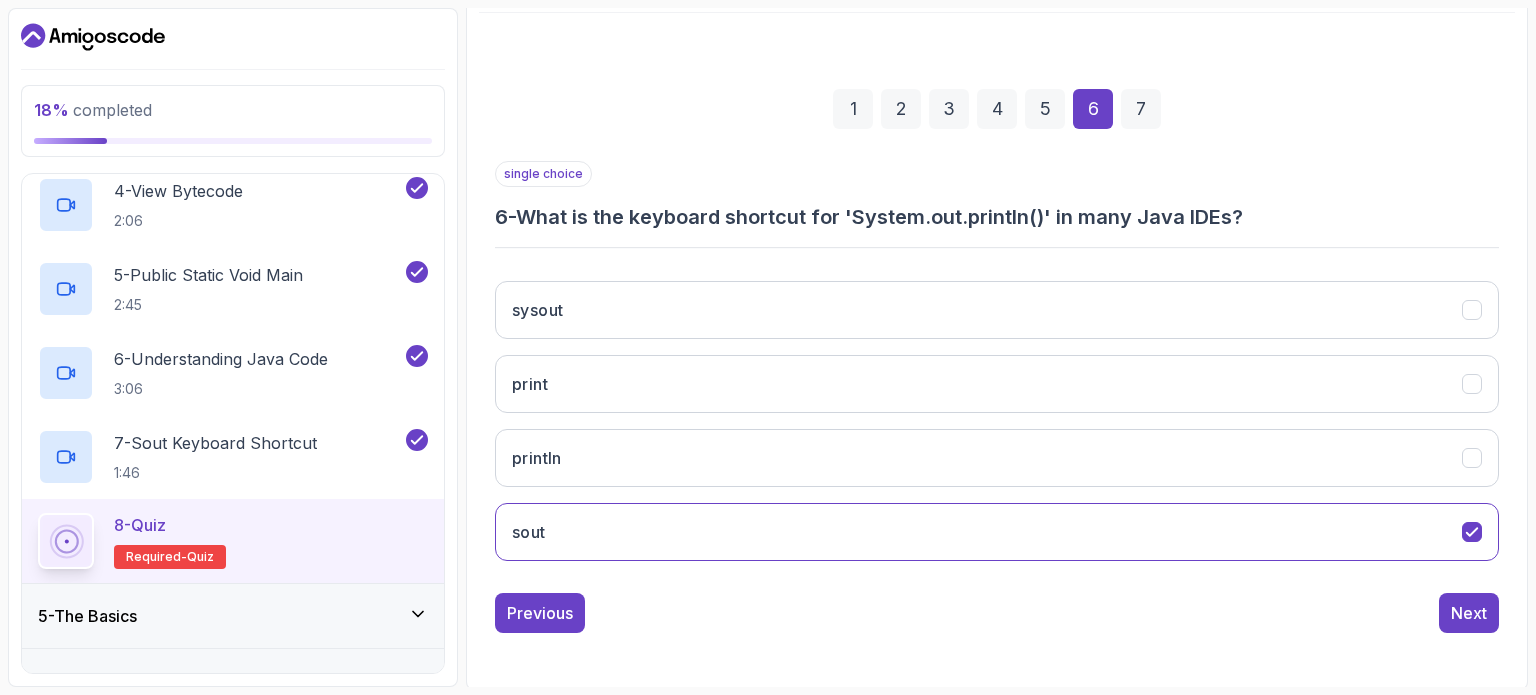 click on "single choice 6  -  What is the keyboard shortcut for 'System.out.println()' in many Java IDEs? sysout print println sout Previous Next" at bounding box center (997, 397) 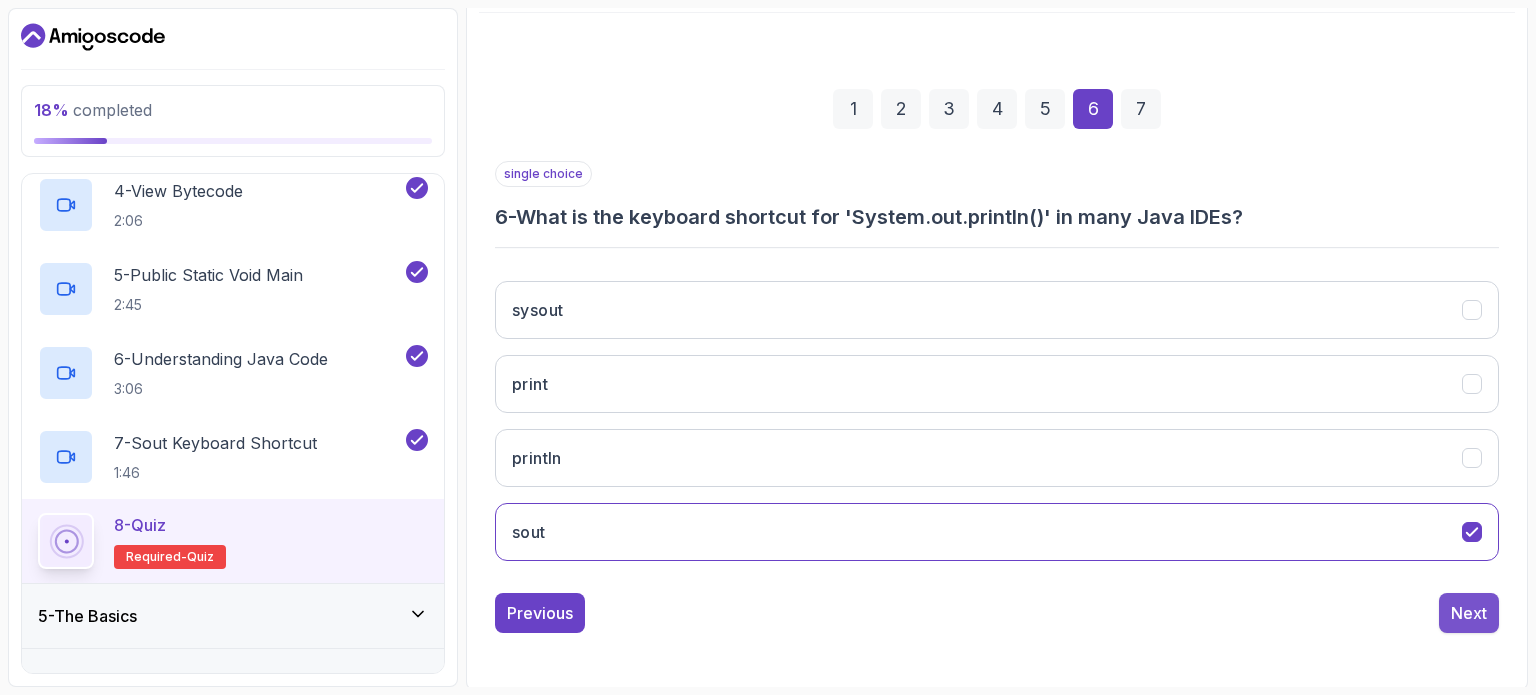 click on "Next" at bounding box center (1469, 613) 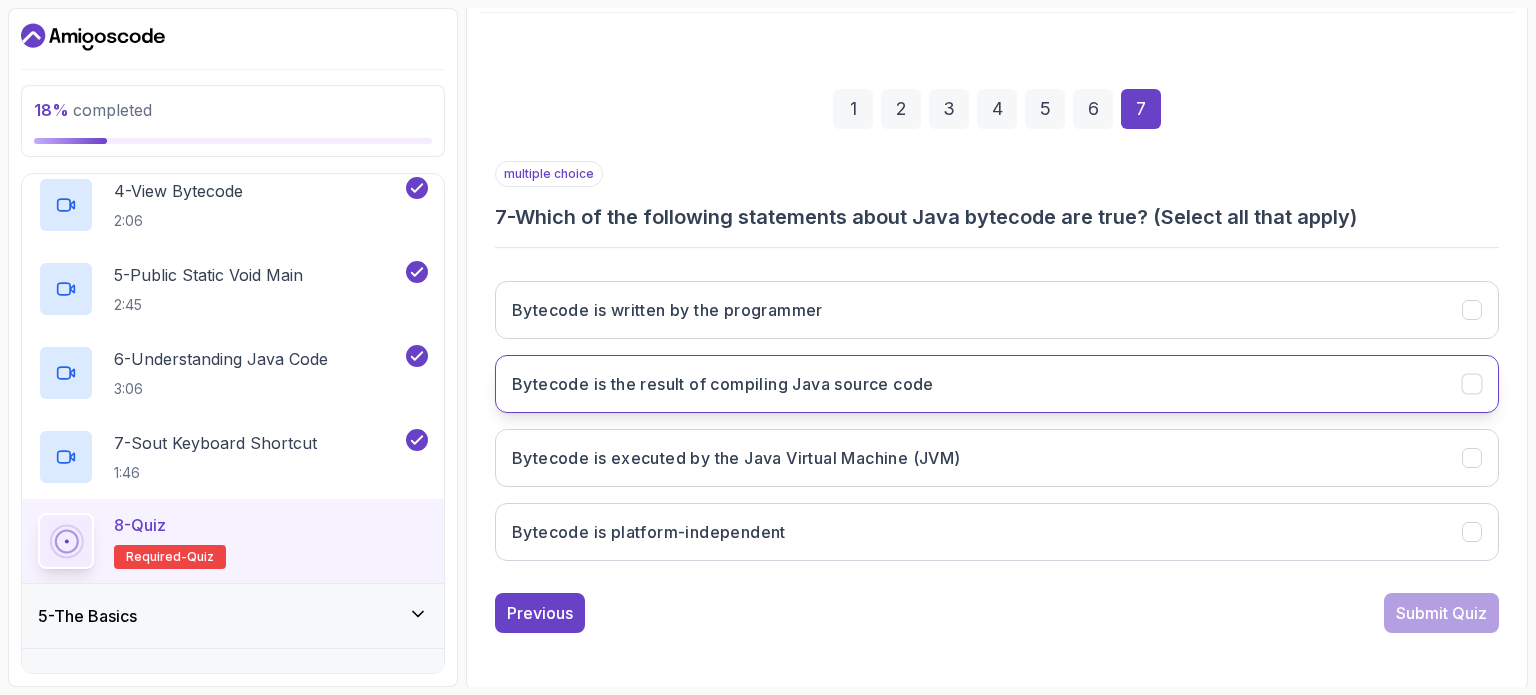 click on "Bytecode is the result of compiling Java source code" at bounding box center [997, 384] 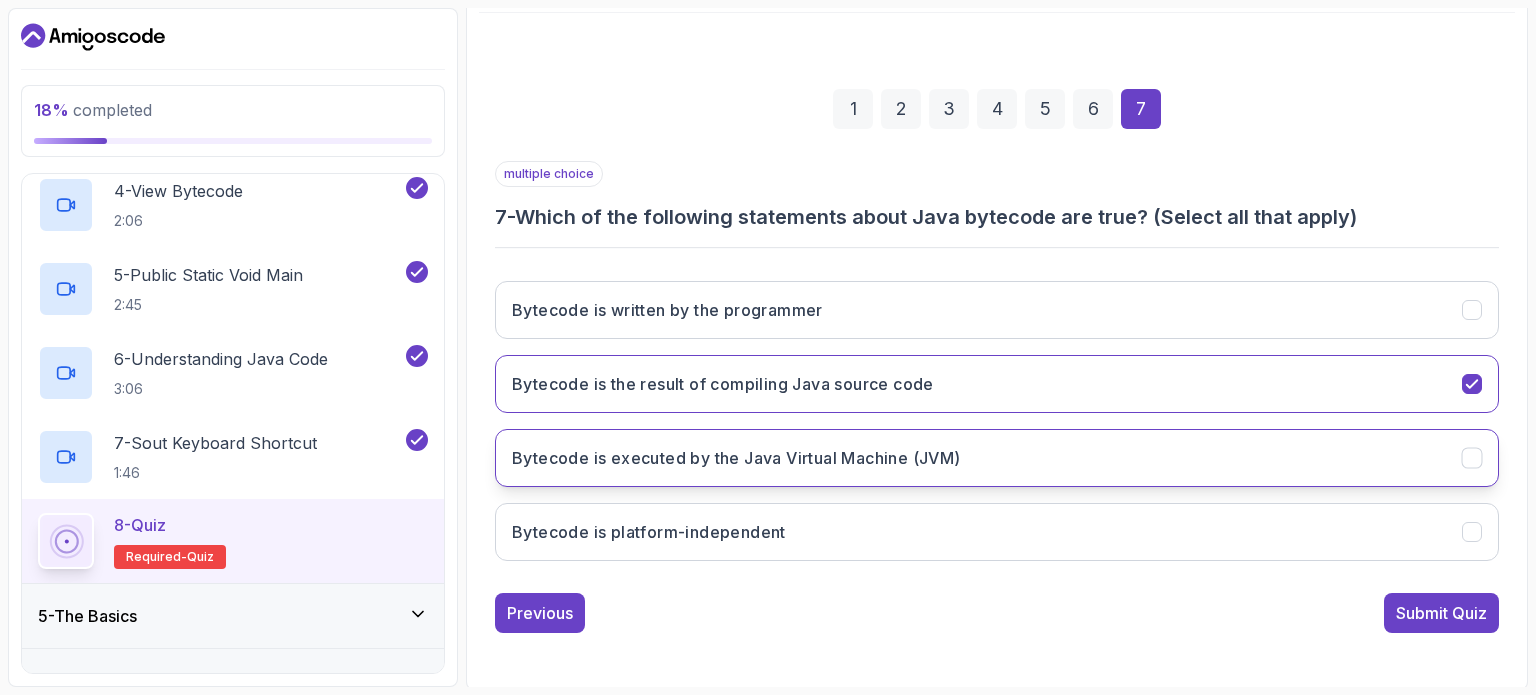 click on "Bytecode is executed by the Java Virtual Machine (JVM)" at bounding box center (736, 458) 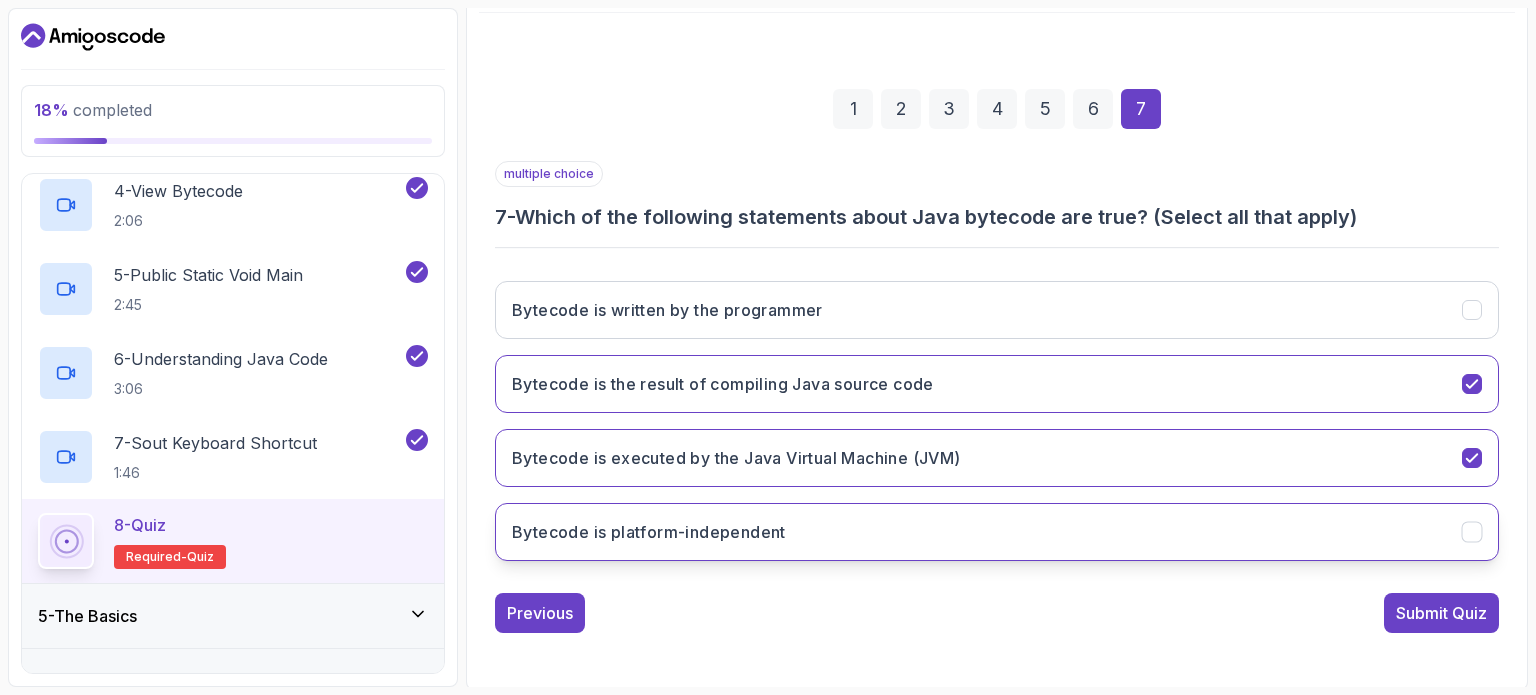 click on "Bytecode is platform-independent" at bounding box center (997, 532) 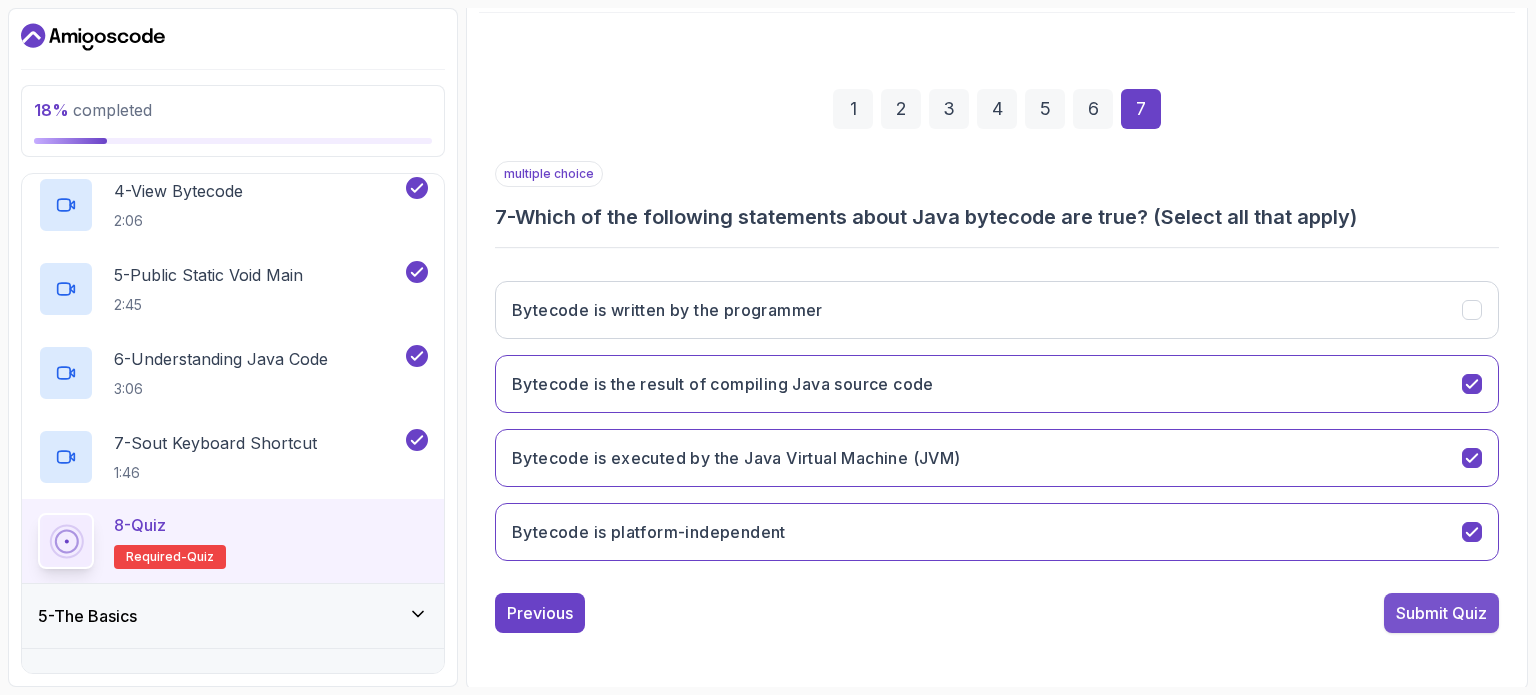 click on "Submit Quiz" at bounding box center [1441, 613] 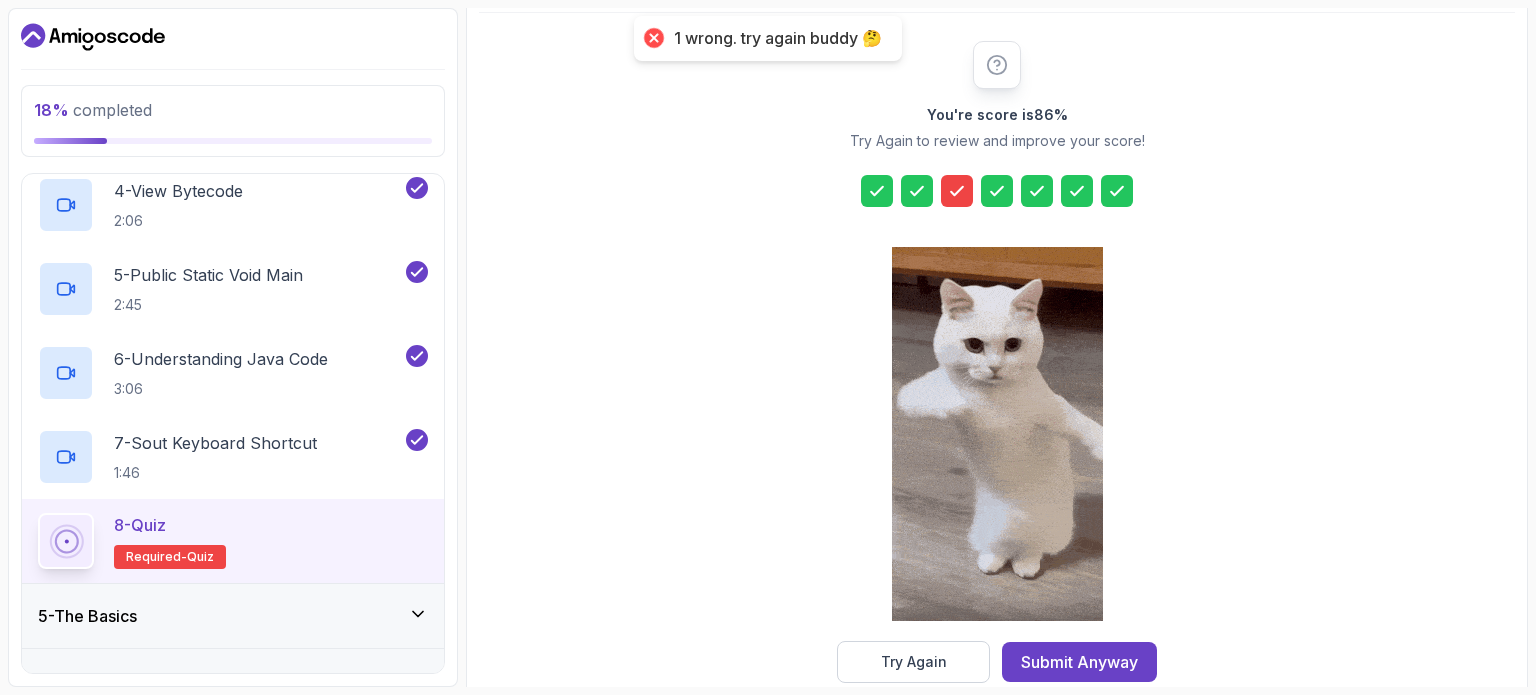 scroll, scrollTop: 262, scrollLeft: 0, axis: vertical 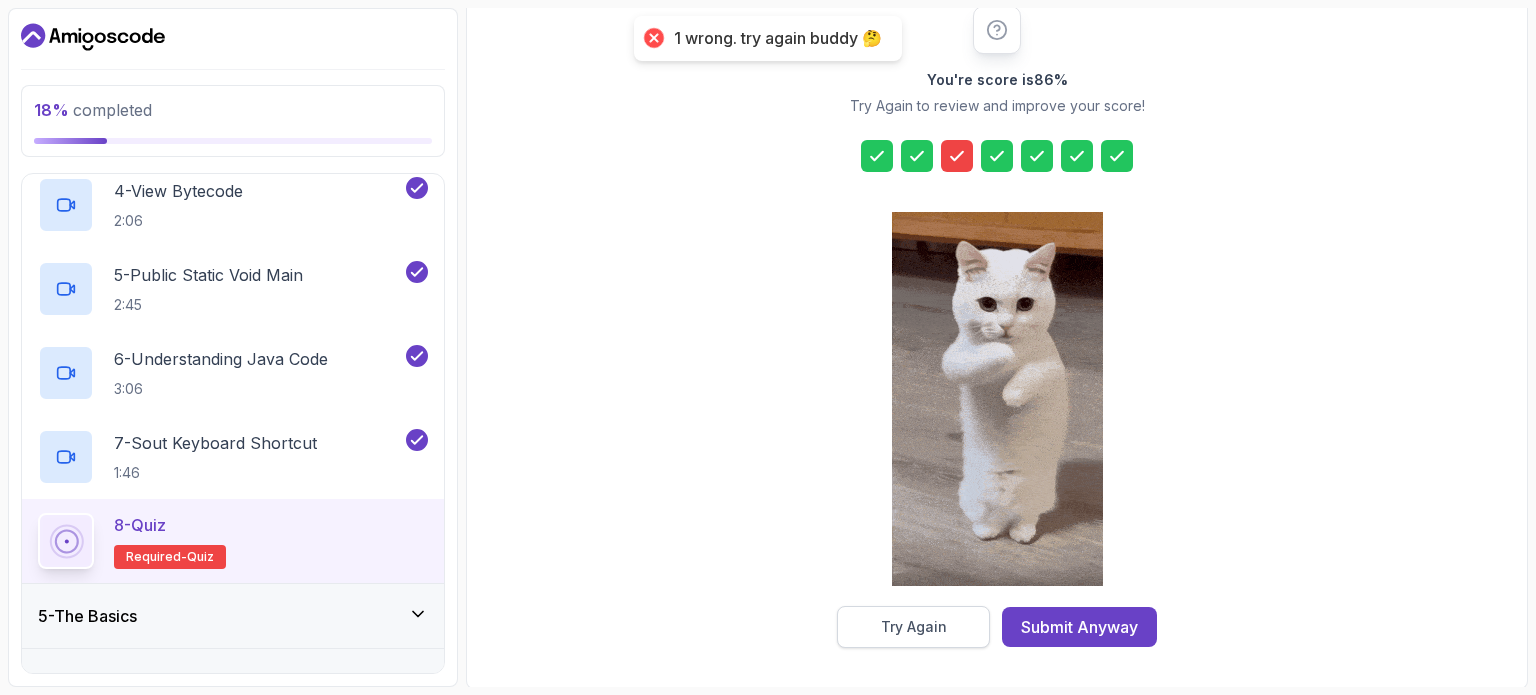 click on "Try Again" at bounding box center (914, 627) 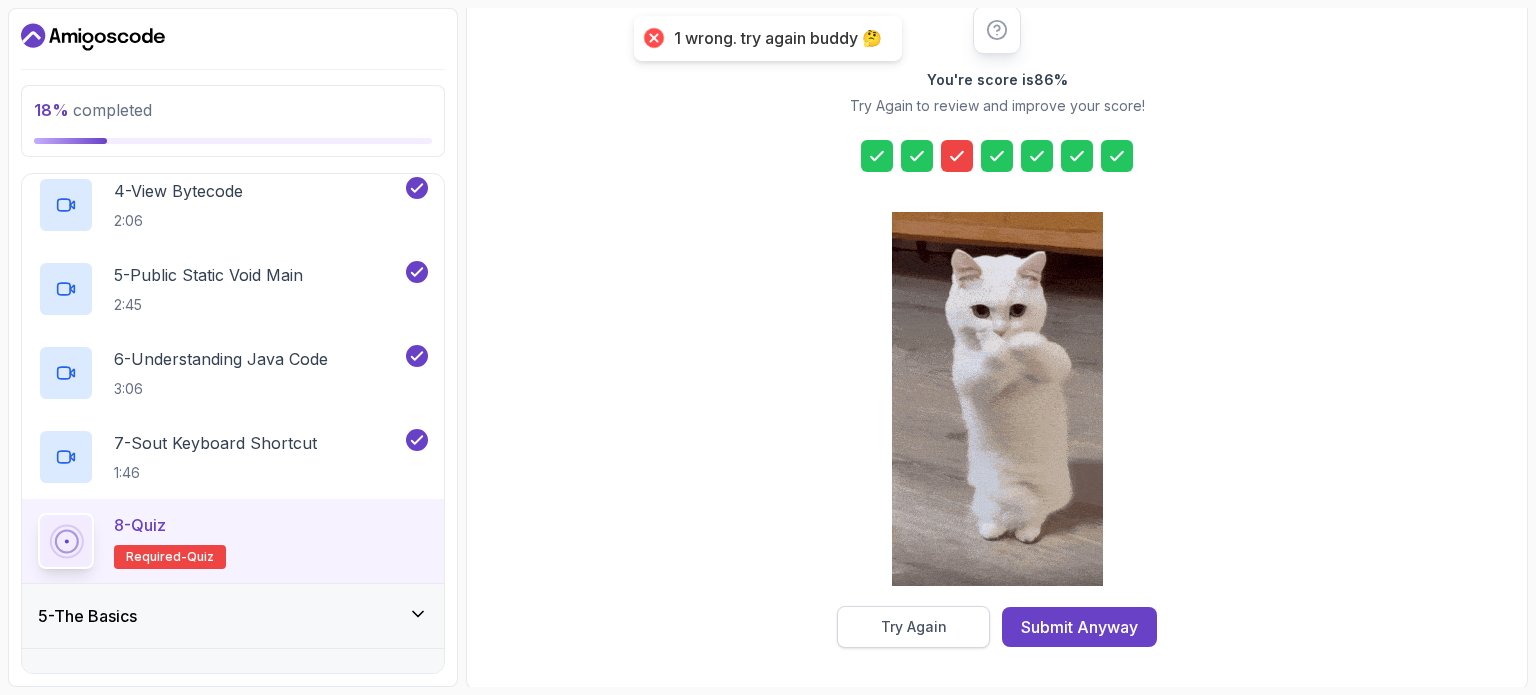 scroll, scrollTop: 227, scrollLeft: 0, axis: vertical 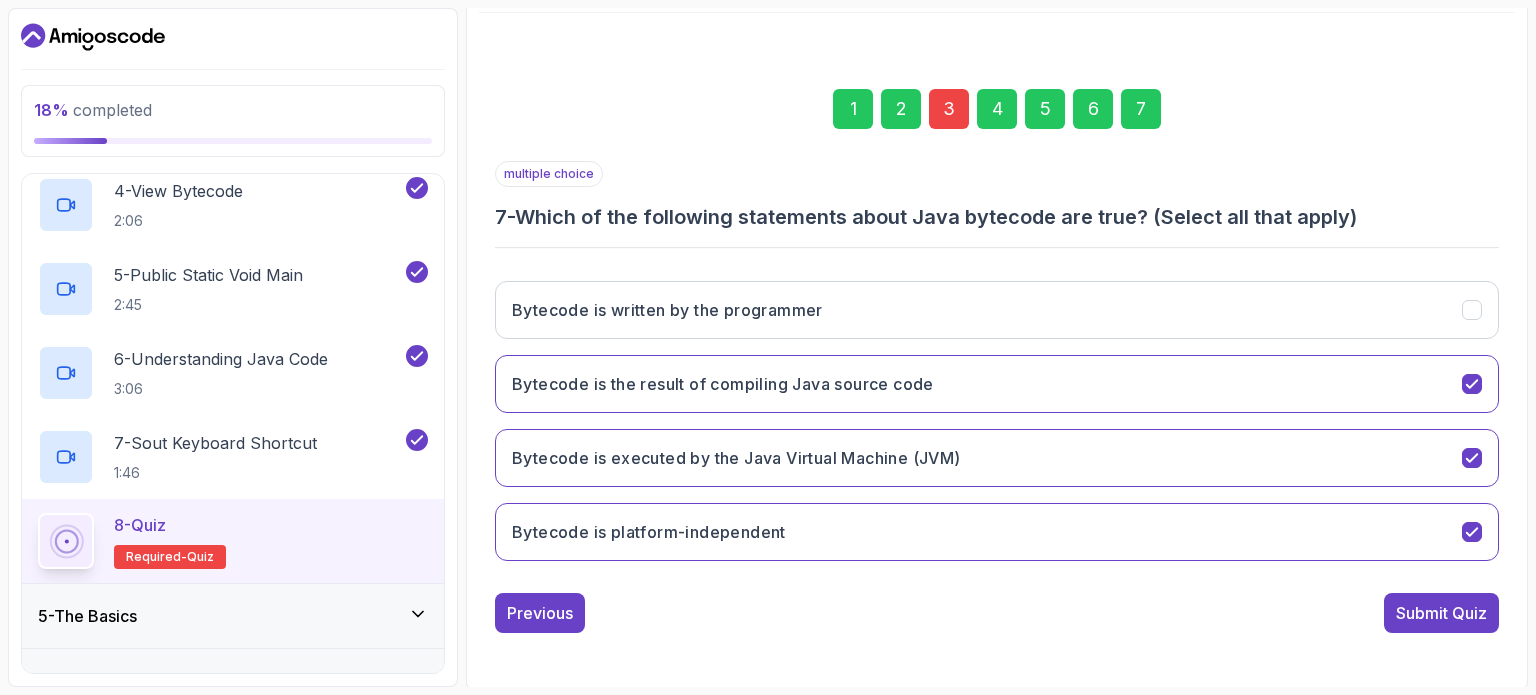 click on "3" at bounding box center (949, 109) 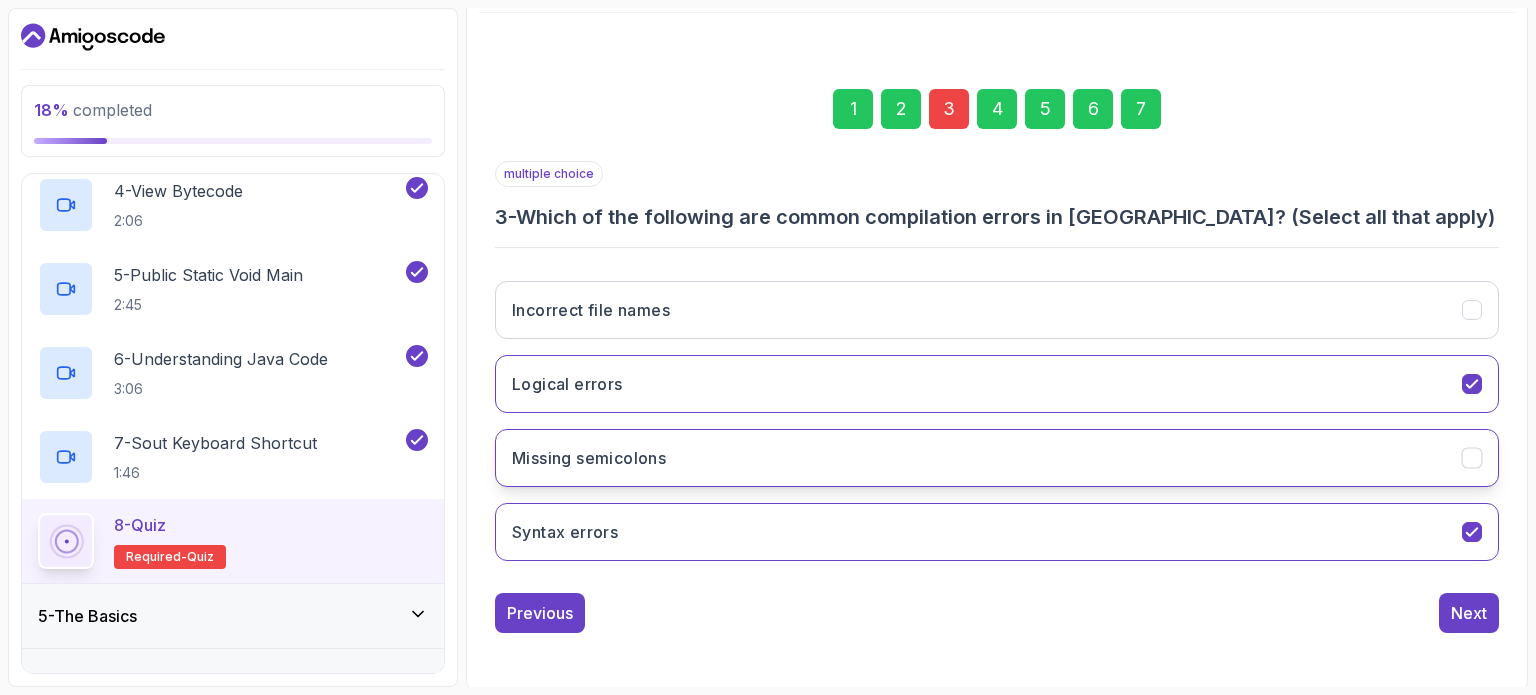 click on "Missing semicolons" at bounding box center (997, 458) 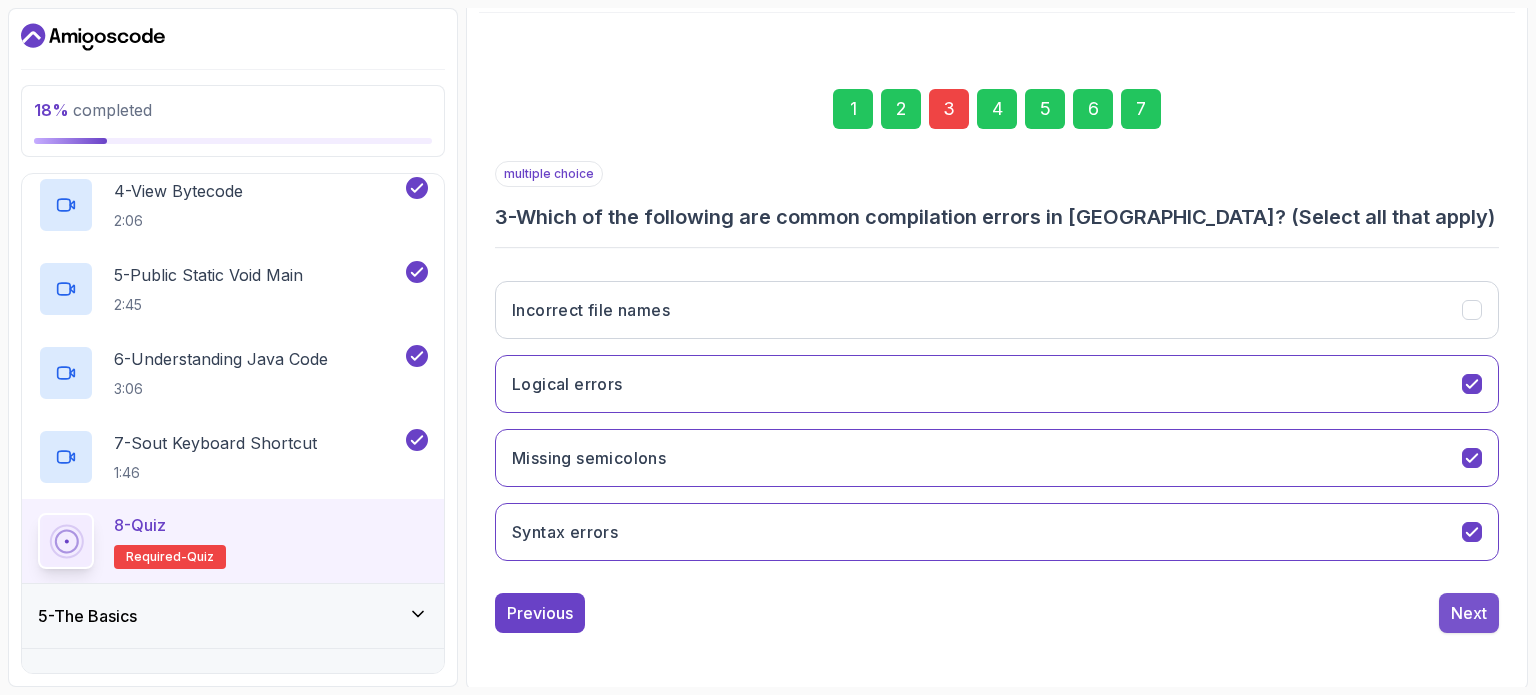 click on "Next" at bounding box center [1469, 613] 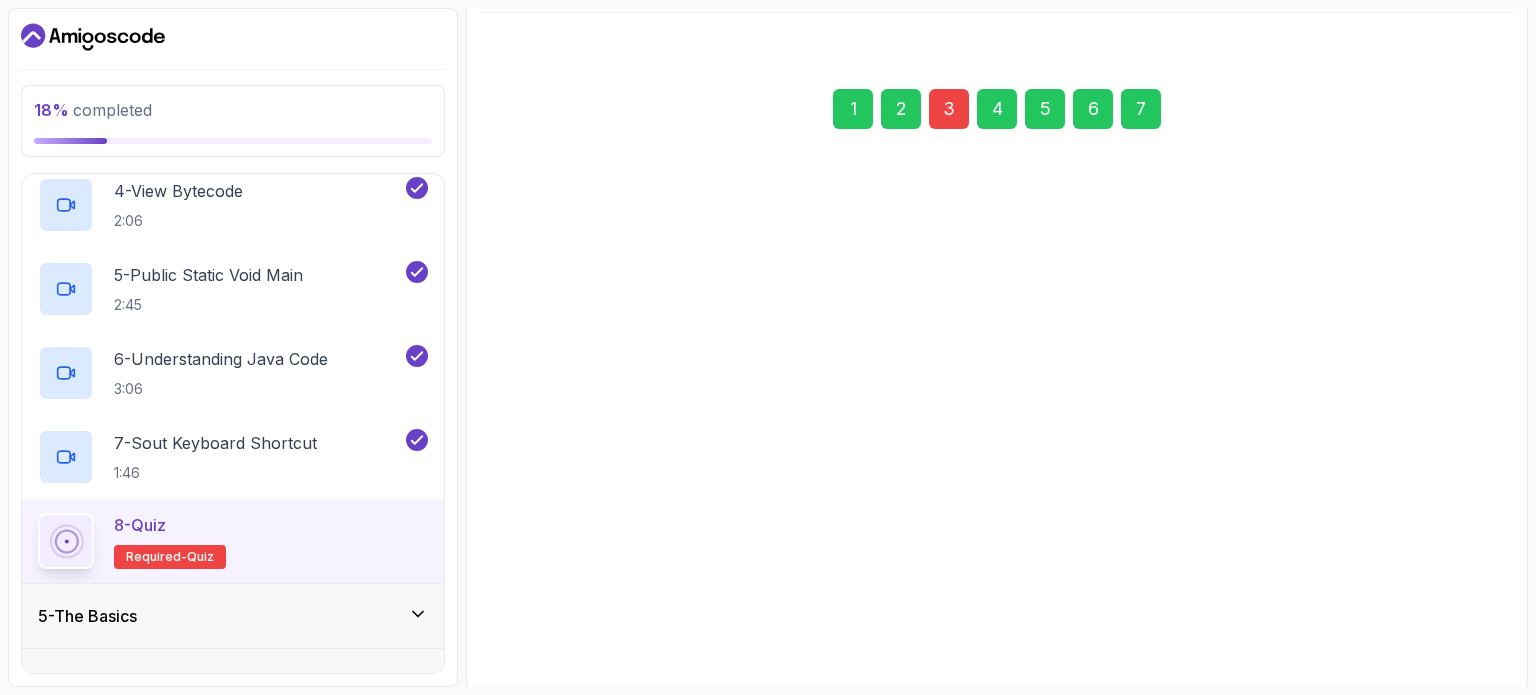 click on "Next" at bounding box center (1469, 604) 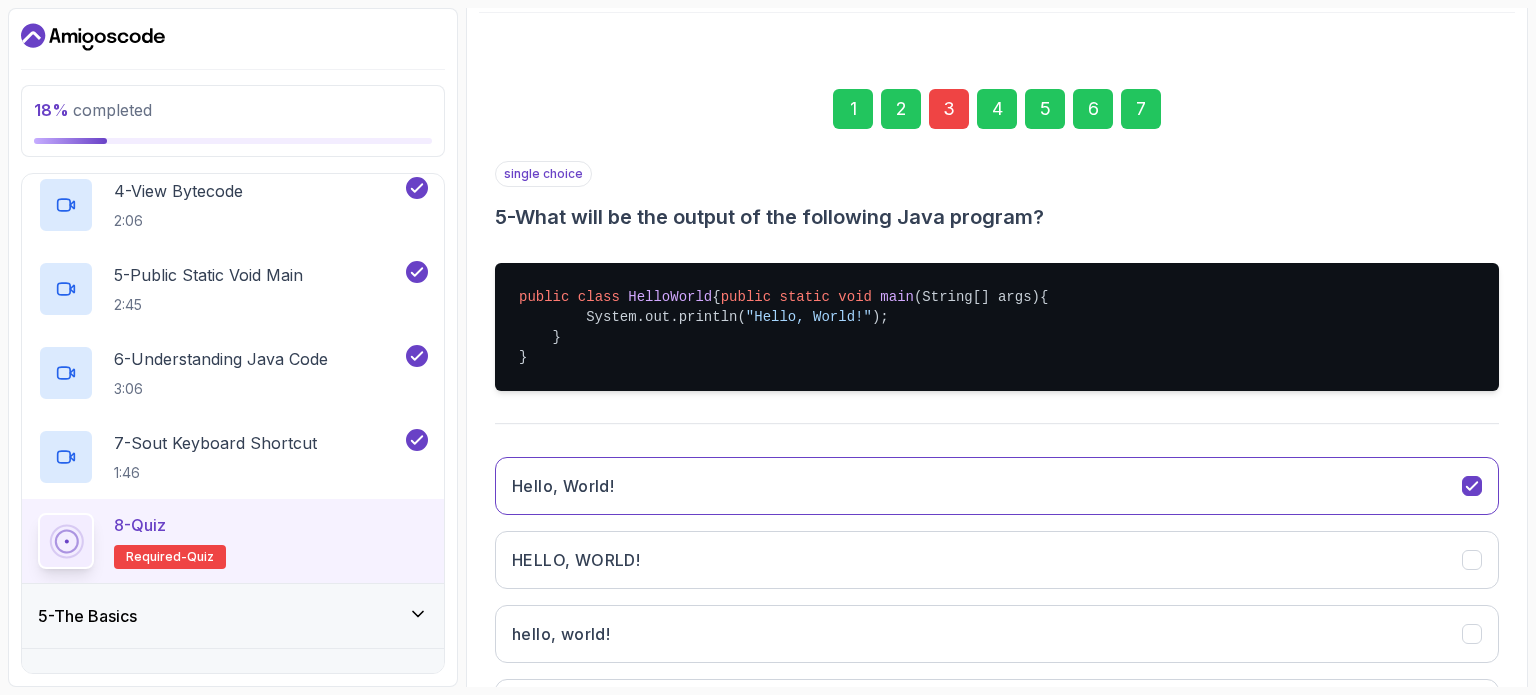 click on "7" at bounding box center (1141, 109) 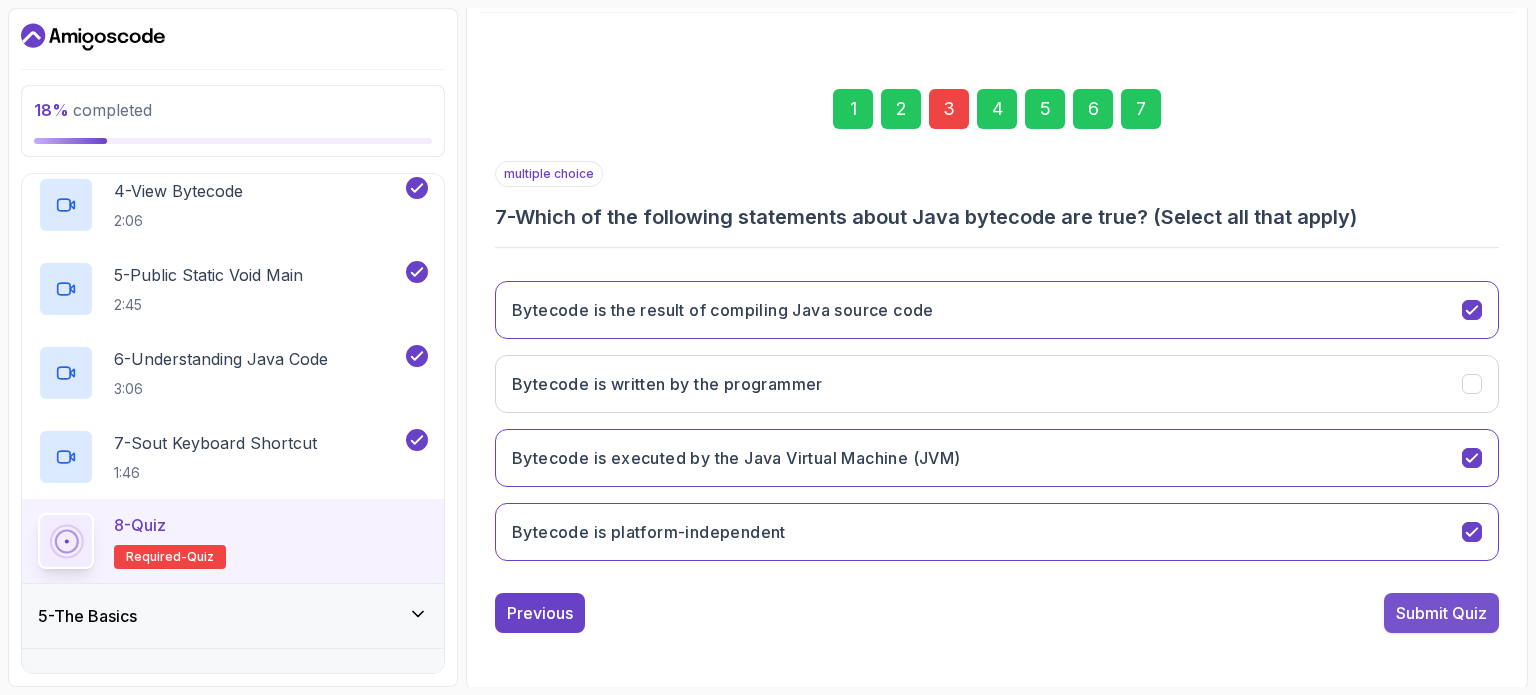 click on "Submit Quiz" at bounding box center (1441, 613) 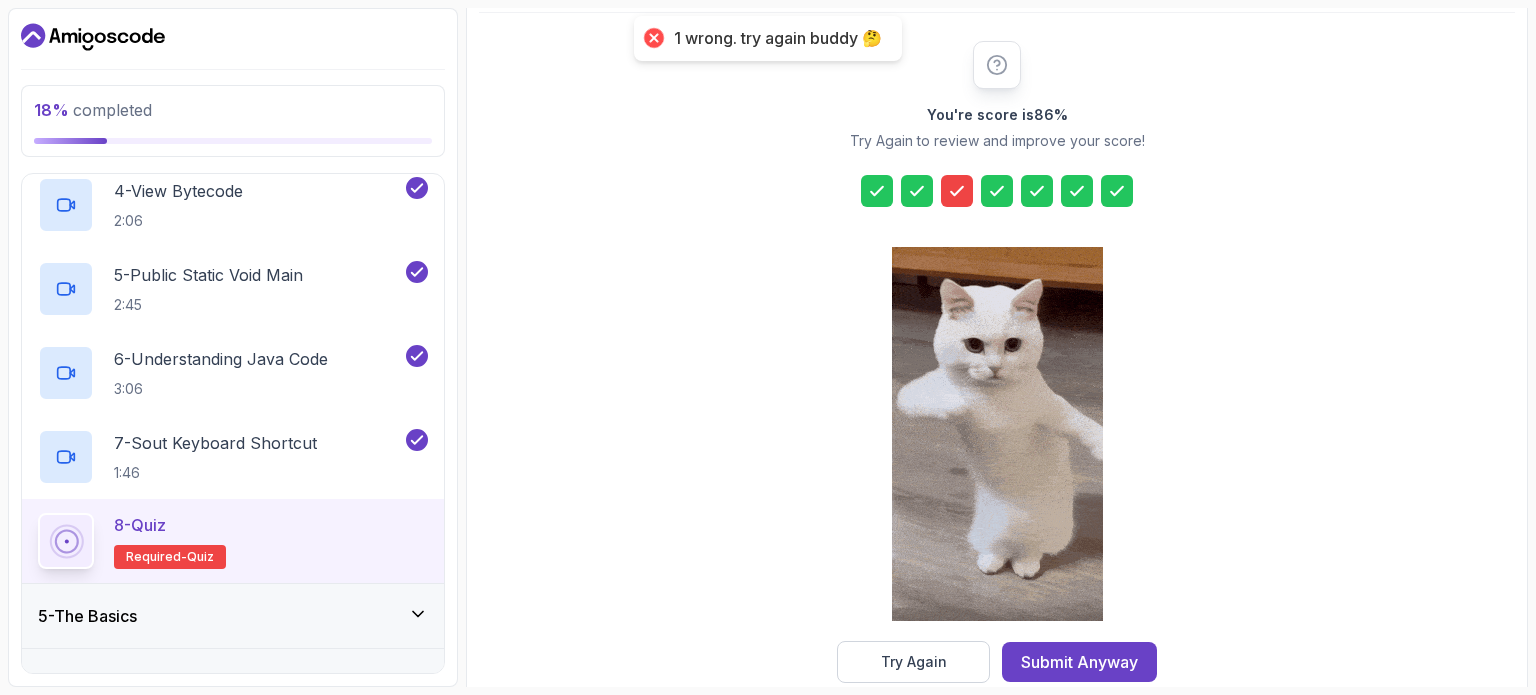 click at bounding box center (997, 436) 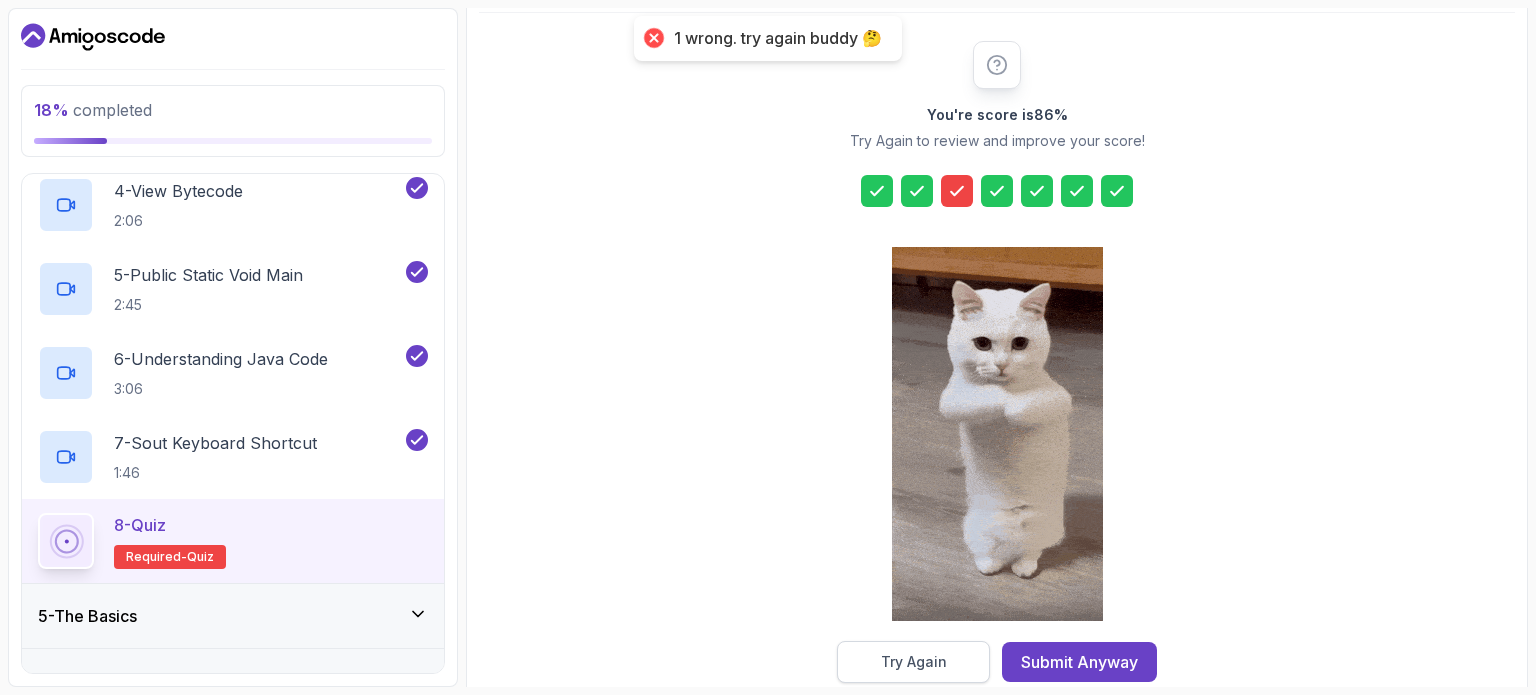click on "Try Again" at bounding box center [913, 662] 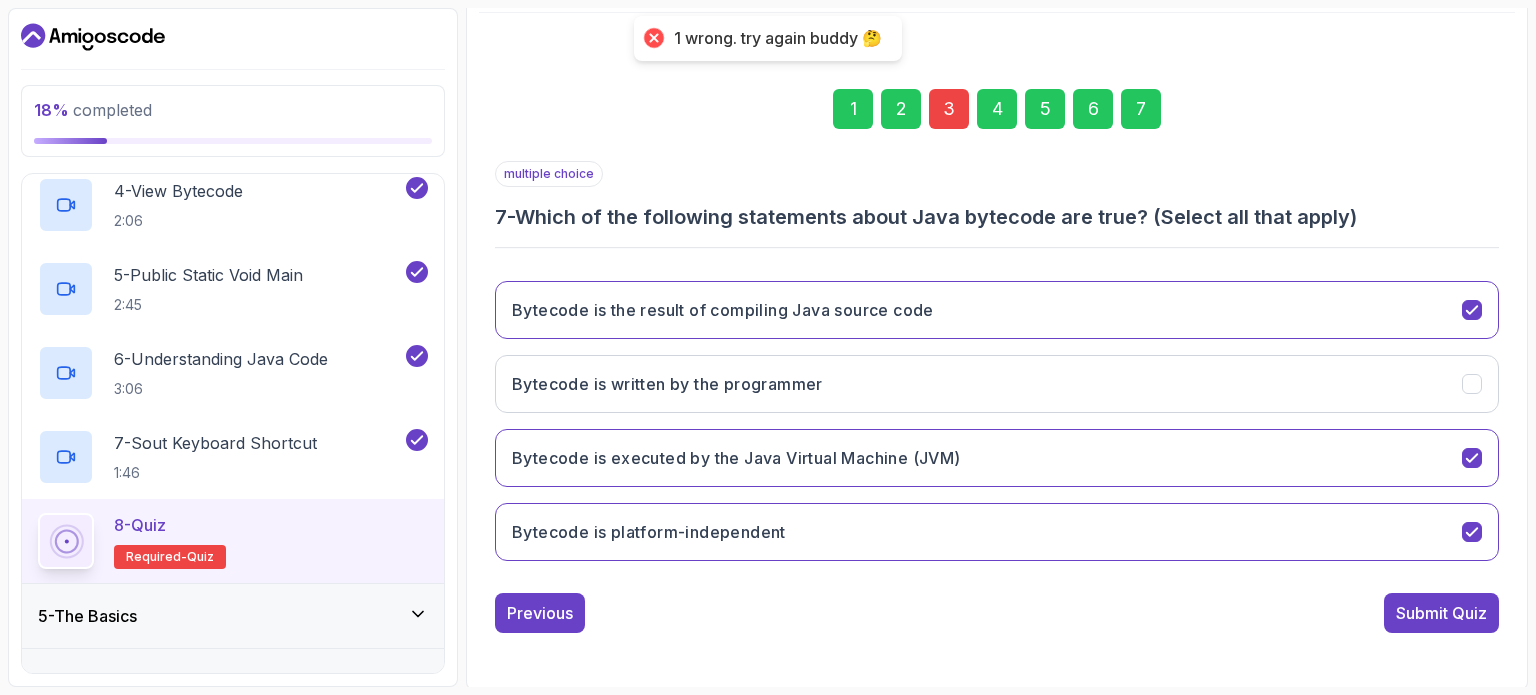 click on "3" at bounding box center [949, 109] 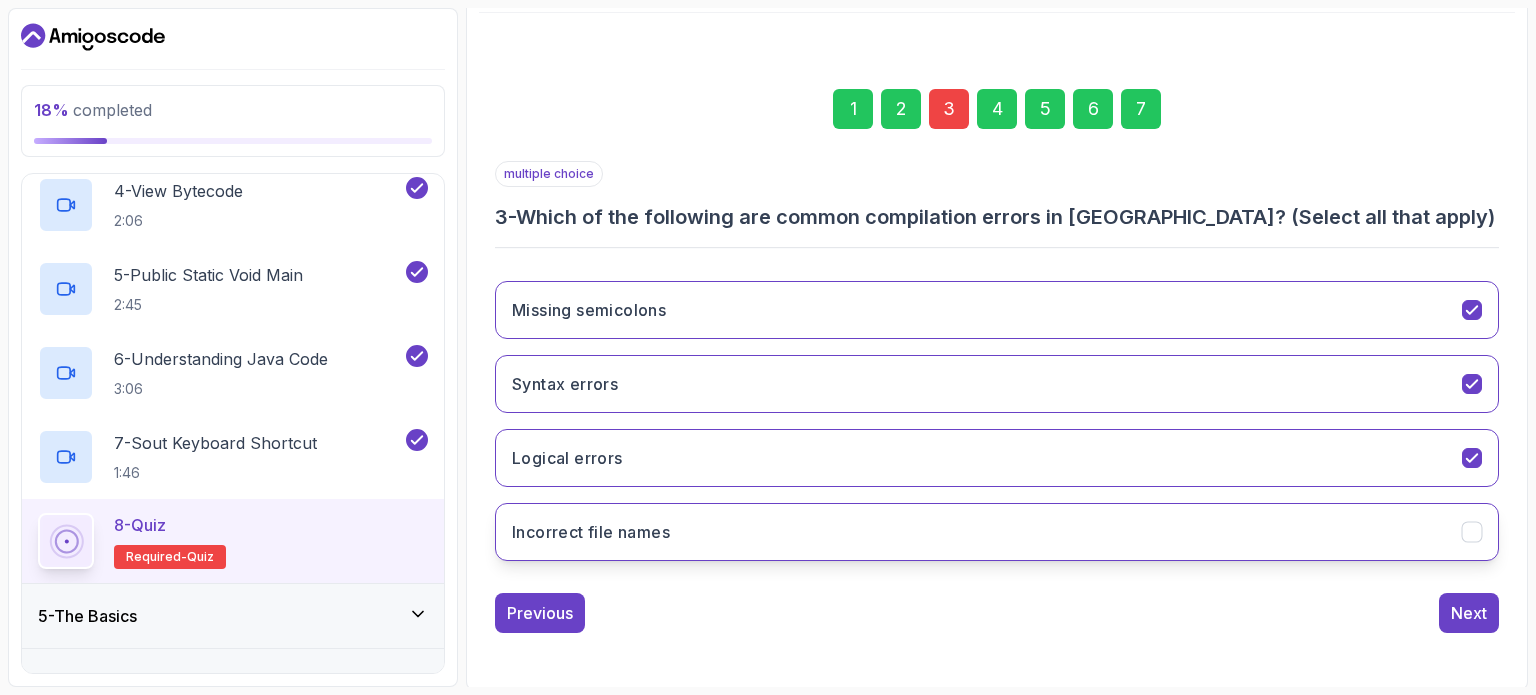 click on "Incorrect file names" at bounding box center (997, 532) 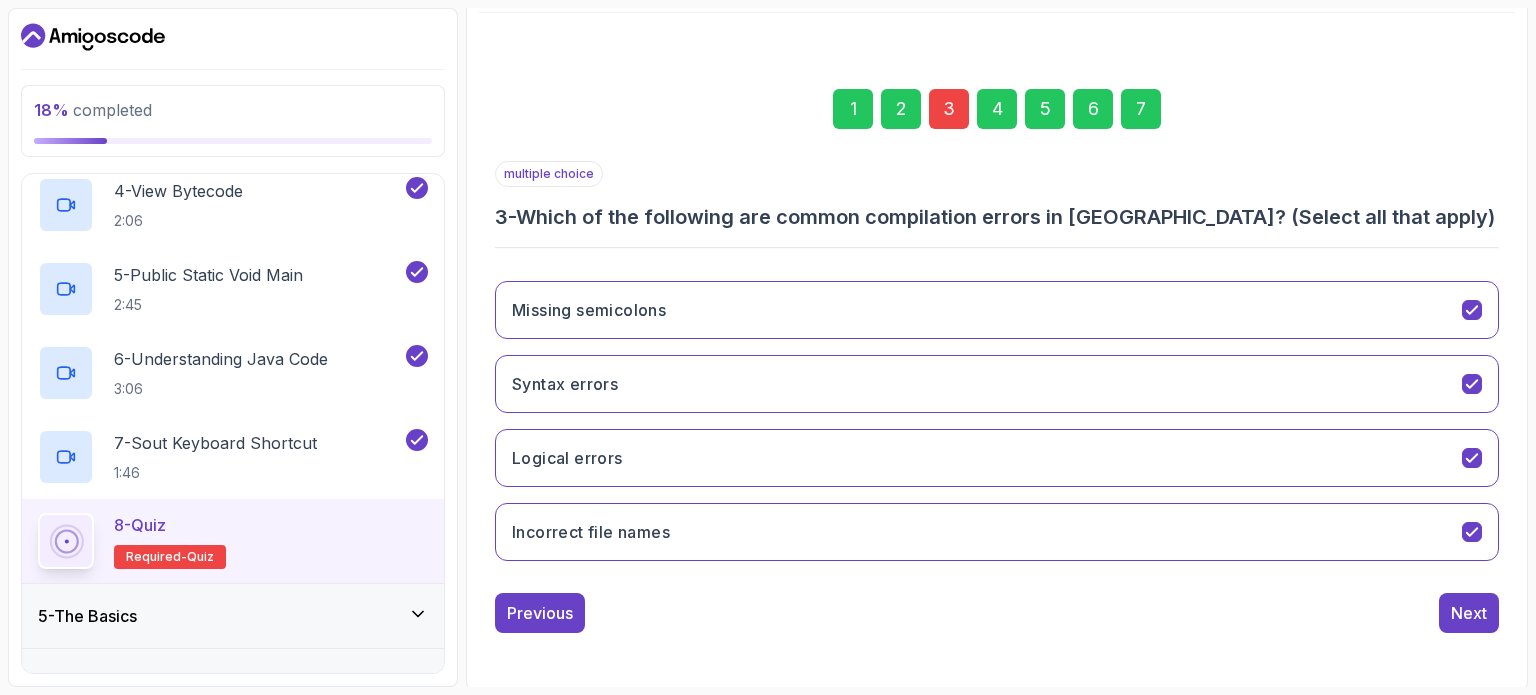 click on "7" at bounding box center [1141, 109] 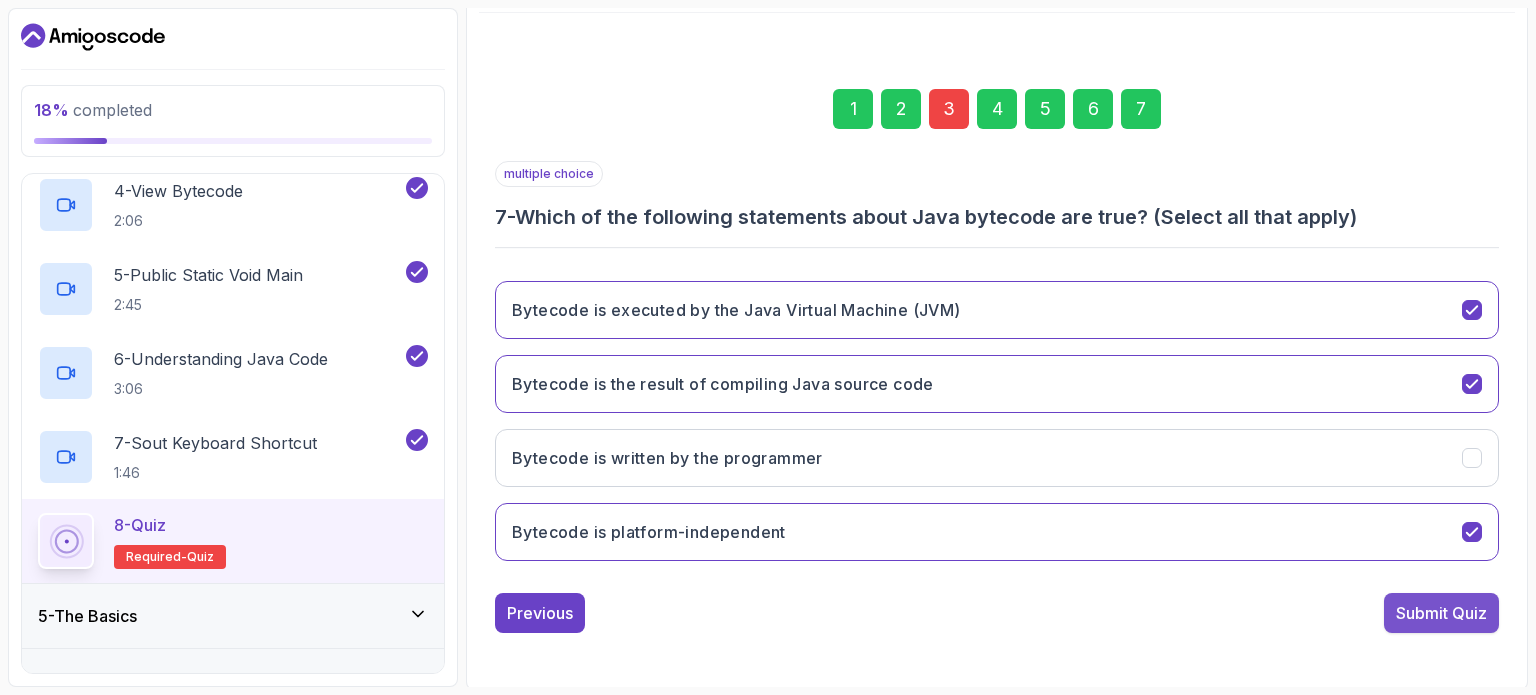 click on "Submit Quiz" at bounding box center (1441, 613) 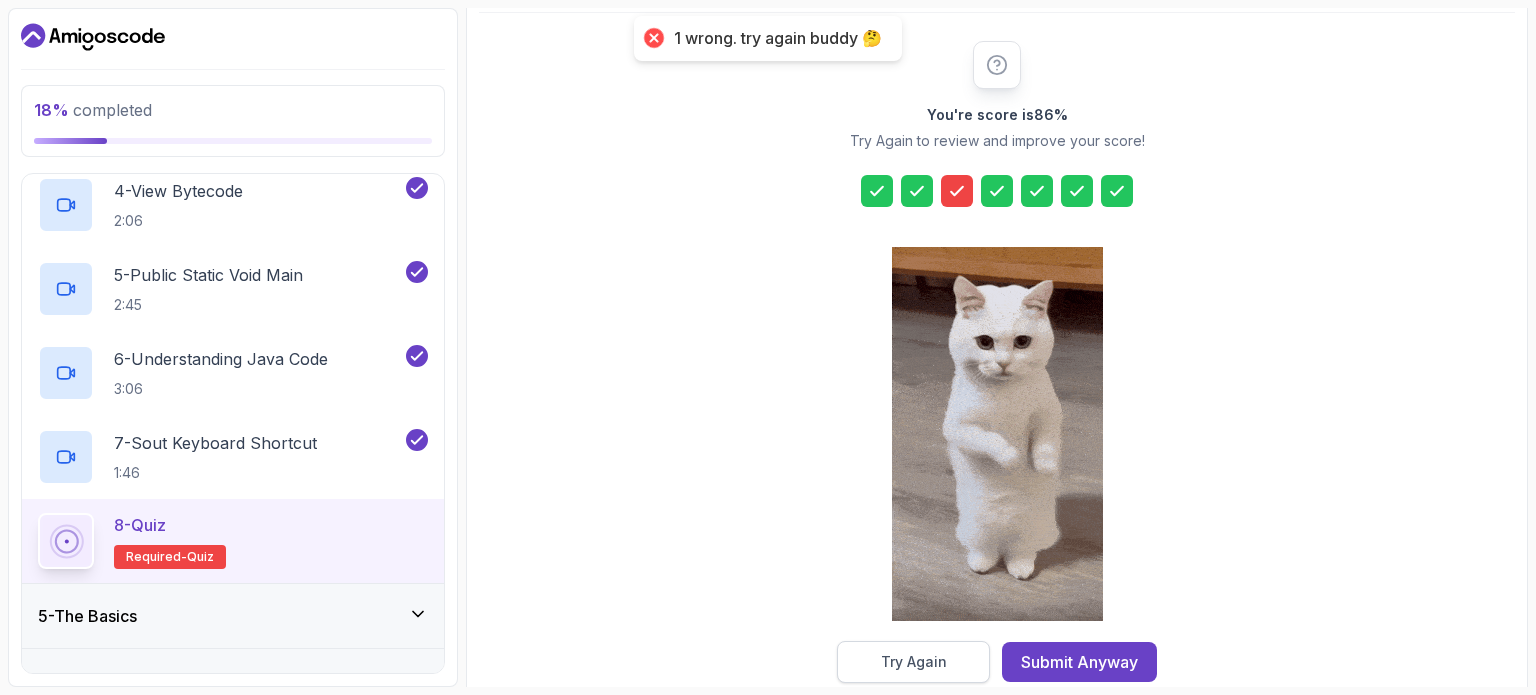 click on "Try Again" at bounding box center [914, 662] 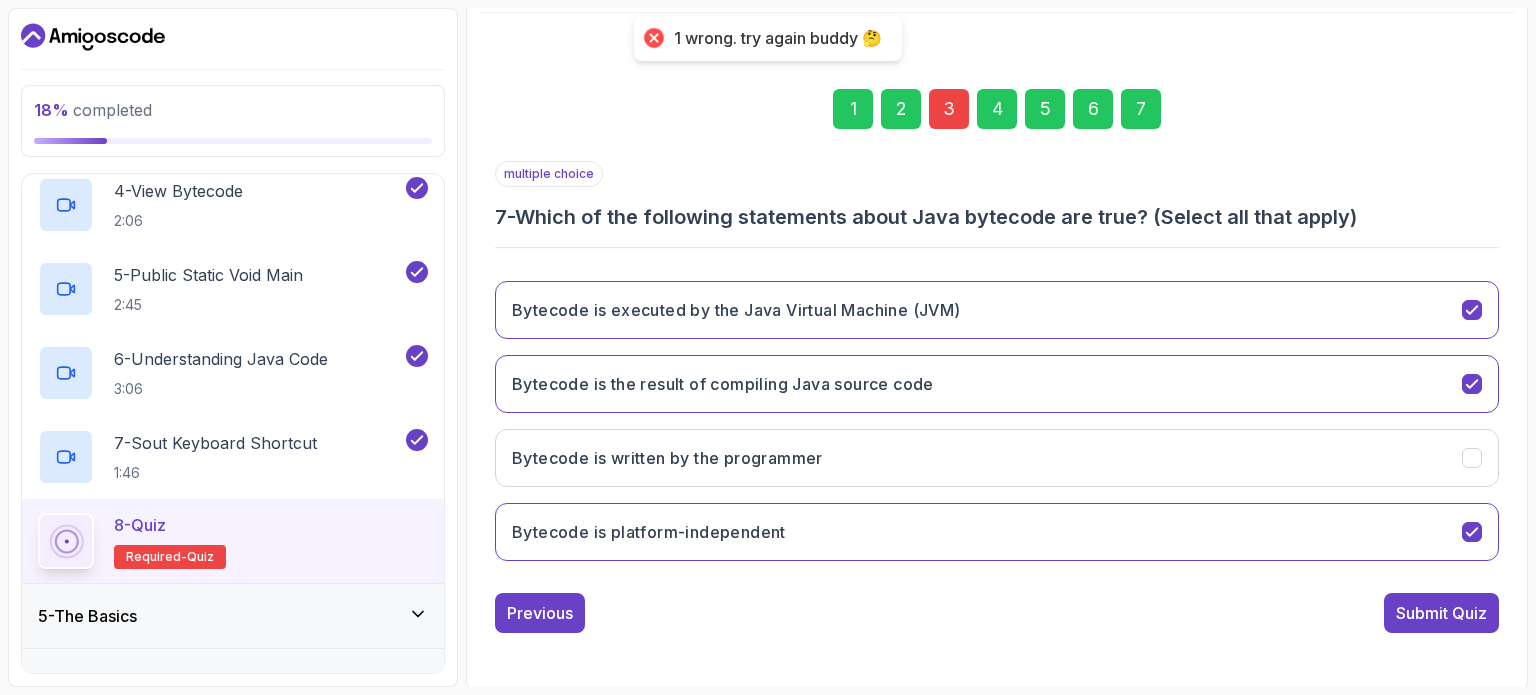 click on "3" at bounding box center [949, 109] 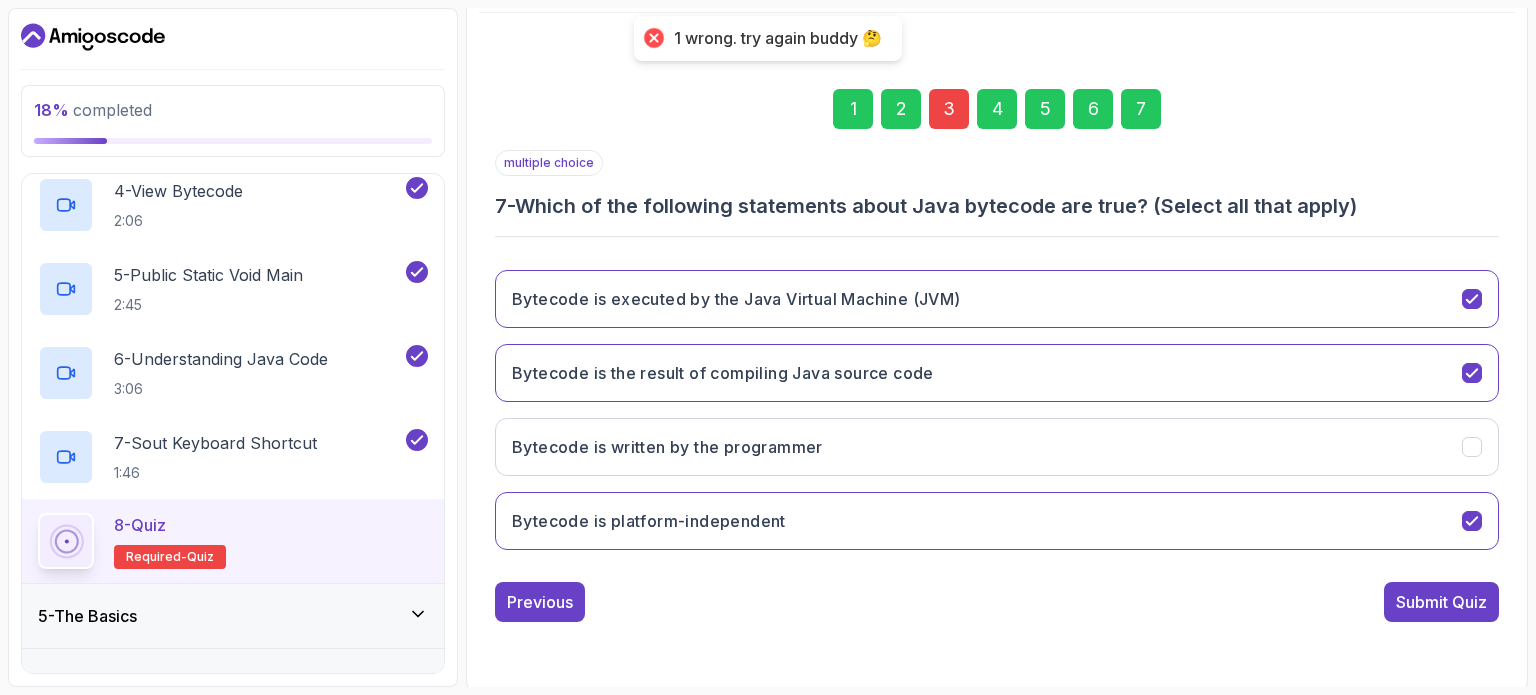click on "3" at bounding box center (949, 109) 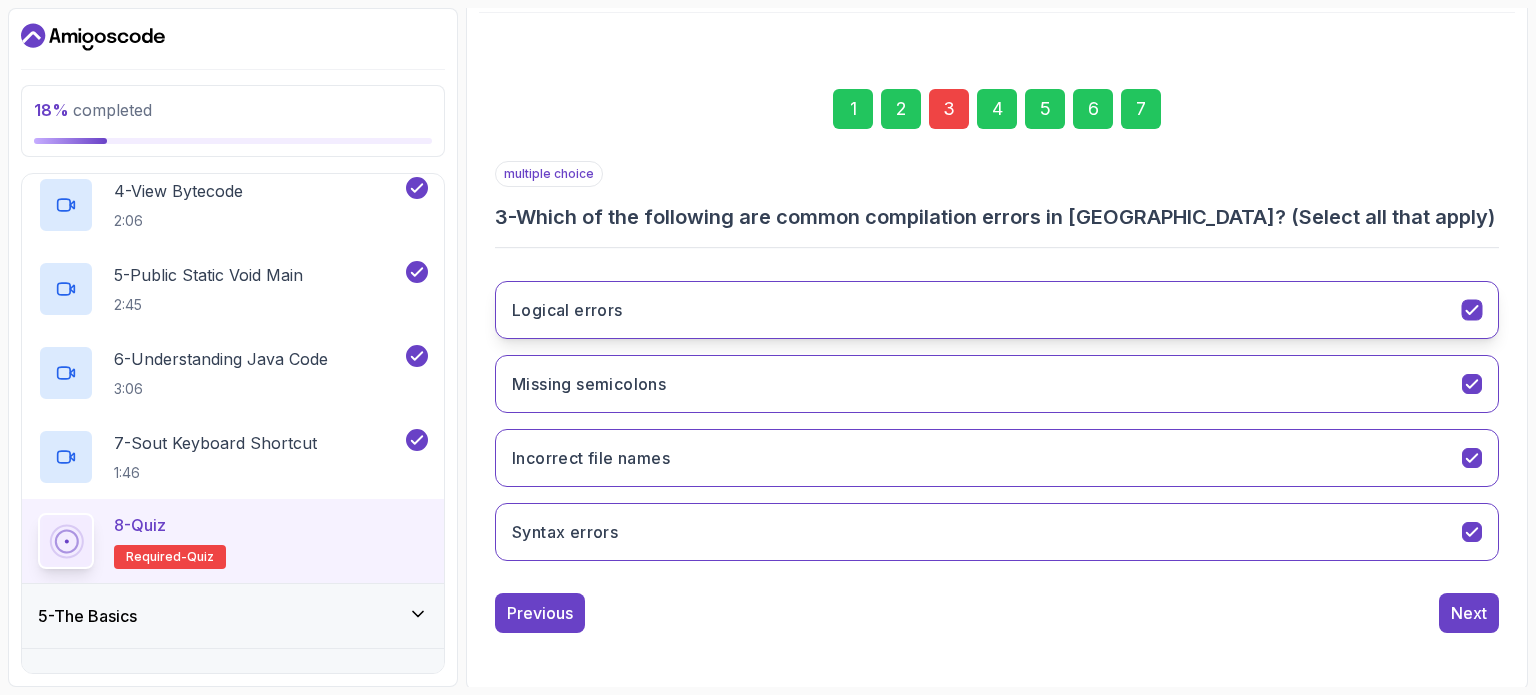 click on "Logical errors" at bounding box center [997, 310] 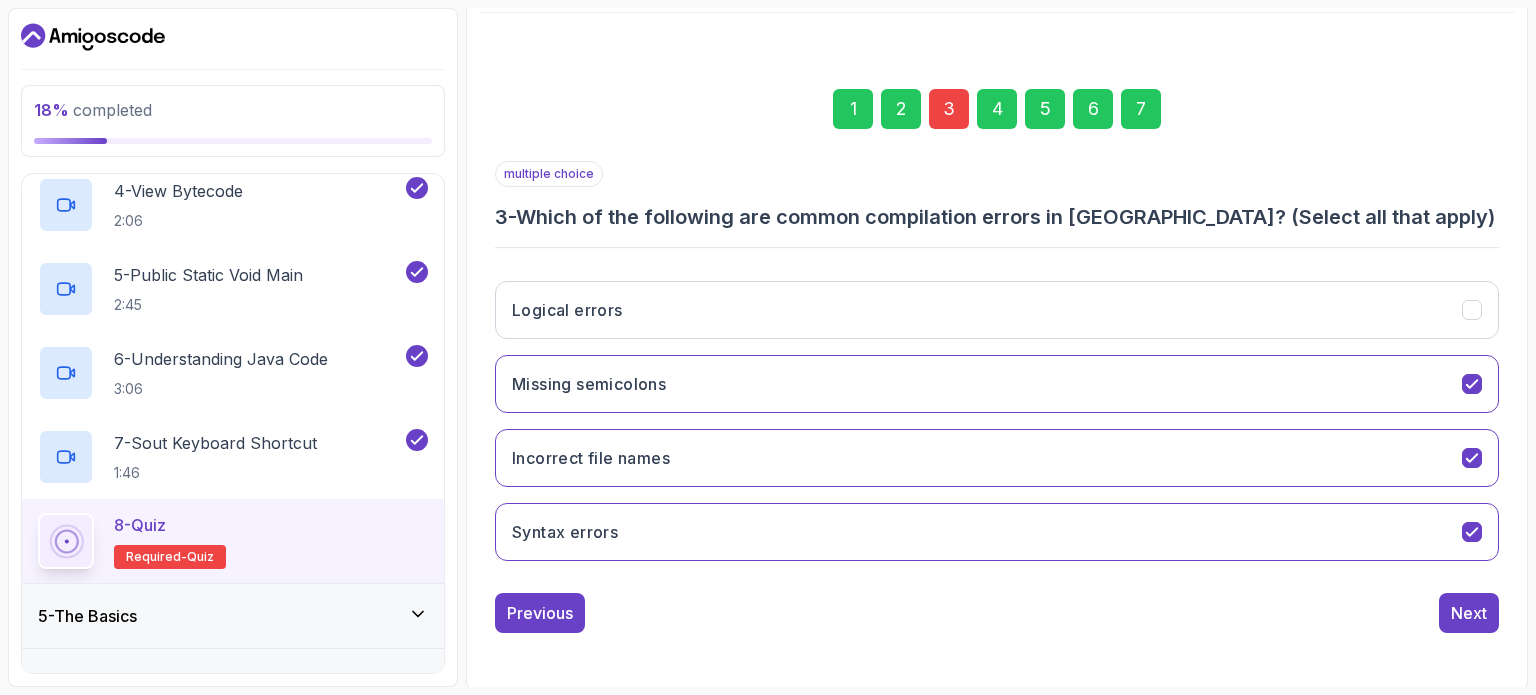 click on "multiple choice 3  -  Which of the following are common compilation errors in Java? (Select all that apply) Logical errors Missing semicolons Incorrect file names Syntax errors Previous Next" at bounding box center [997, 397] 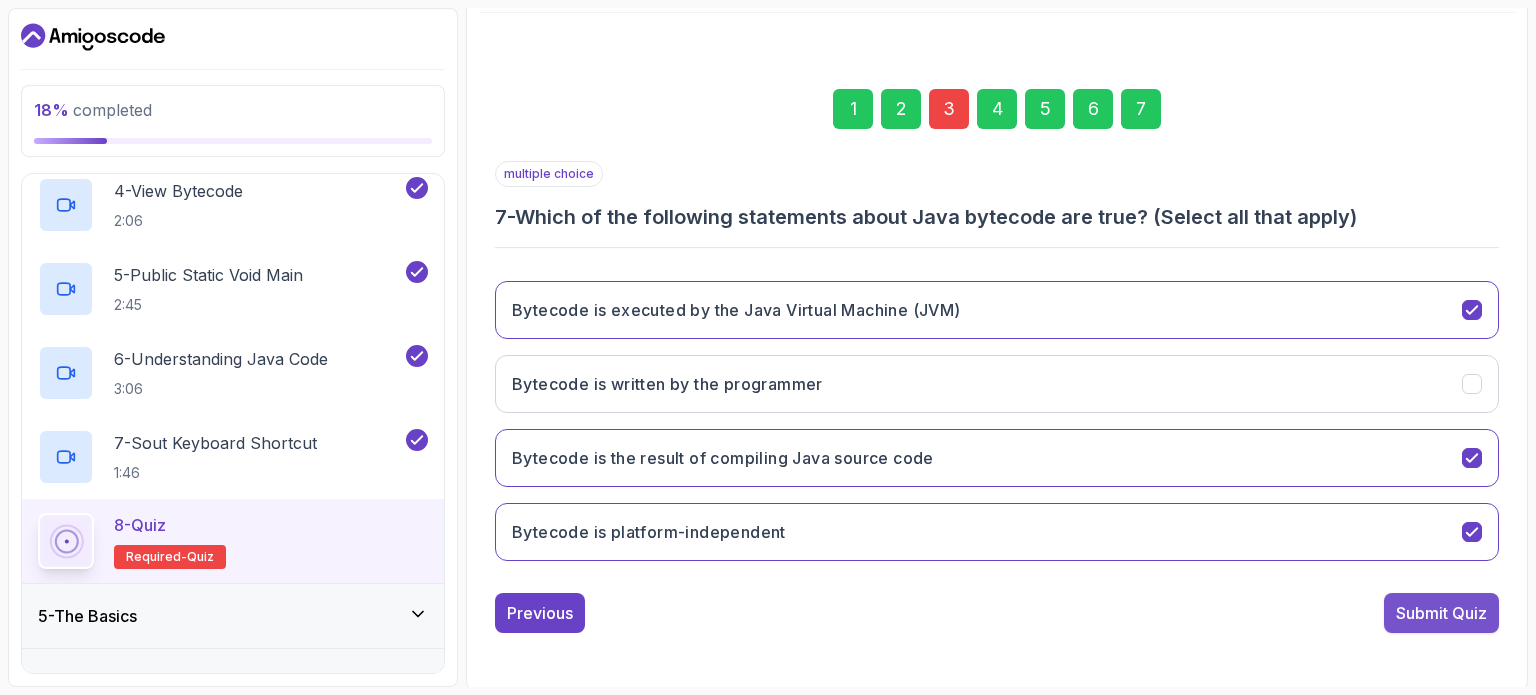click on "Submit Quiz" at bounding box center (1441, 613) 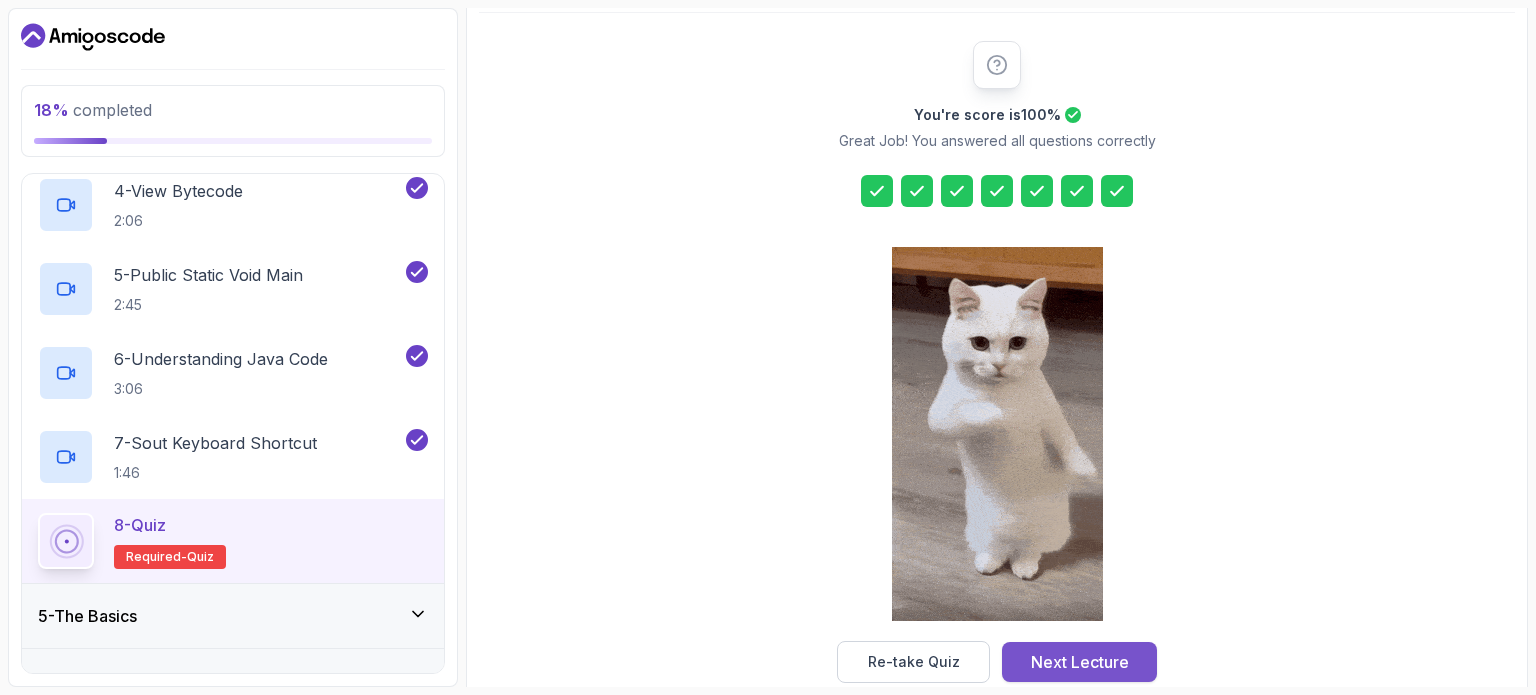 click on "Next Lecture" at bounding box center (1080, 662) 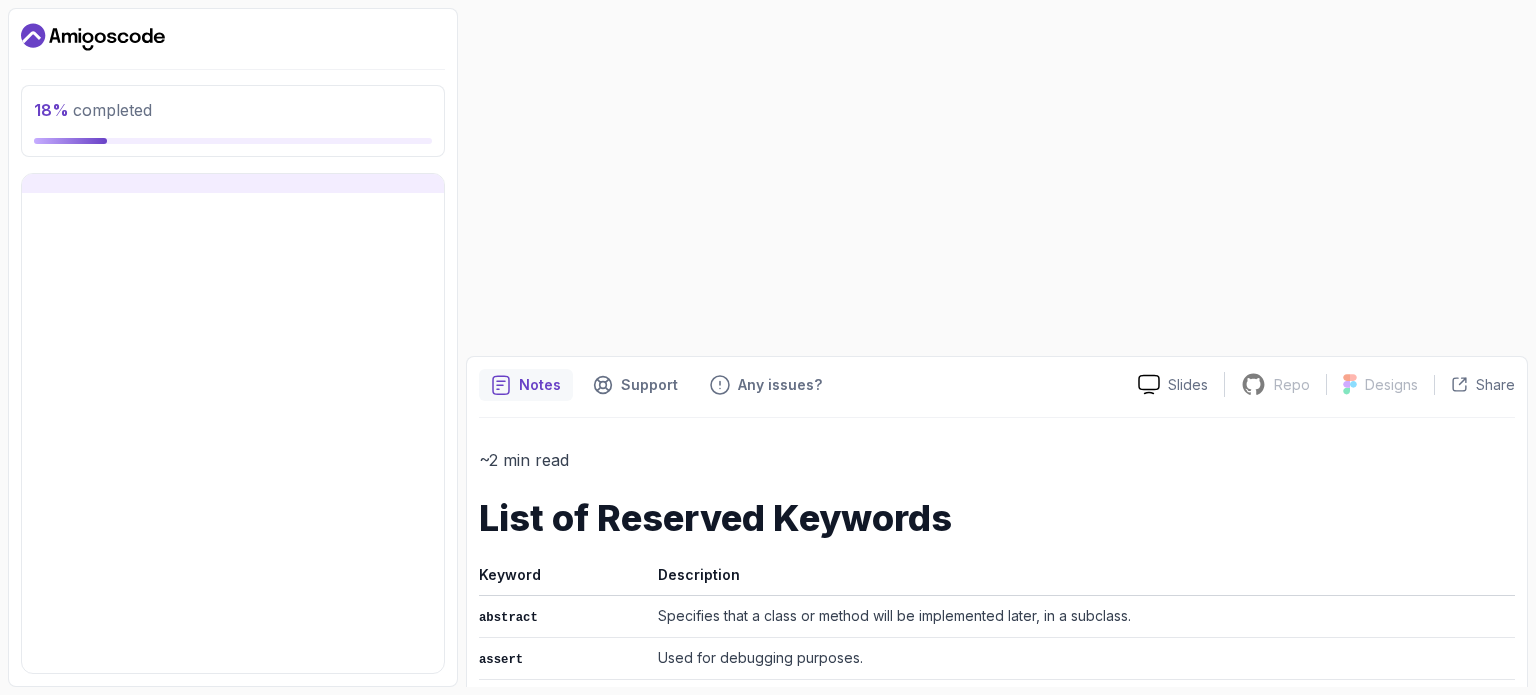 scroll, scrollTop: 0, scrollLeft: 0, axis: both 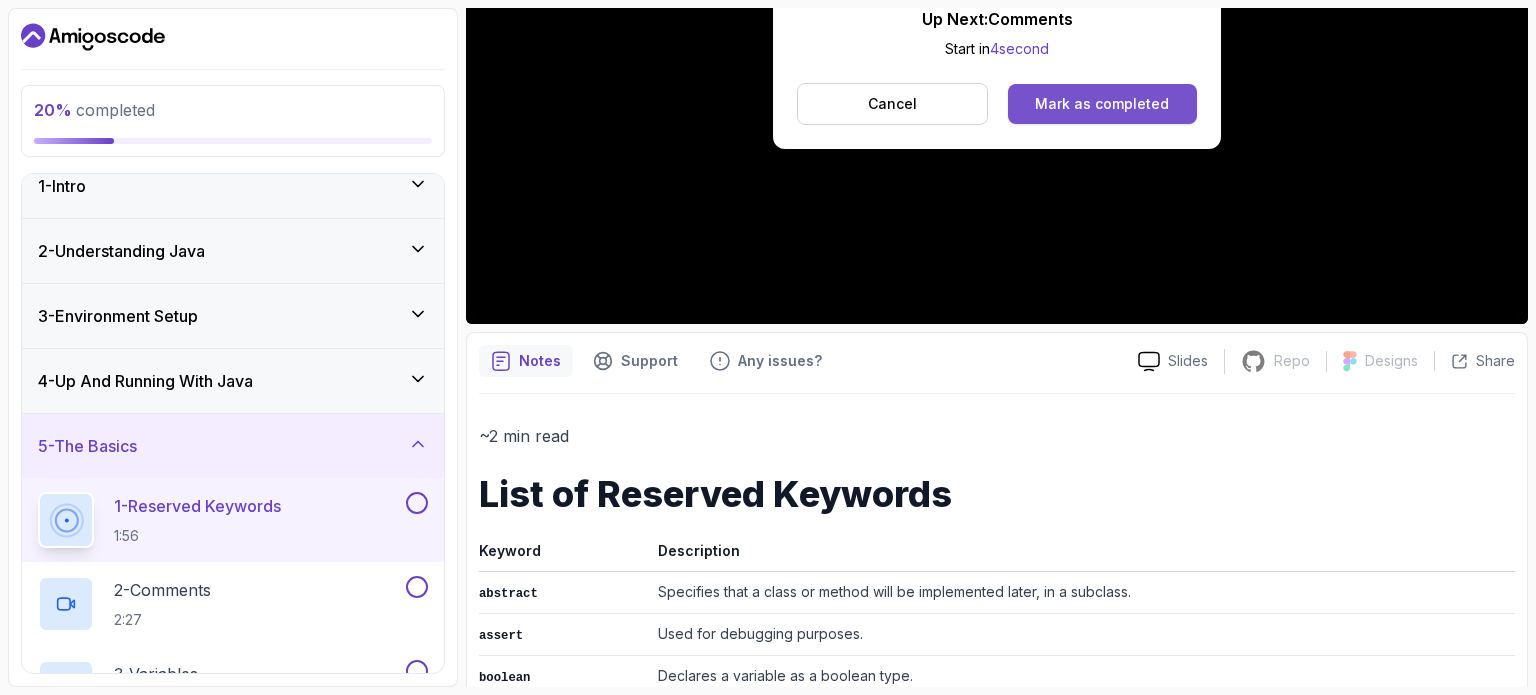 click on "Mark as completed" at bounding box center (1102, 104) 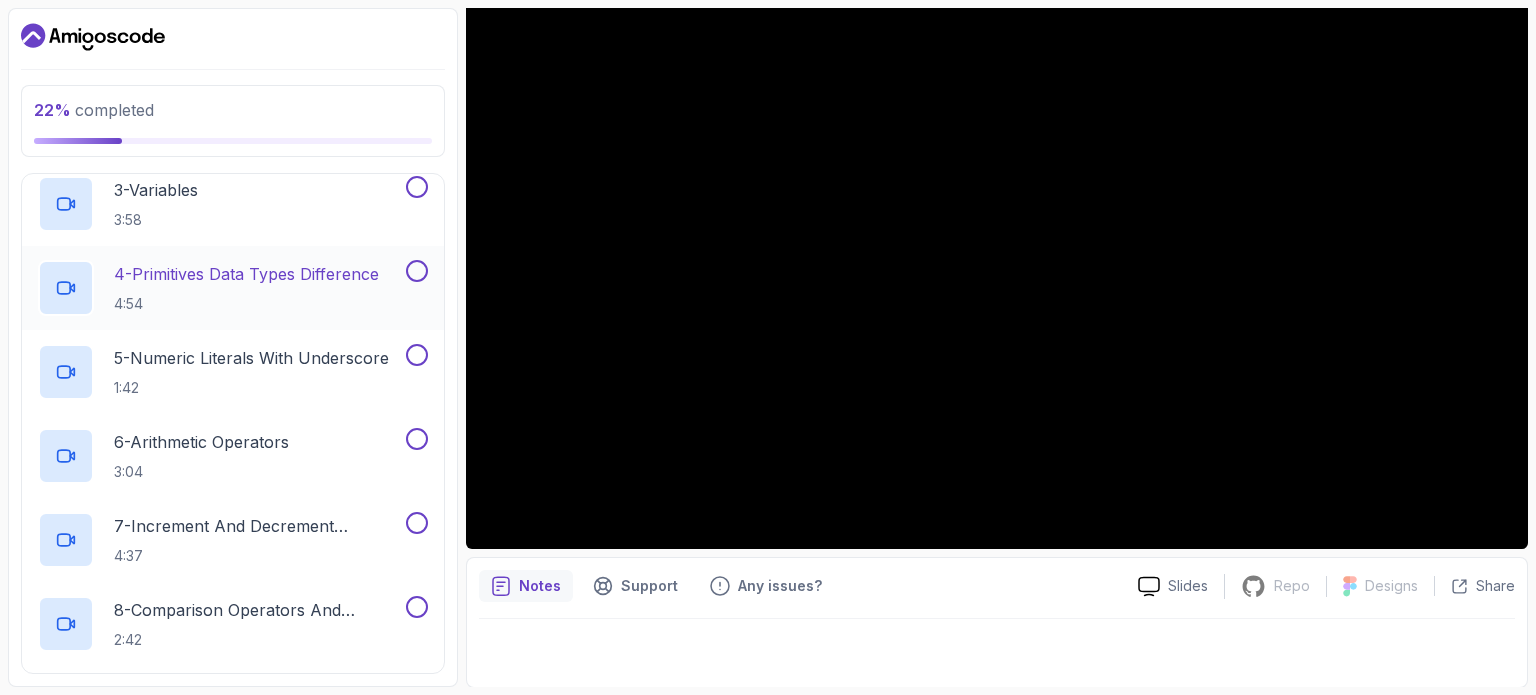 scroll, scrollTop: 503, scrollLeft: 0, axis: vertical 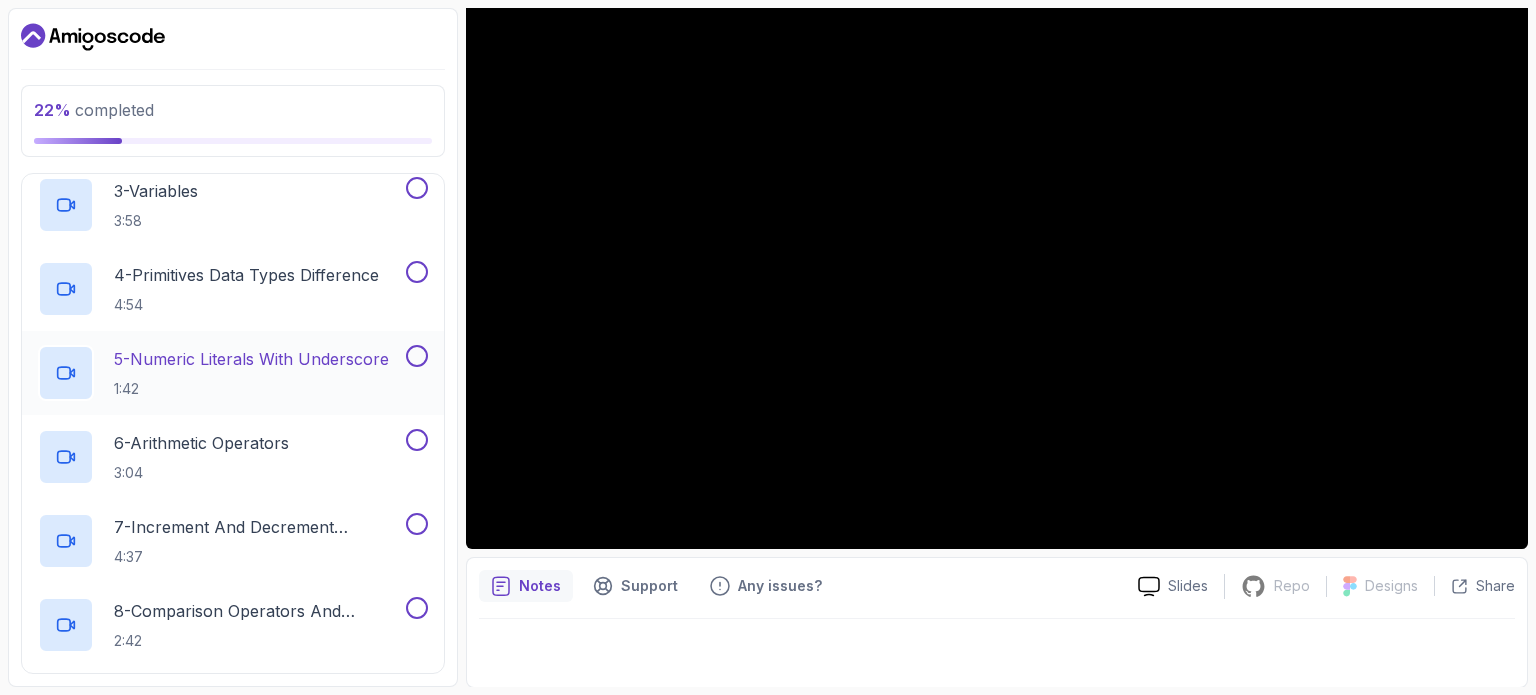 click on "5  -  Numeric Literals With Underscore 1:42" at bounding box center [233, 373] 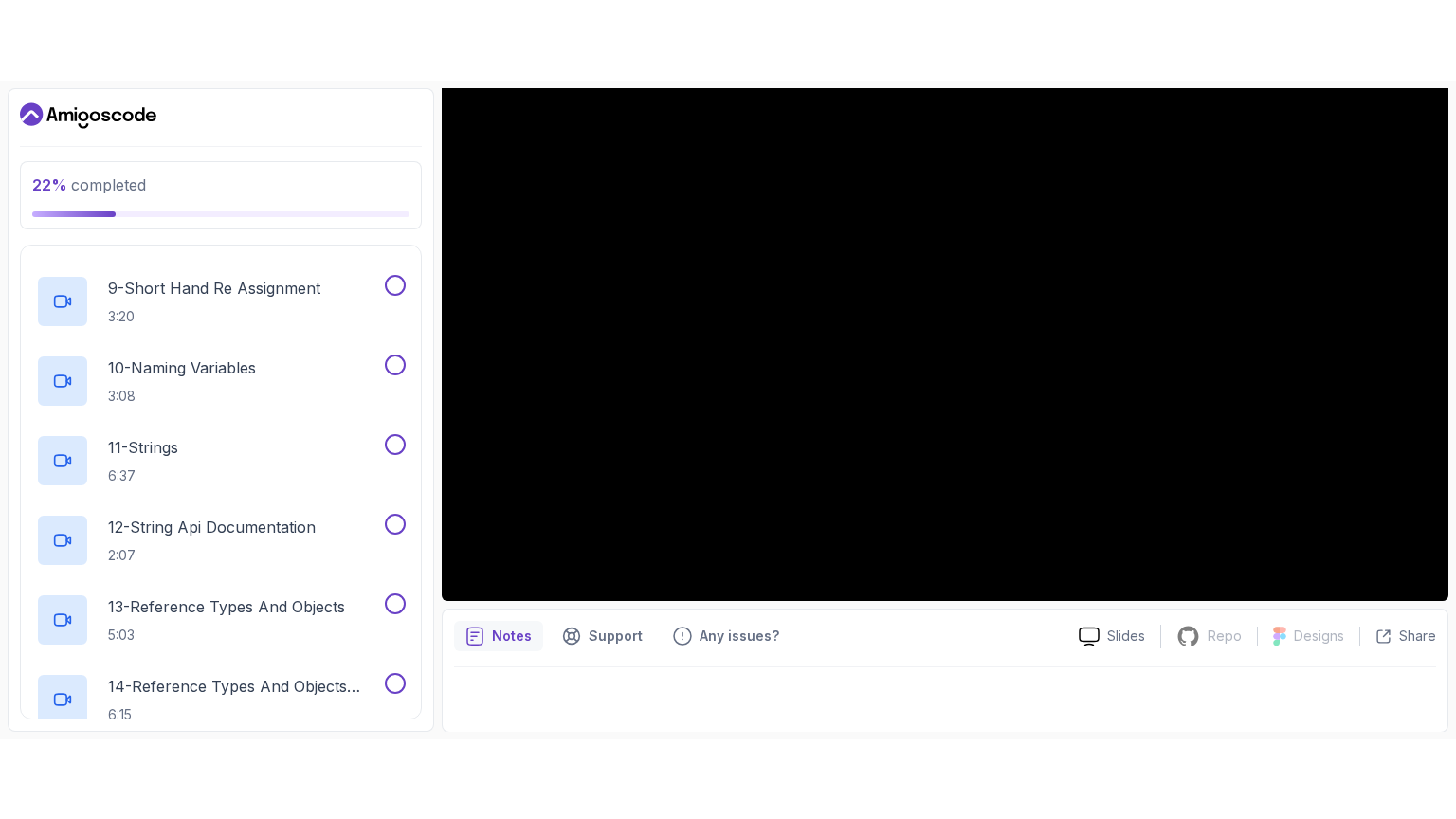 scroll, scrollTop: 943, scrollLeft: 0, axis: vertical 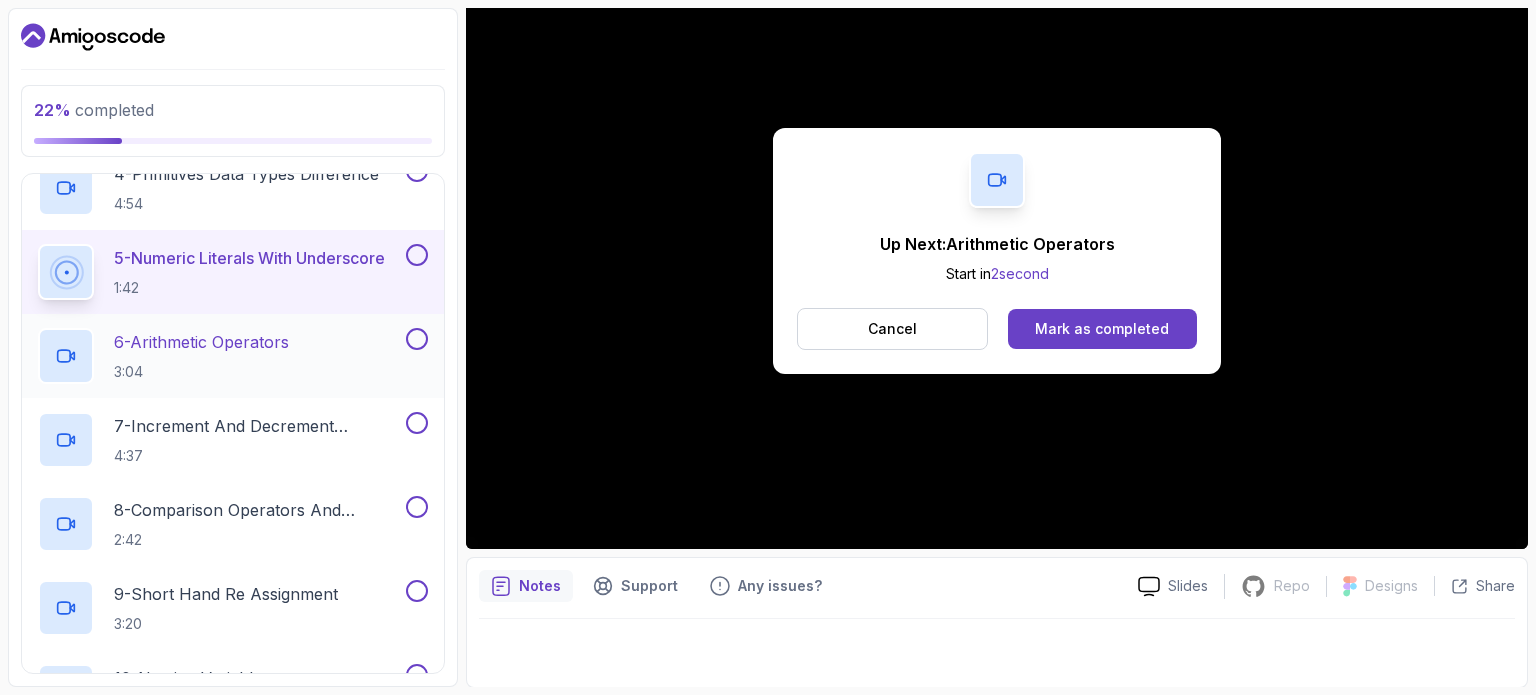 click on "6  -  Arithmetic Operators" at bounding box center (201, 342) 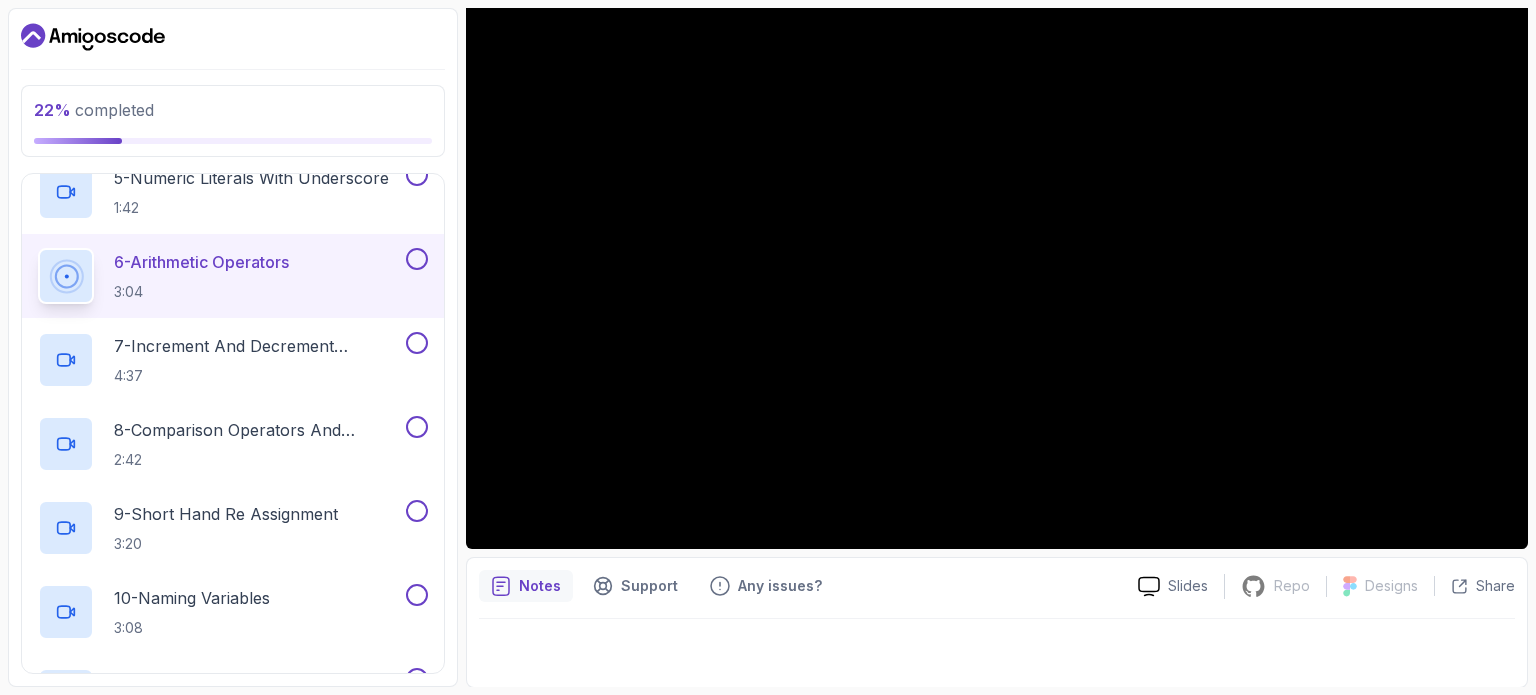 scroll, scrollTop: 688, scrollLeft: 0, axis: vertical 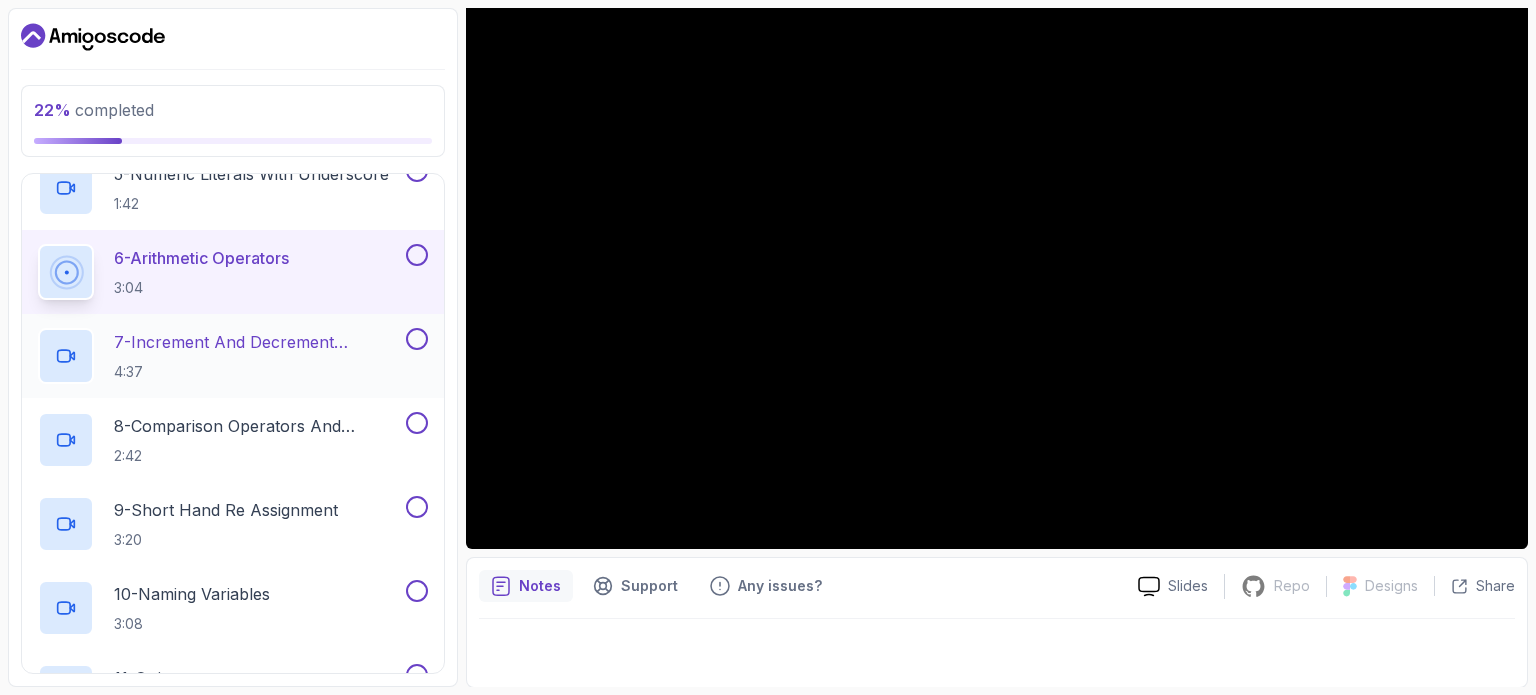 click on "7  -  Increment And Decrement Operators 4:37" at bounding box center [258, 356] 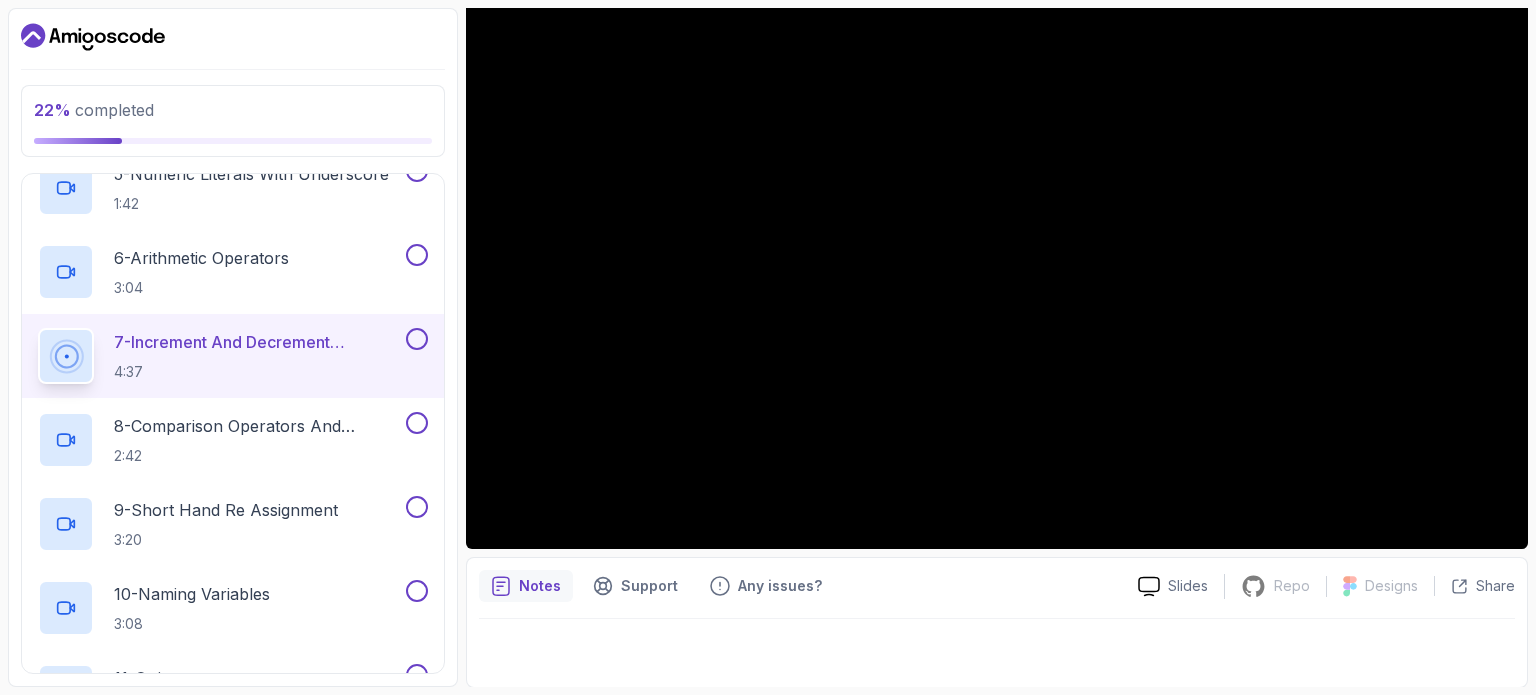 type 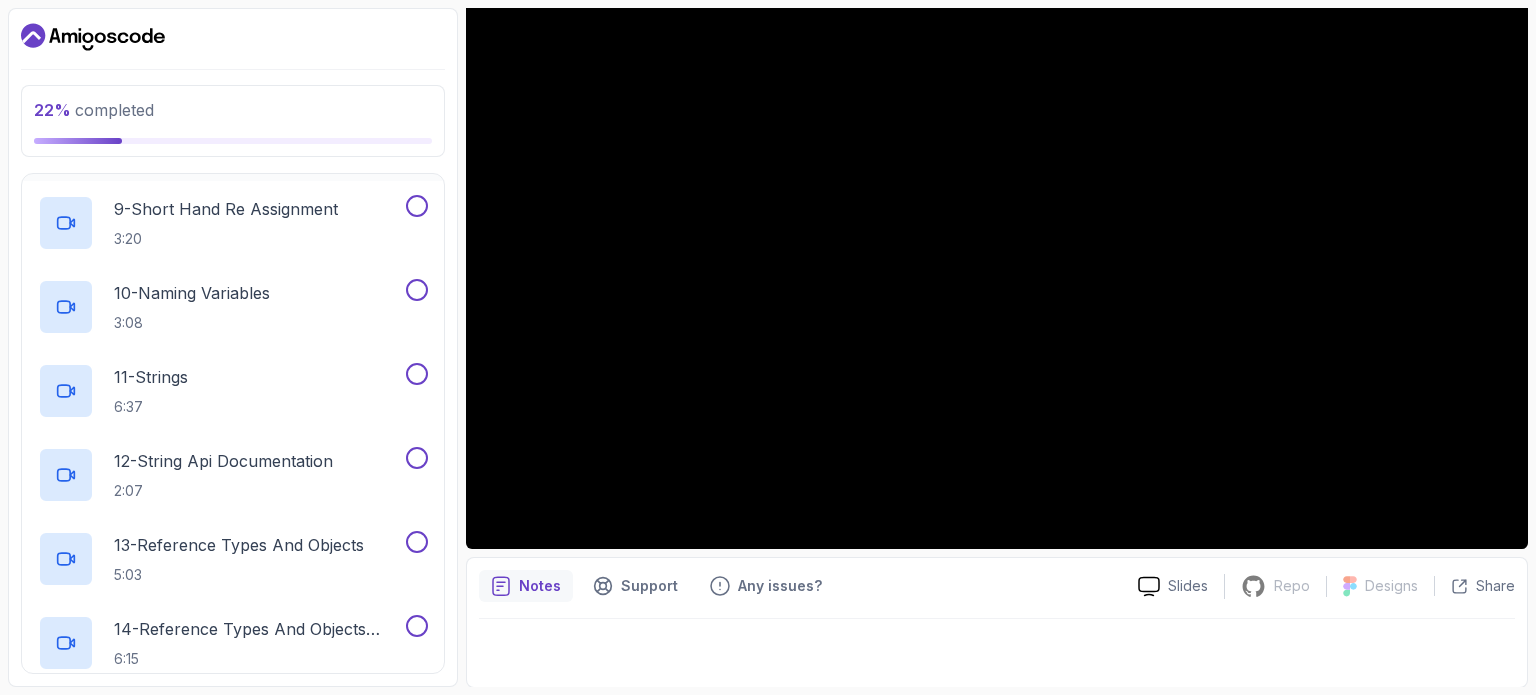 scroll, scrollTop: 996, scrollLeft: 0, axis: vertical 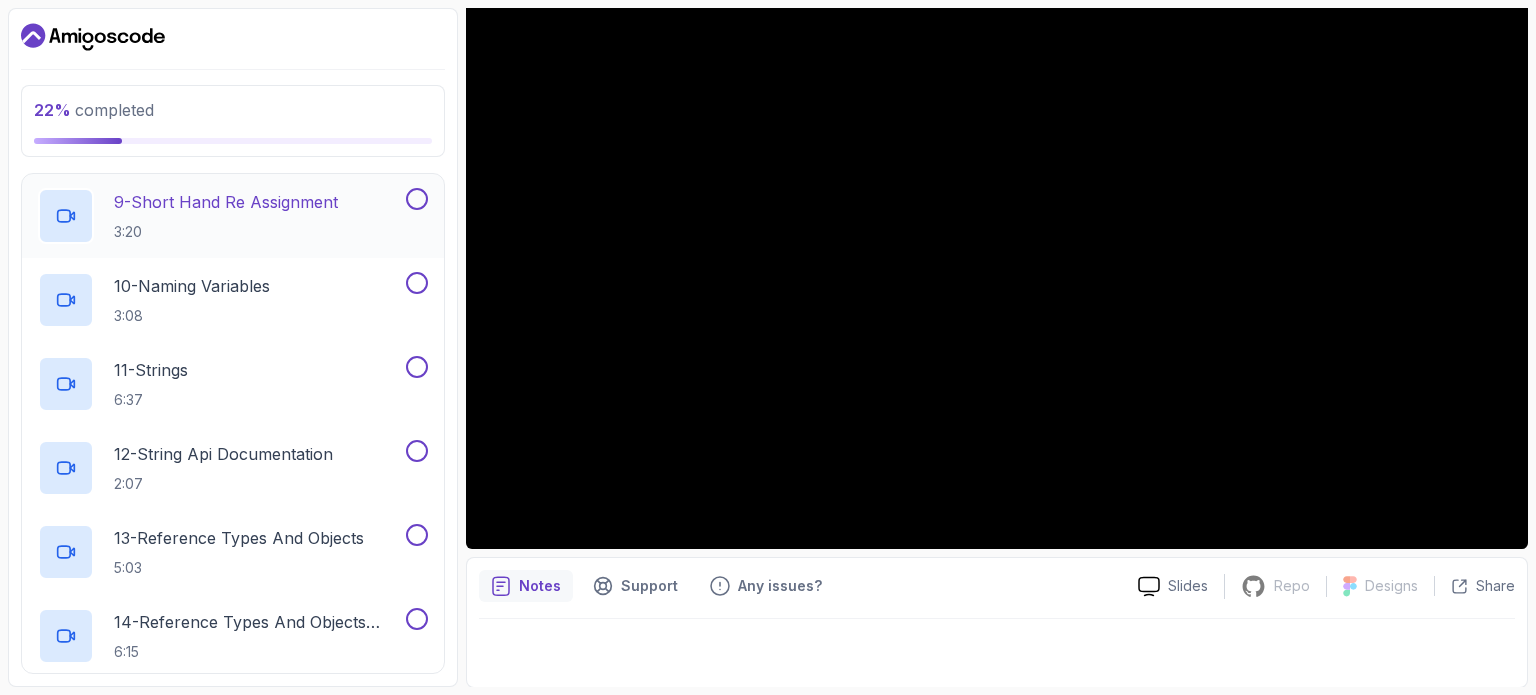 click on "9  -  Short Hand Re Assignment" at bounding box center [226, 202] 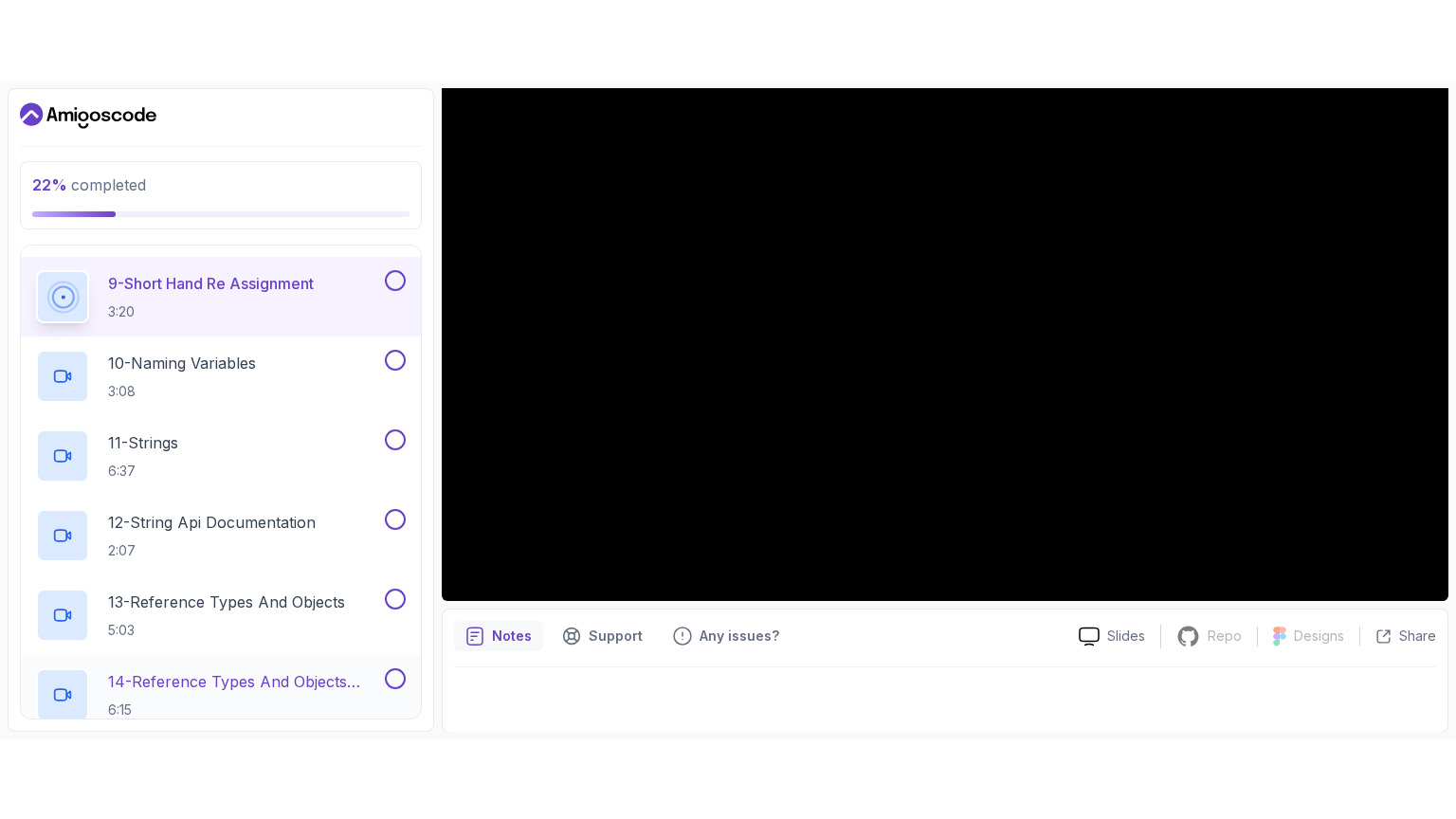 scroll, scrollTop: 953, scrollLeft: 0, axis: vertical 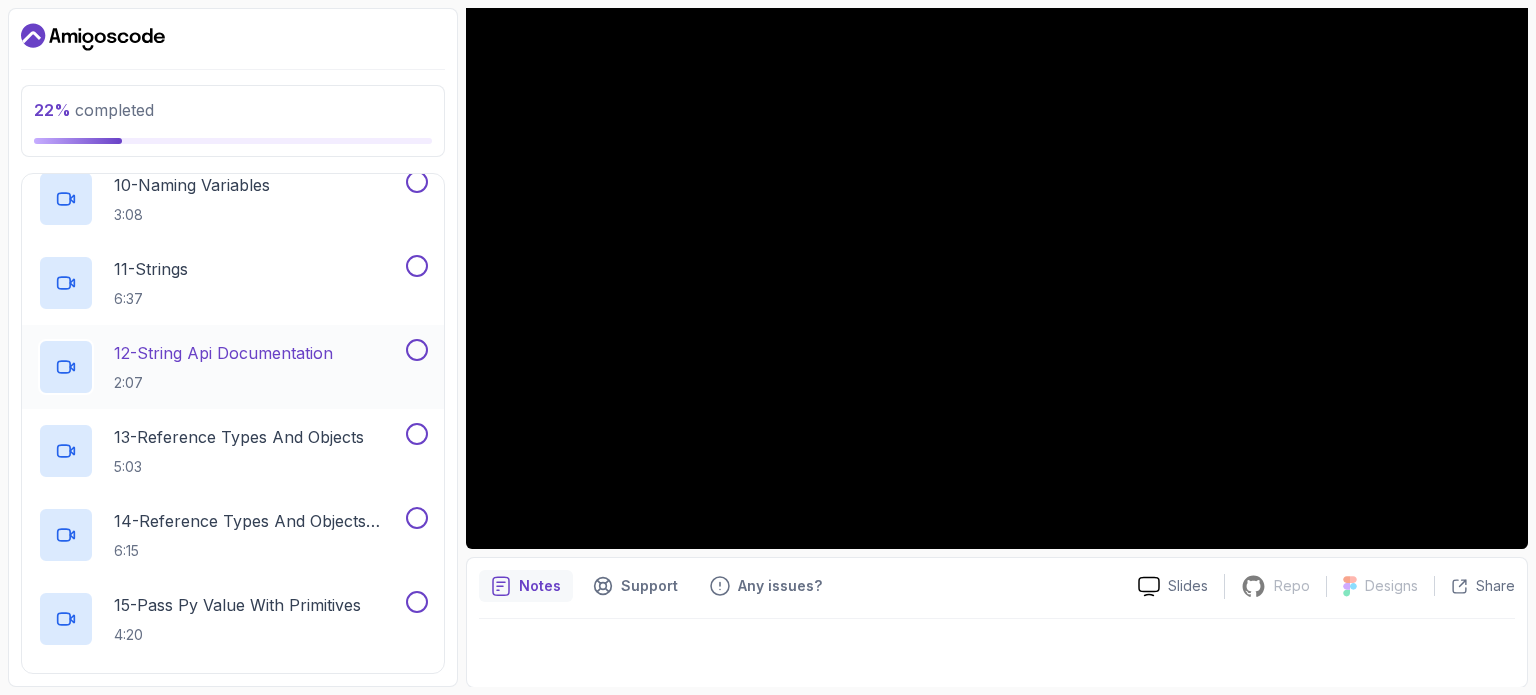 click on "2:07" at bounding box center (223, 383) 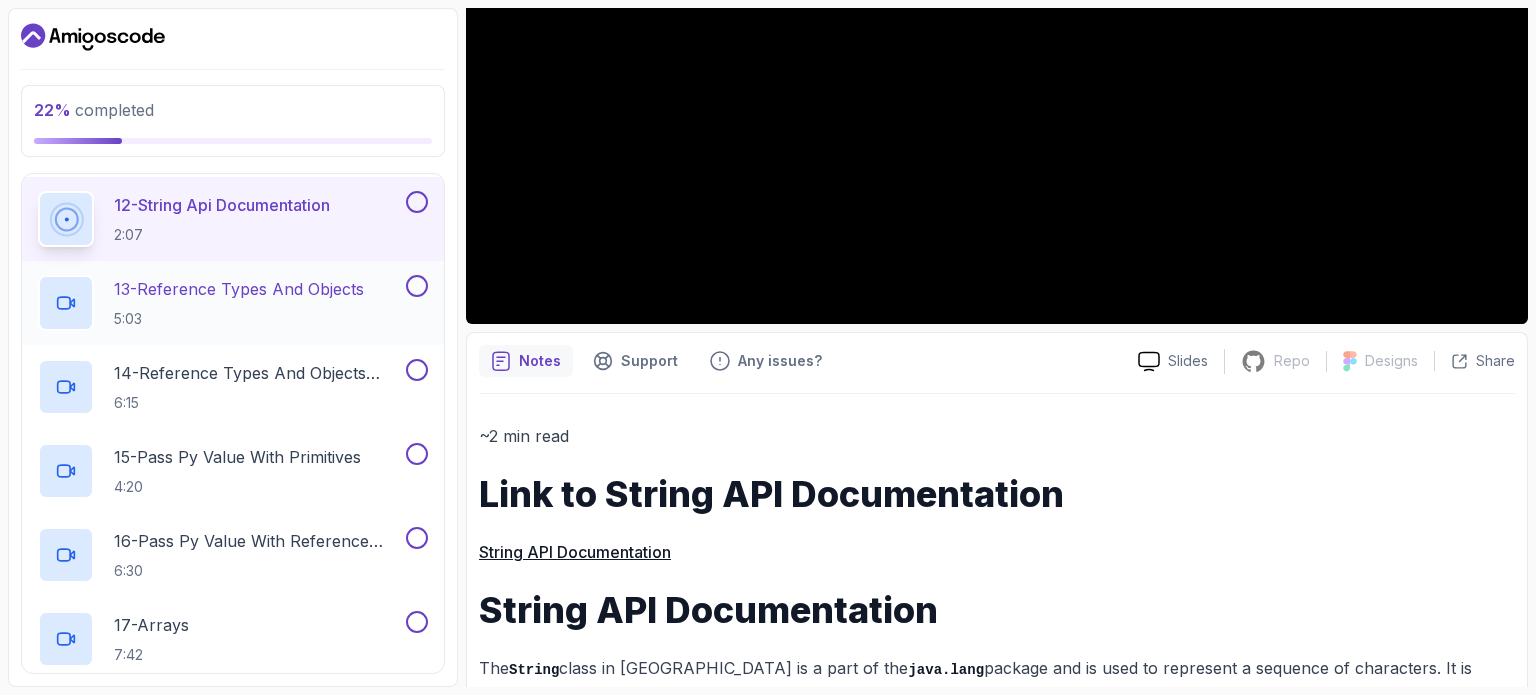 scroll, scrollTop: 1184, scrollLeft: 0, axis: vertical 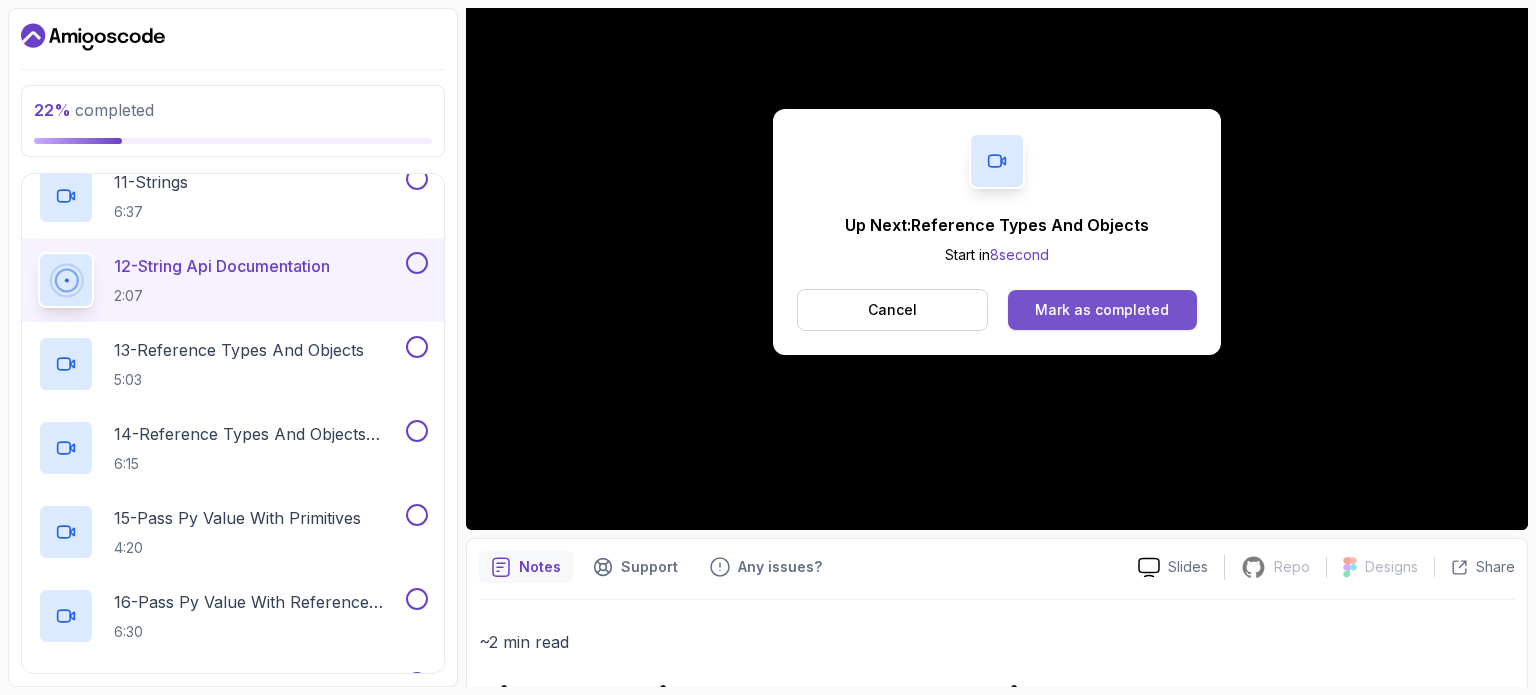click on "Mark as completed" at bounding box center (1102, 310) 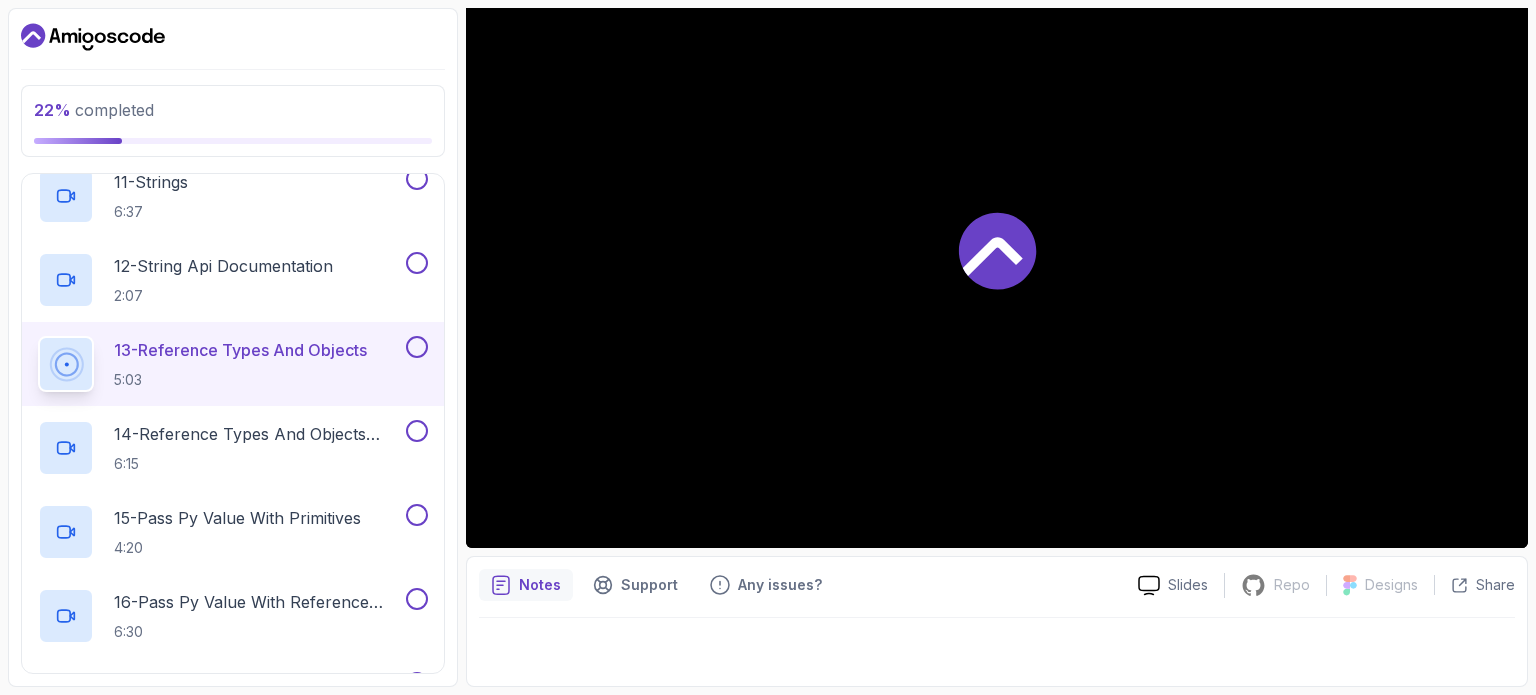 scroll, scrollTop: 226, scrollLeft: 0, axis: vertical 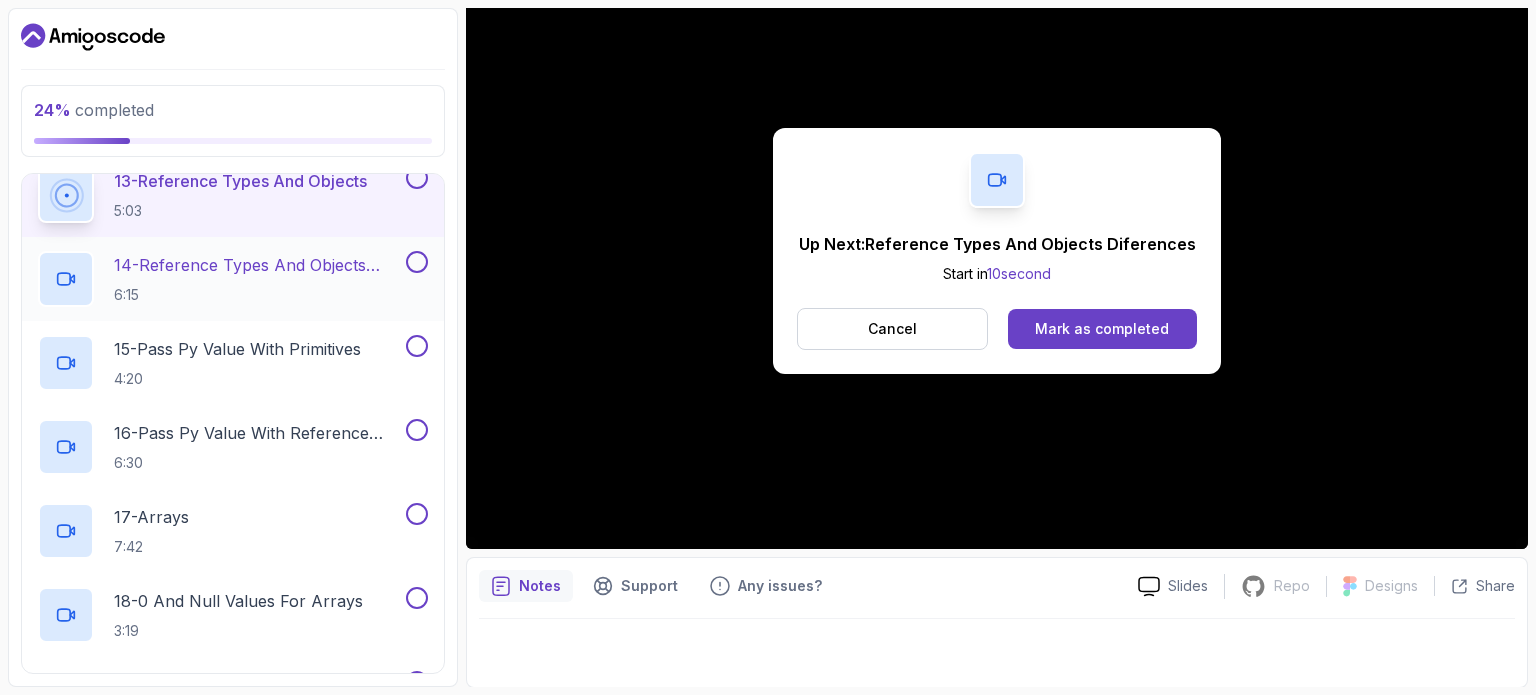 click on "6:15" at bounding box center (258, 295) 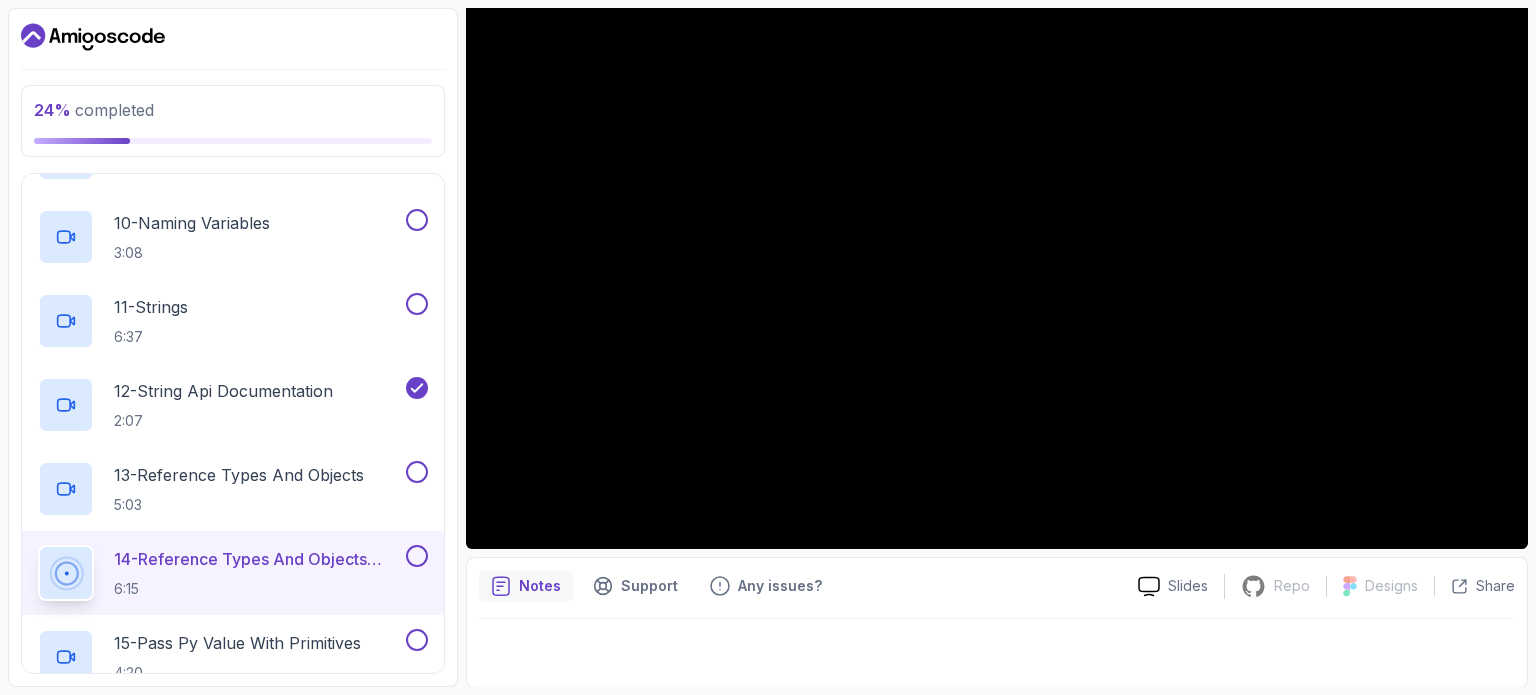 scroll, scrollTop: 1052, scrollLeft: 0, axis: vertical 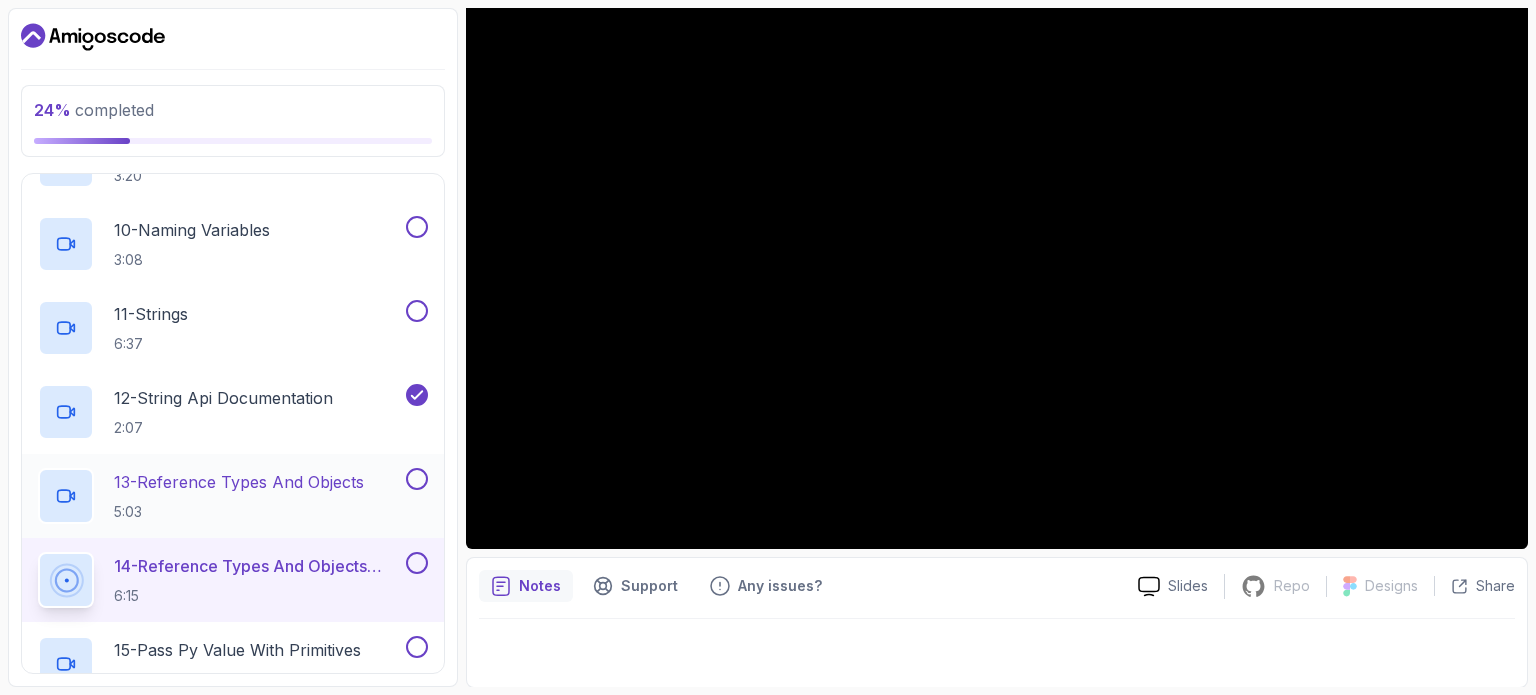 click at bounding box center [417, 479] 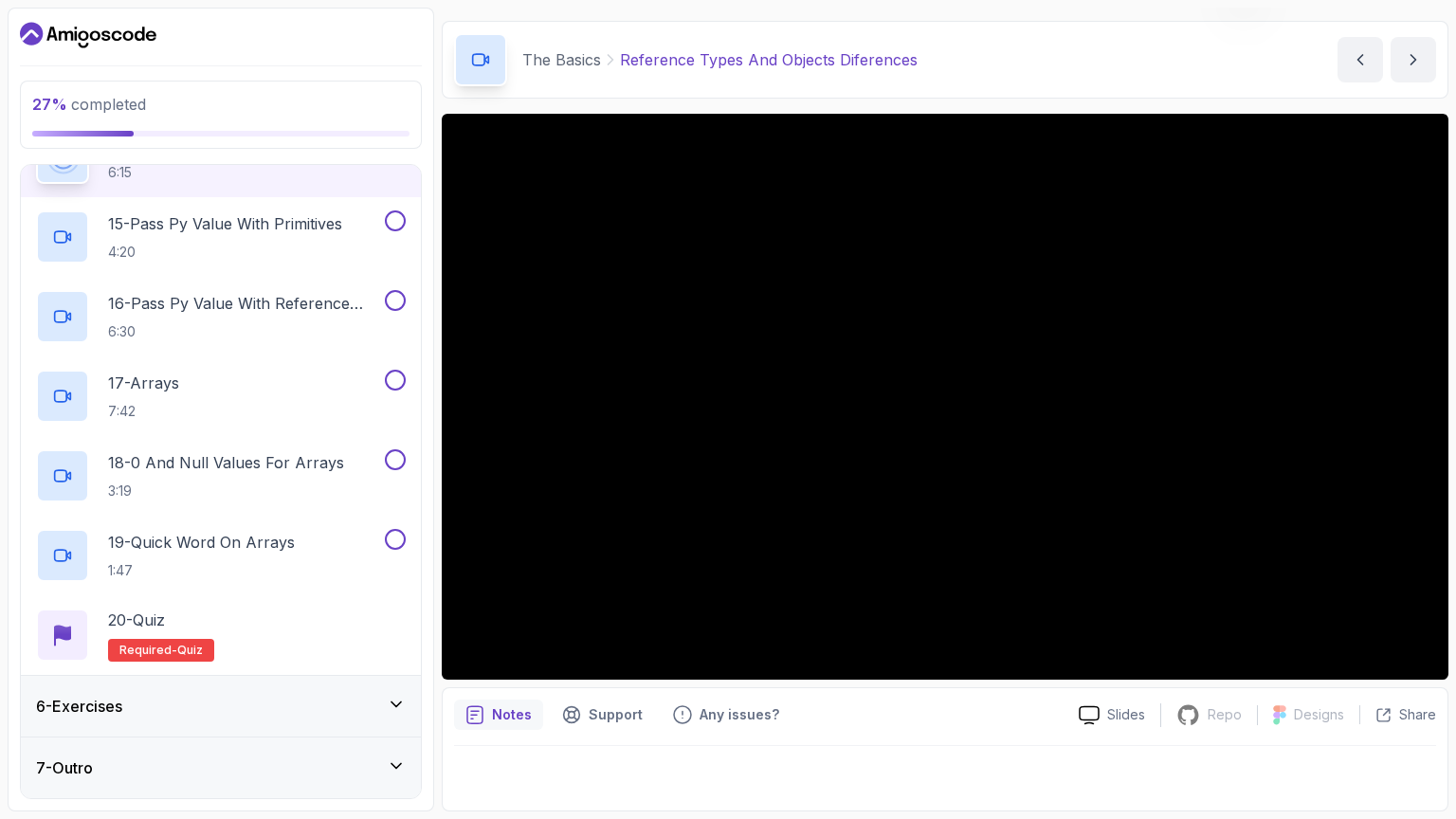 scroll, scrollTop: 1388, scrollLeft: 0, axis: vertical 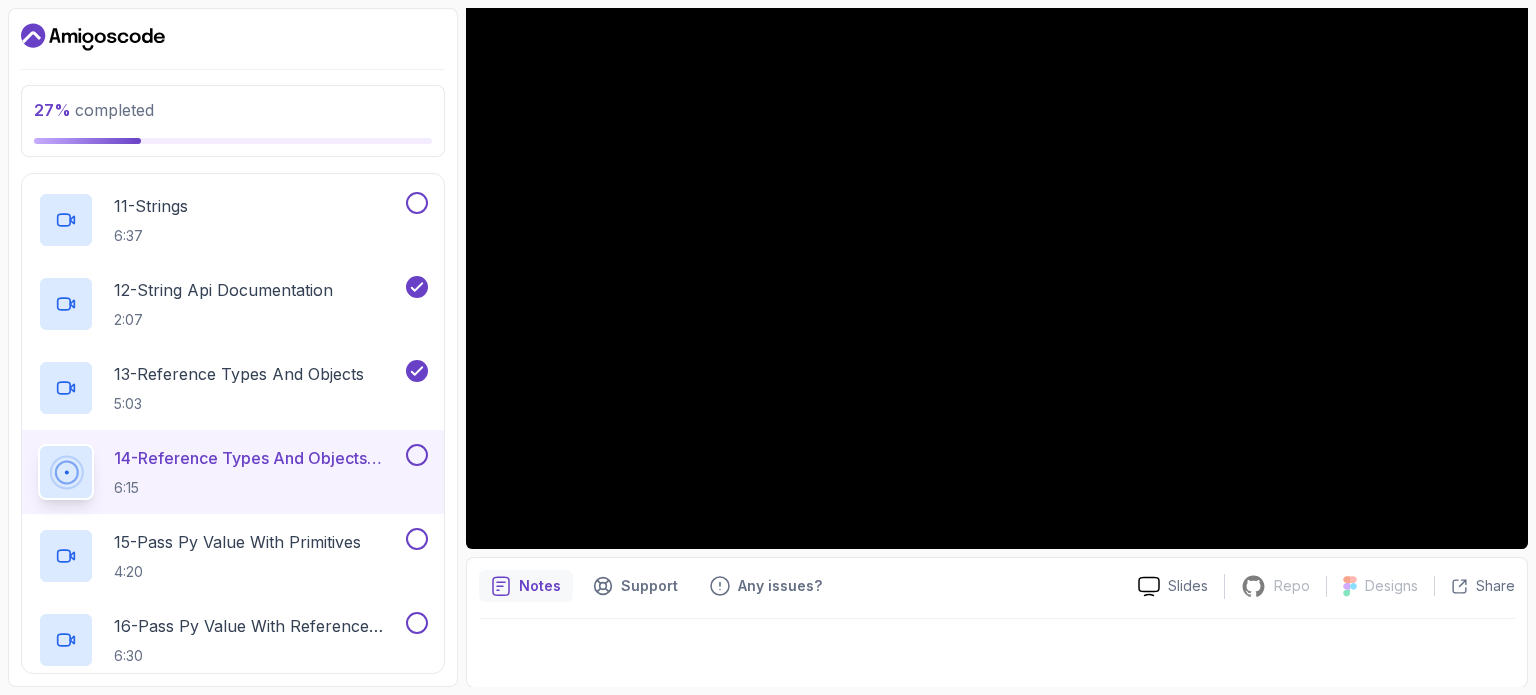 click at bounding box center [417, 455] 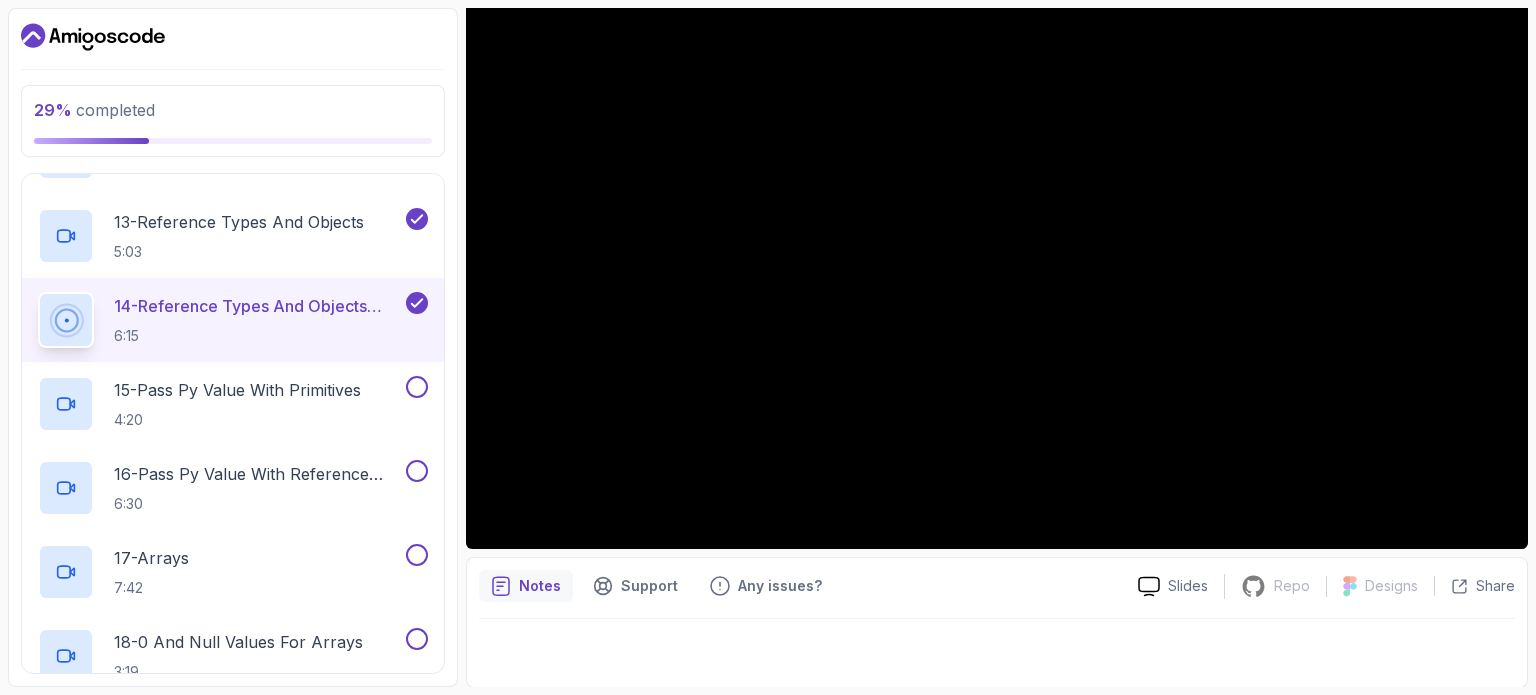 scroll, scrollTop: 1313, scrollLeft: 0, axis: vertical 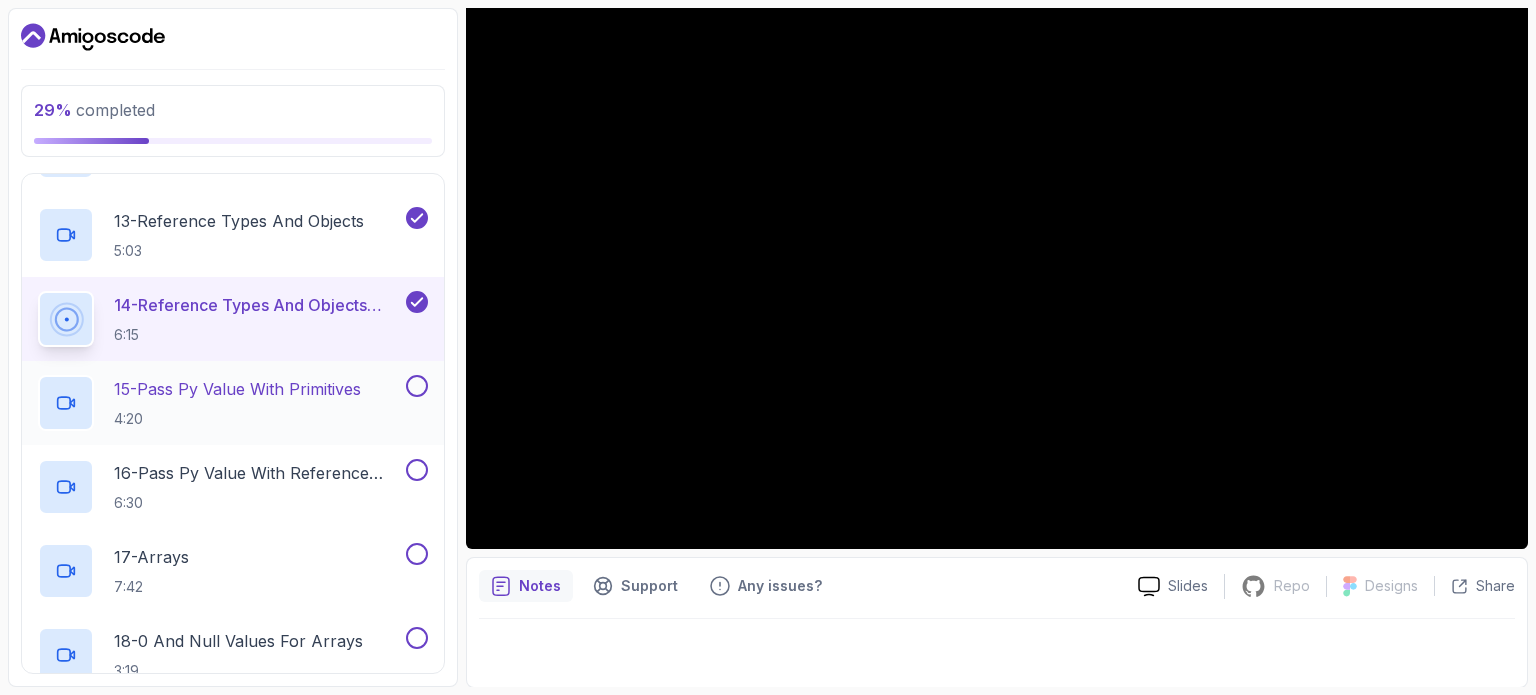 click on "4:20" at bounding box center [237, 419] 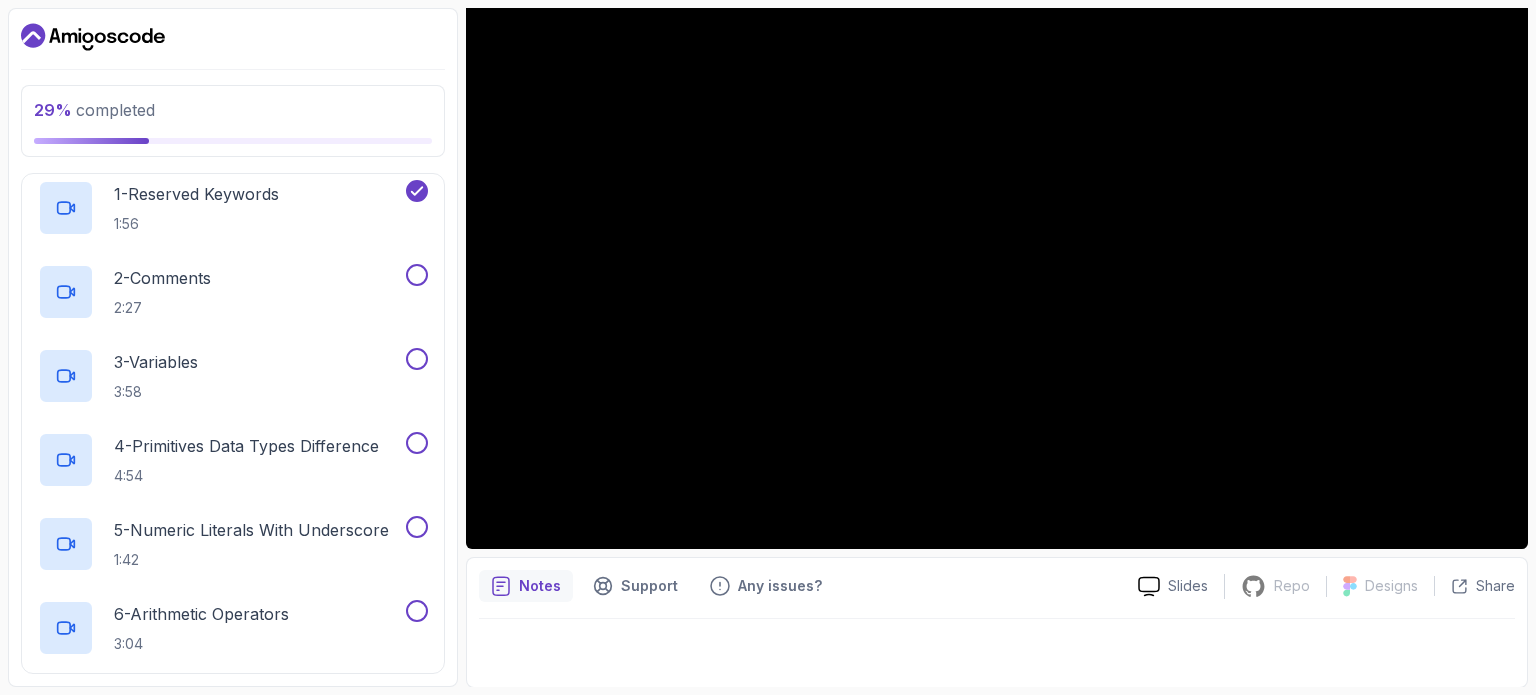 scroll, scrollTop: 328, scrollLeft: 0, axis: vertical 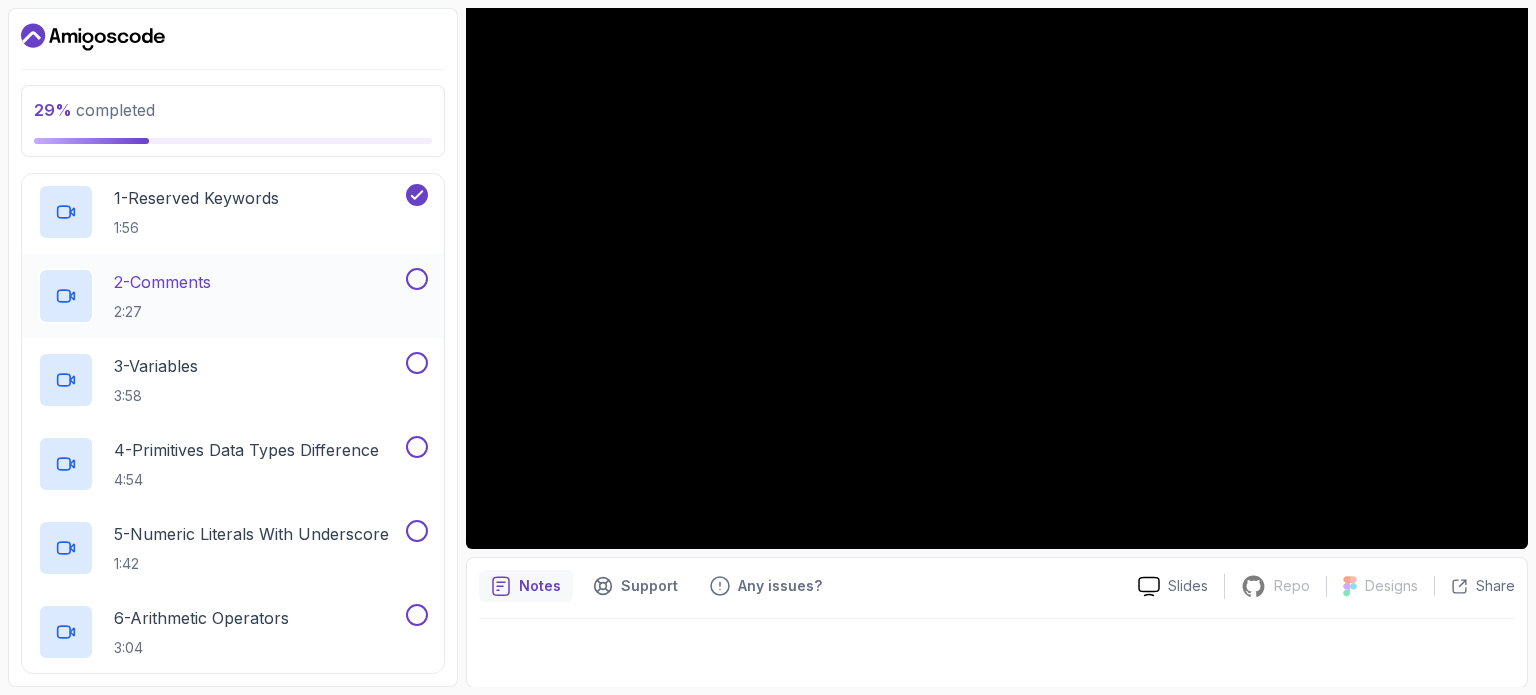 click at bounding box center (417, 279) 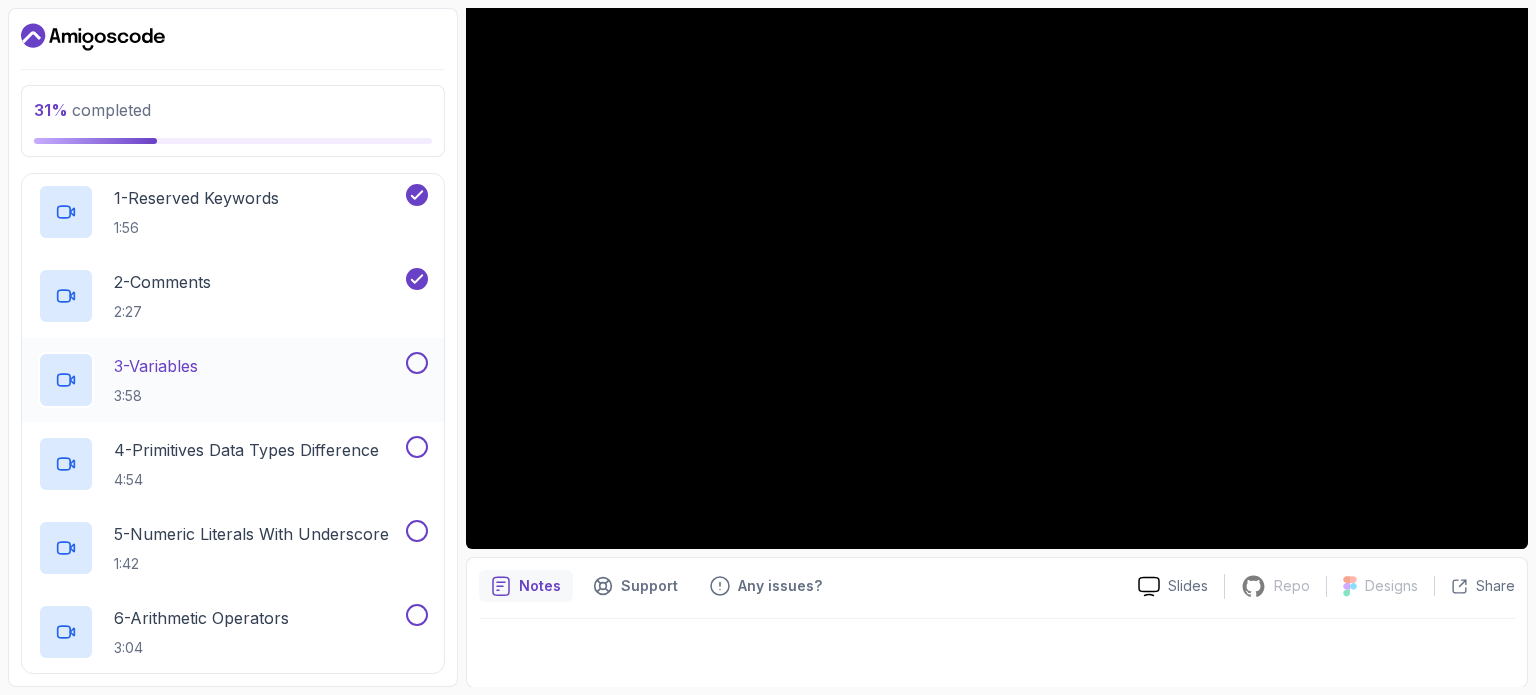 click at bounding box center (417, 363) 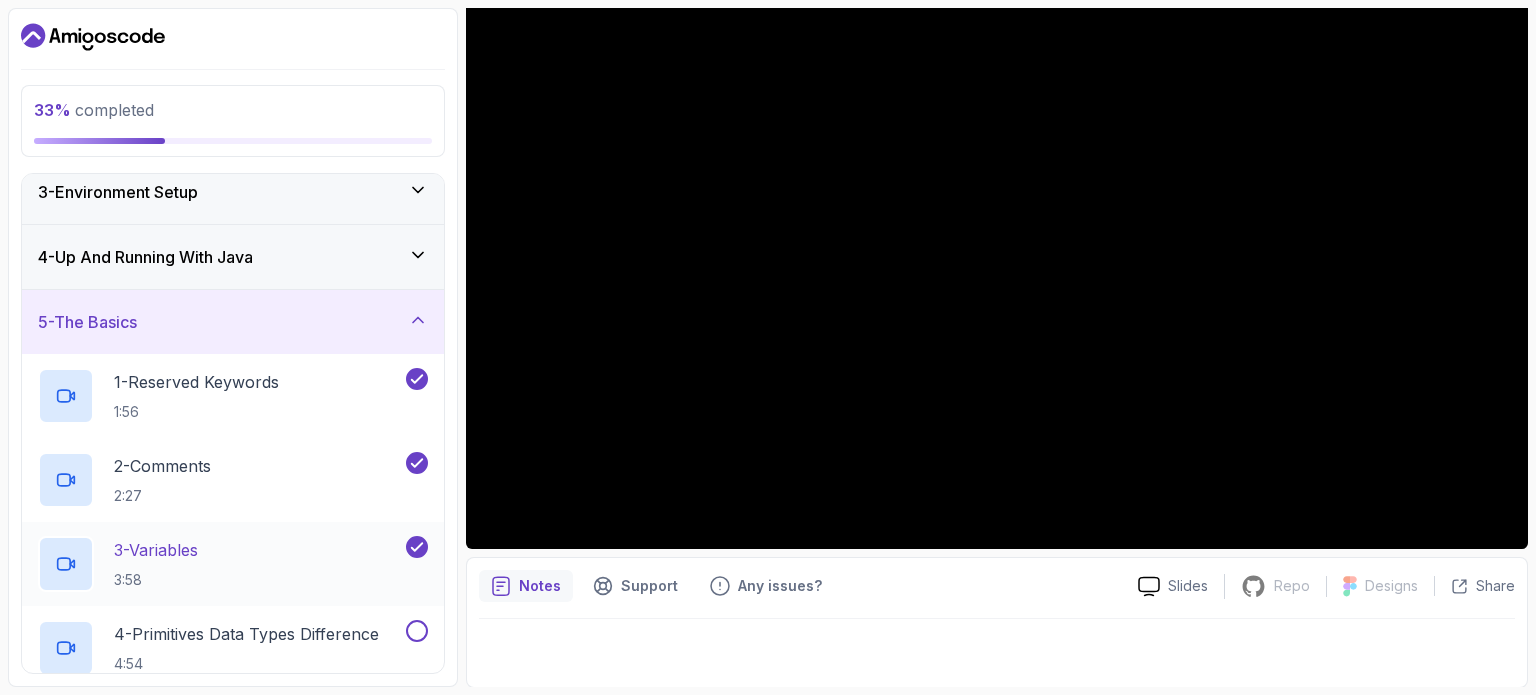 scroll, scrollTop: 0, scrollLeft: 0, axis: both 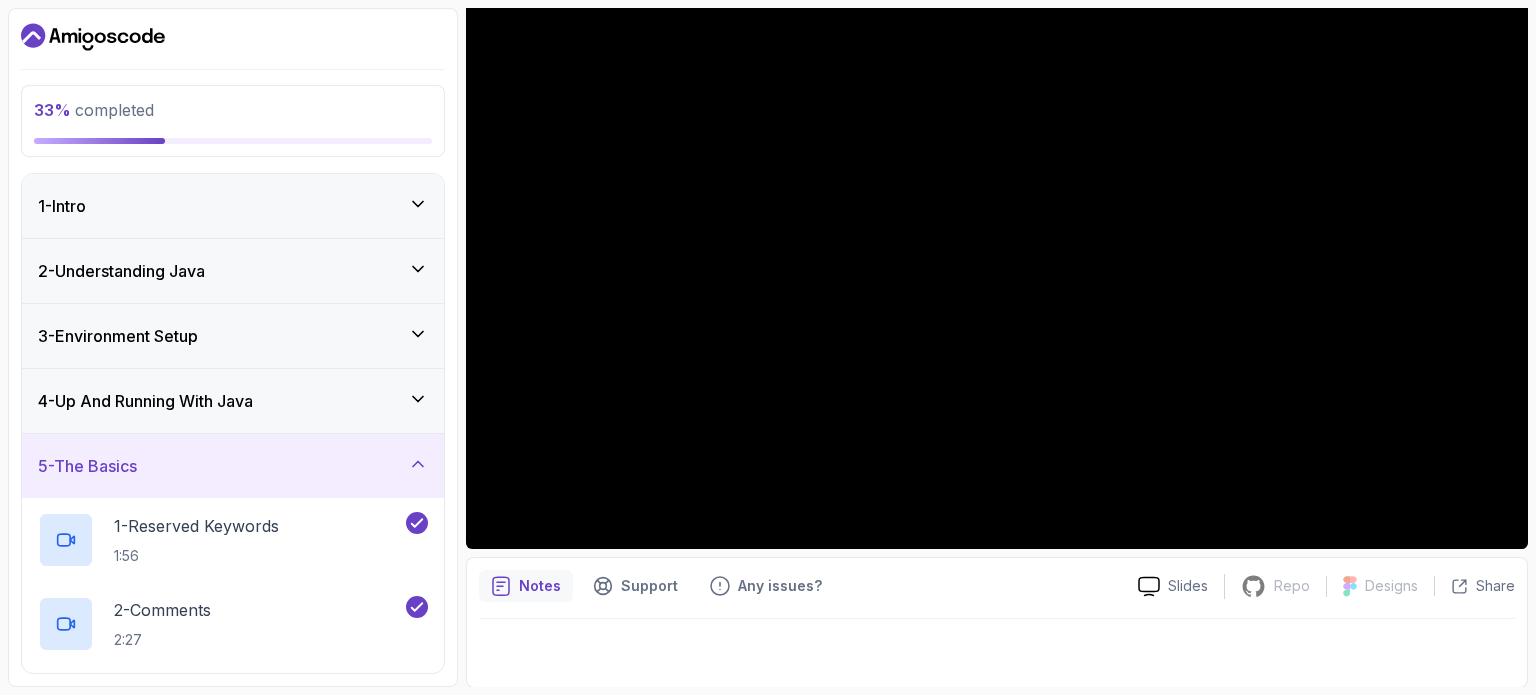 click 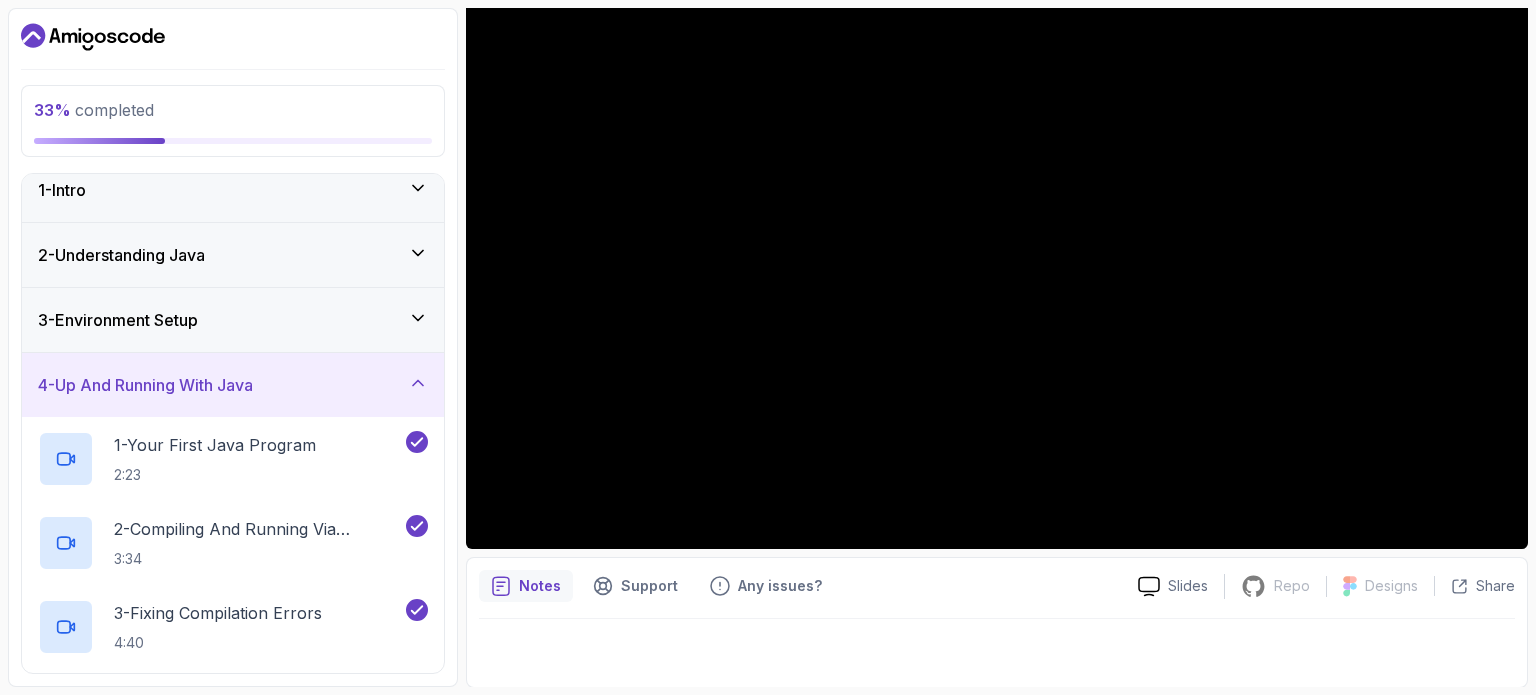 scroll, scrollTop: 0, scrollLeft: 0, axis: both 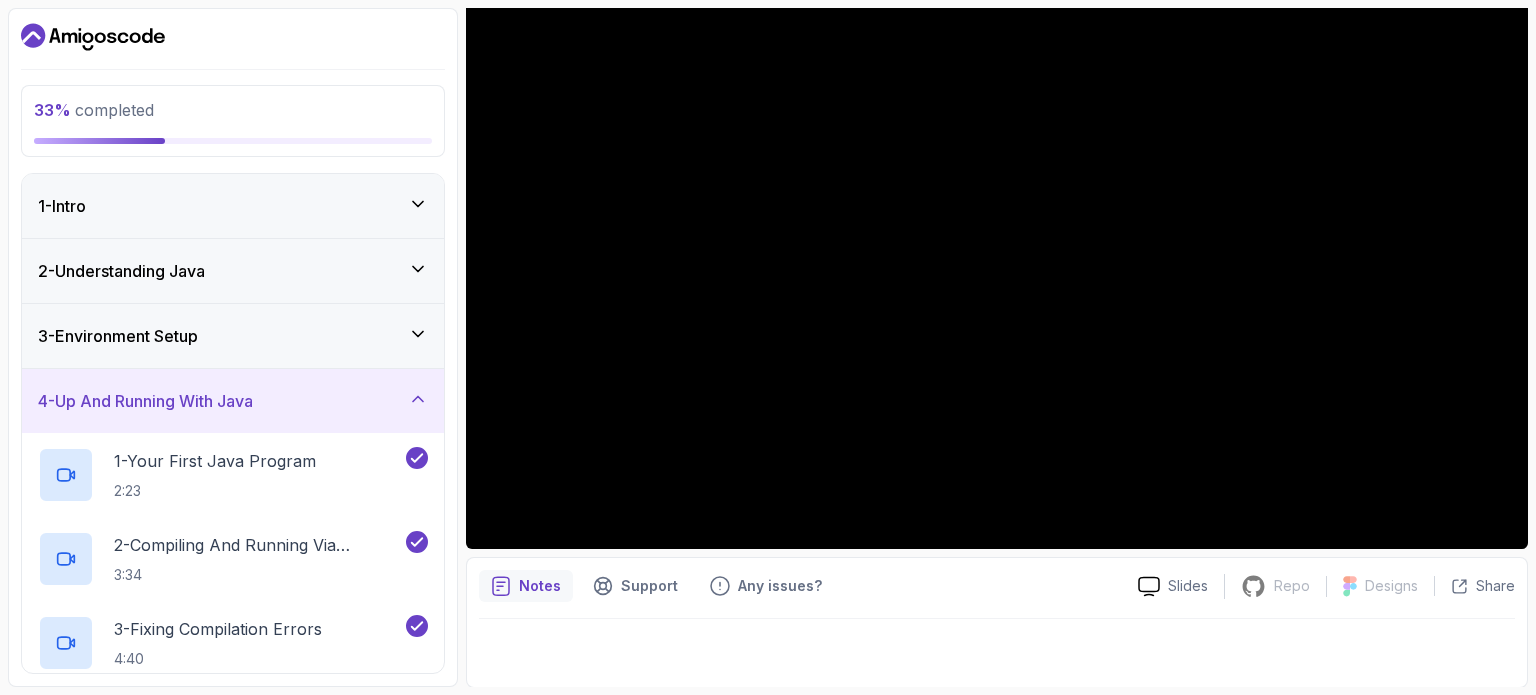 drag, startPoint x: 426, startPoint y: 381, endPoint x: 431, endPoint y: 339, distance: 42.296574 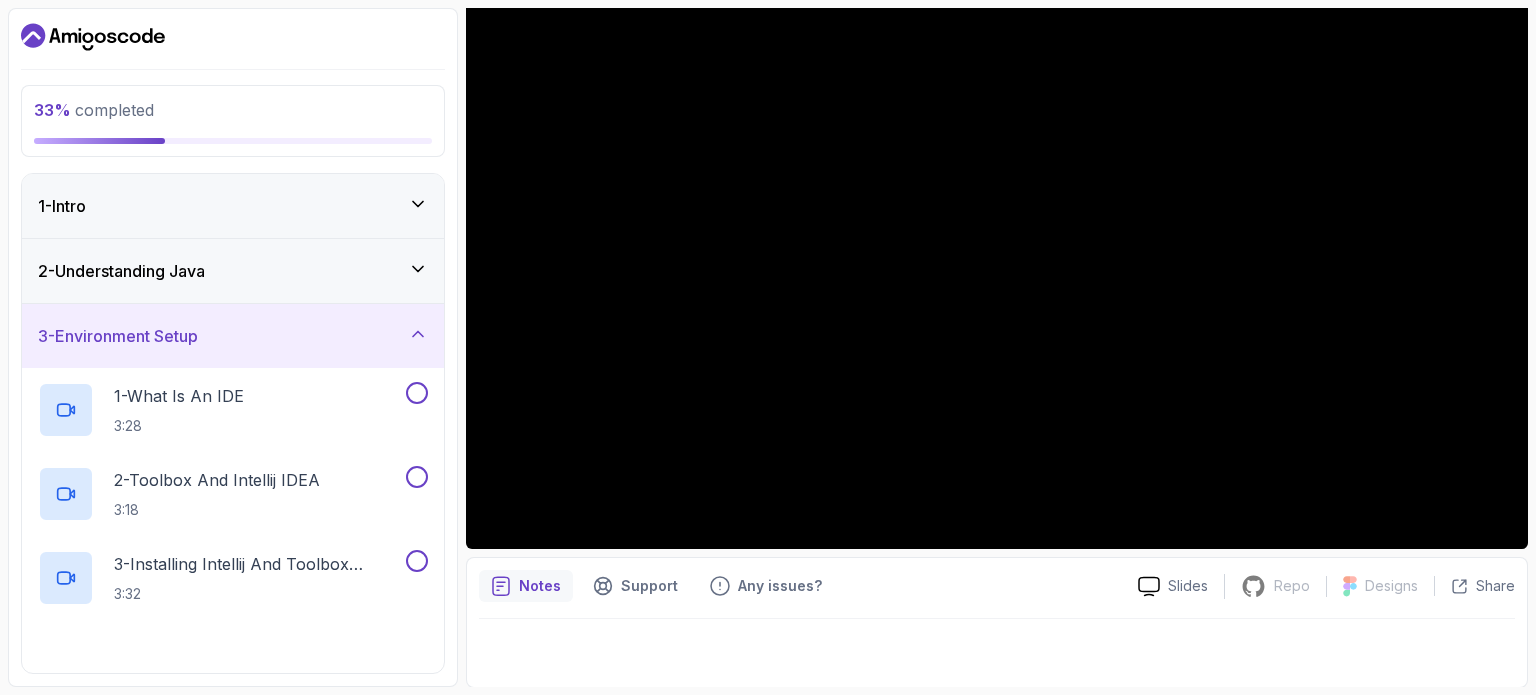 click on "3  -  Environment Setup" at bounding box center [233, 336] 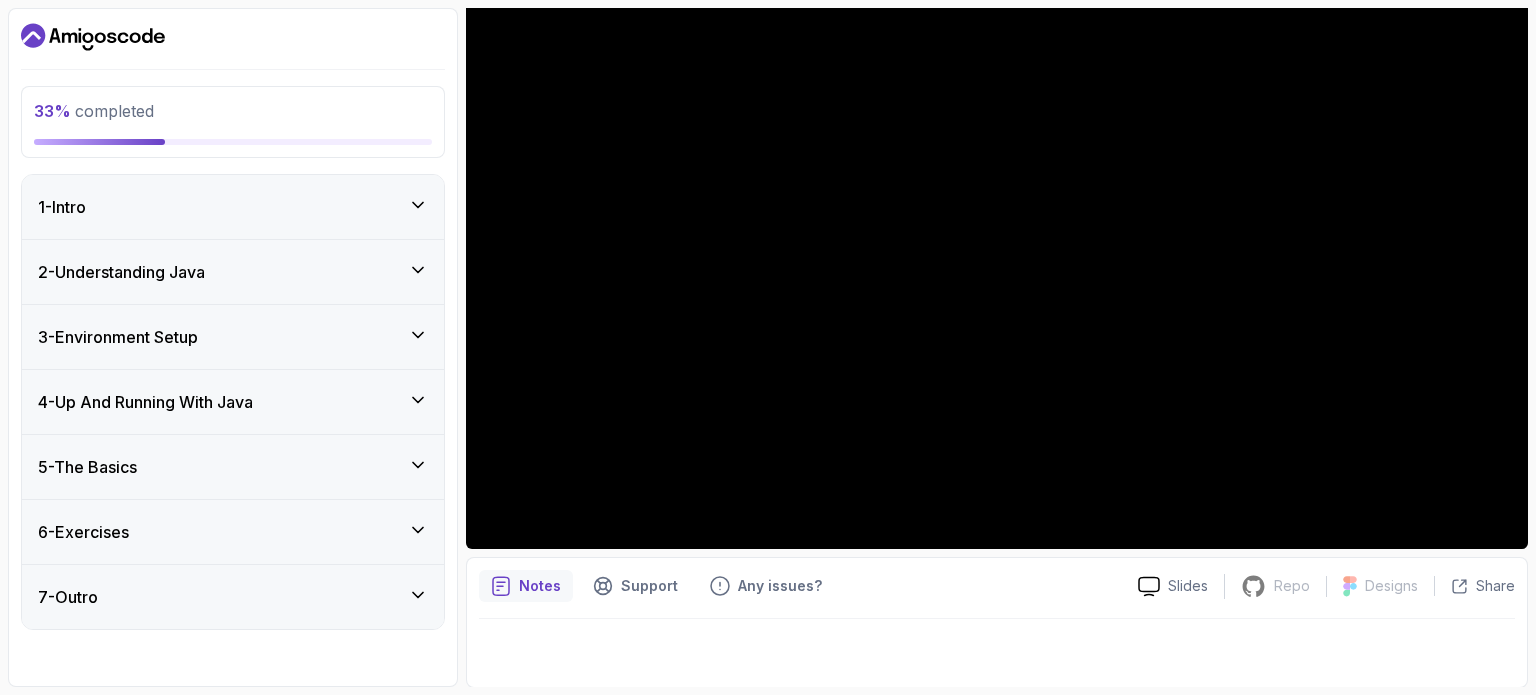 click on "2  -  Understanding Java" at bounding box center [233, 272] 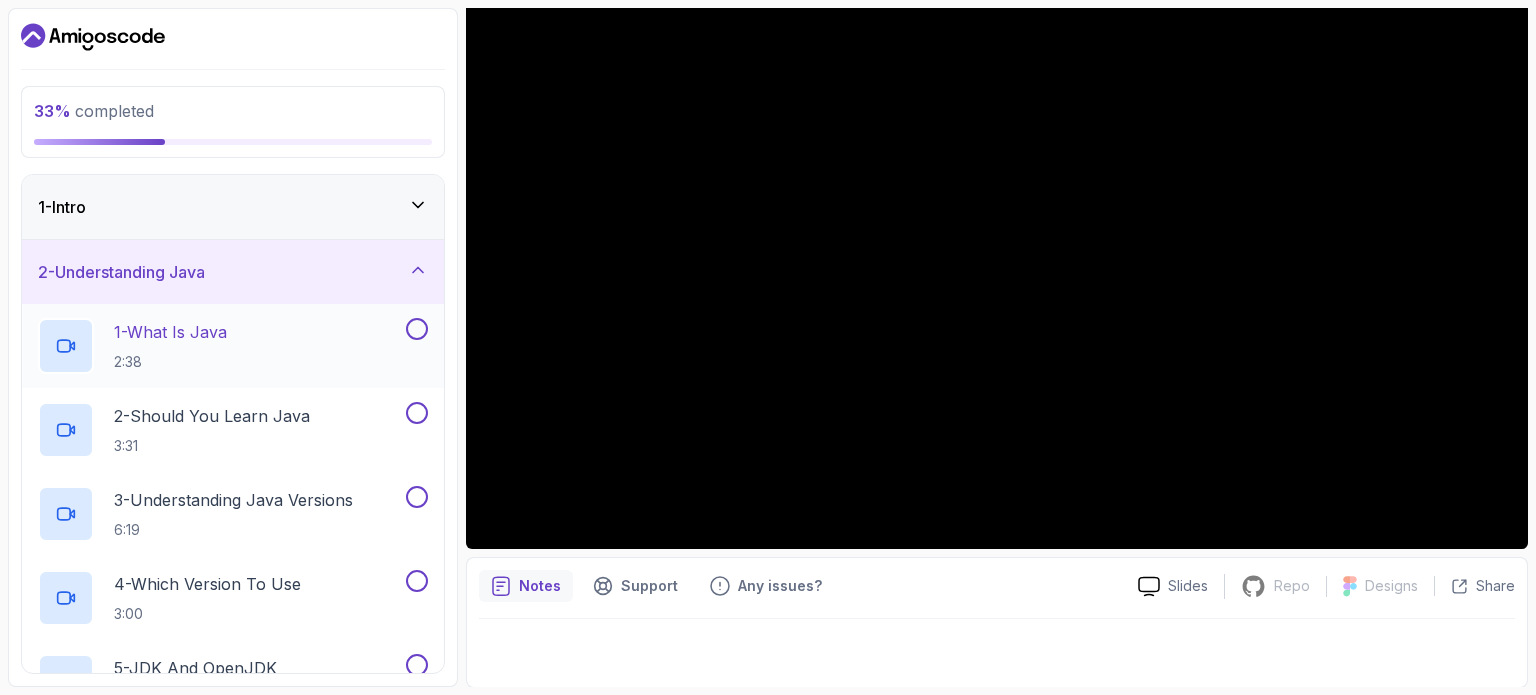 click on "1  -  What Is Java 2:38" at bounding box center (233, 346) 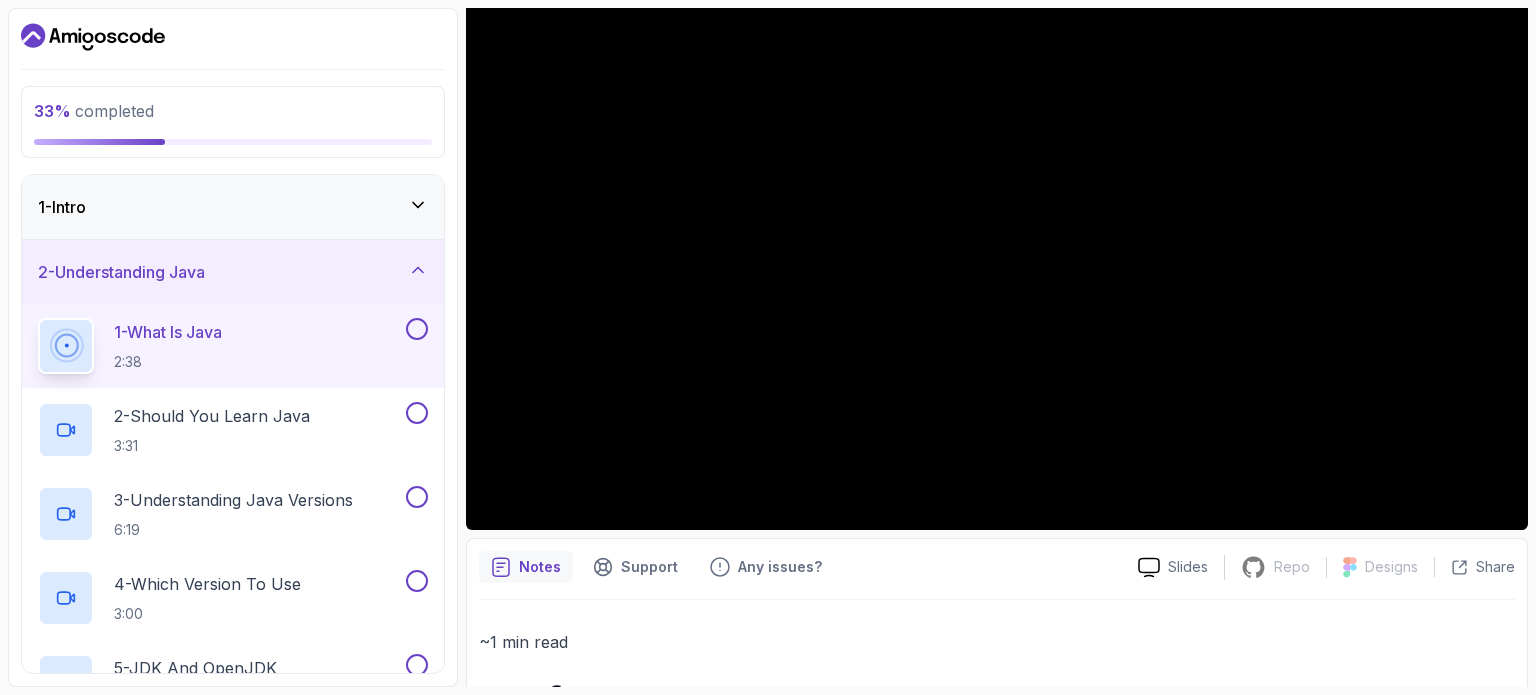 click at bounding box center (417, 329) 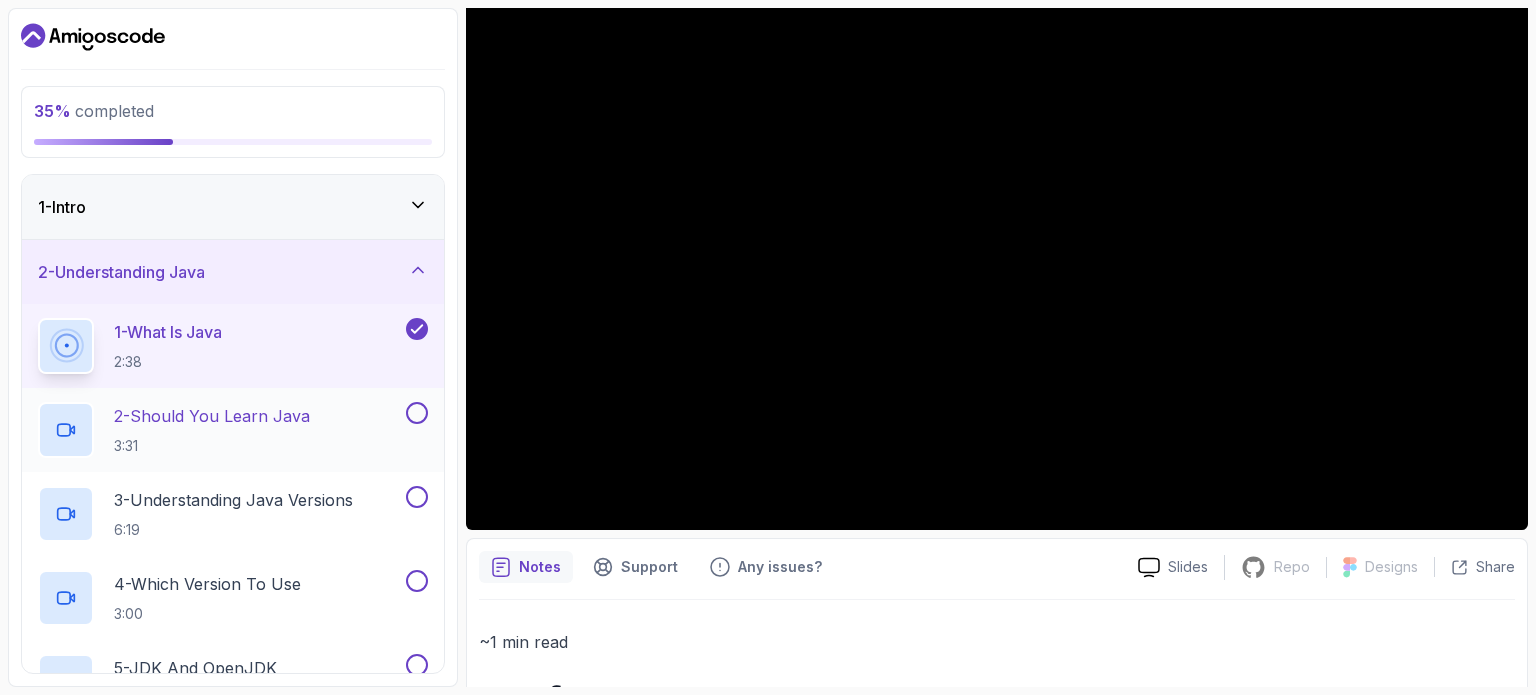 click at bounding box center [417, 413] 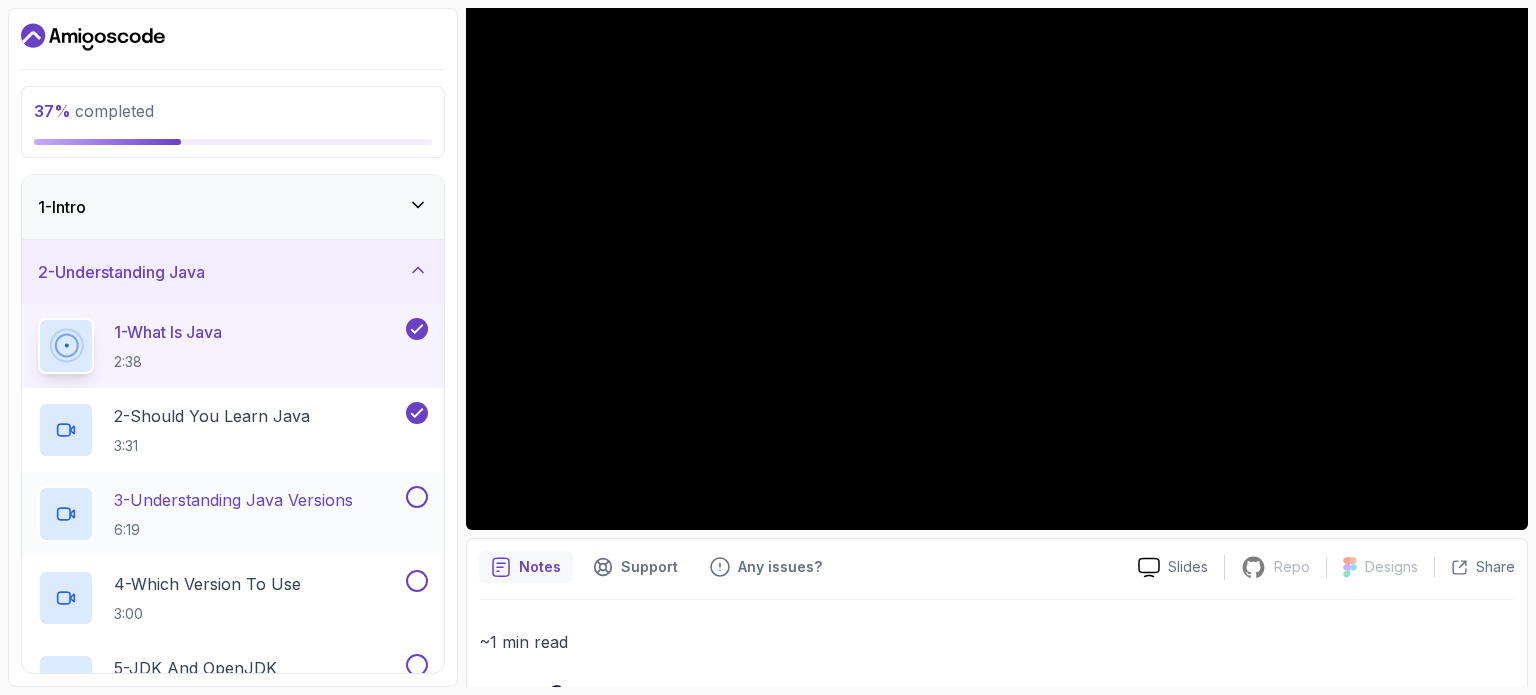 click at bounding box center [417, 497] 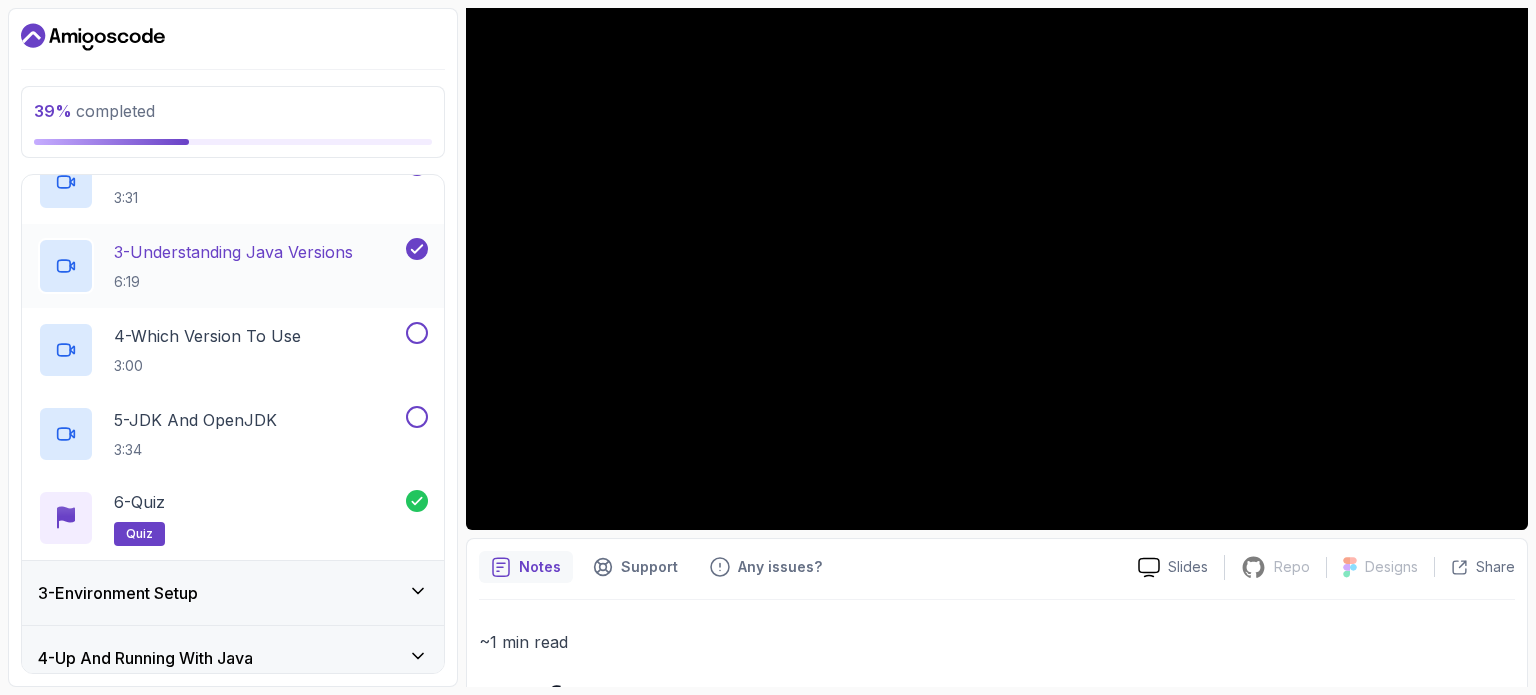 scroll, scrollTop: 247, scrollLeft: 0, axis: vertical 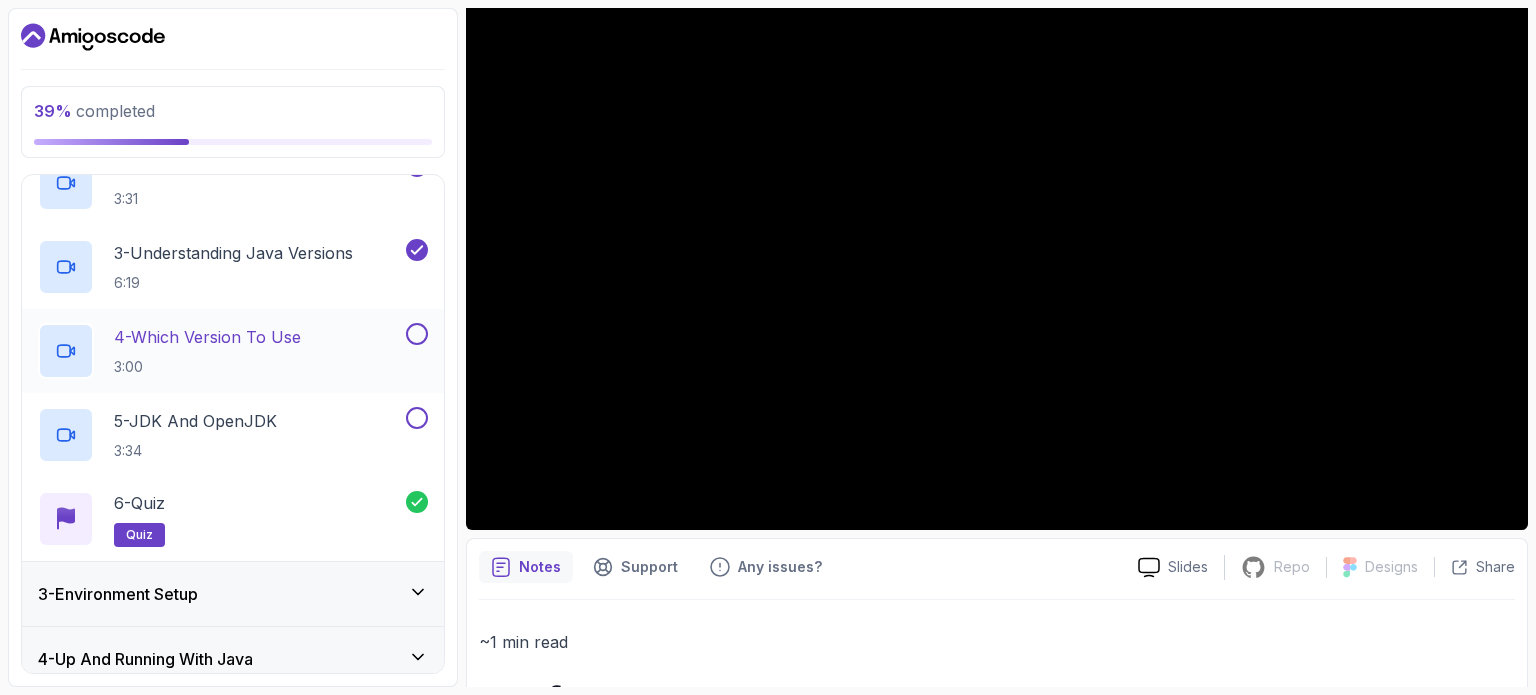 click at bounding box center [417, 334] 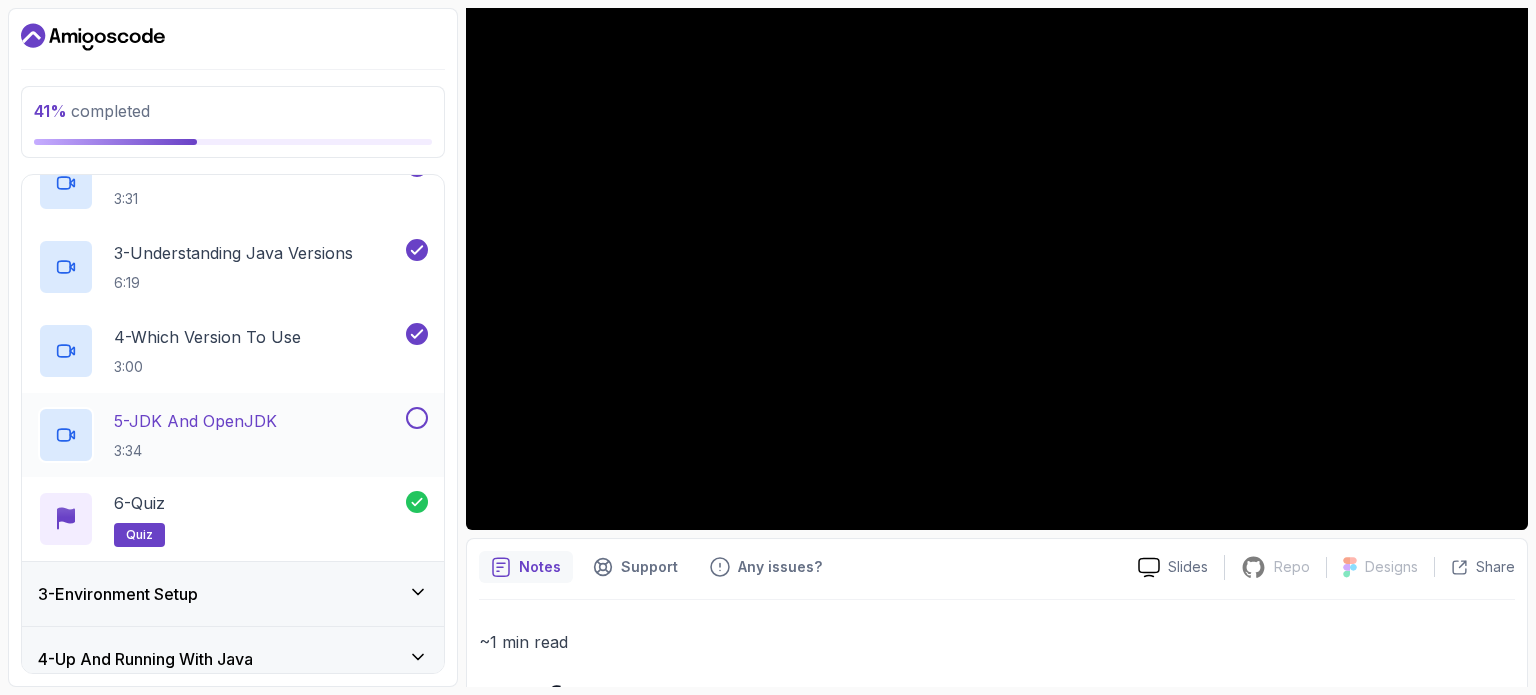 click at bounding box center (417, 418) 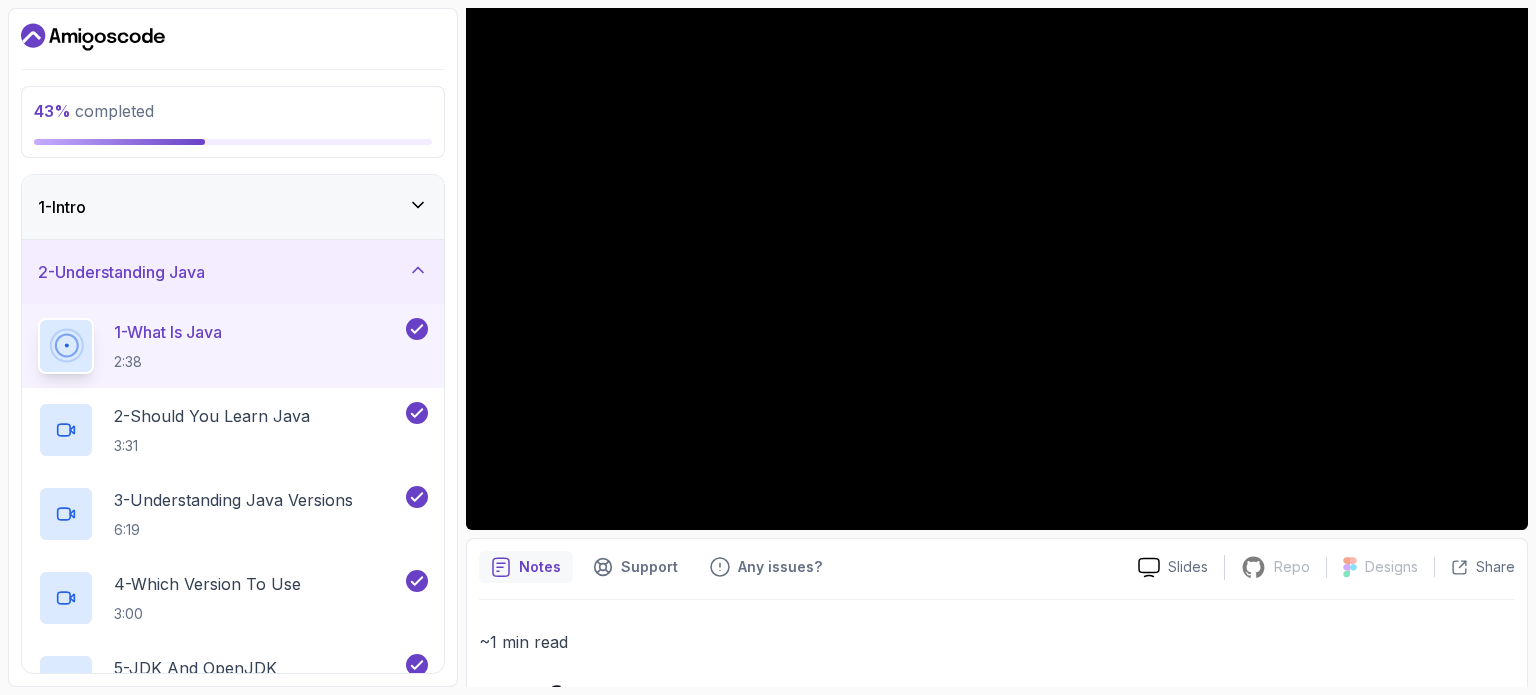 click on "1  -  Intro" at bounding box center (233, 207) 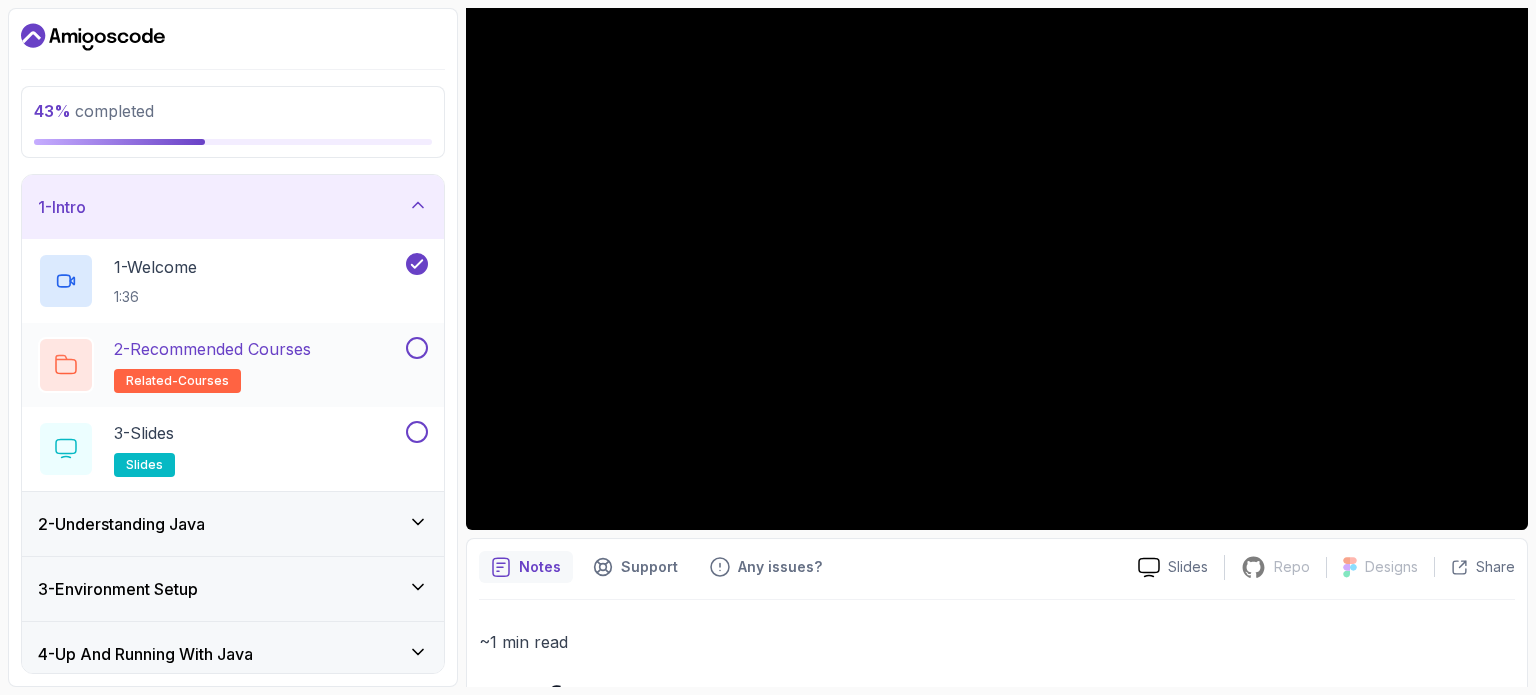 click at bounding box center (417, 348) 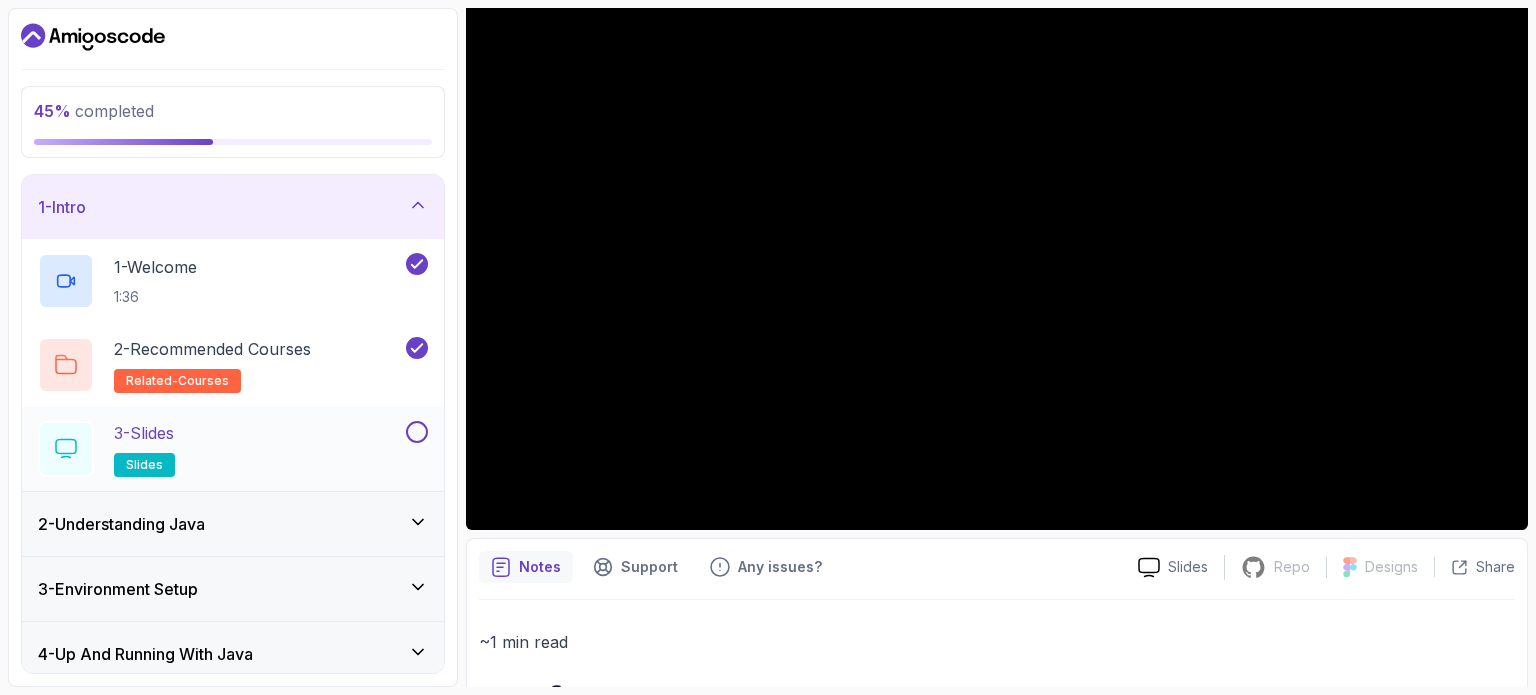 click at bounding box center [417, 432] 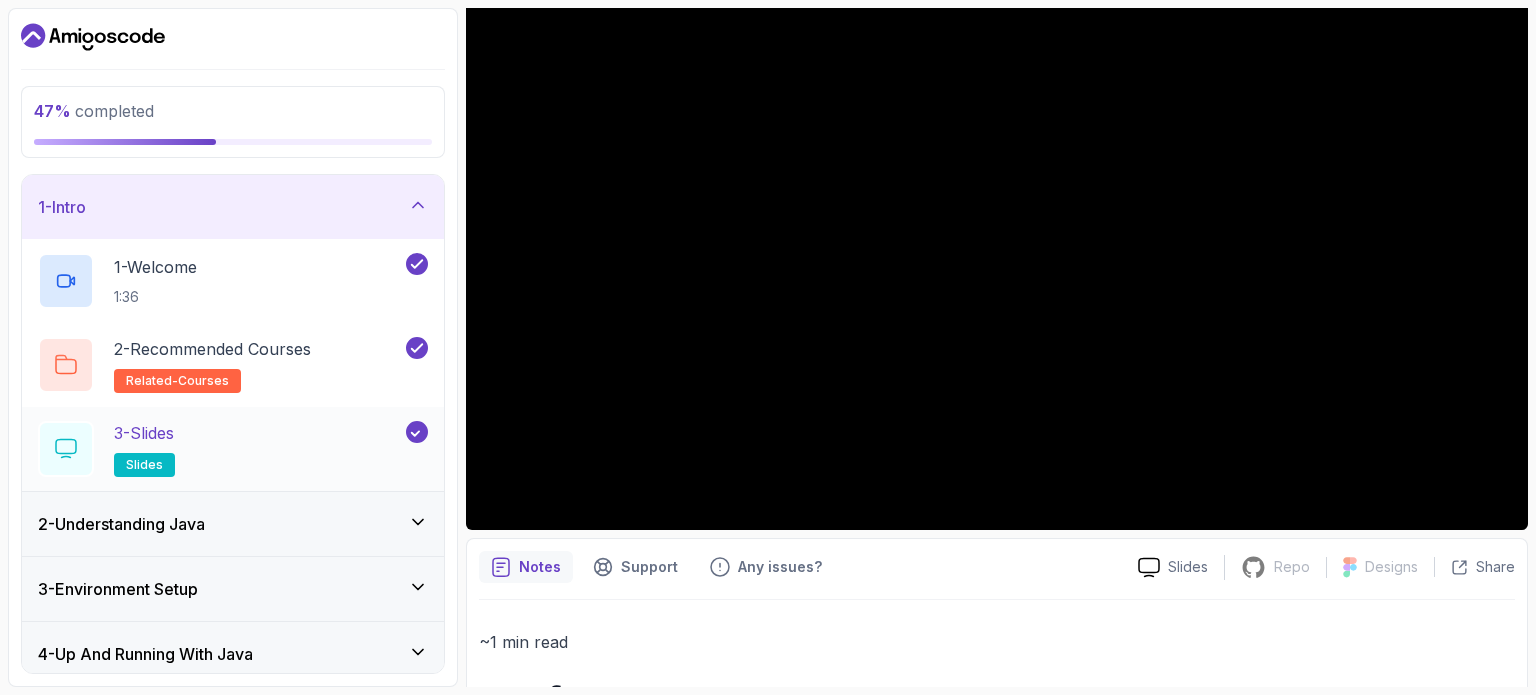 scroll, scrollTop: 204, scrollLeft: 0, axis: vertical 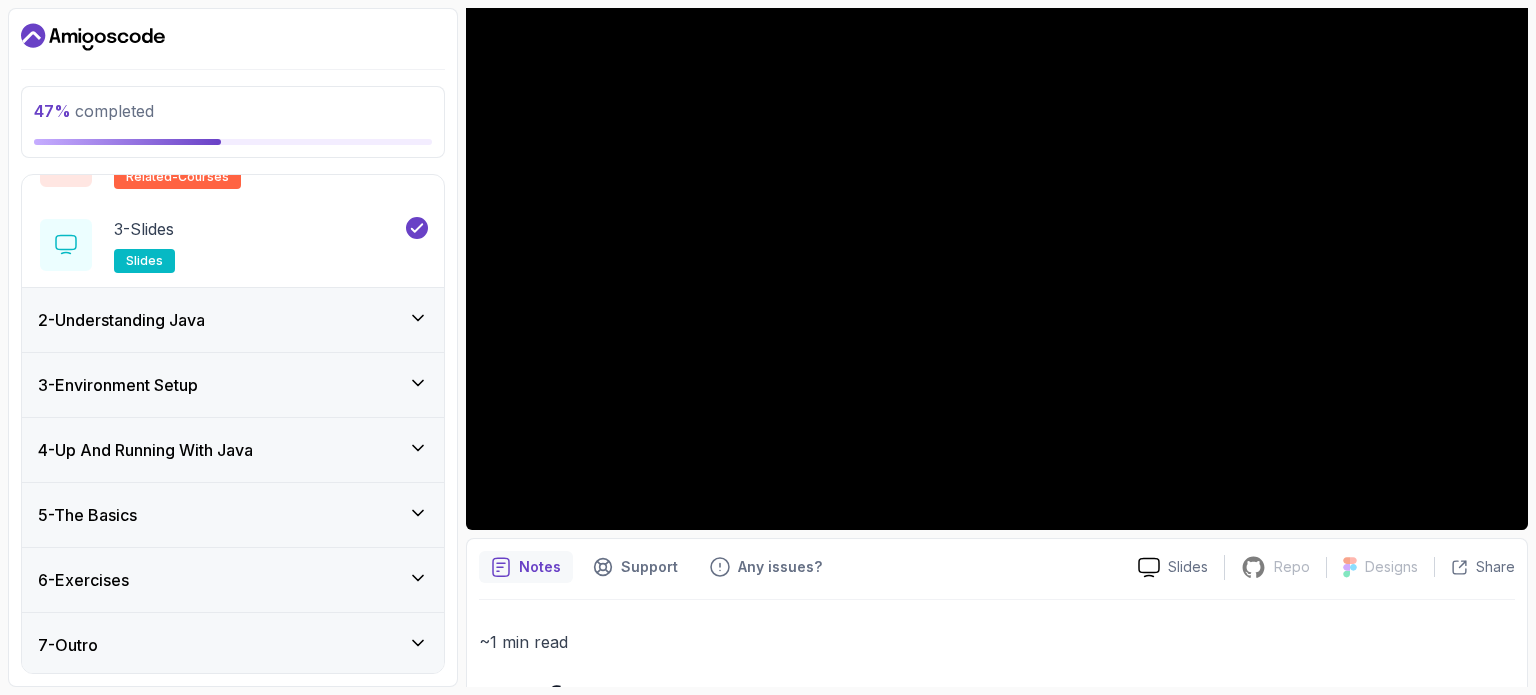 click on "3  -  Environment Setup" at bounding box center [233, 385] 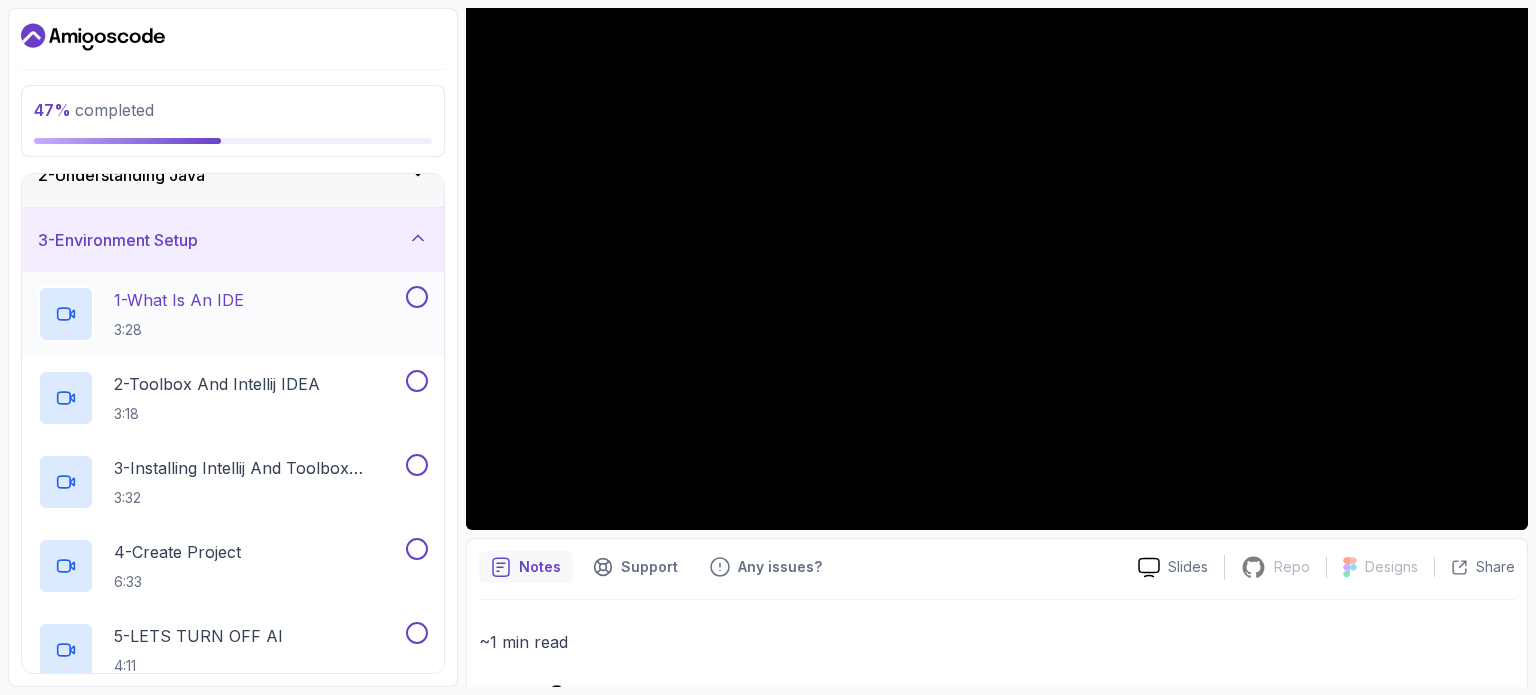 scroll, scrollTop: 104, scrollLeft: 0, axis: vertical 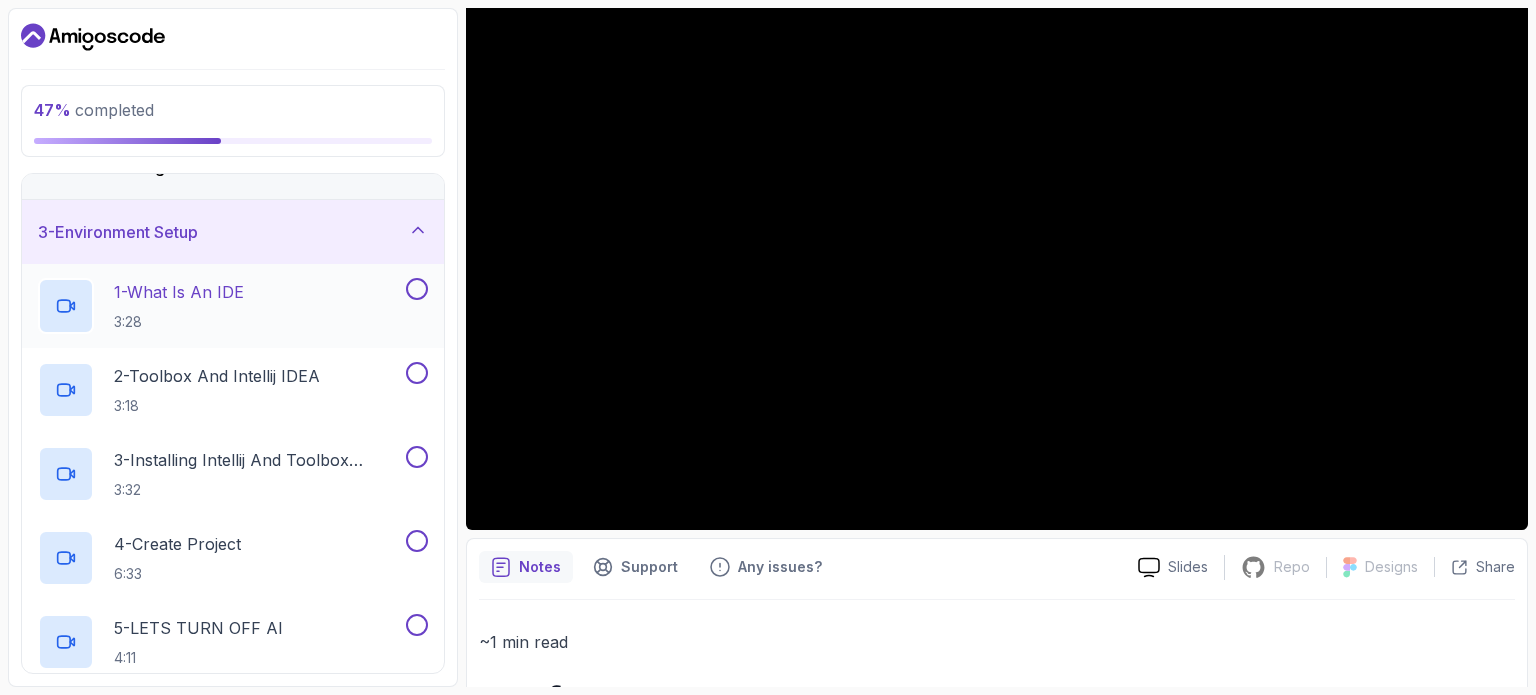 click at bounding box center (415, 289) 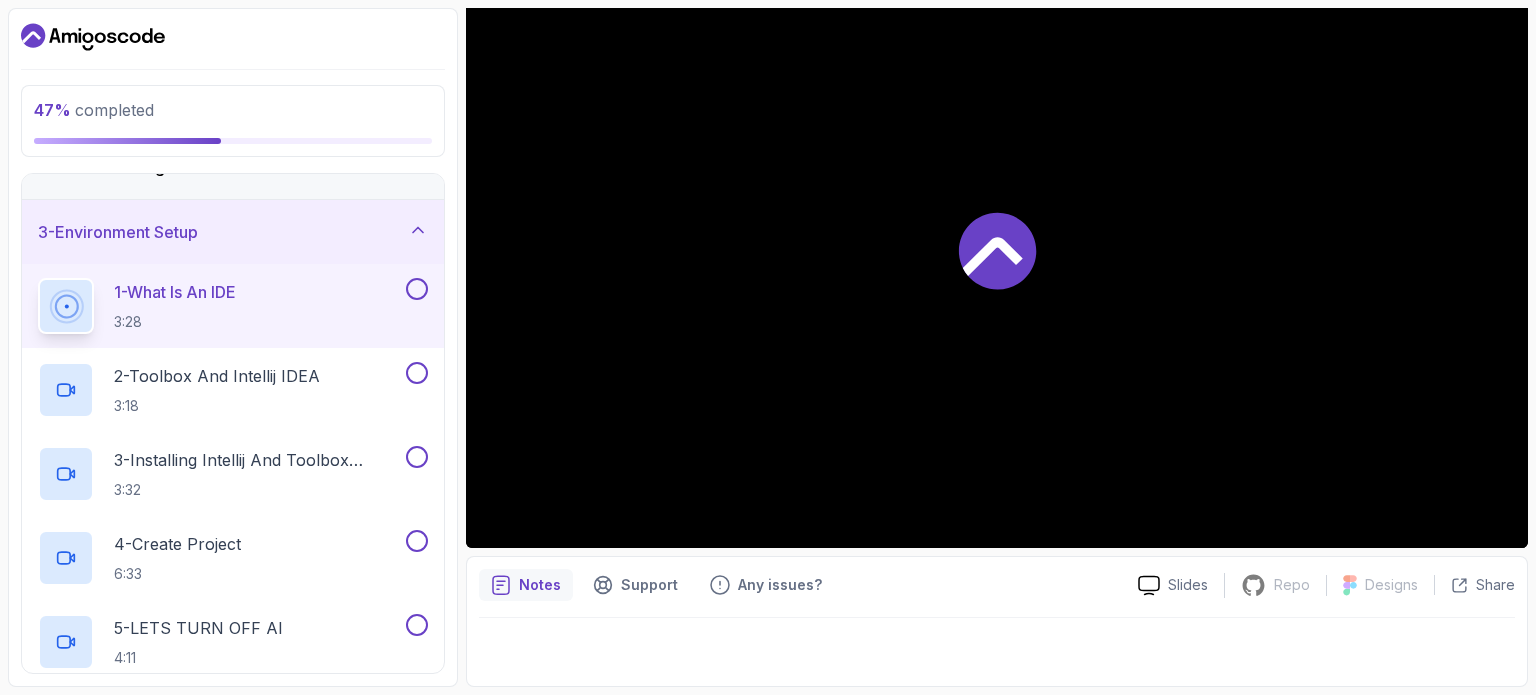 scroll, scrollTop: 226, scrollLeft: 0, axis: vertical 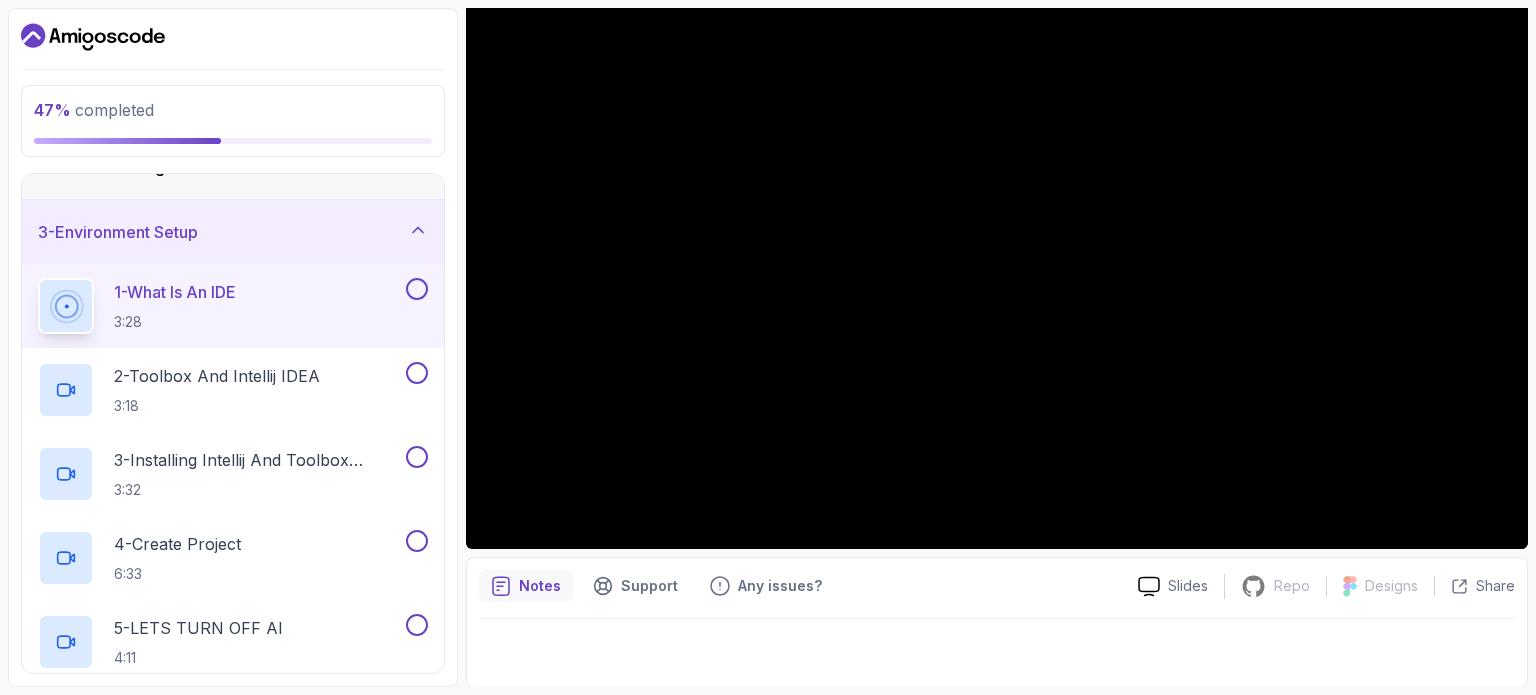 click at bounding box center [417, 289] 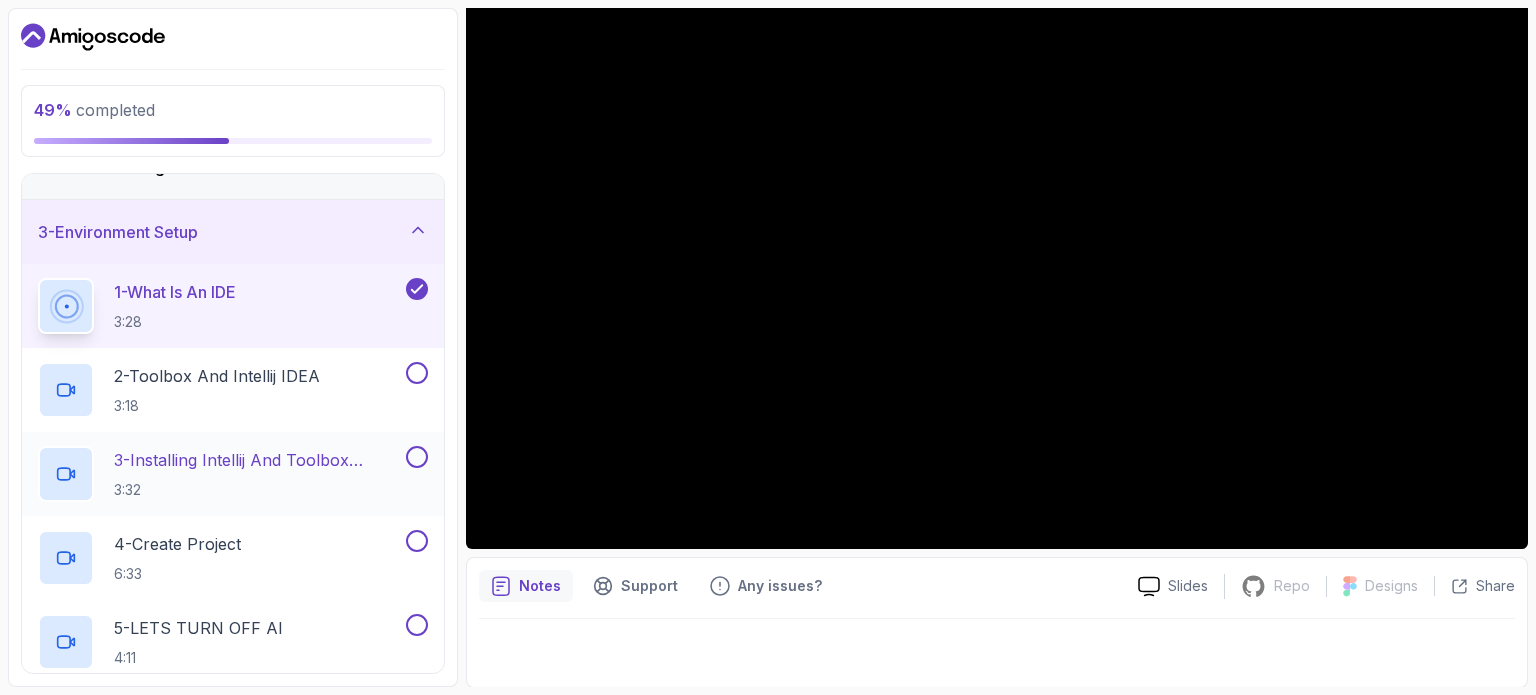 click at bounding box center (417, 457) 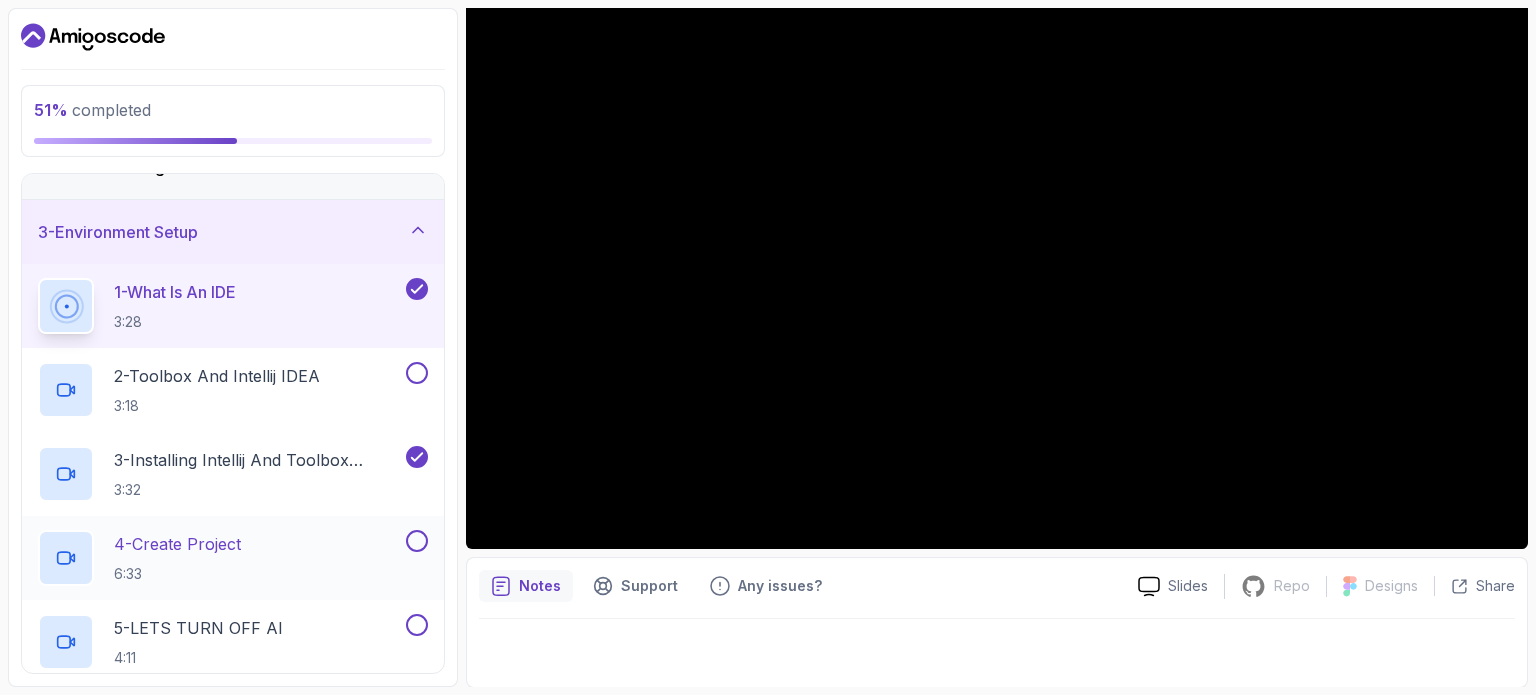click at bounding box center (417, 541) 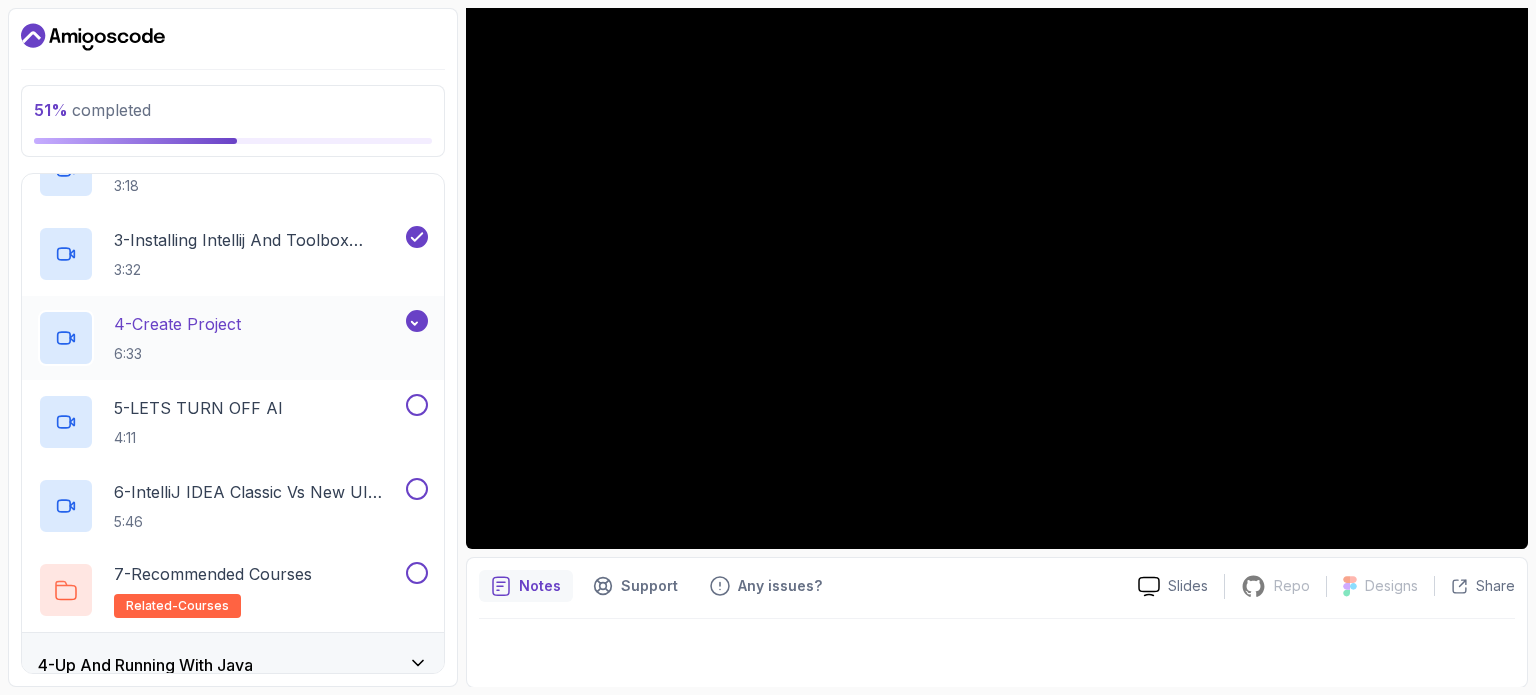 scroll, scrollTop: 330, scrollLeft: 0, axis: vertical 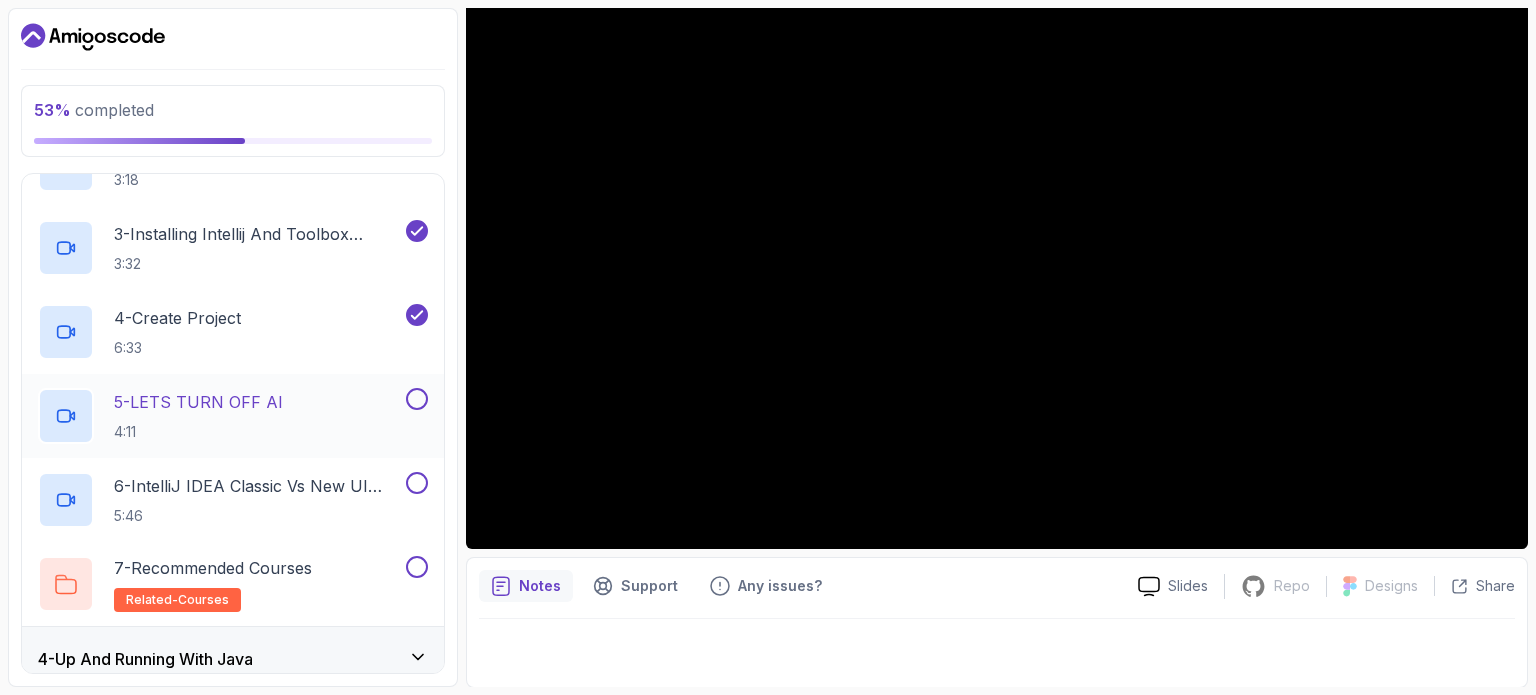 click at bounding box center (417, 399) 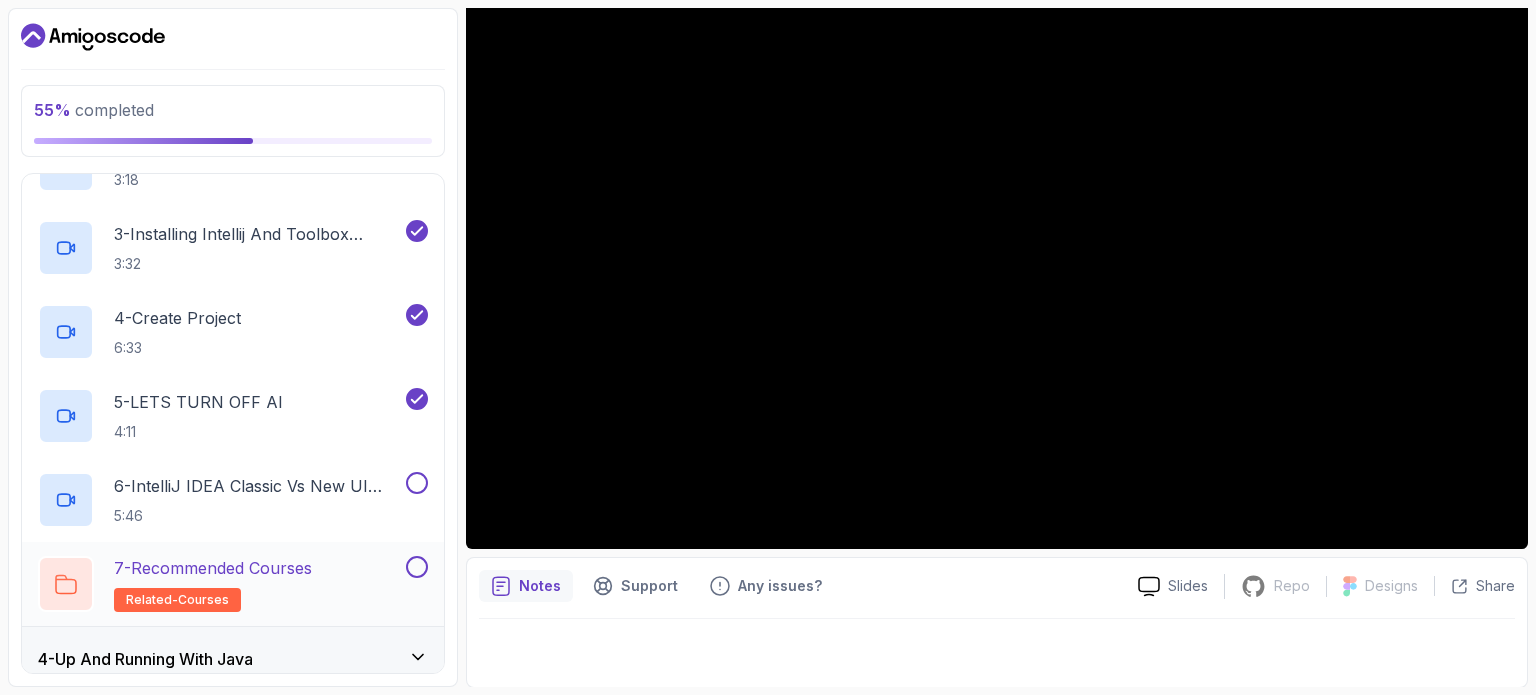 click at bounding box center [417, 567] 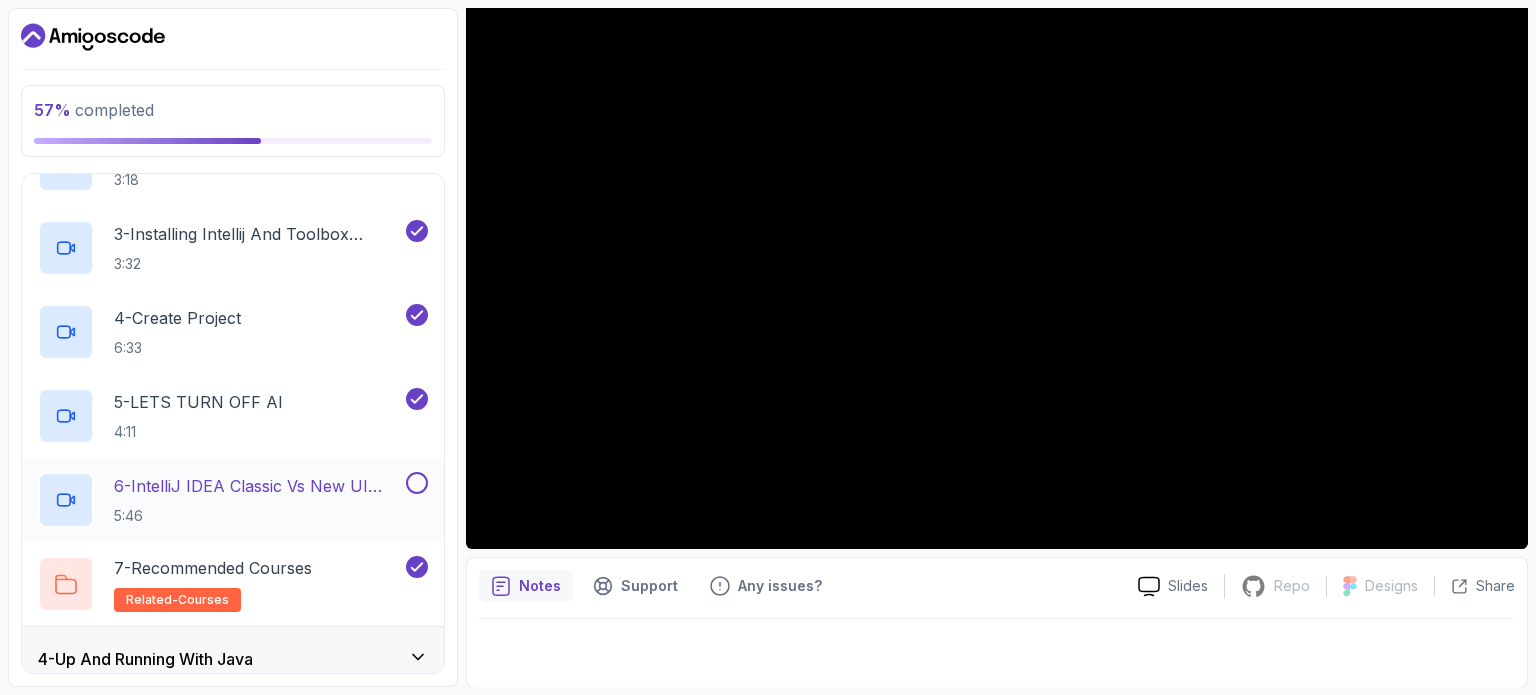 click at bounding box center [417, 483] 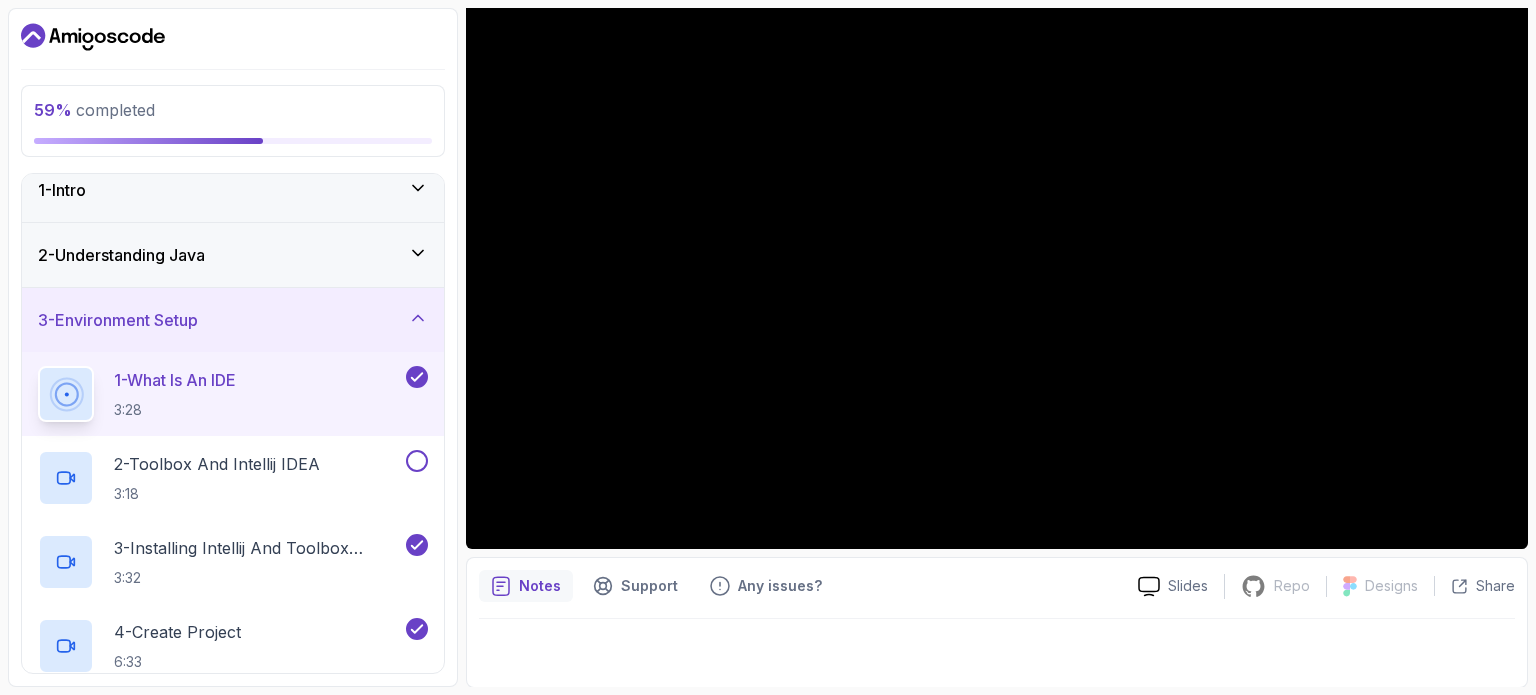 scroll, scrollTop: 15, scrollLeft: 0, axis: vertical 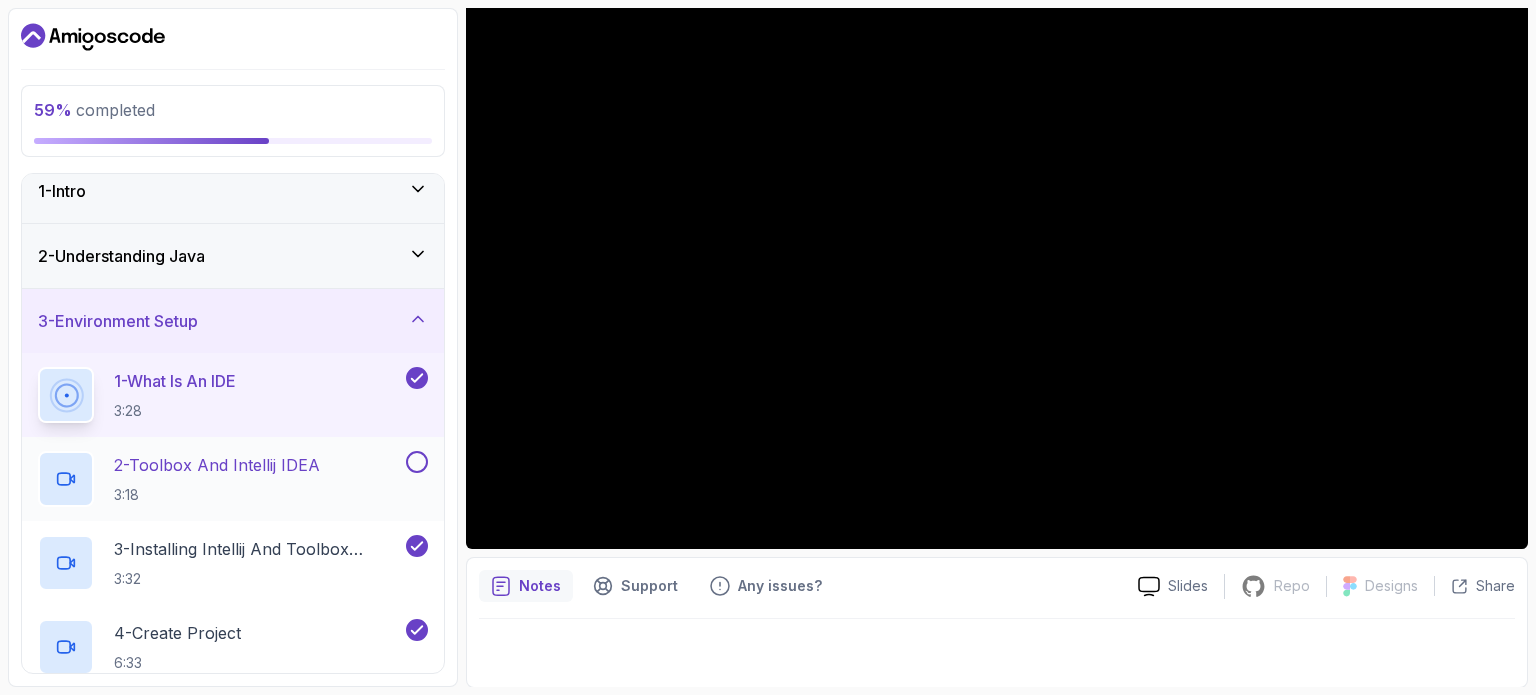 click at bounding box center (417, 462) 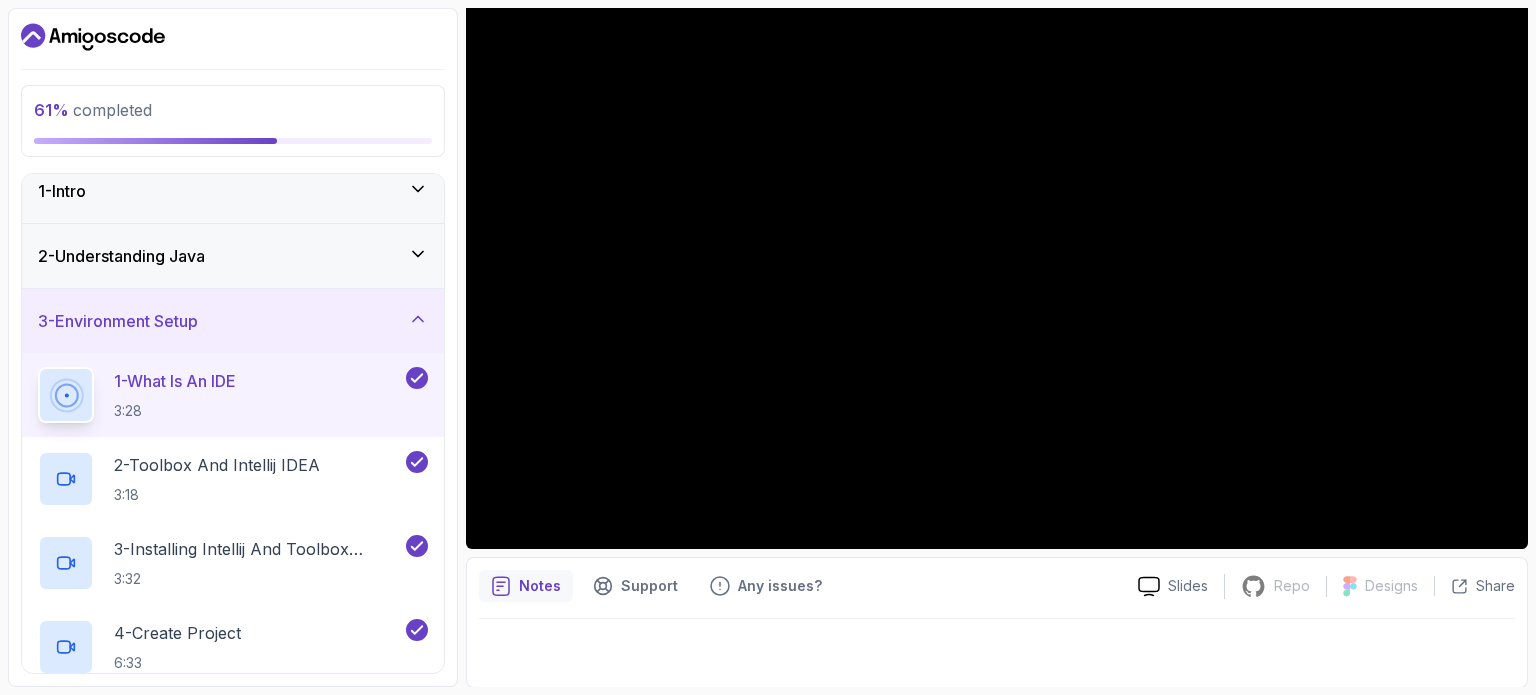click on "3  -  Environment Setup" at bounding box center [233, 321] 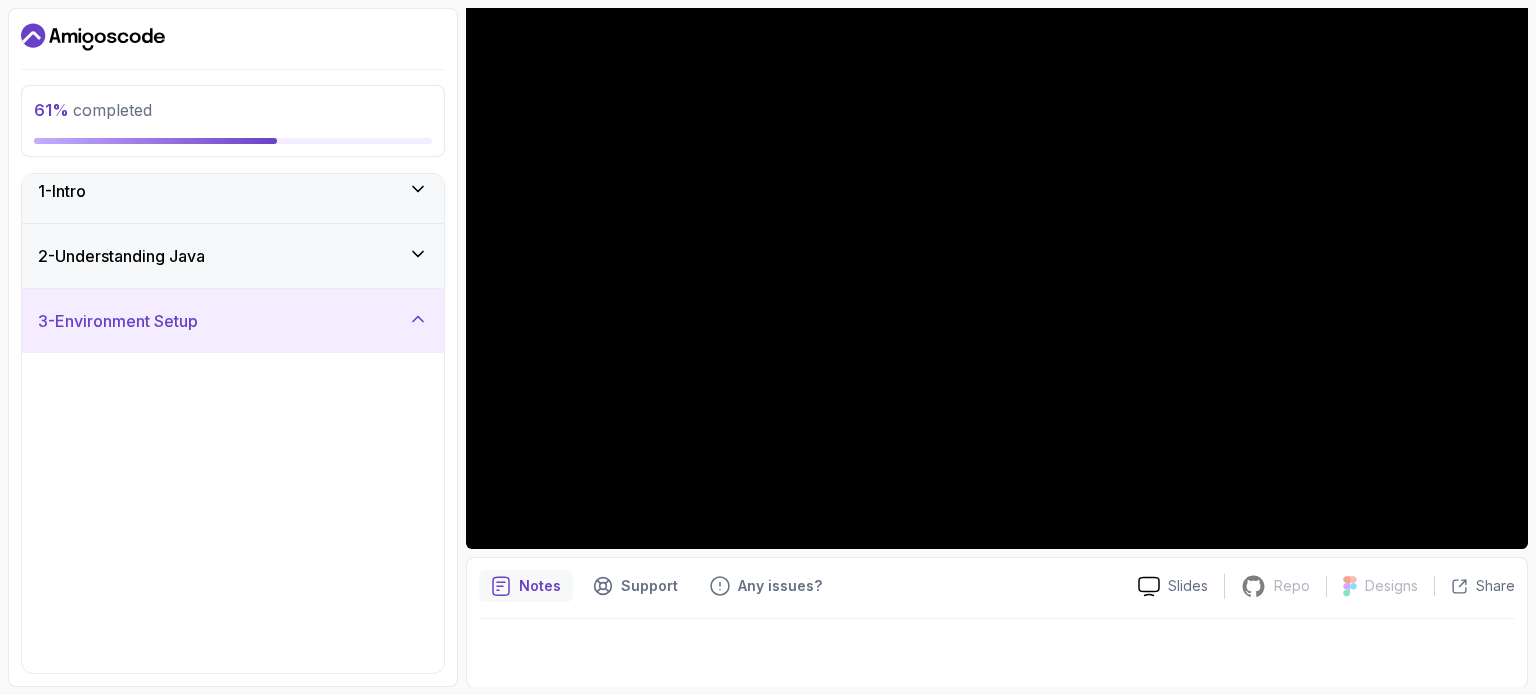 scroll, scrollTop: 0, scrollLeft: 0, axis: both 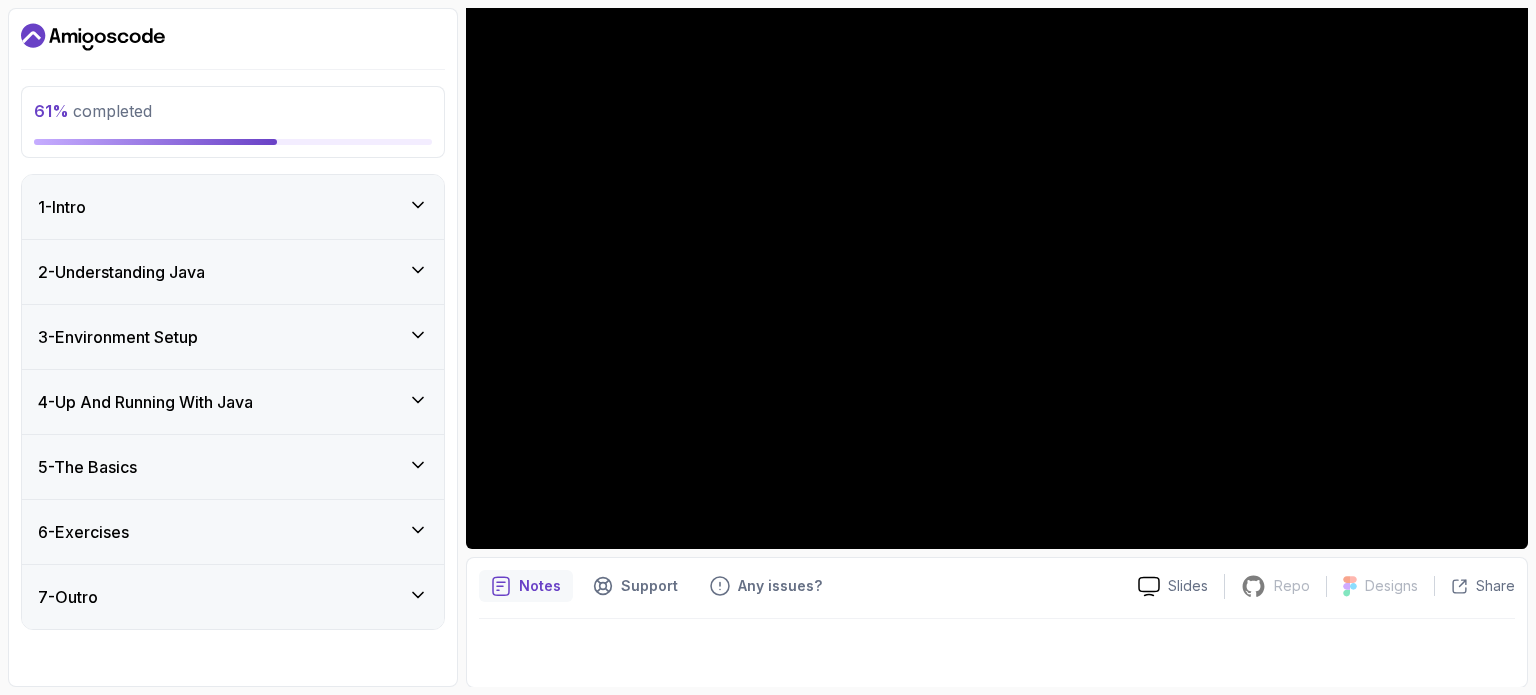 click on "4  -  Up And Running With Java" at bounding box center [233, 402] 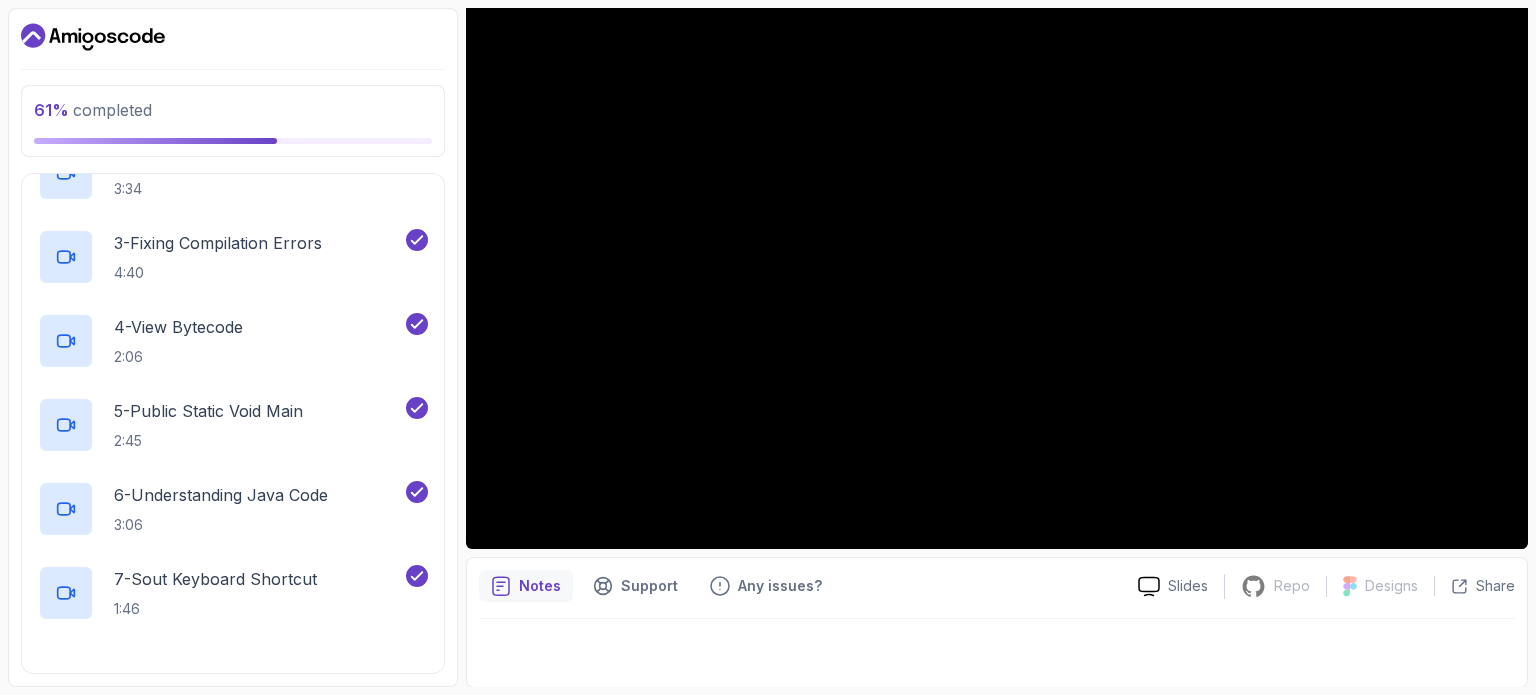 scroll, scrollTop: 624, scrollLeft: 0, axis: vertical 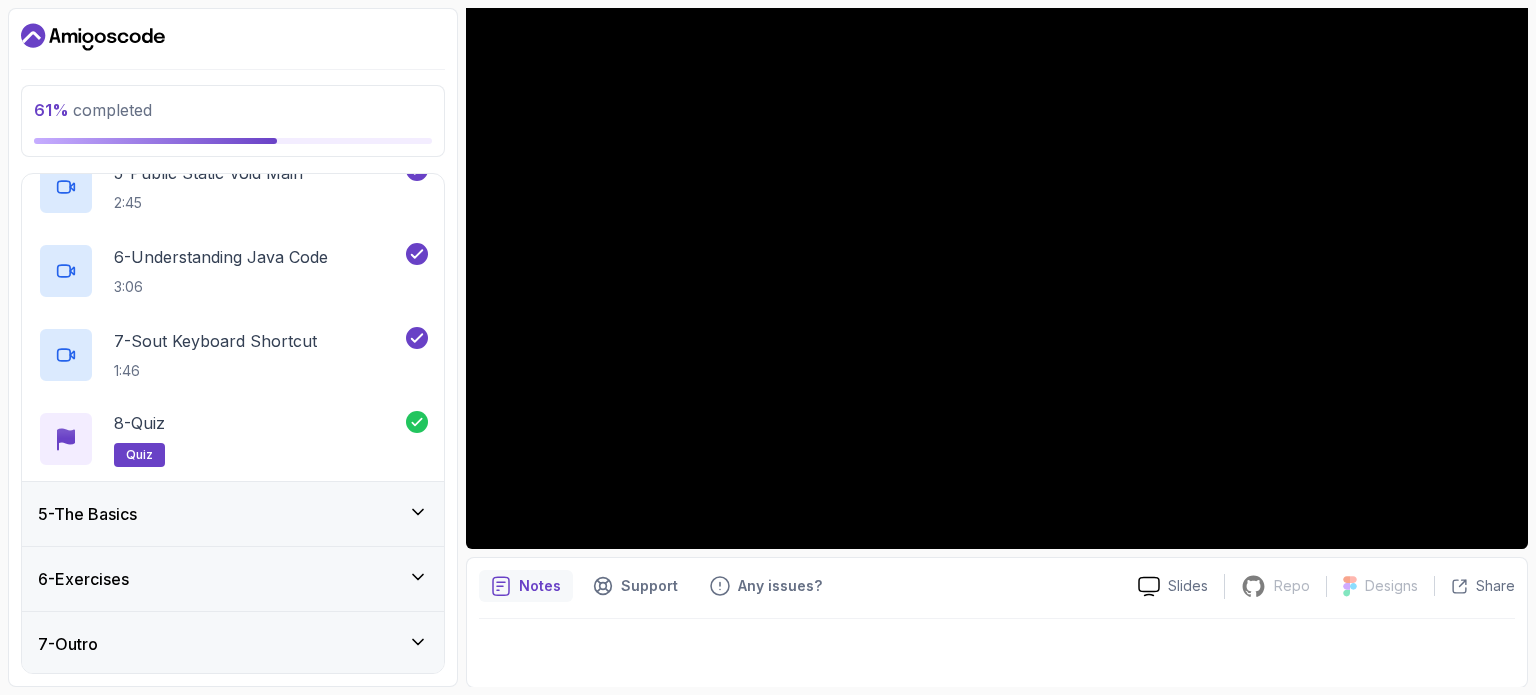 click on "5  -  The Basics" at bounding box center [233, 514] 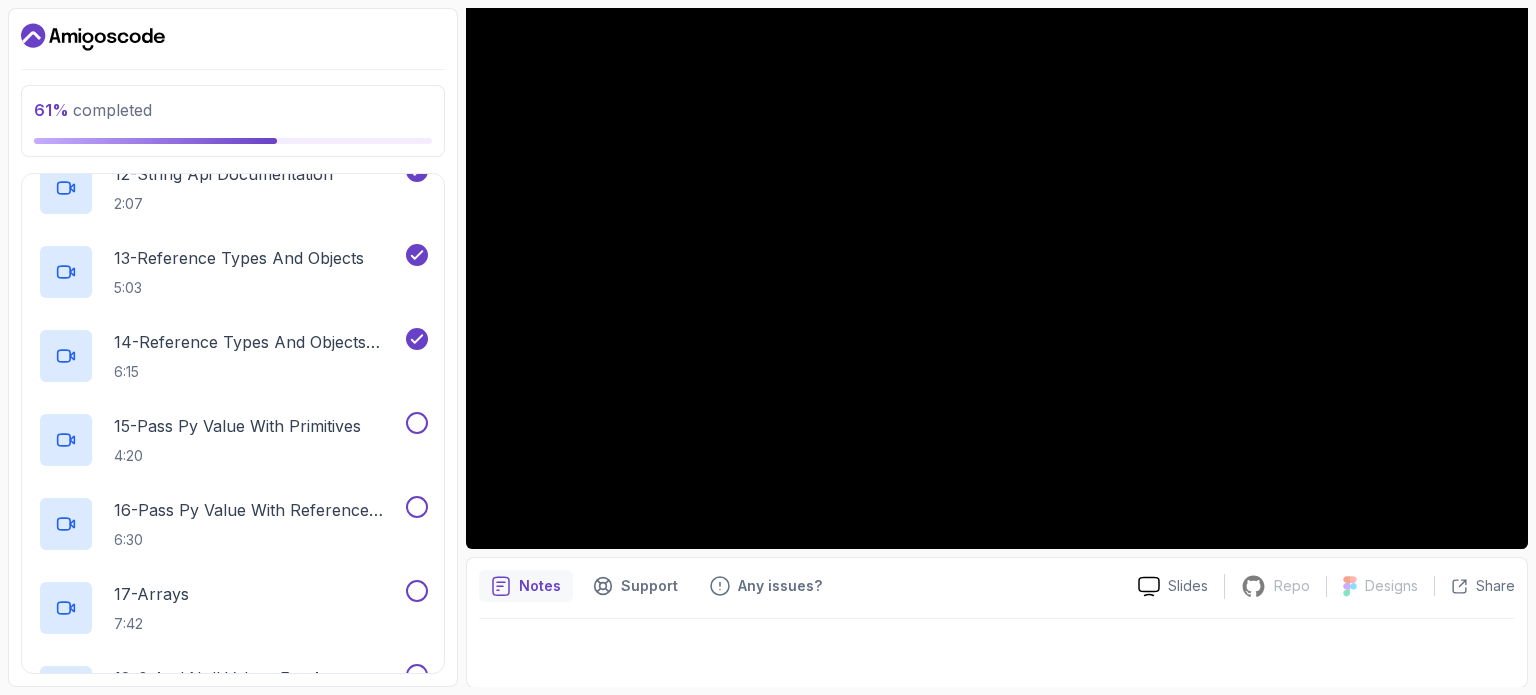 scroll, scrollTop: 1275, scrollLeft: 0, axis: vertical 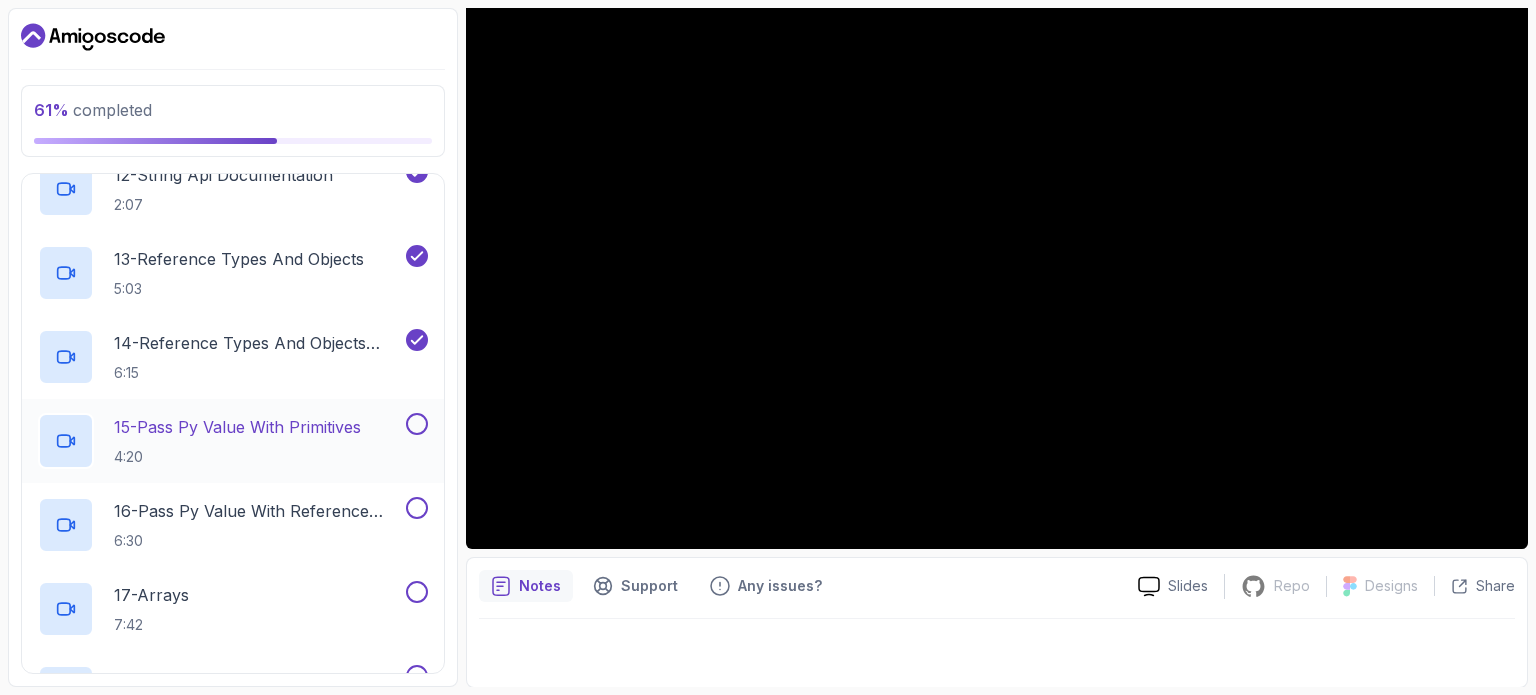click on "15  -  Pass Py Value With Primitives 4:20" at bounding box center (220, 441) 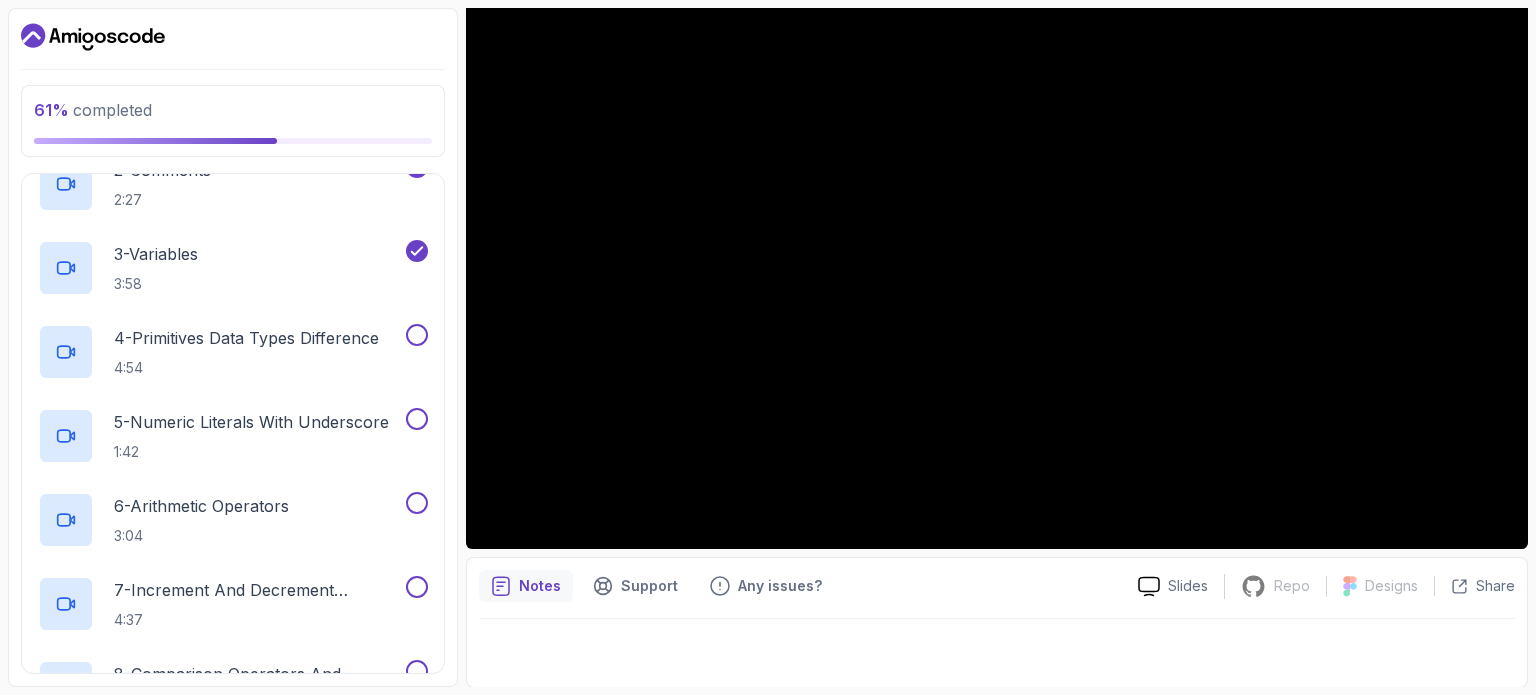 scroll, scrollTop: 443, scrollLeft: 0, axis: vertical 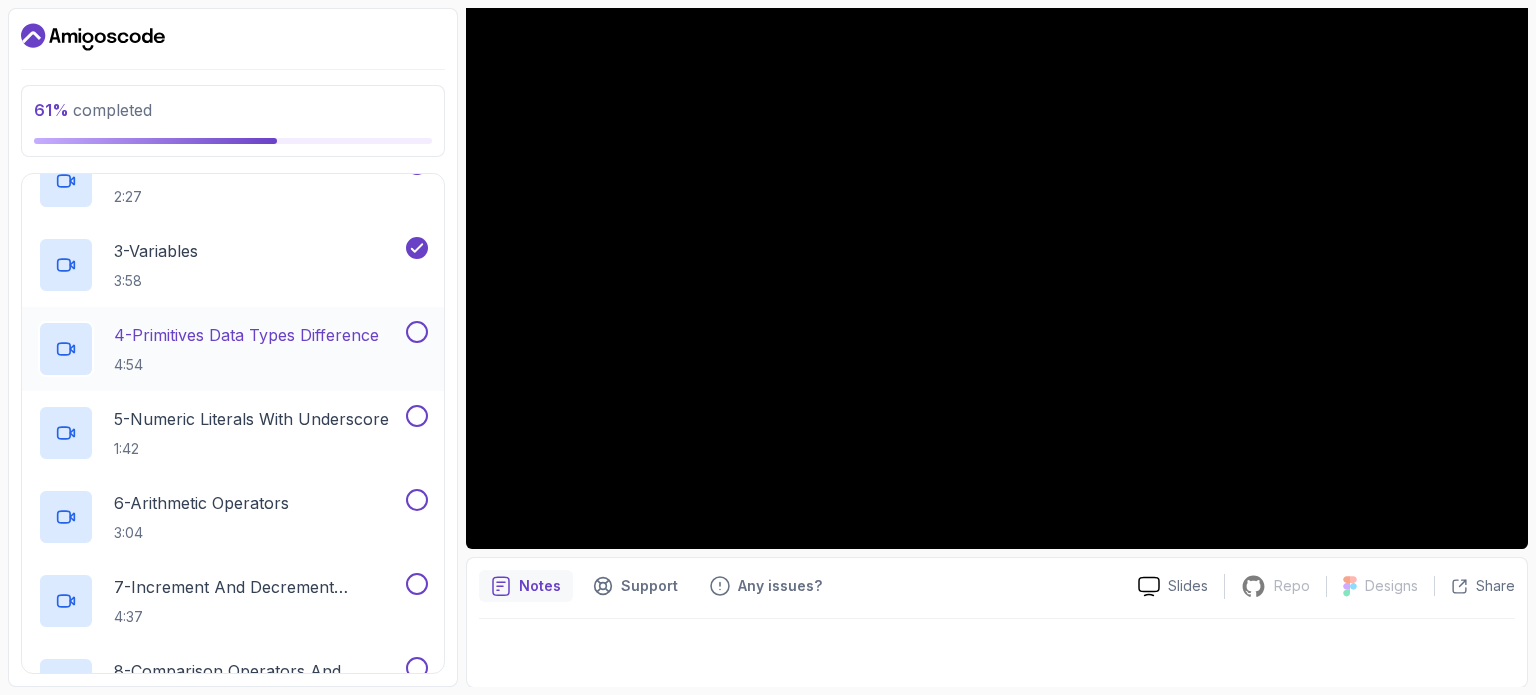 click at bounding box center [417, 332] 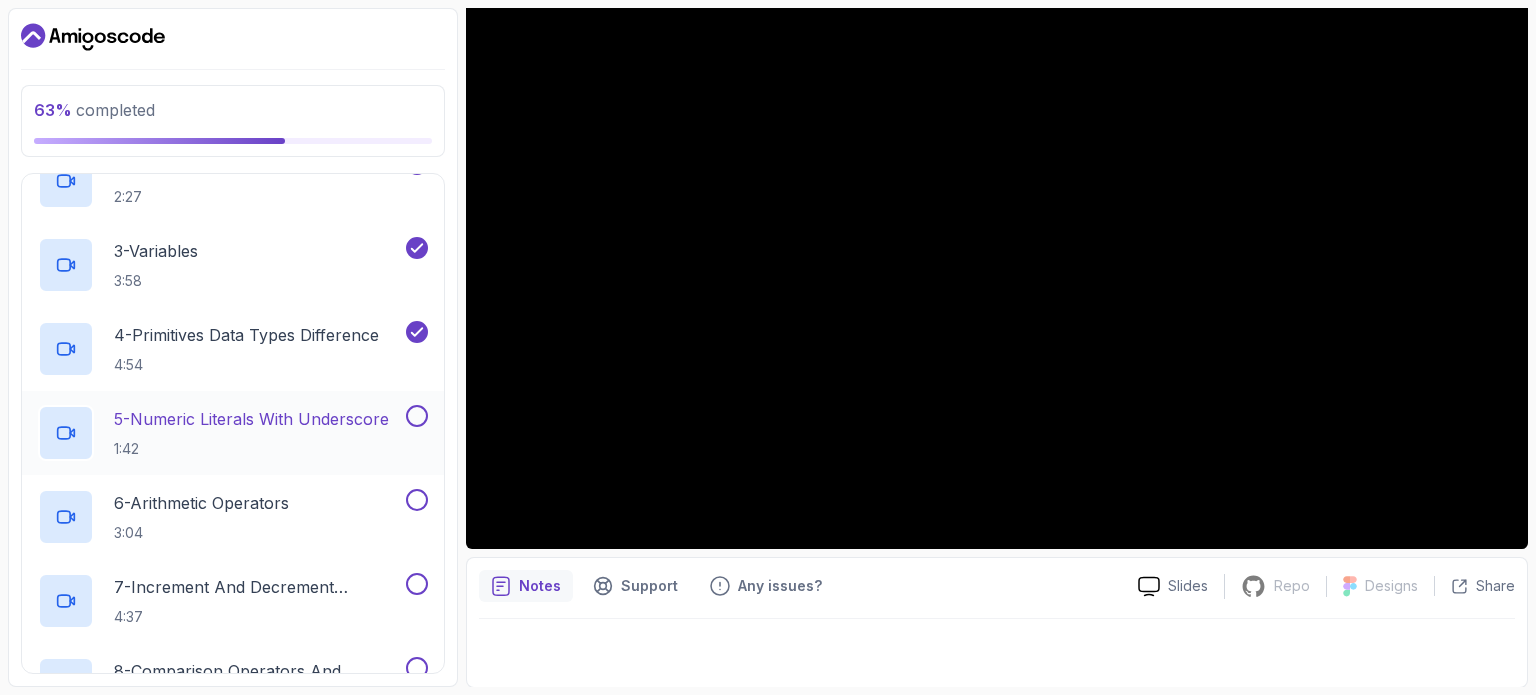 click at bounding box center (417, 416) 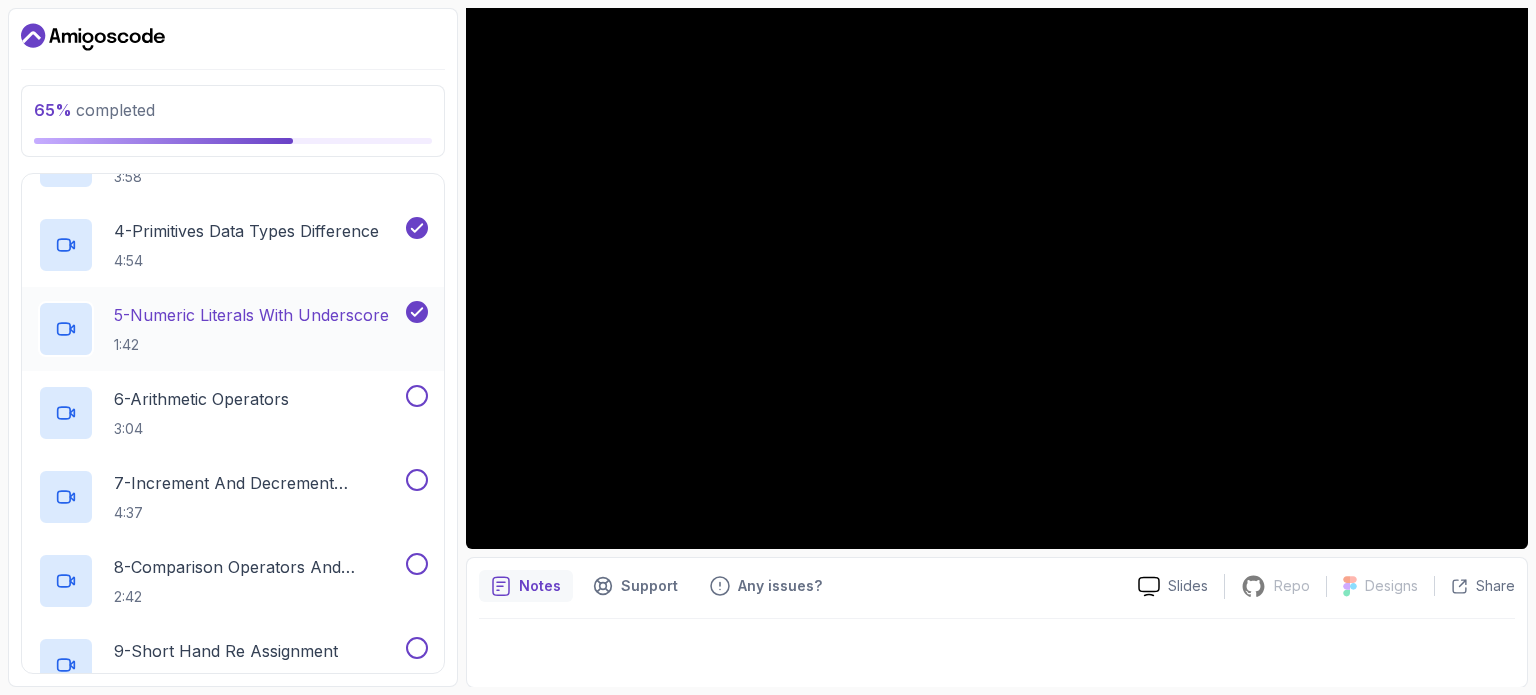 scroll, scrollTop: 576, scrollLeft: 0, axis: vertical 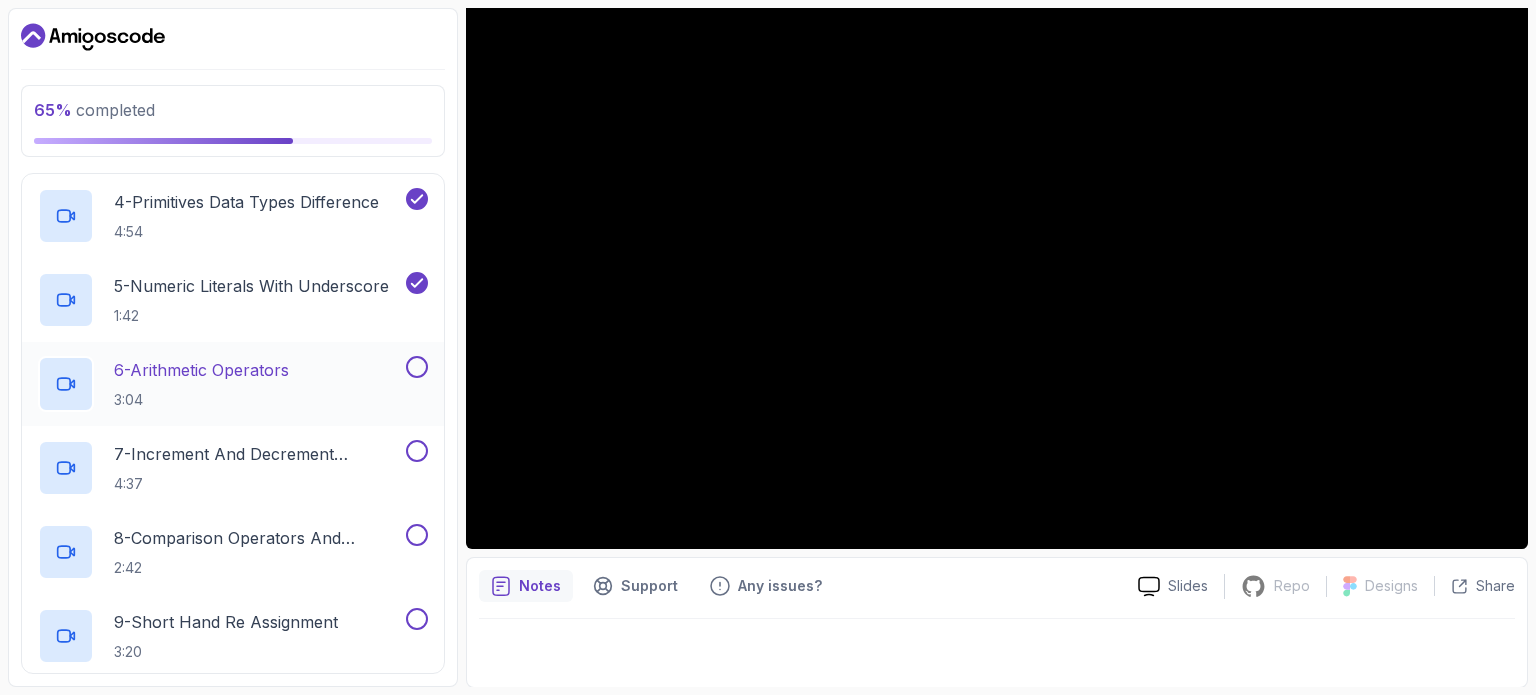 click at bounding box center (417, 367) 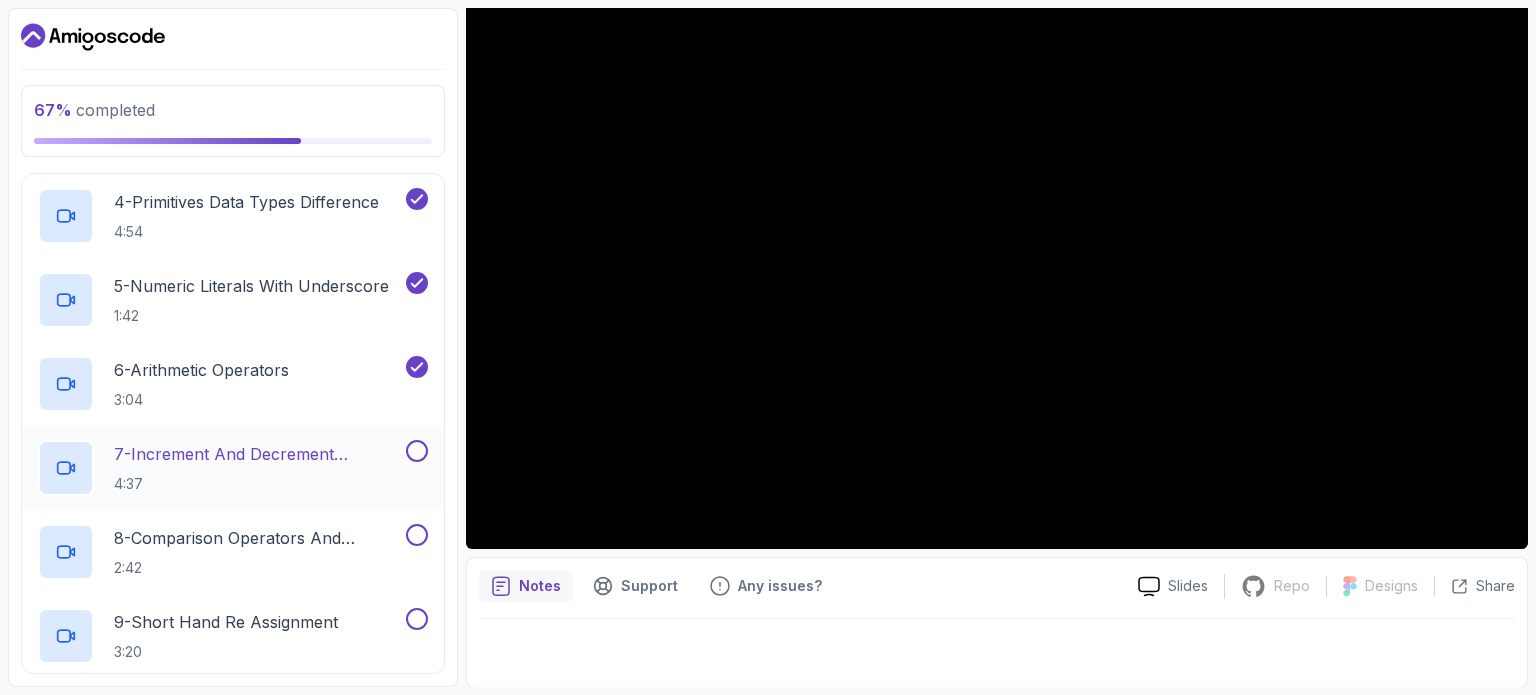click at bounding box center [417, 451] 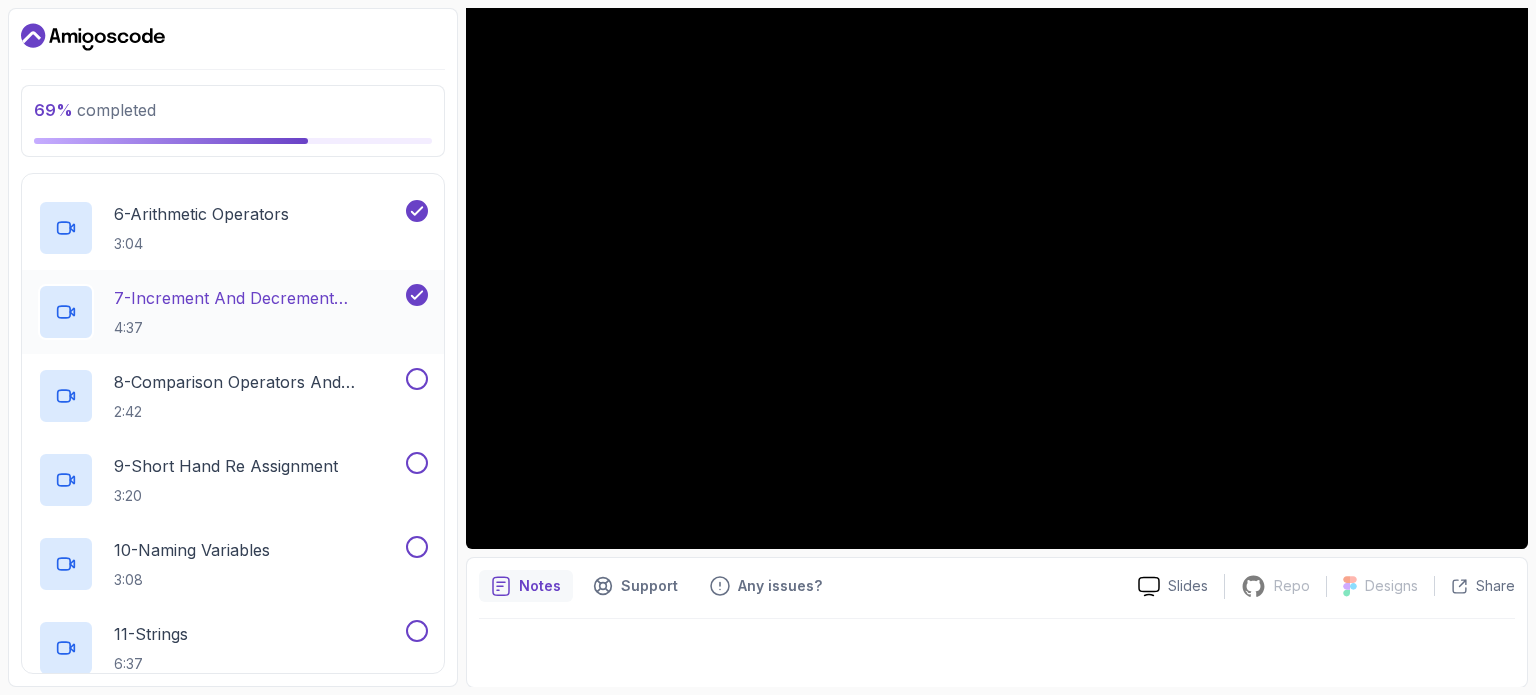scroll, scrollTop: 732, scrollLeft: 0, axis: vertical 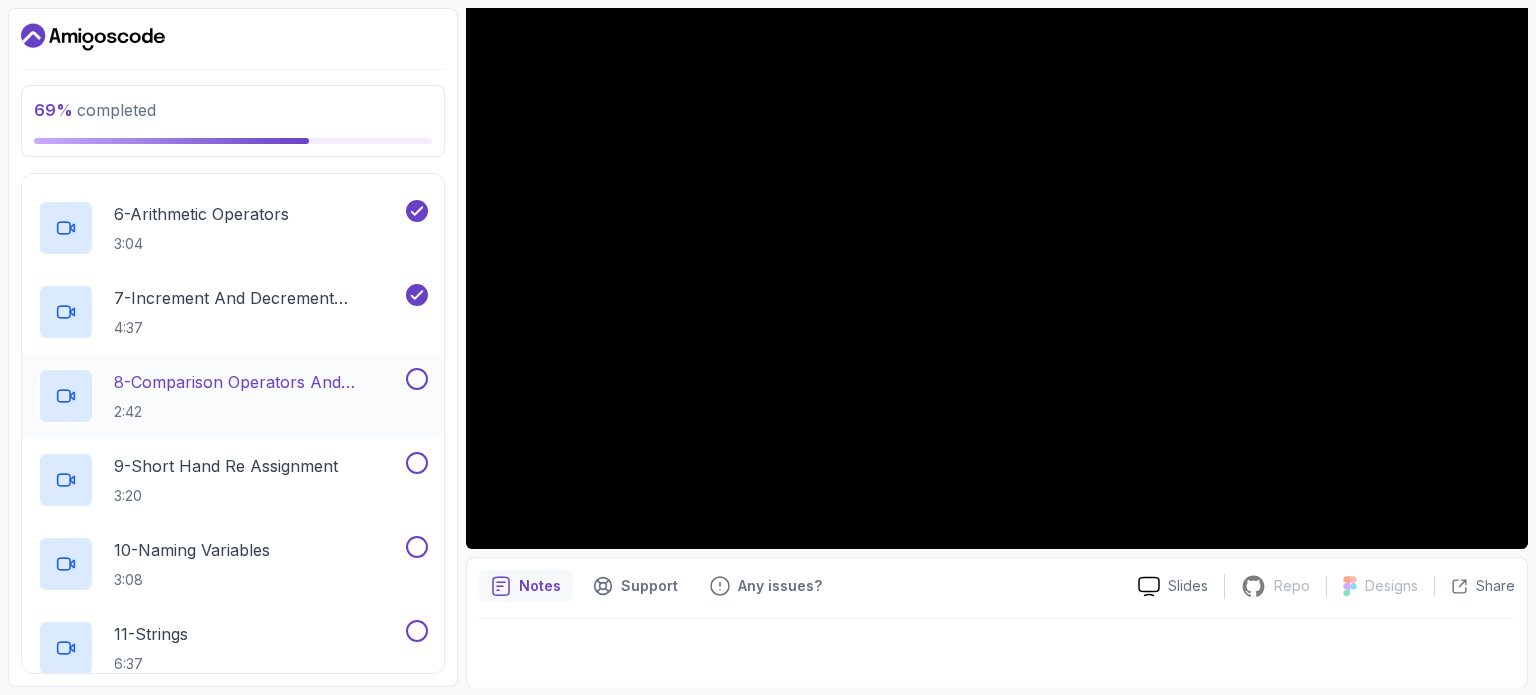 click at bounding box center [417, 379] 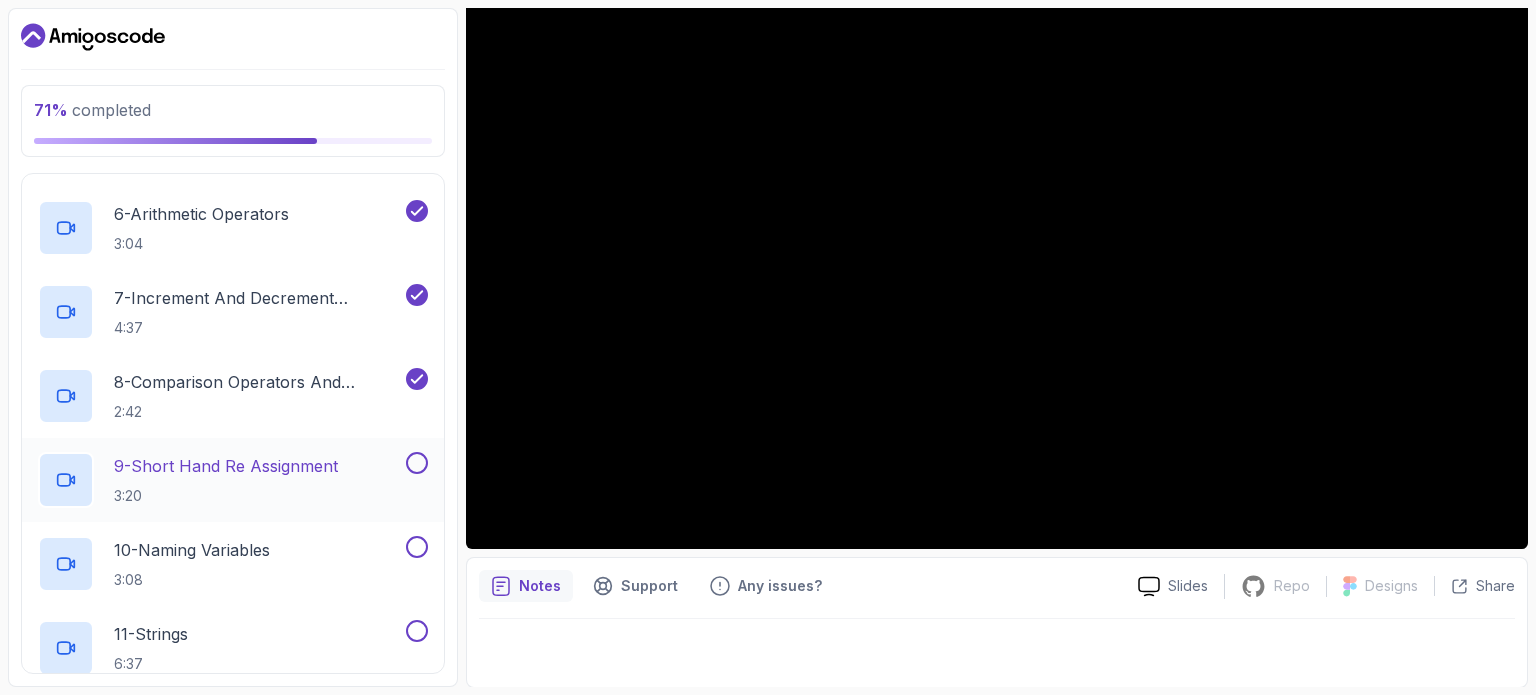 click at bounding box center (417, 463) 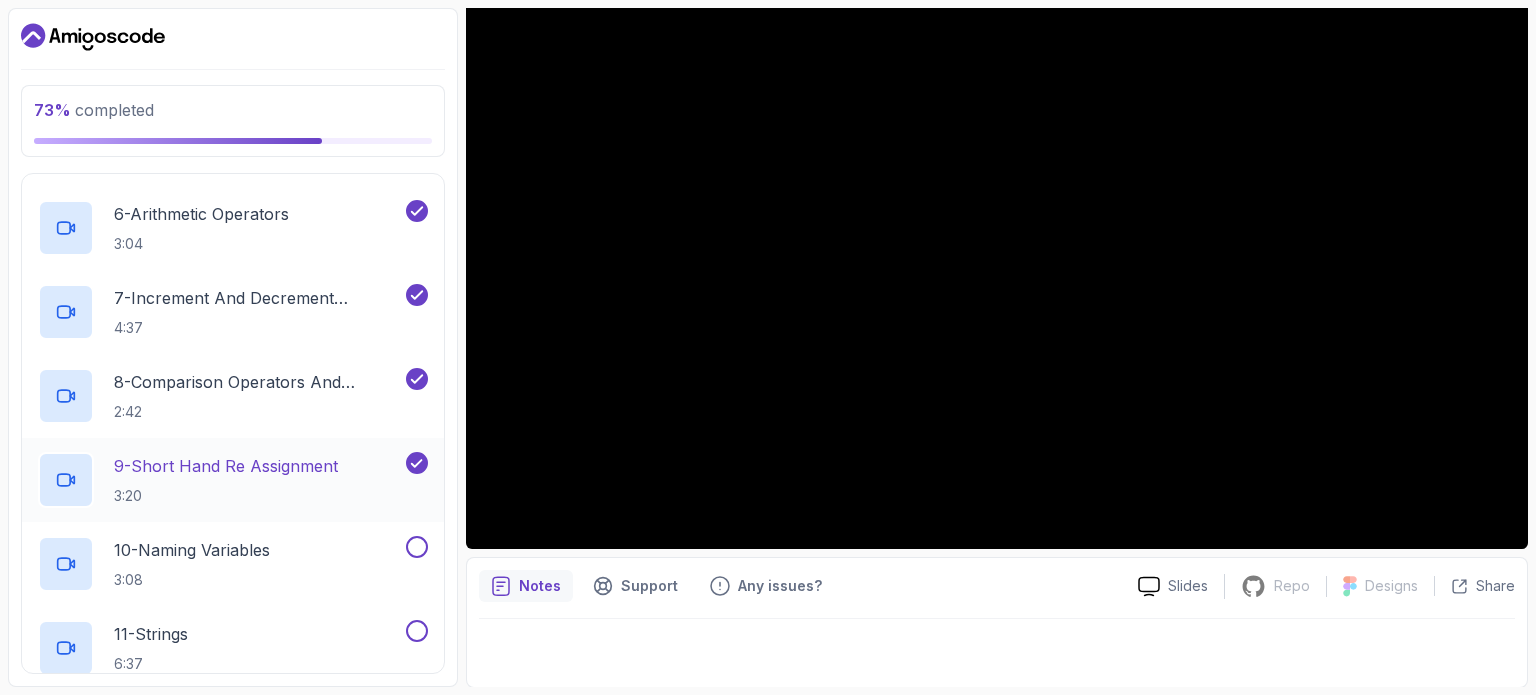 scroll, scrollTop: 860, scrollLeft: 0, axis: vertical 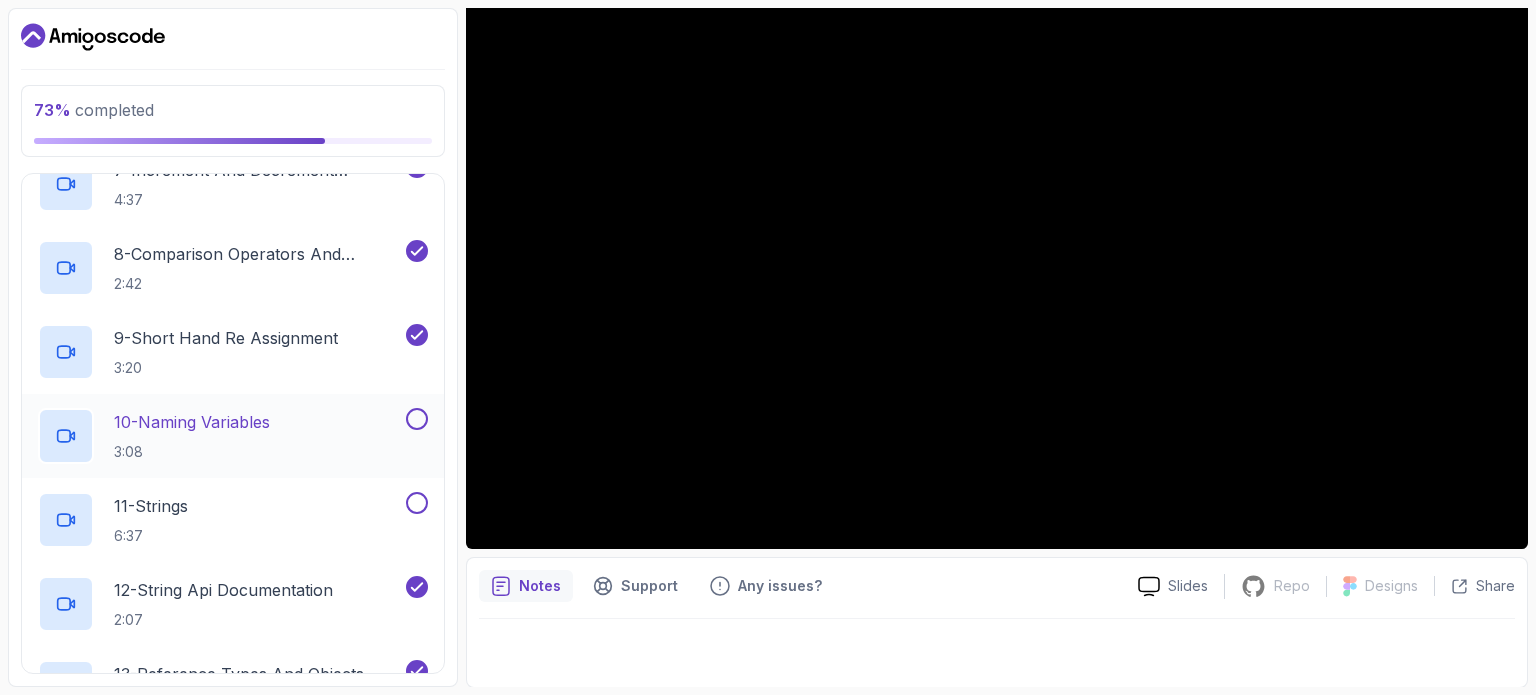 click at bounding box center [417, 419] 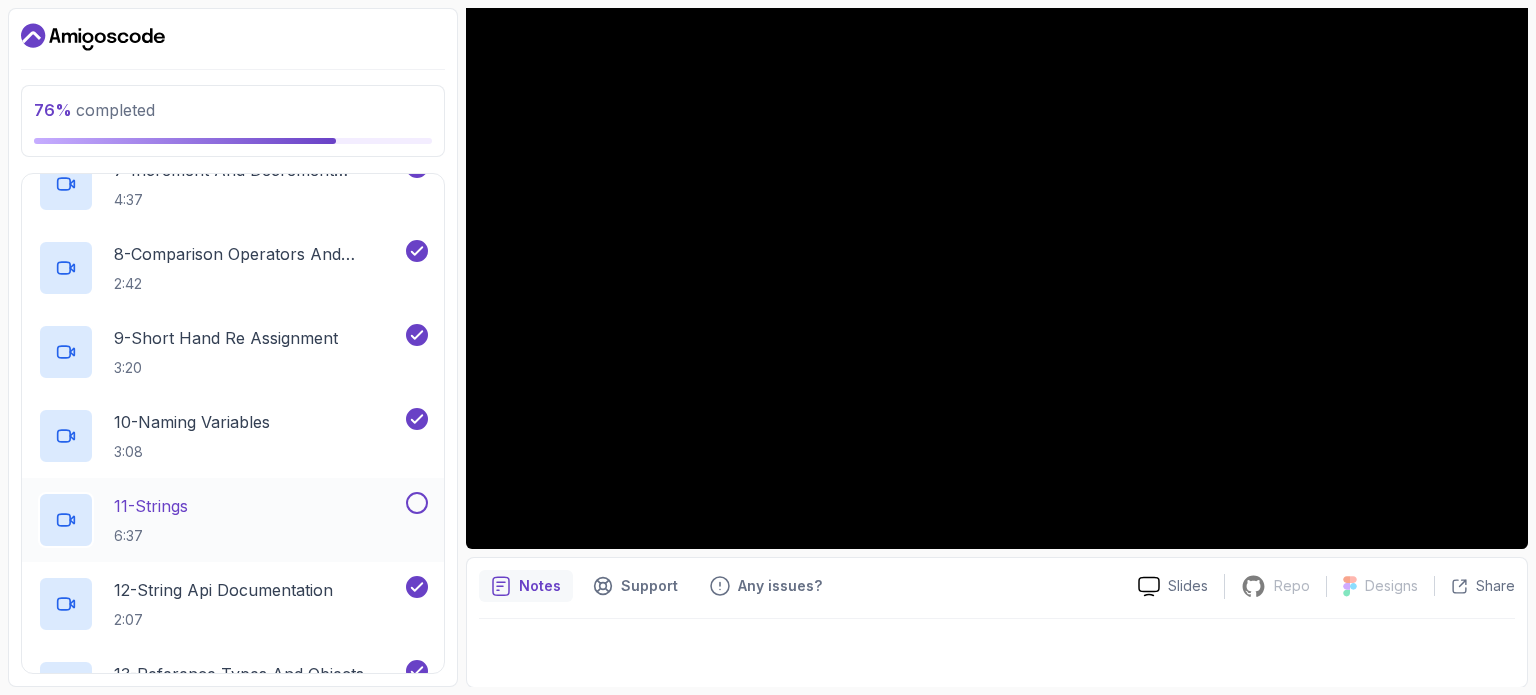 click at bounding box center [417, 503] 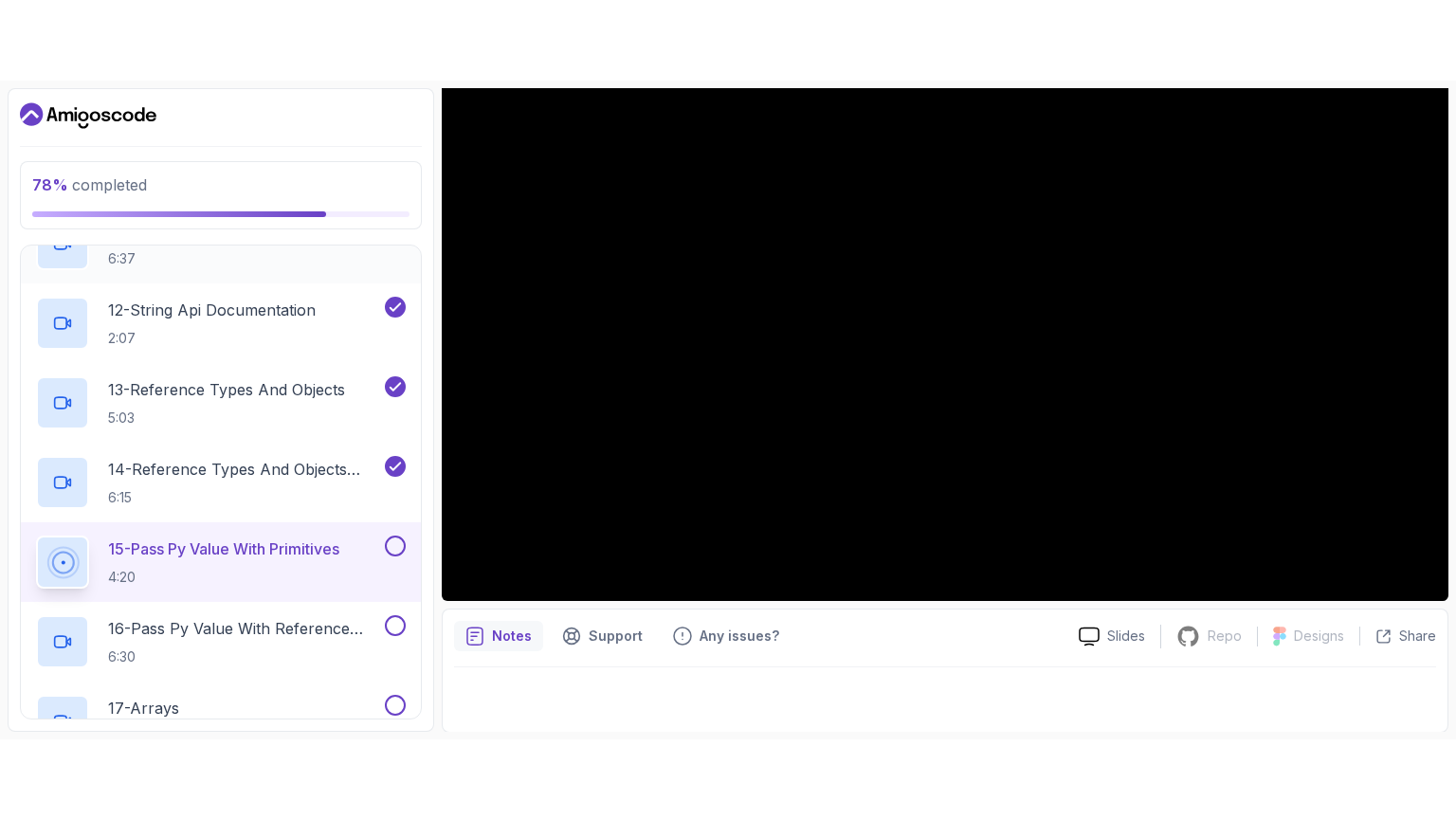 scroll, scrollTop: 1190, scrollLeft: 0, axis: vertical 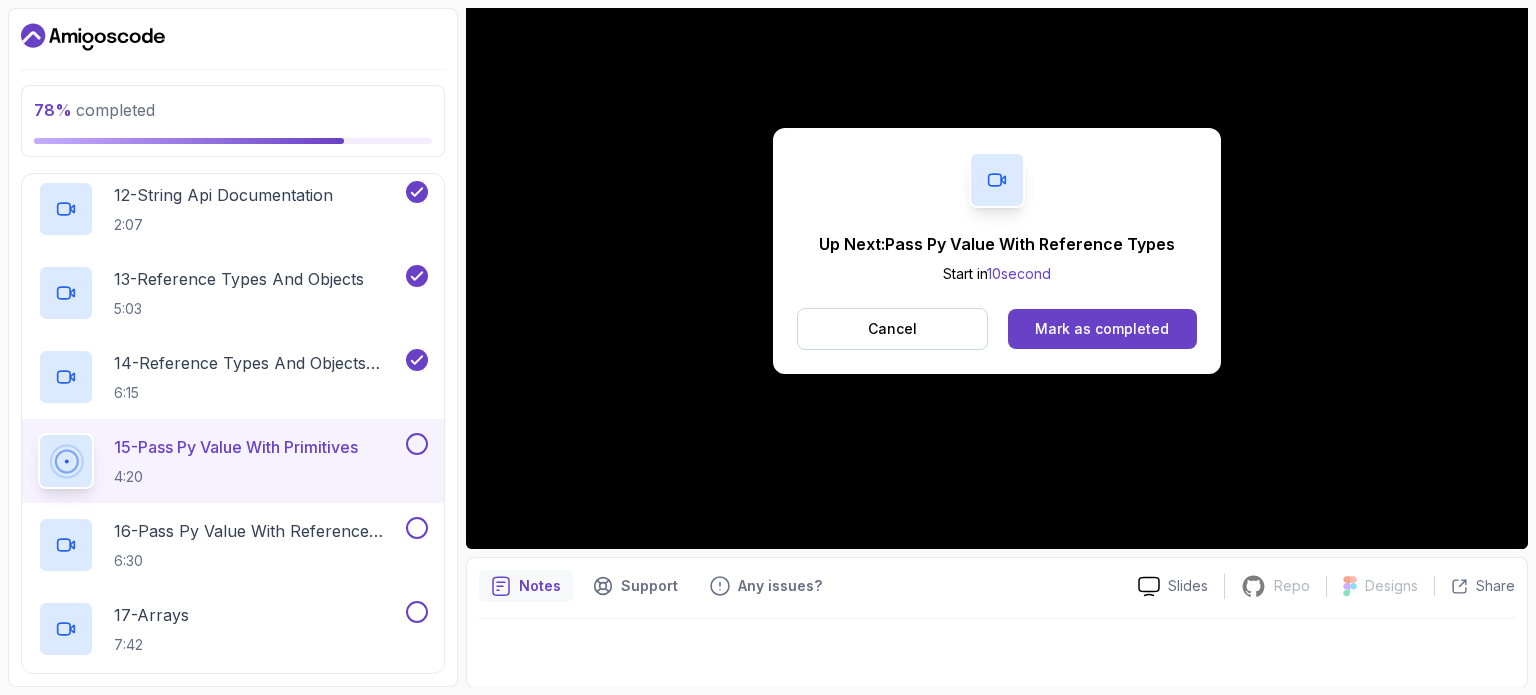 click at bounding box center (417, 444) 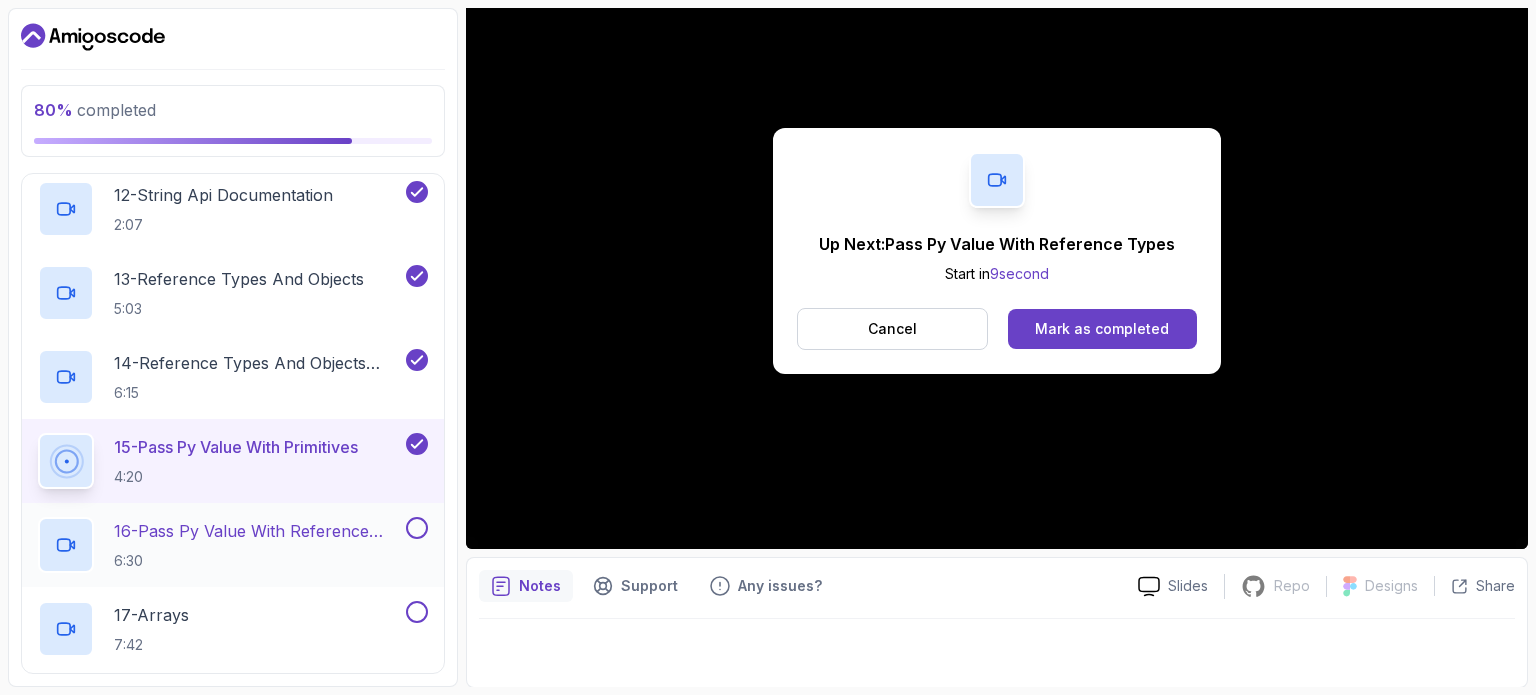 click on "16  -  Pass Py Value With Reference Types" at bounding box center [258, 531] 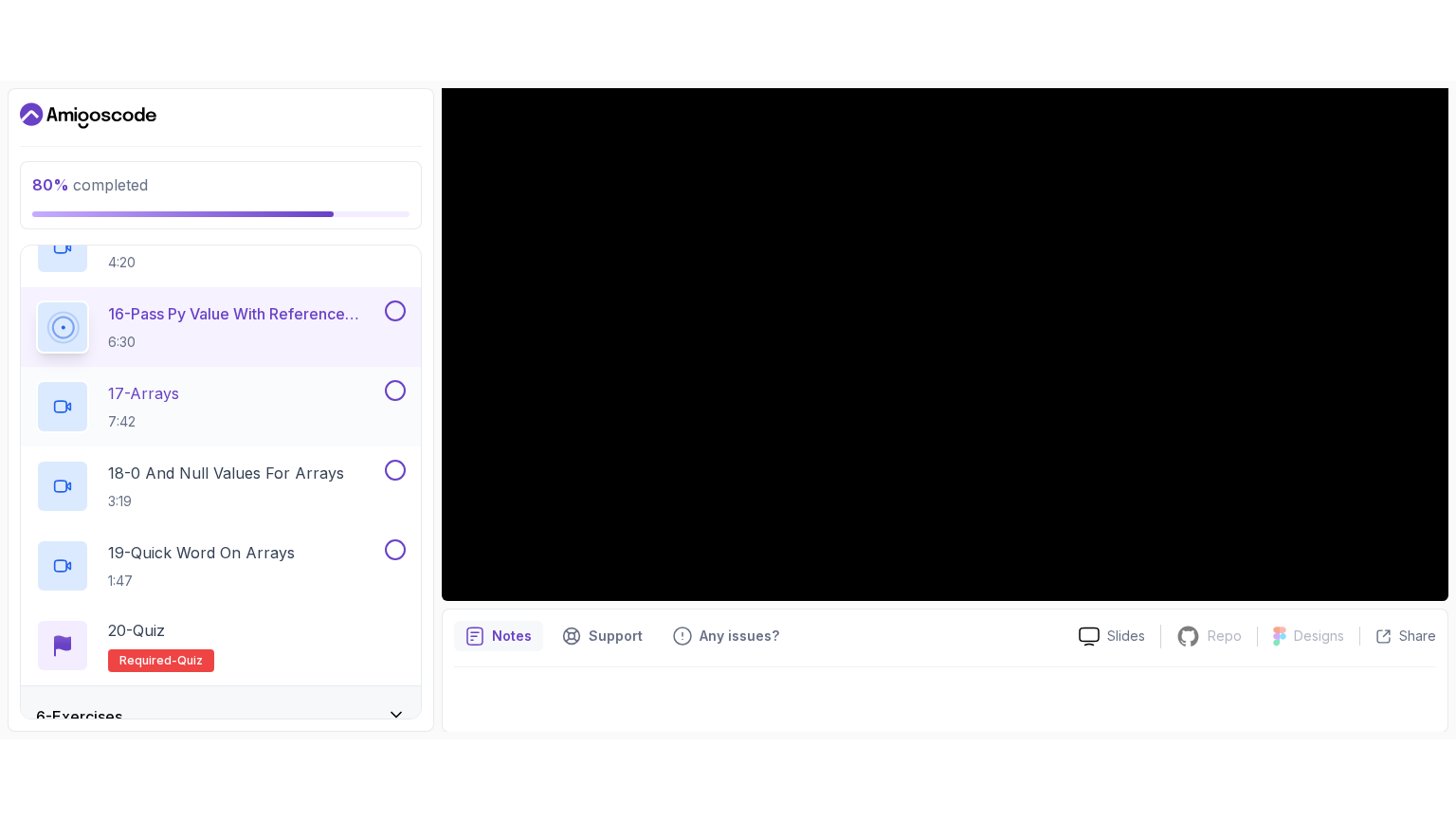 scroll, scrollTop: 1463, scrollLeft: 0, axis: vertical 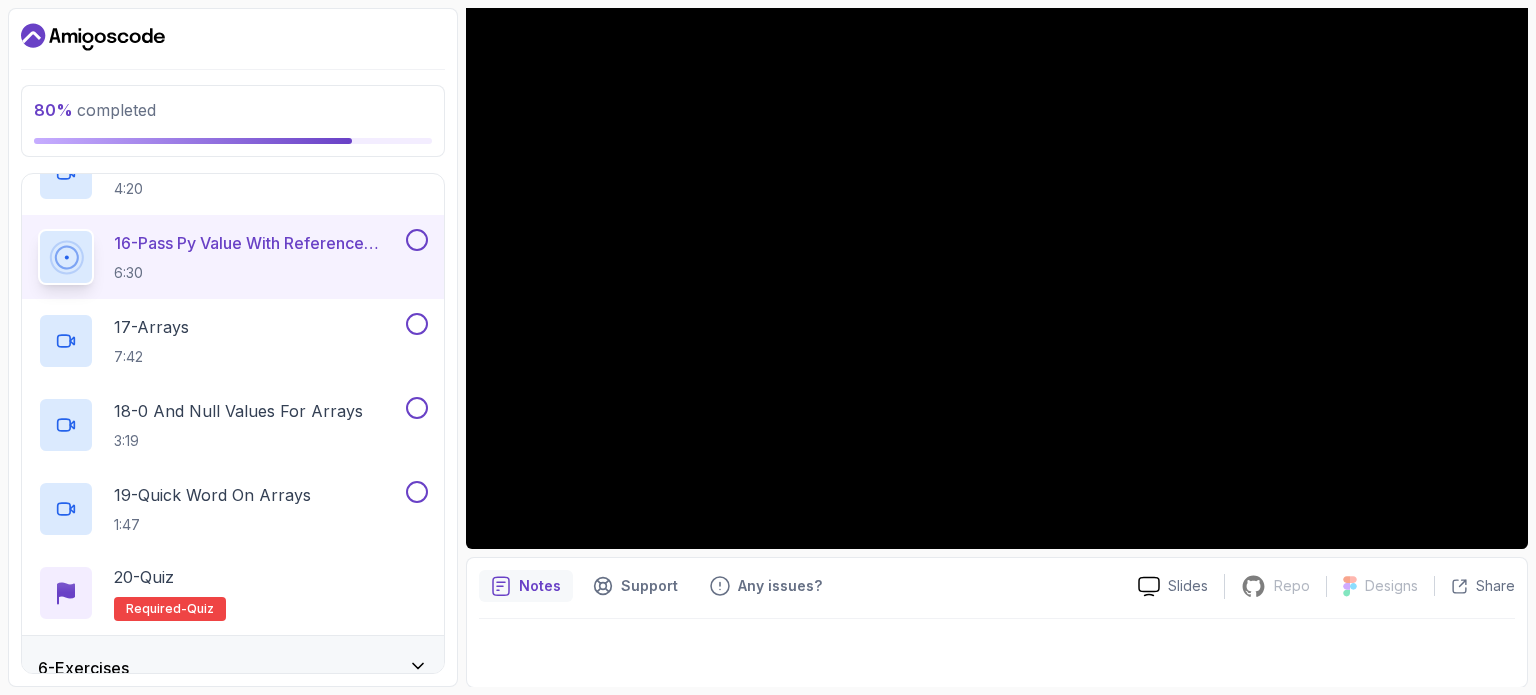 click 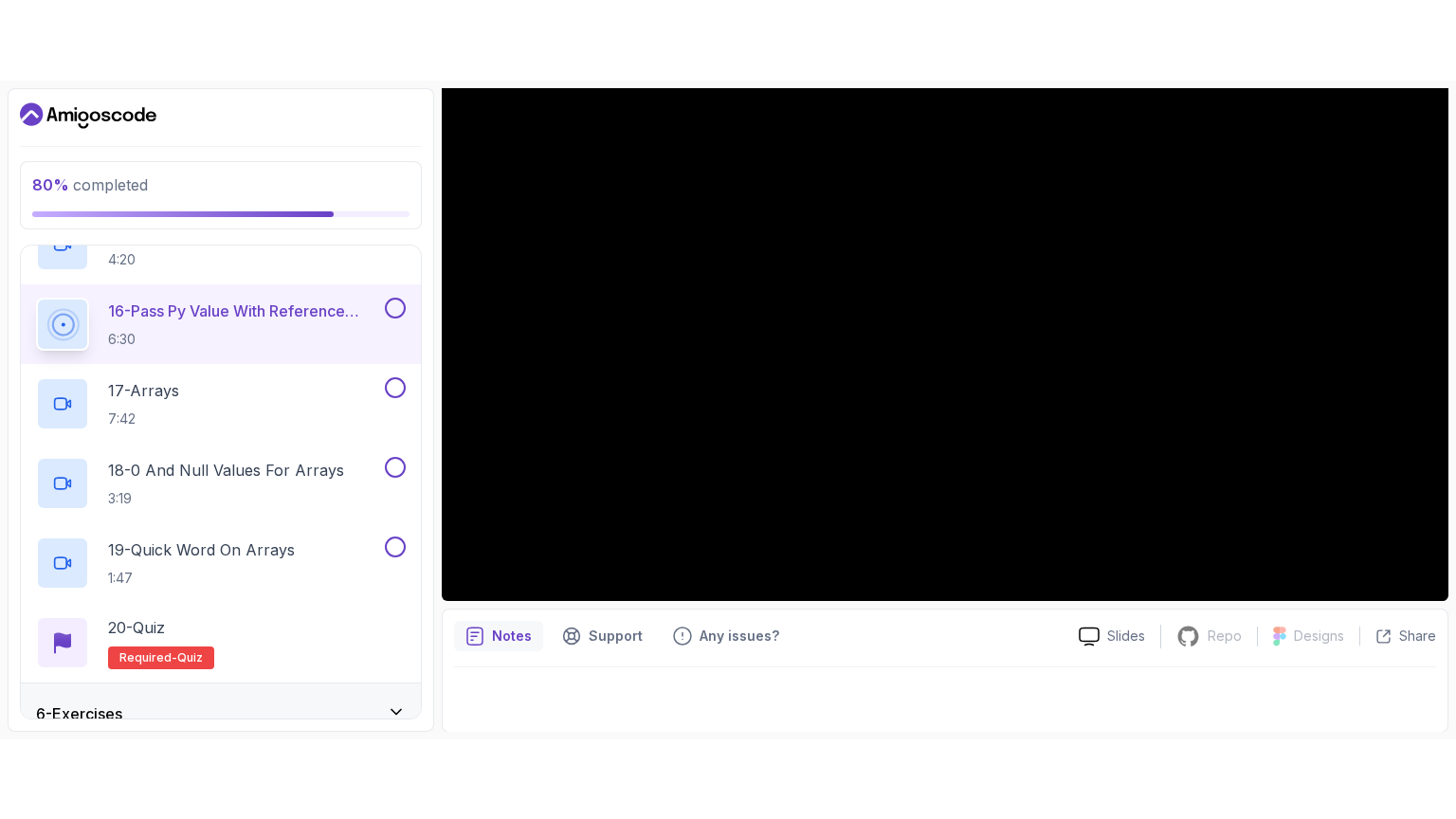 scroll, scrollTop: 1388, scrollLeft: 0, axis: vertical 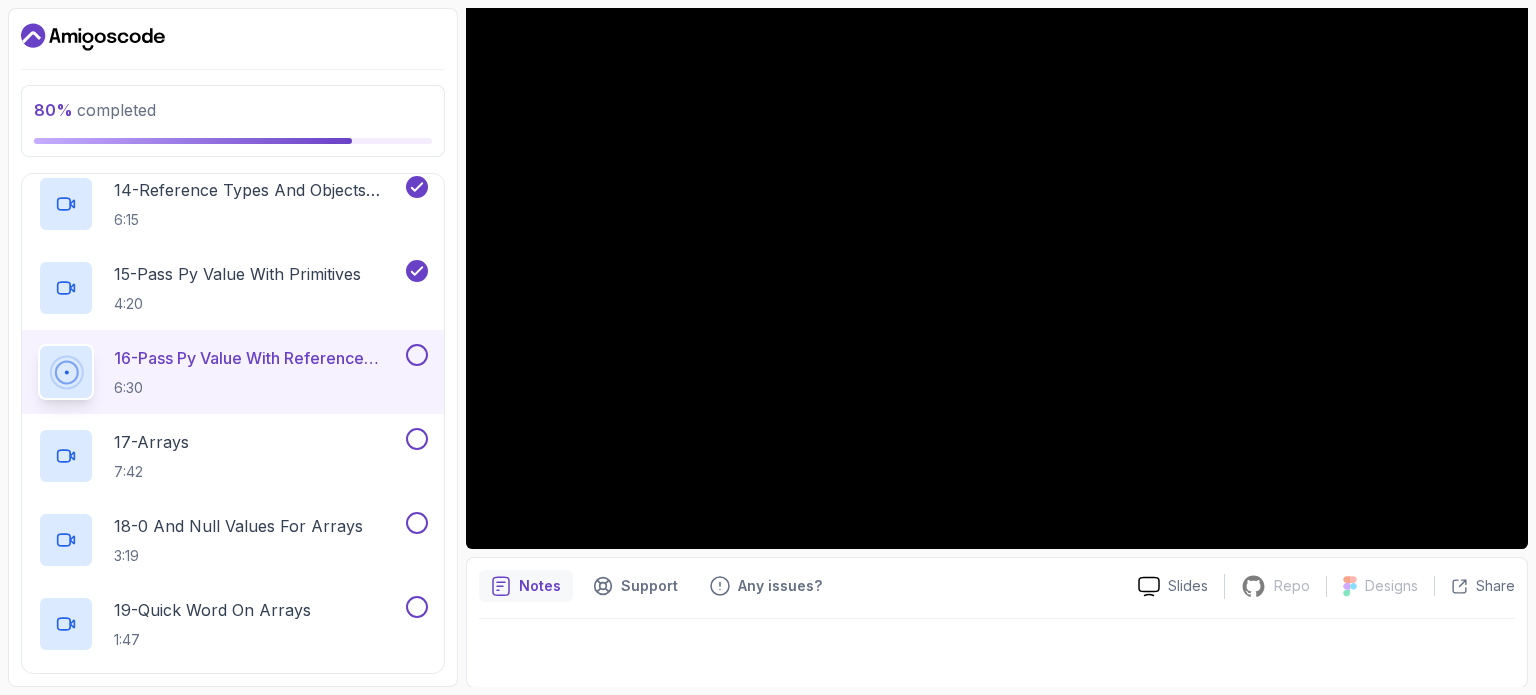 click at bounding box center [417, 355] 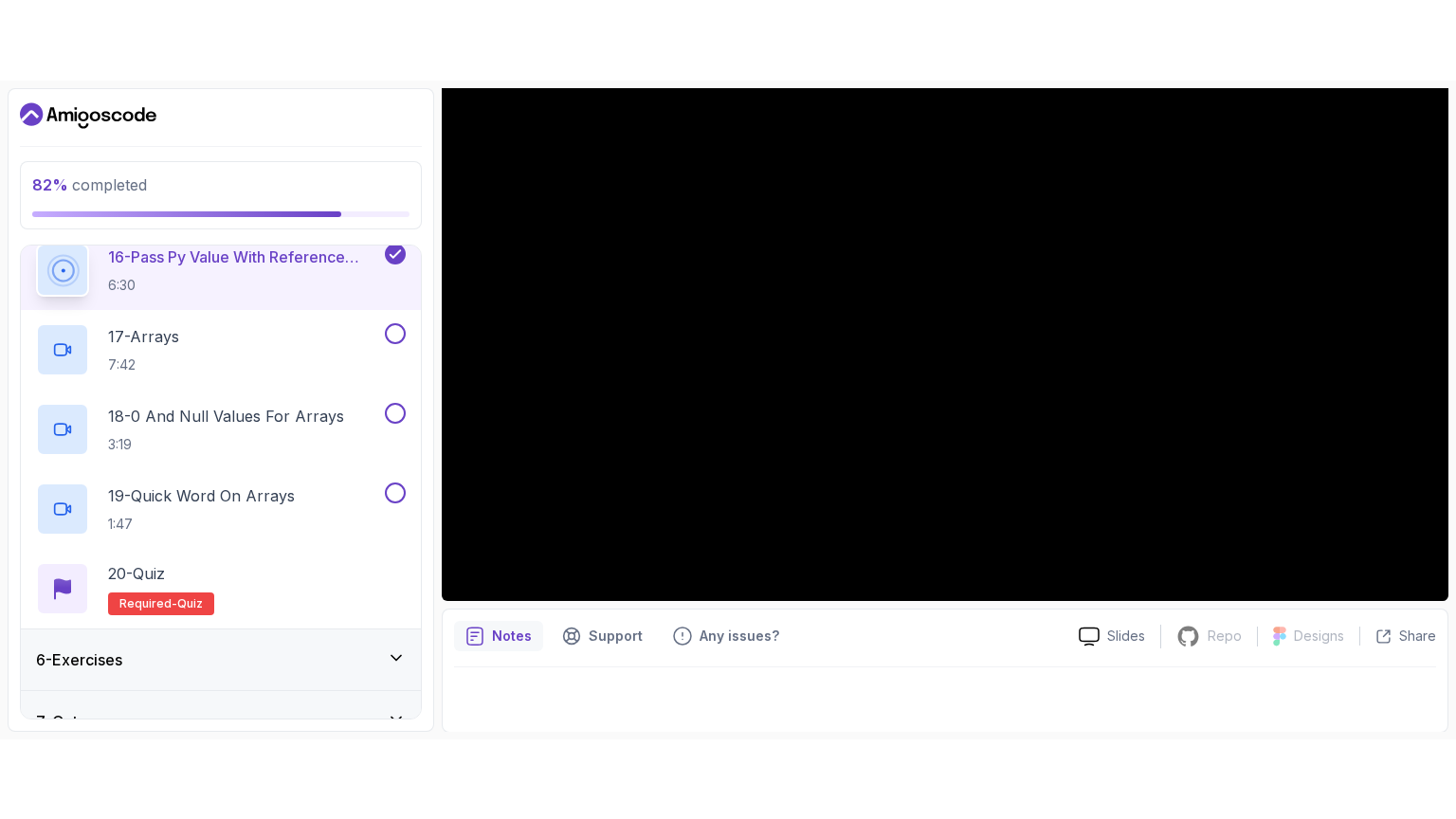 scroll, scrollTop: 1547, scrollLeft: 0, axis: vertical 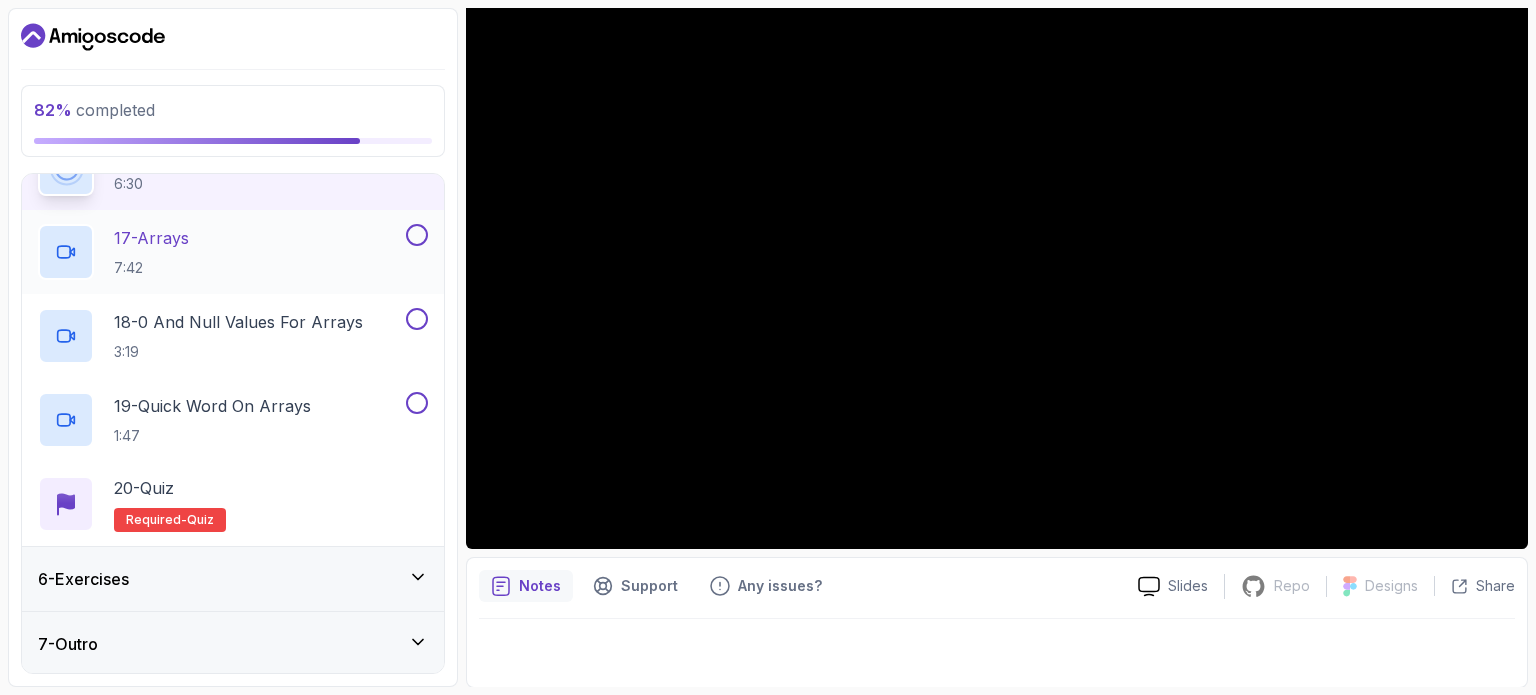 click on "17  -  Arrays 7:42" at bounding box center [220, 252] 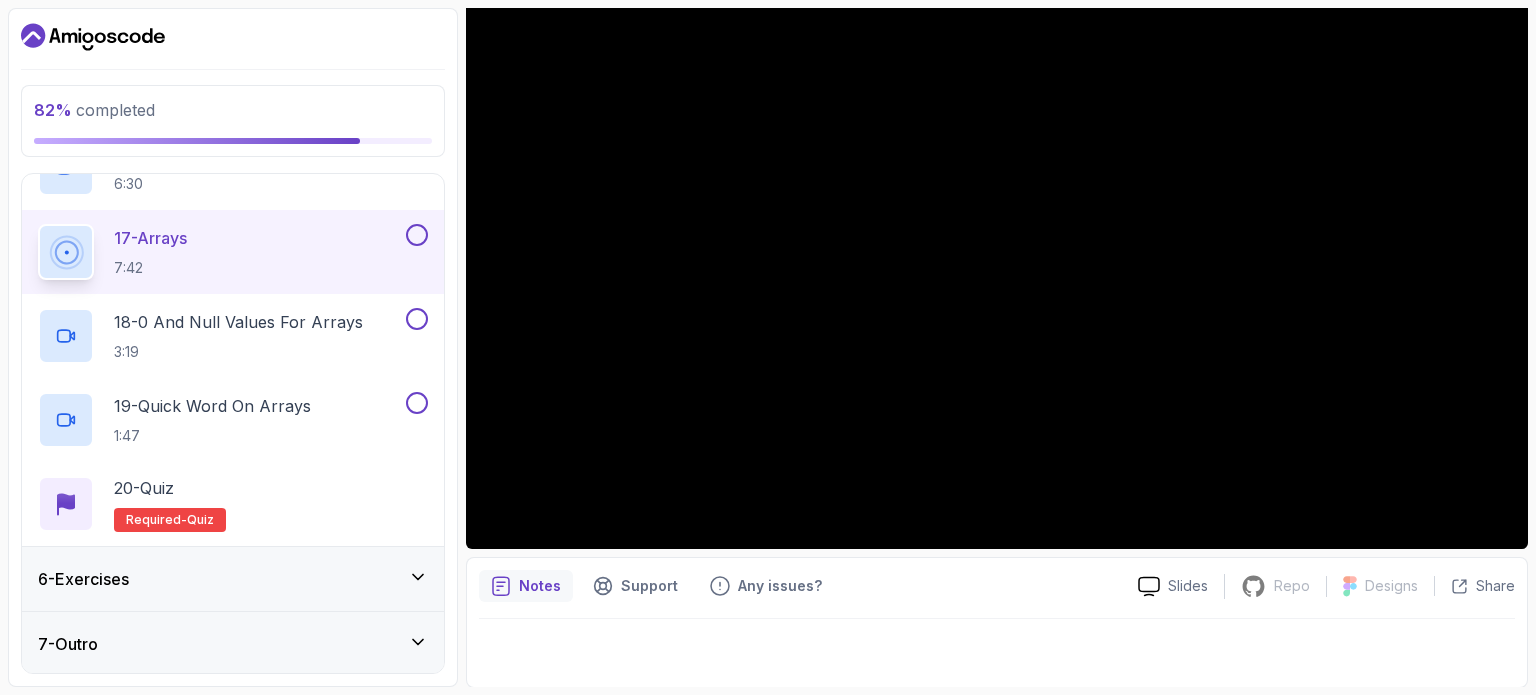 type 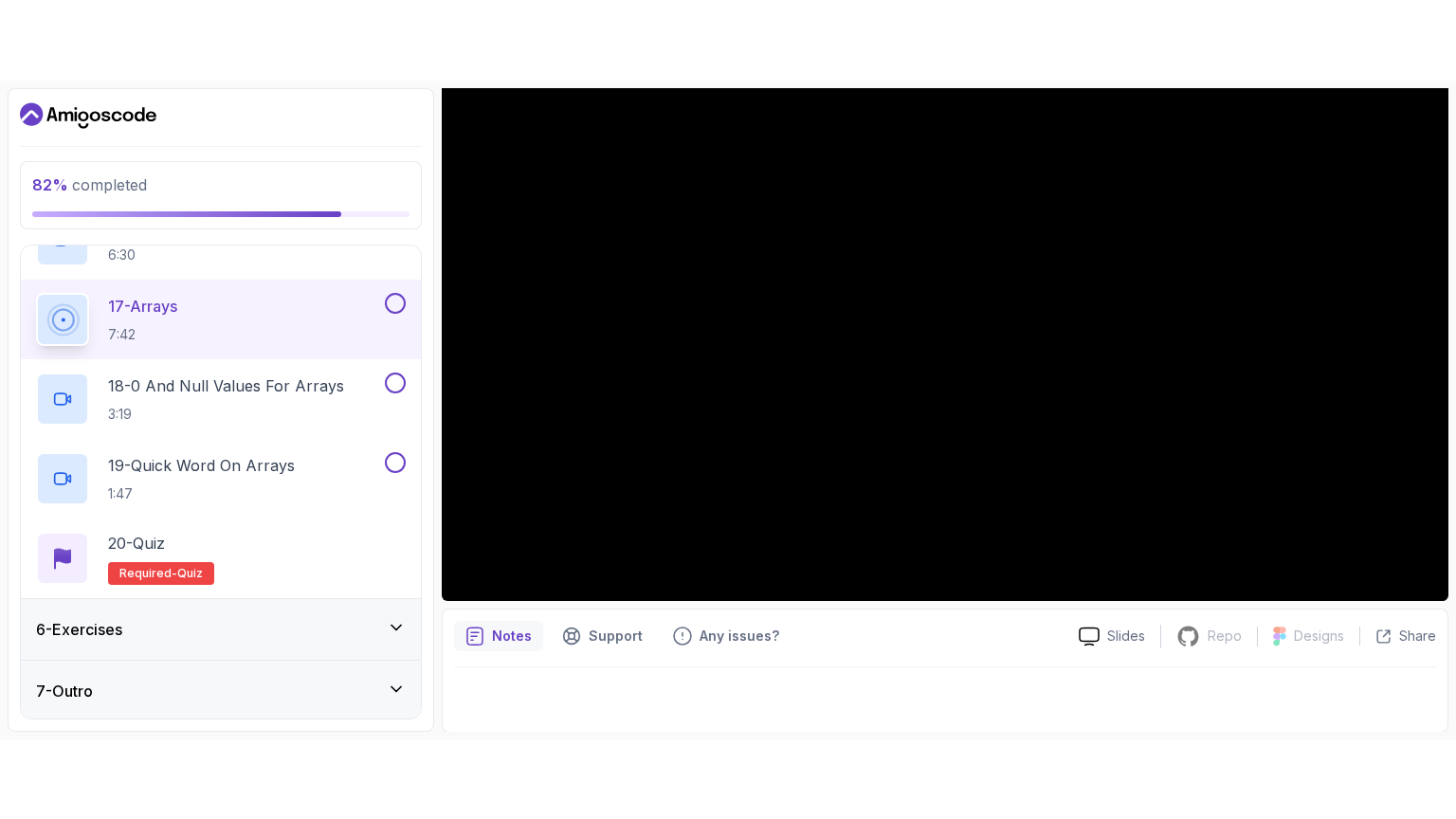 scroll, scrollTop: 1388, scrollLeft: 0, axis: vertical 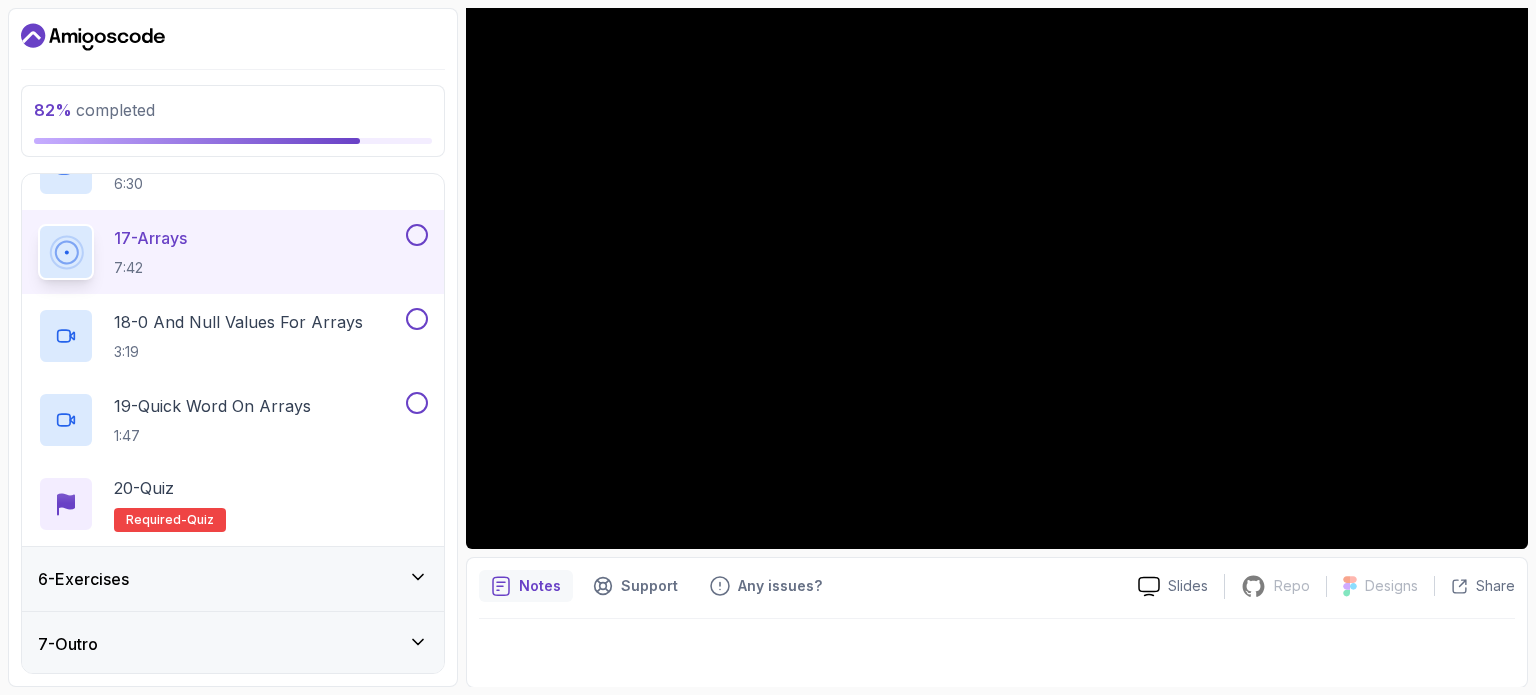 click at bounding box center [417, 235] 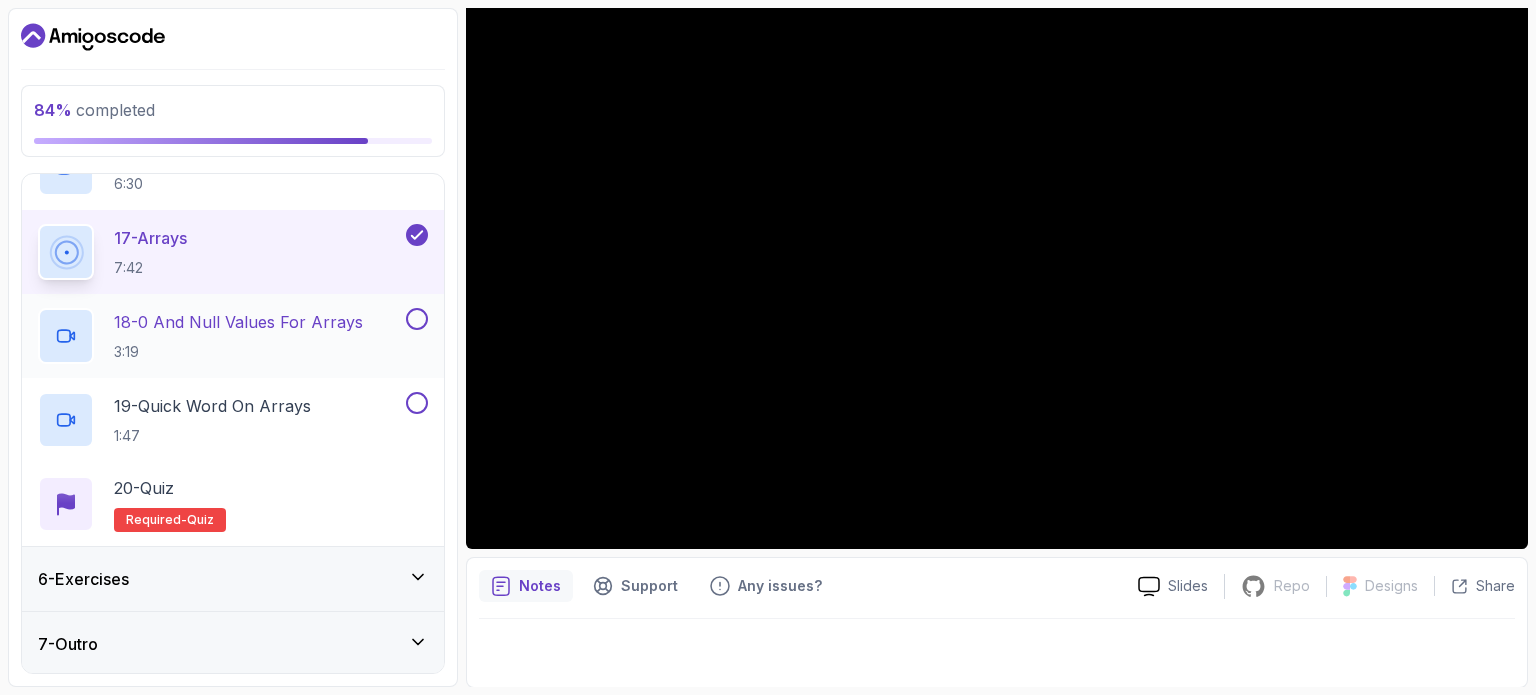 click on "18  -  0 And Null Values For Arrays" at bounding box center (238, 322) 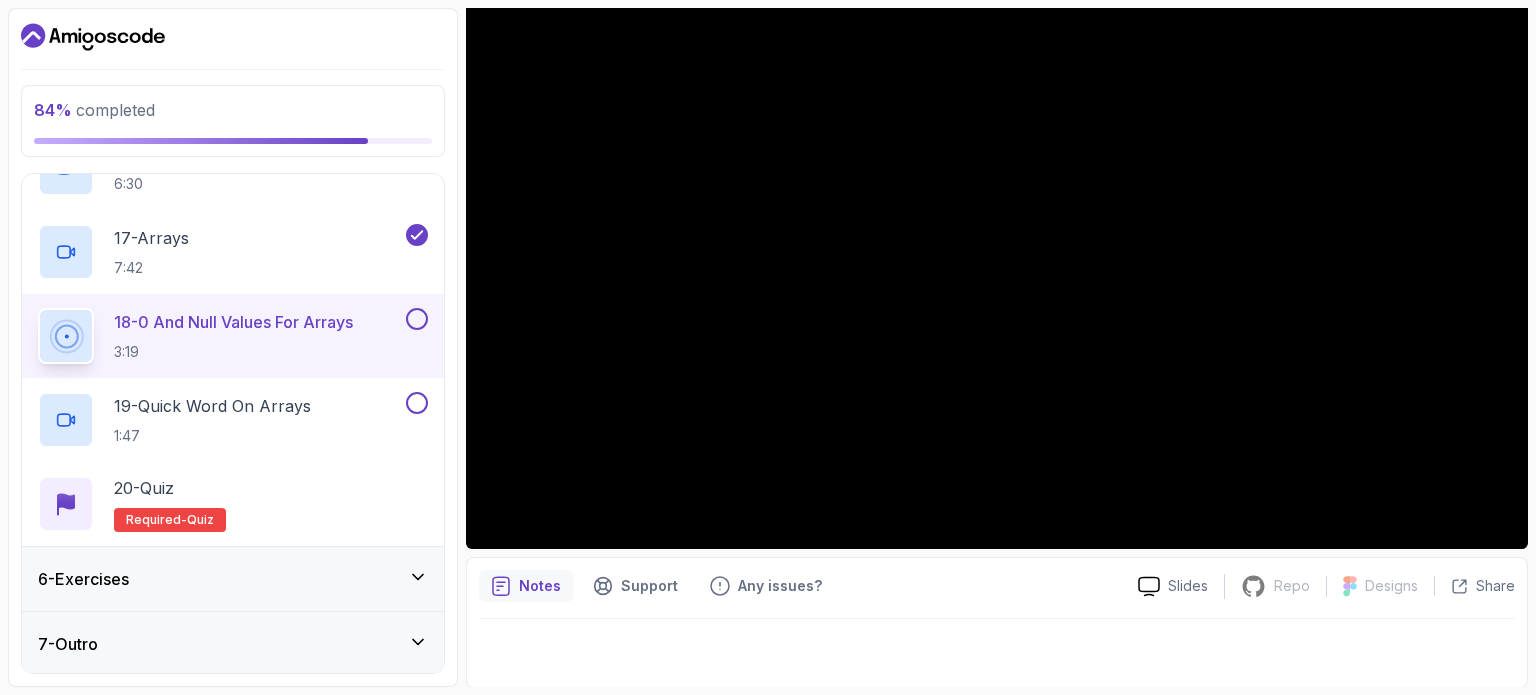 scroll, scrollTop: 1632, scrollLeft: 0, axis: vertical 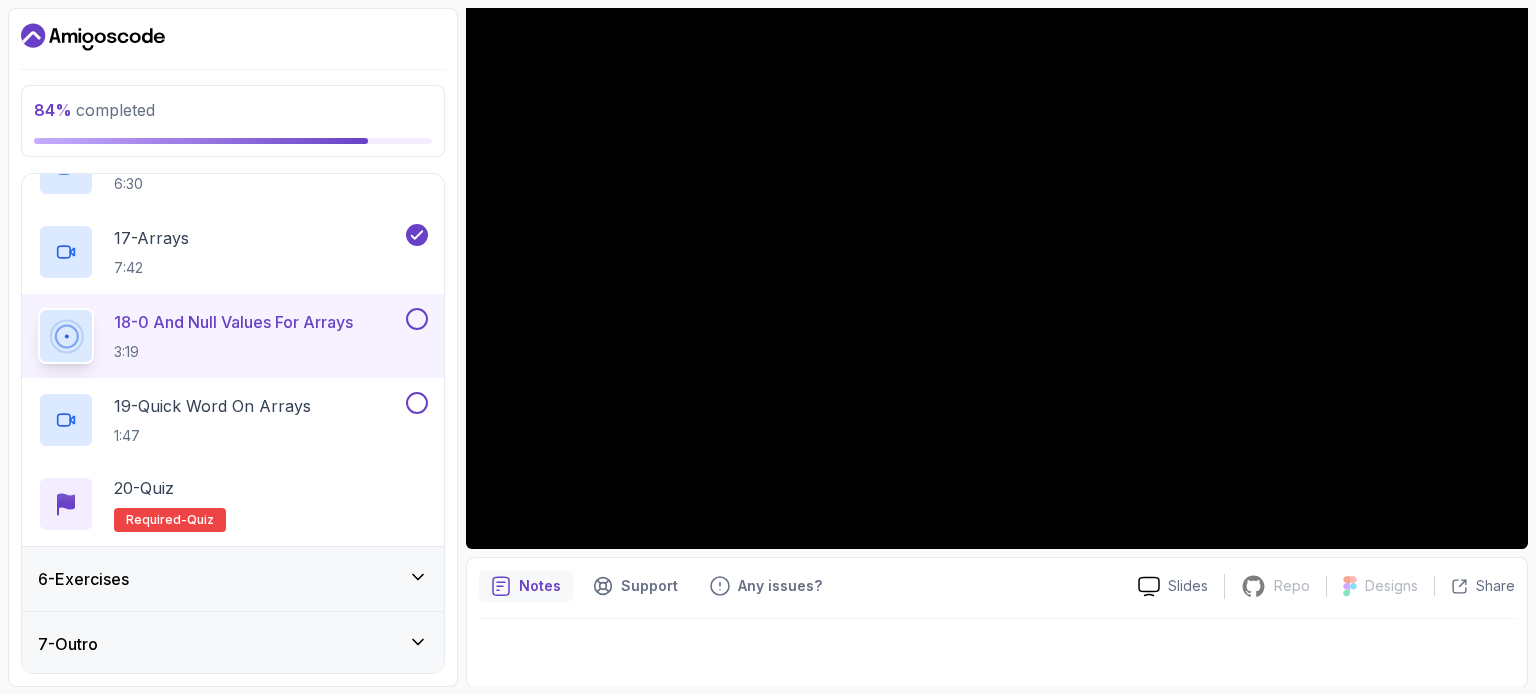 click on "6  -  Exercises" at bounding box center (233, 579) 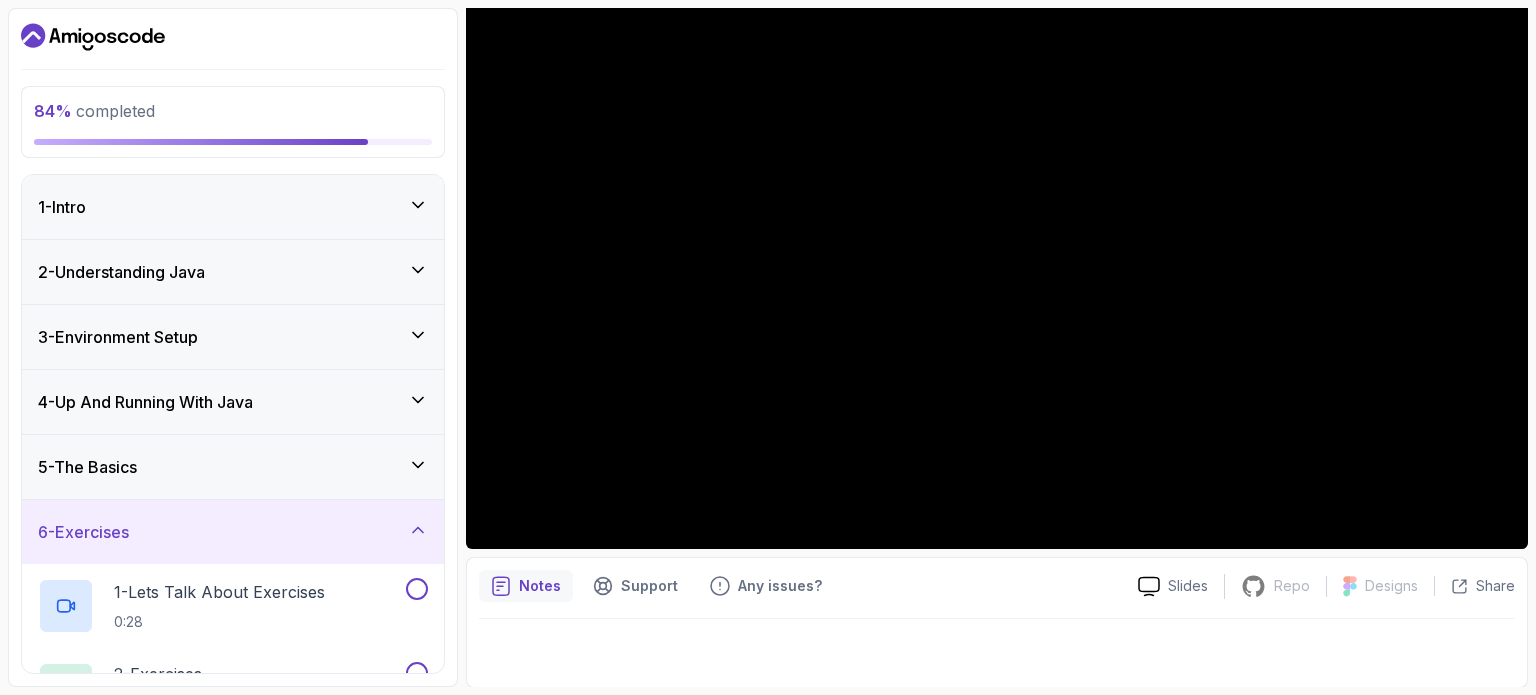 scroll, scrollTop: 120, scrollLeft: 0, axis: vertical 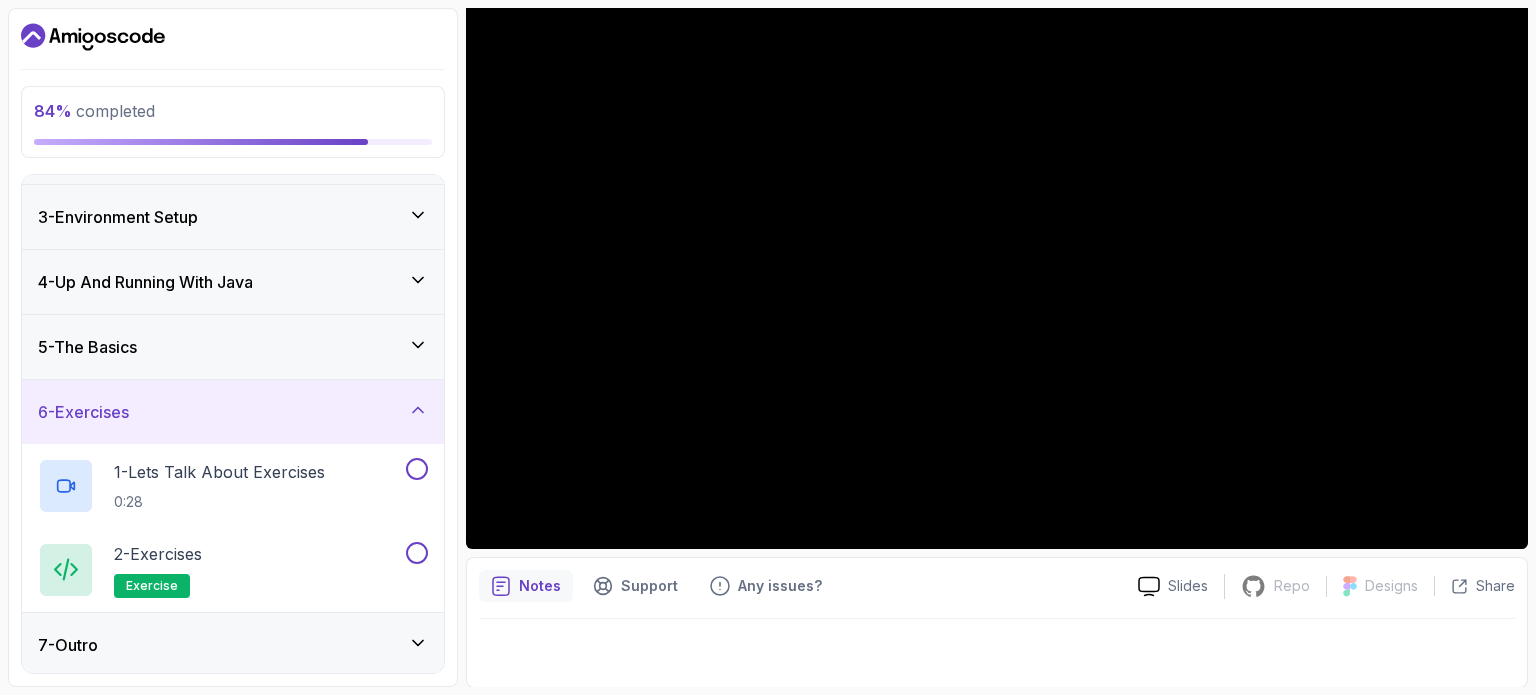 click on "7  -  Outro" at bounding box center (233, 645) 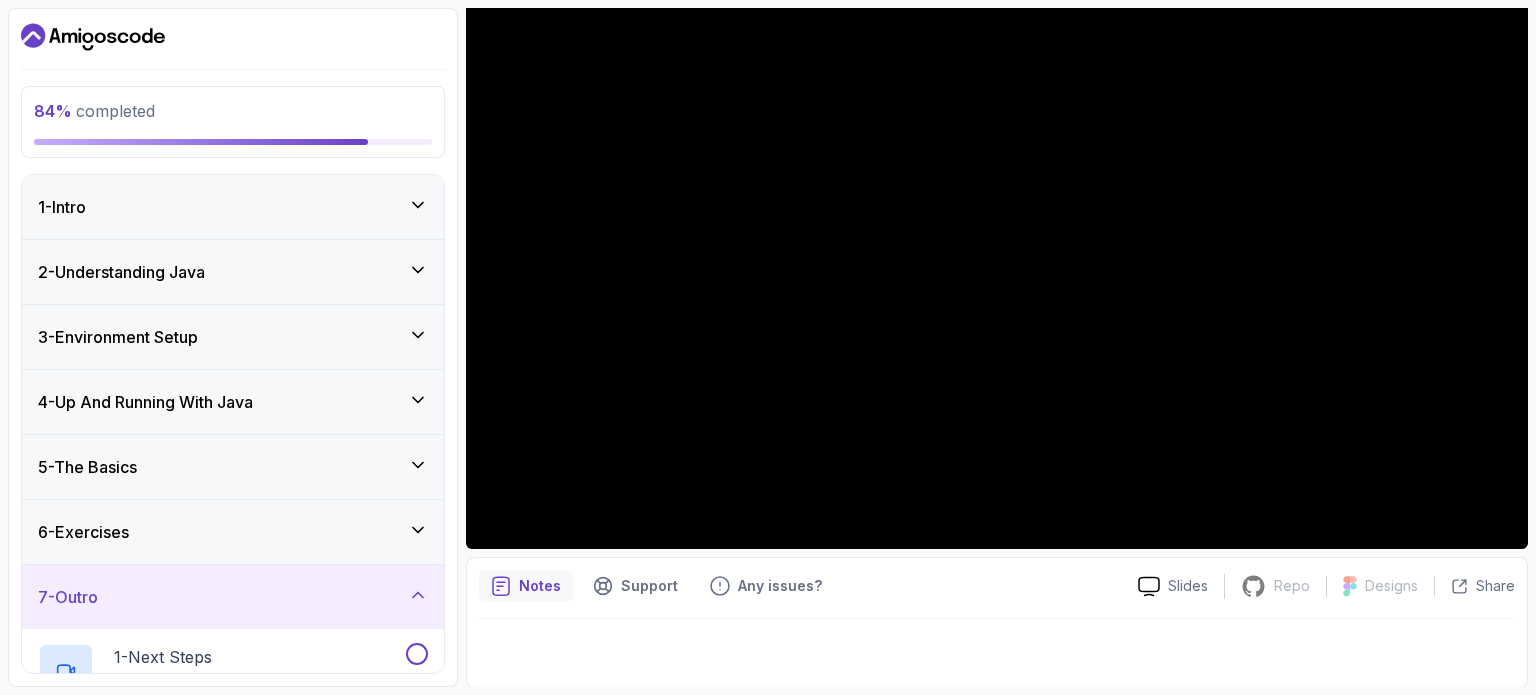 scroll, scrollTop: 204, scrollLeft: 0, axis: vertical 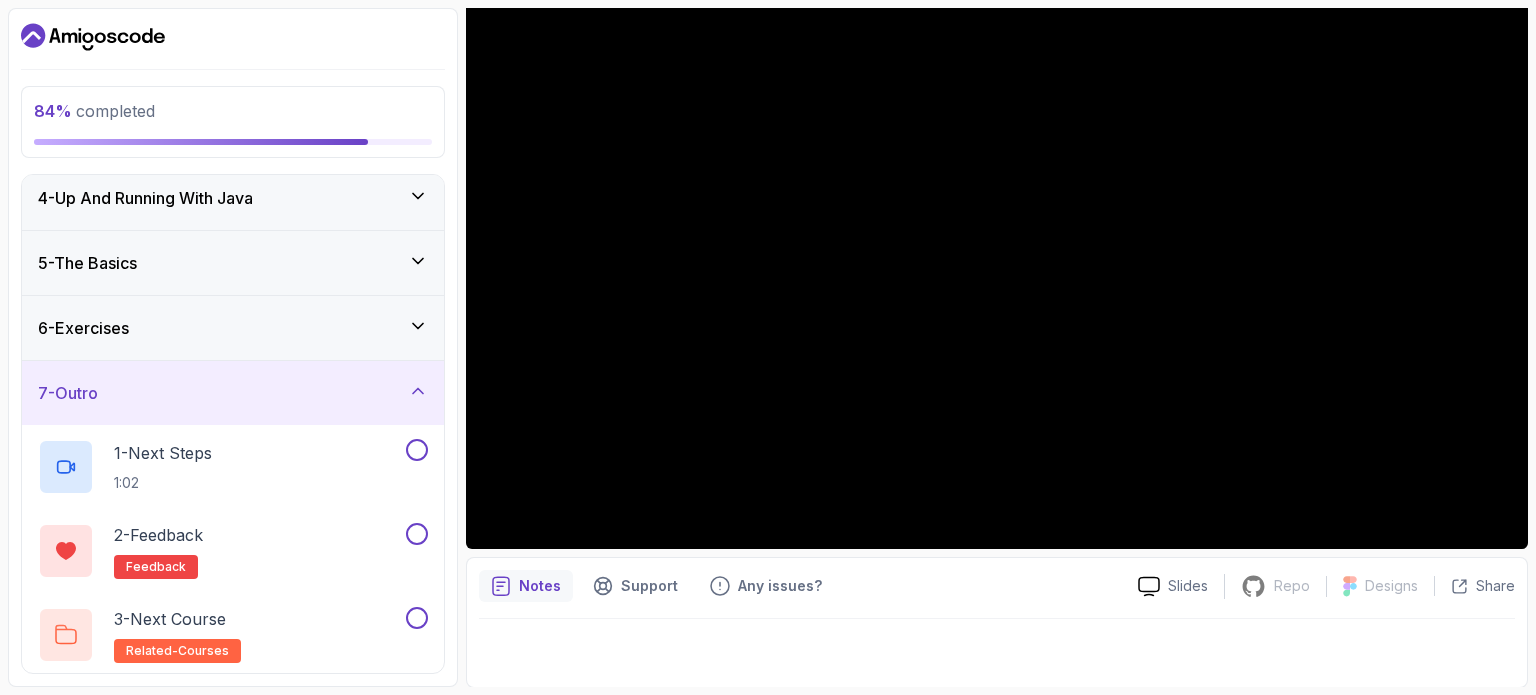 click on "7  -  Outro" at bounding box center [233, 393] 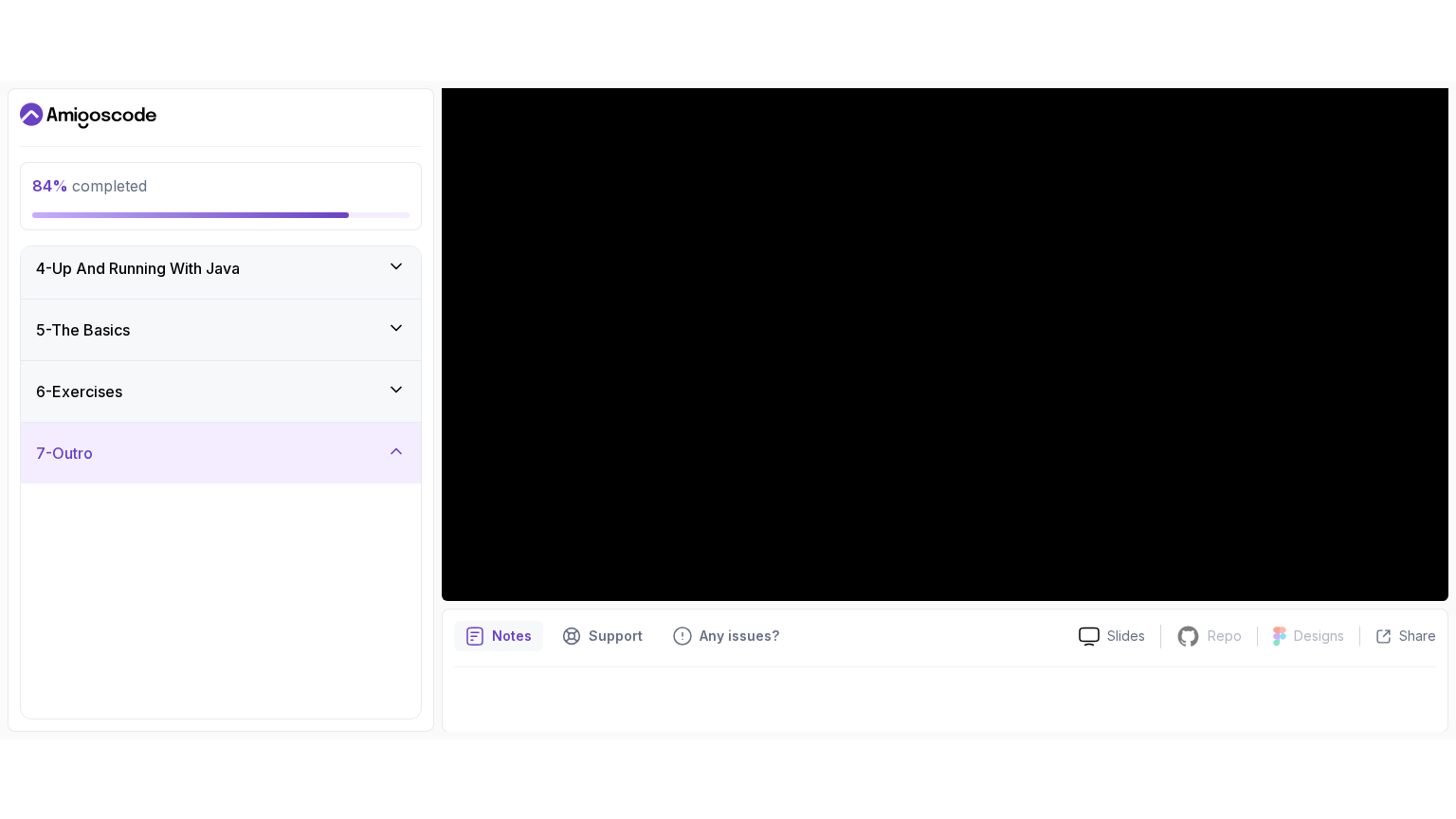 scroll, scrollTop: 0, scrollLeft: 0, axis: both 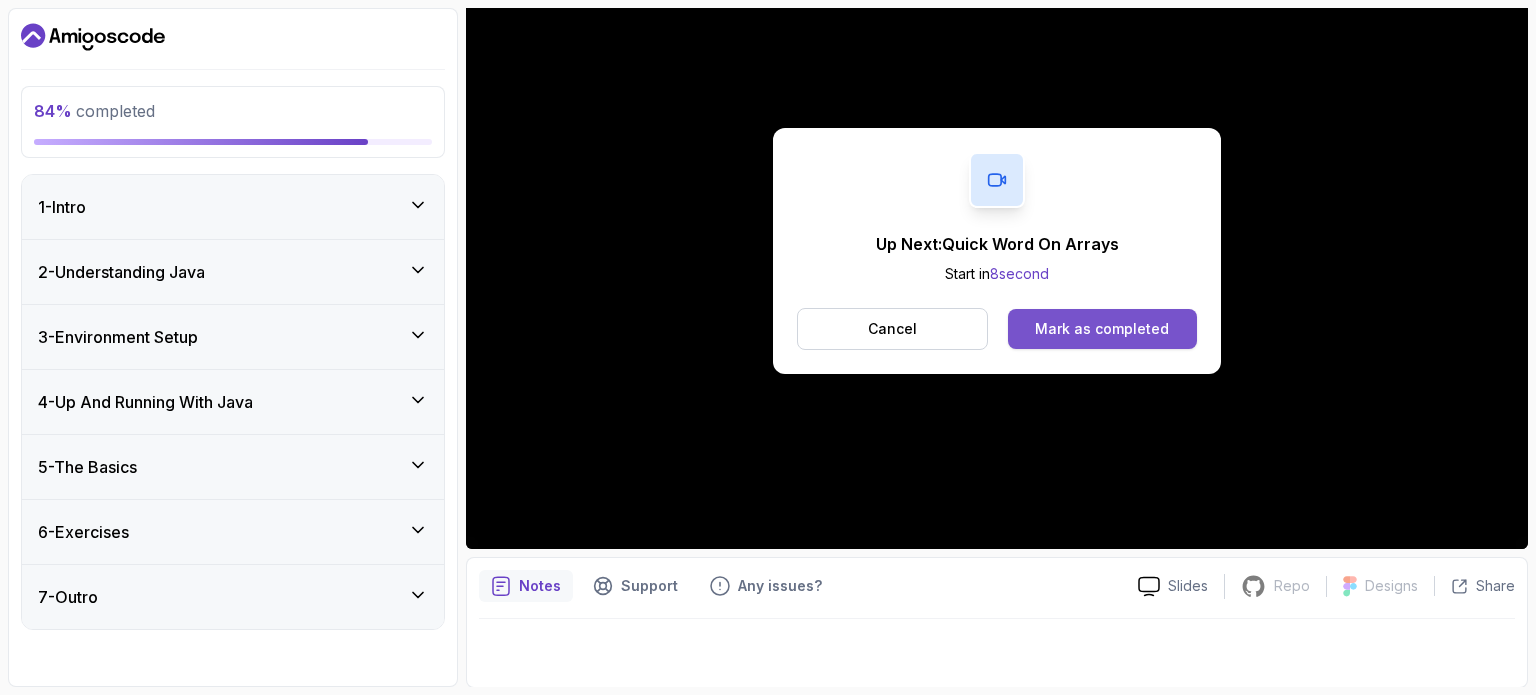 click on "Mark as completed" at bounding box center [1102, 329] 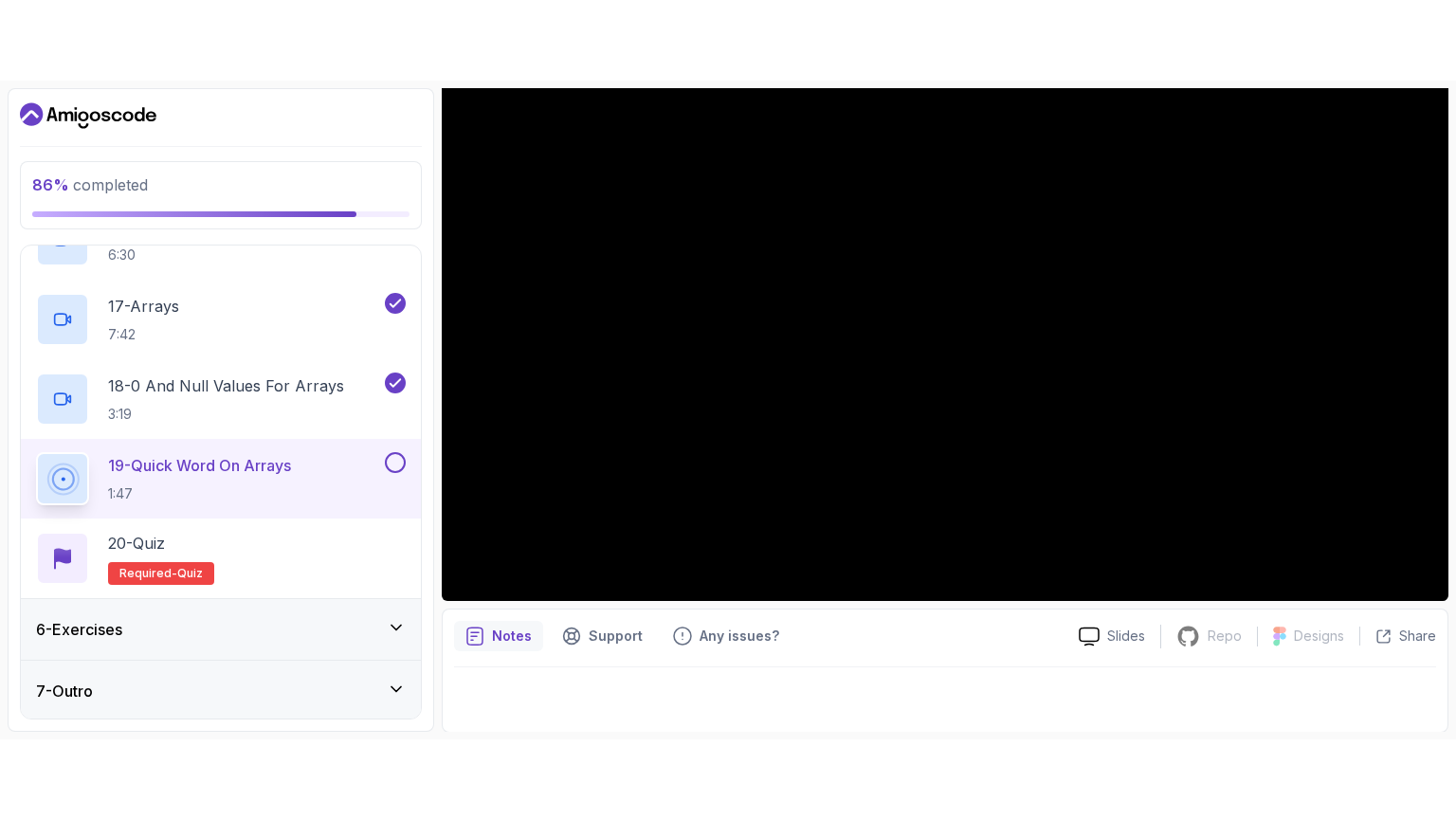 scroll, scrollTop: 1388, scrollLeft: 0, axis: vertical 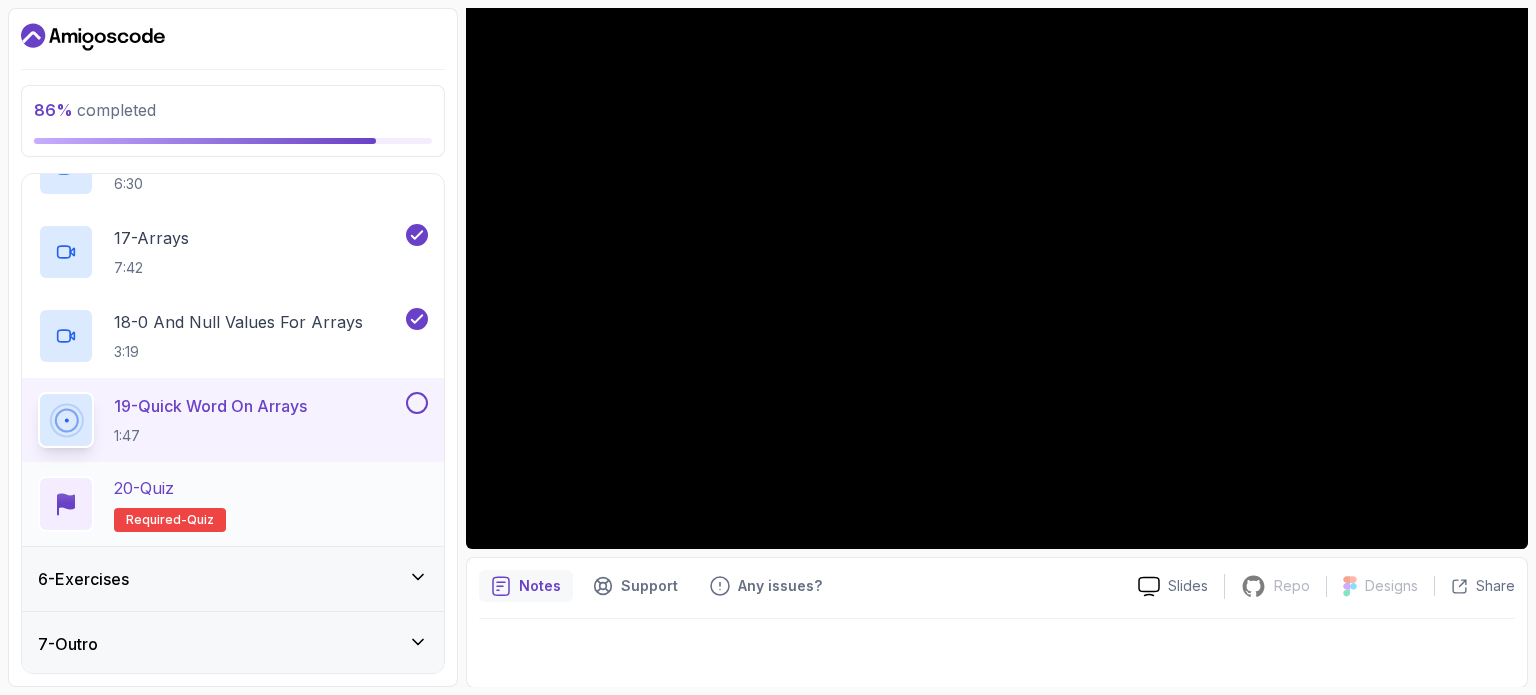 click on "20  -  Quiz Required- quiz" at bounding box center [233, 504] 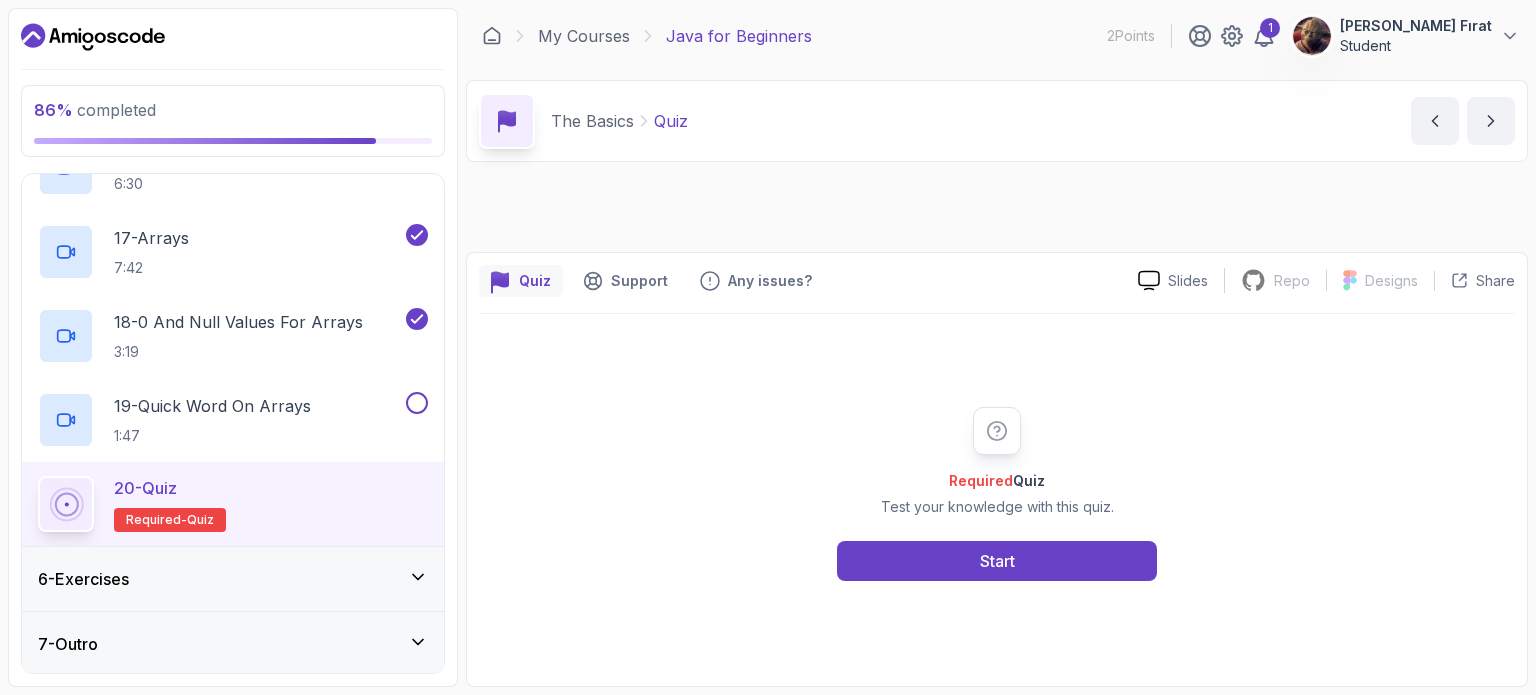 scroll, scrollTop: 0, scrollLeft: 0, axis: both 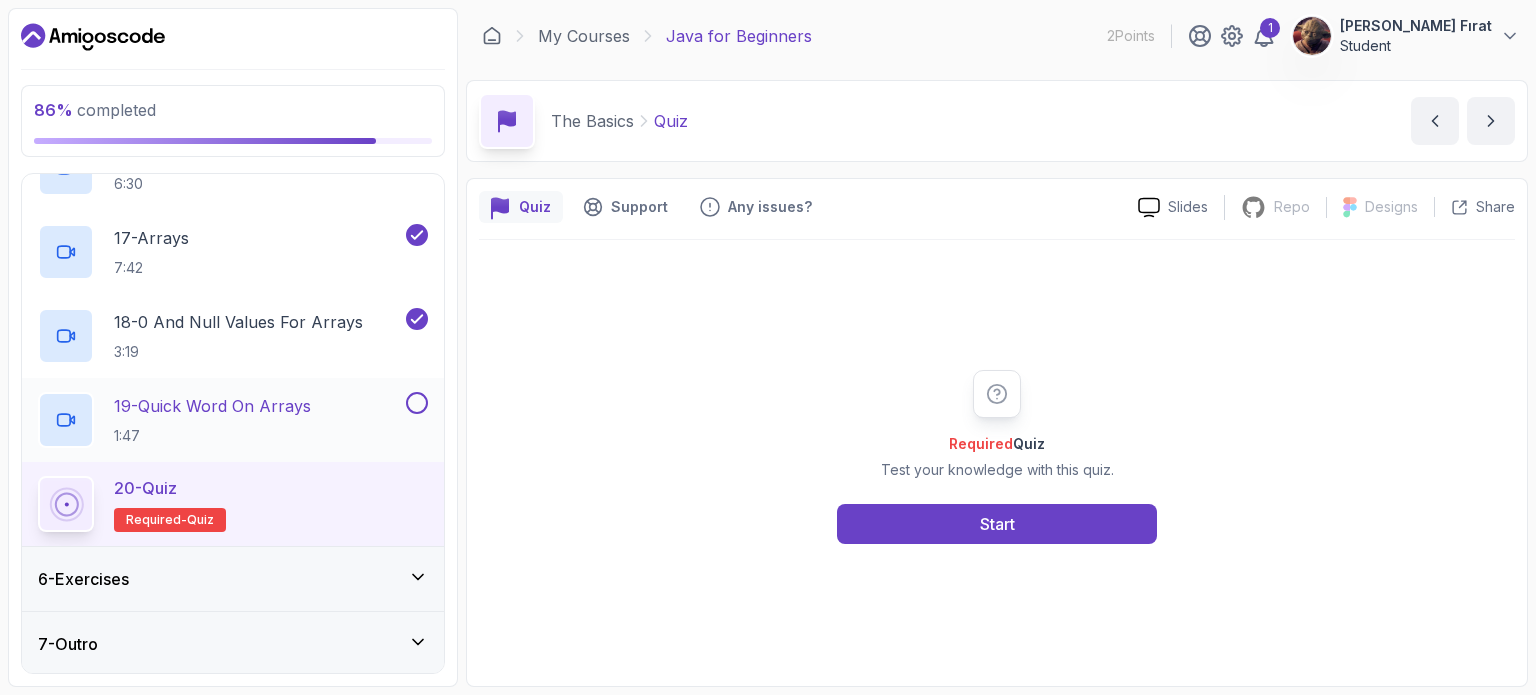 click at bounding box center [417, 403] 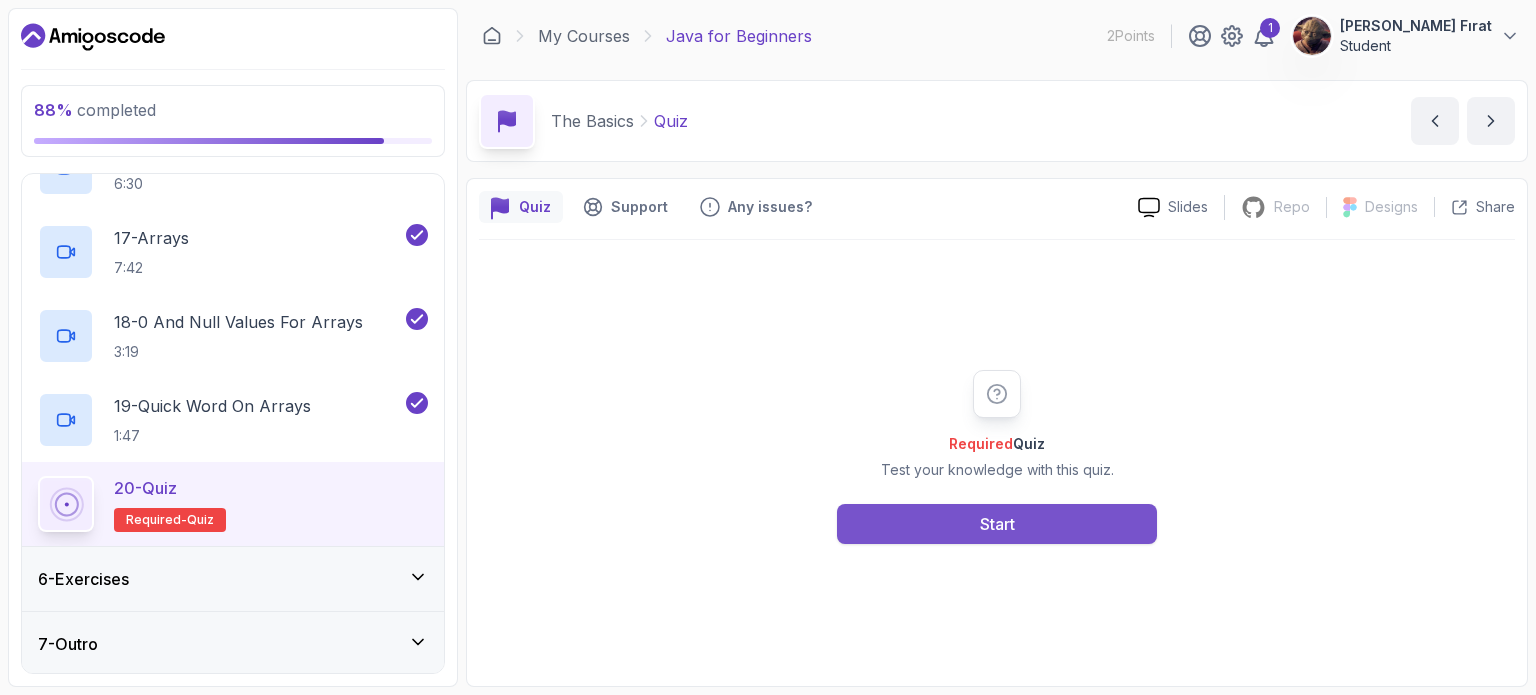 click on "Start" at bounding box center [997, 524] 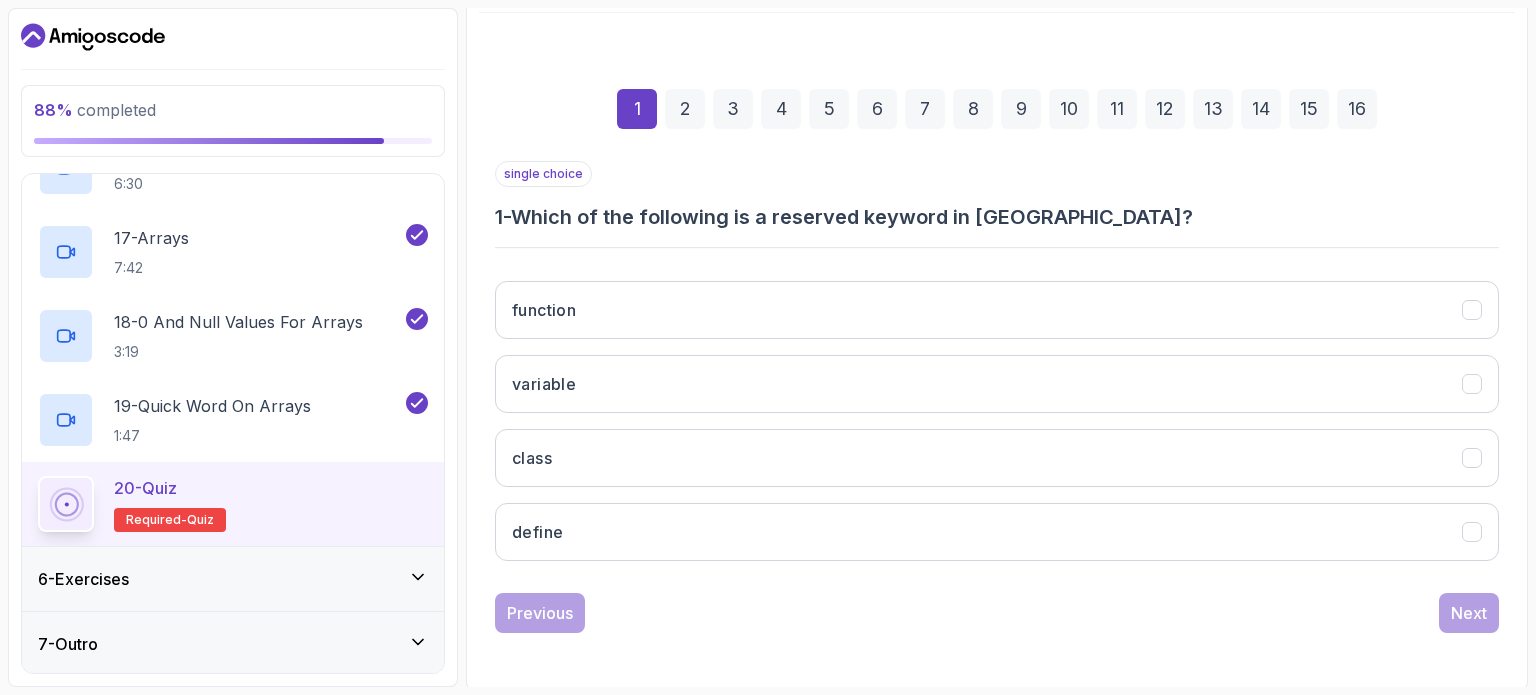 scroll, scrollTop: 226, scrollLeft: 0, axis: vertical 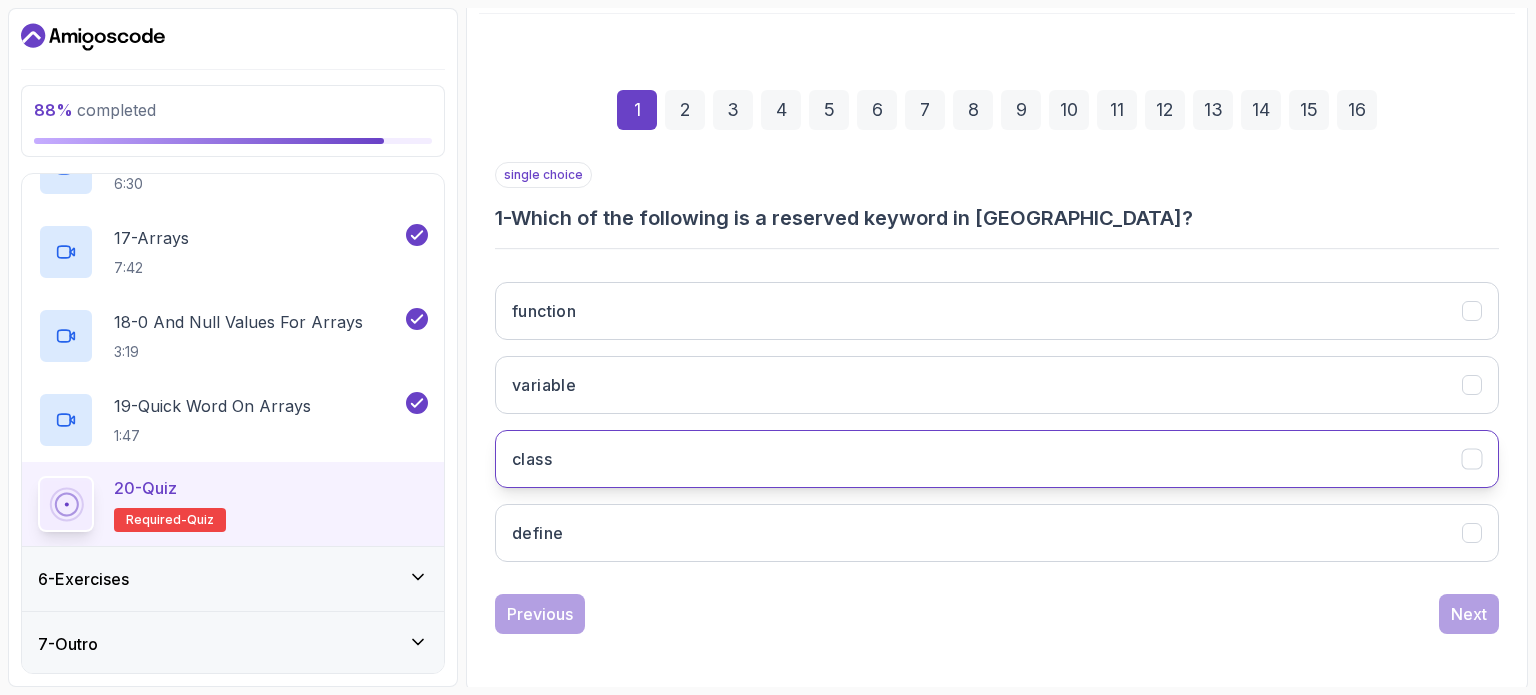 click on "class" at bounding box center [997, 459] 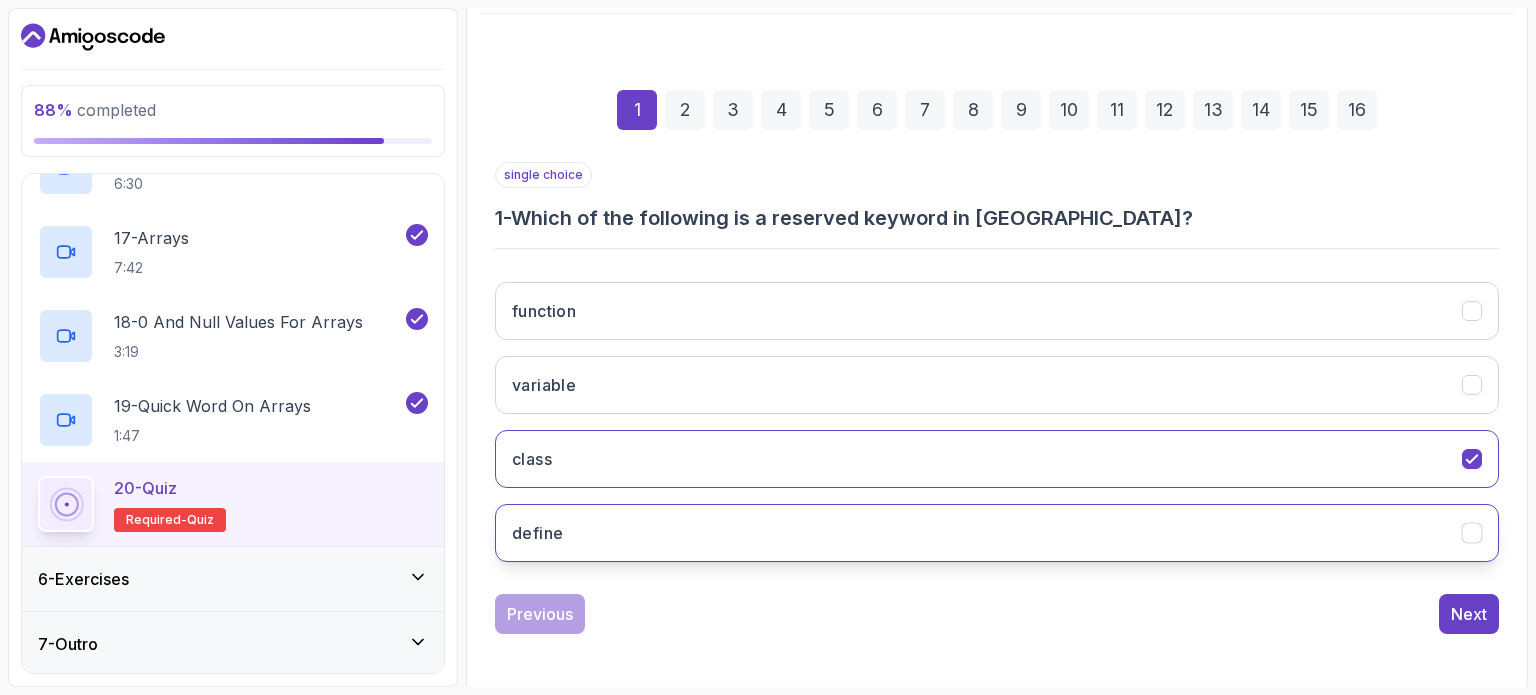 click on "define" at bounding box center [997, 533] 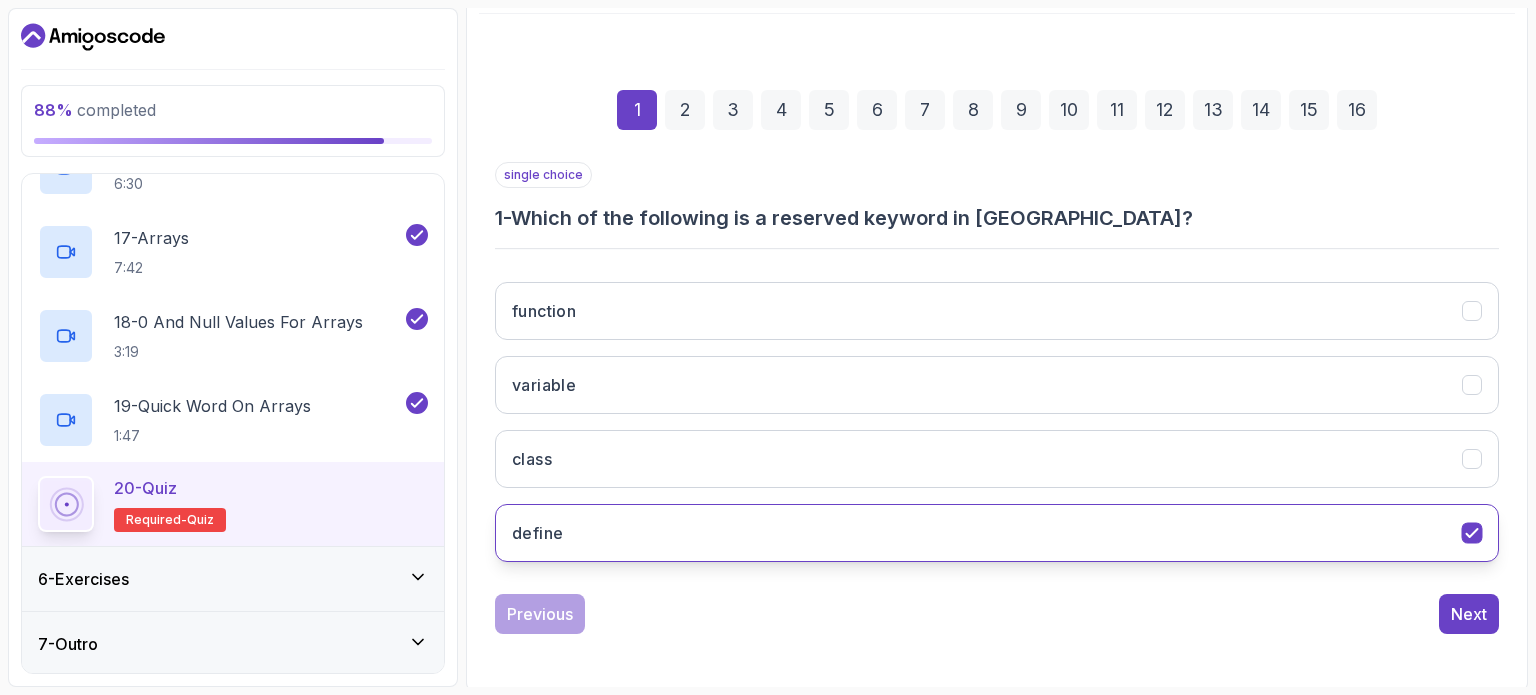 click on "define" at bounding box center (997, 533) 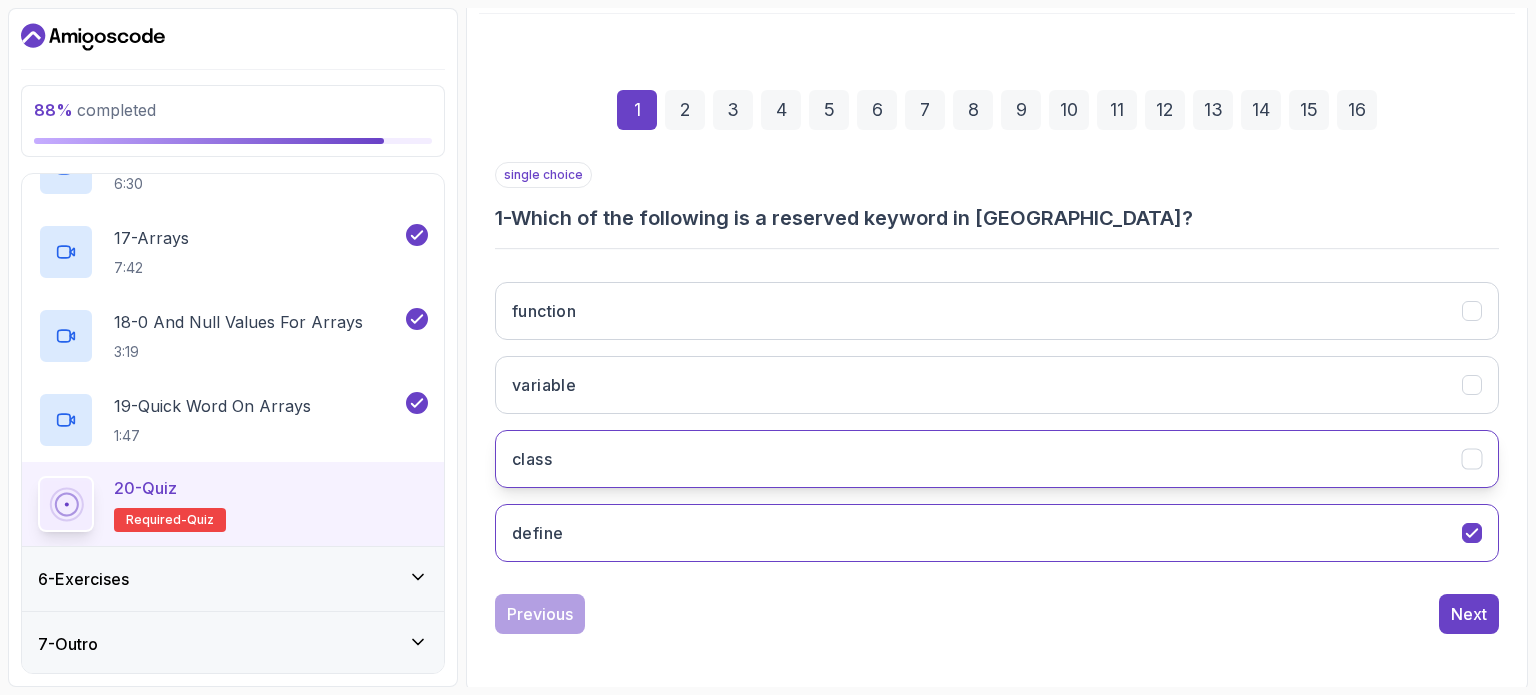 click on "class" at bounding box center (997, 459) 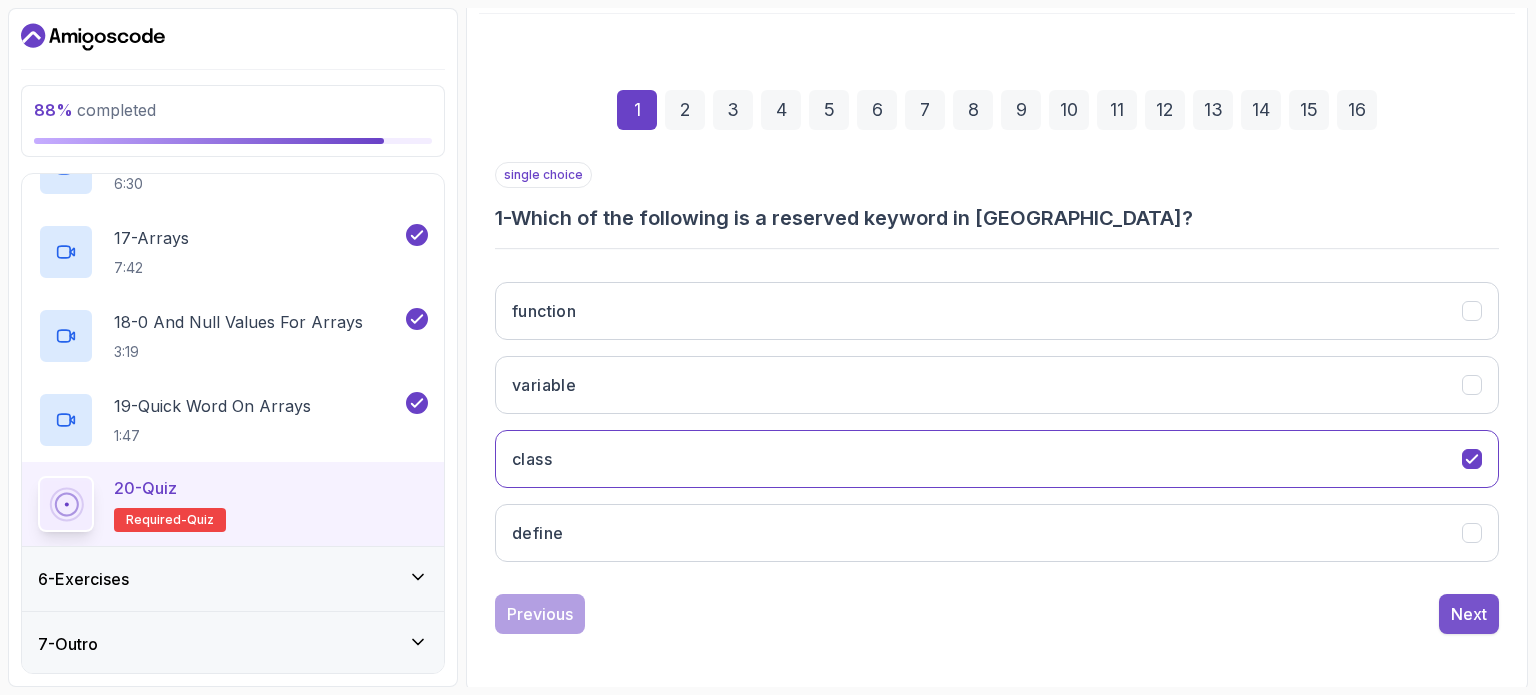 click on "Next" at bounding box center [1469, 614] 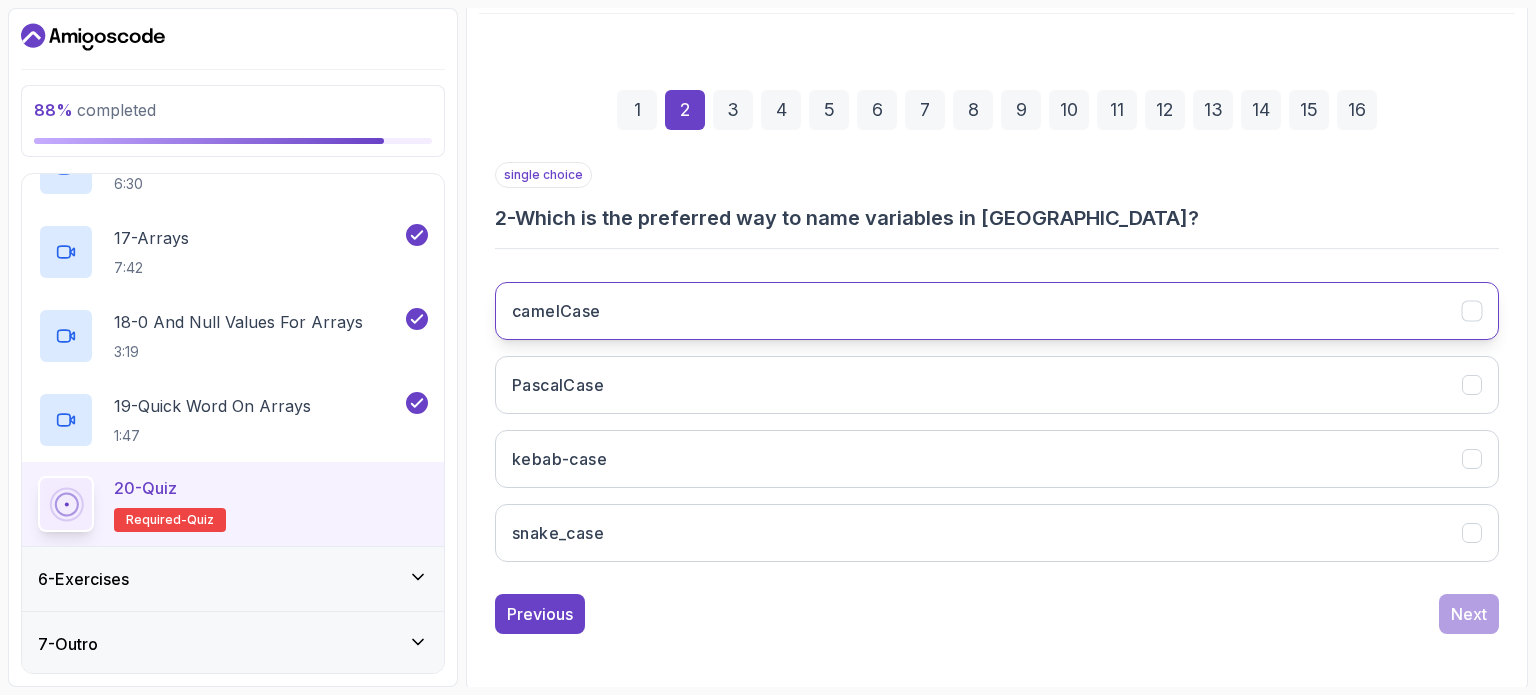 click on "camelCase" at bounding box center [997, 311] 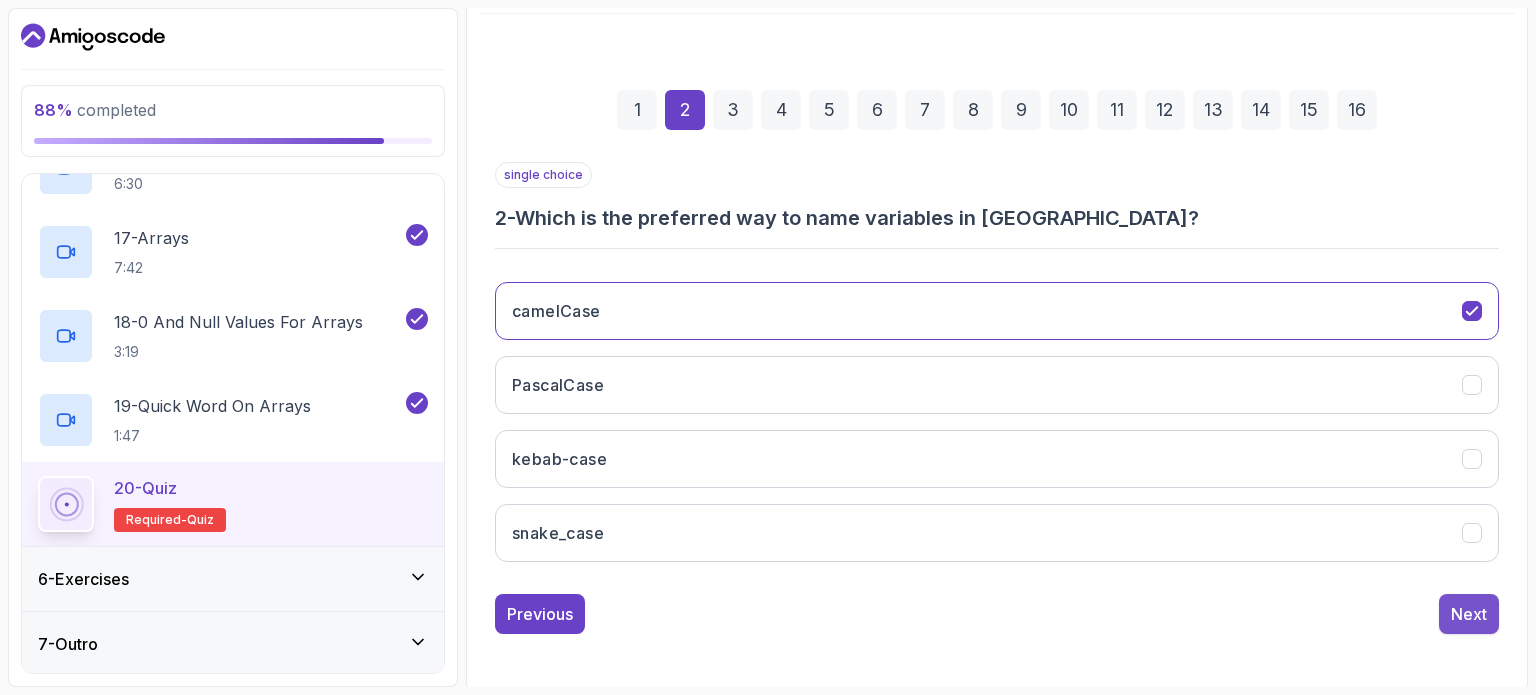 click on "Next" at bounding box center (1469, 614) 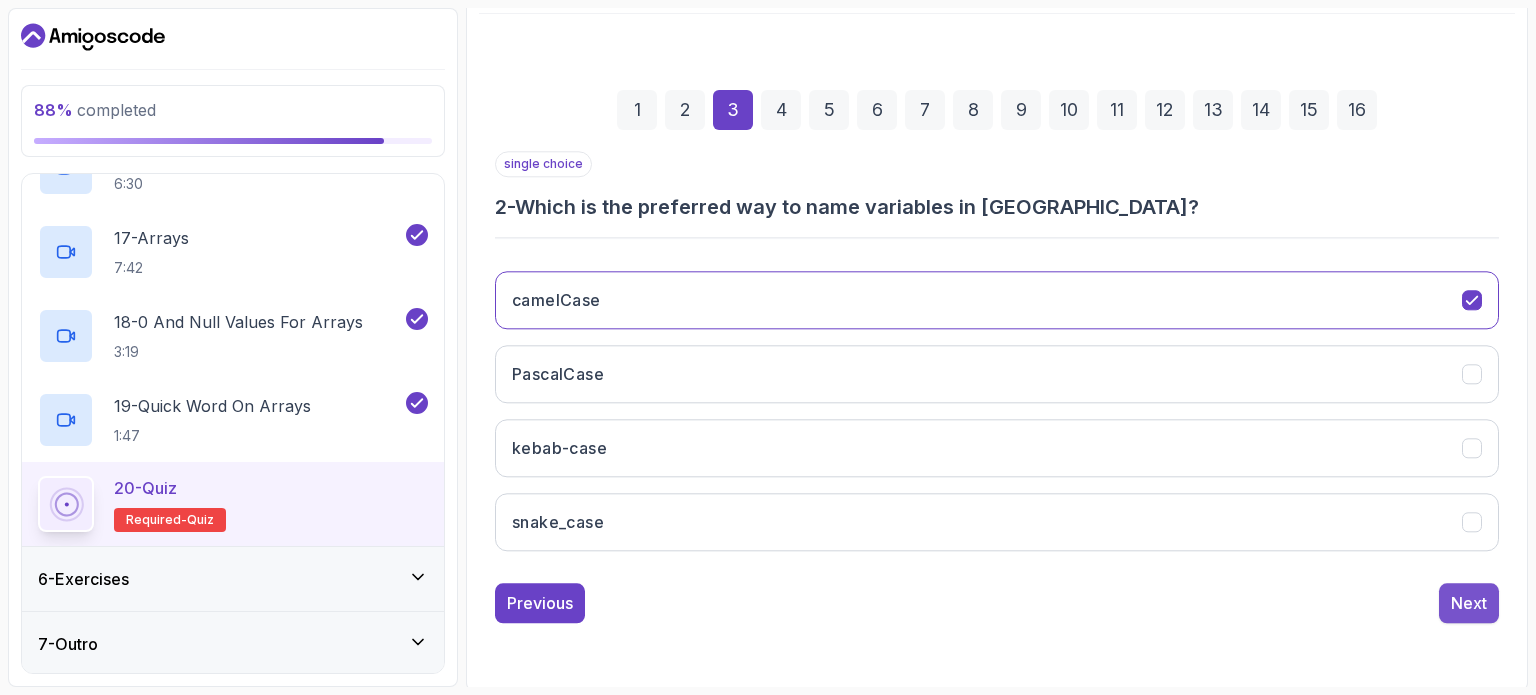 scroll, scrollTop: 196, scrollLeft: 0, axis: vertical 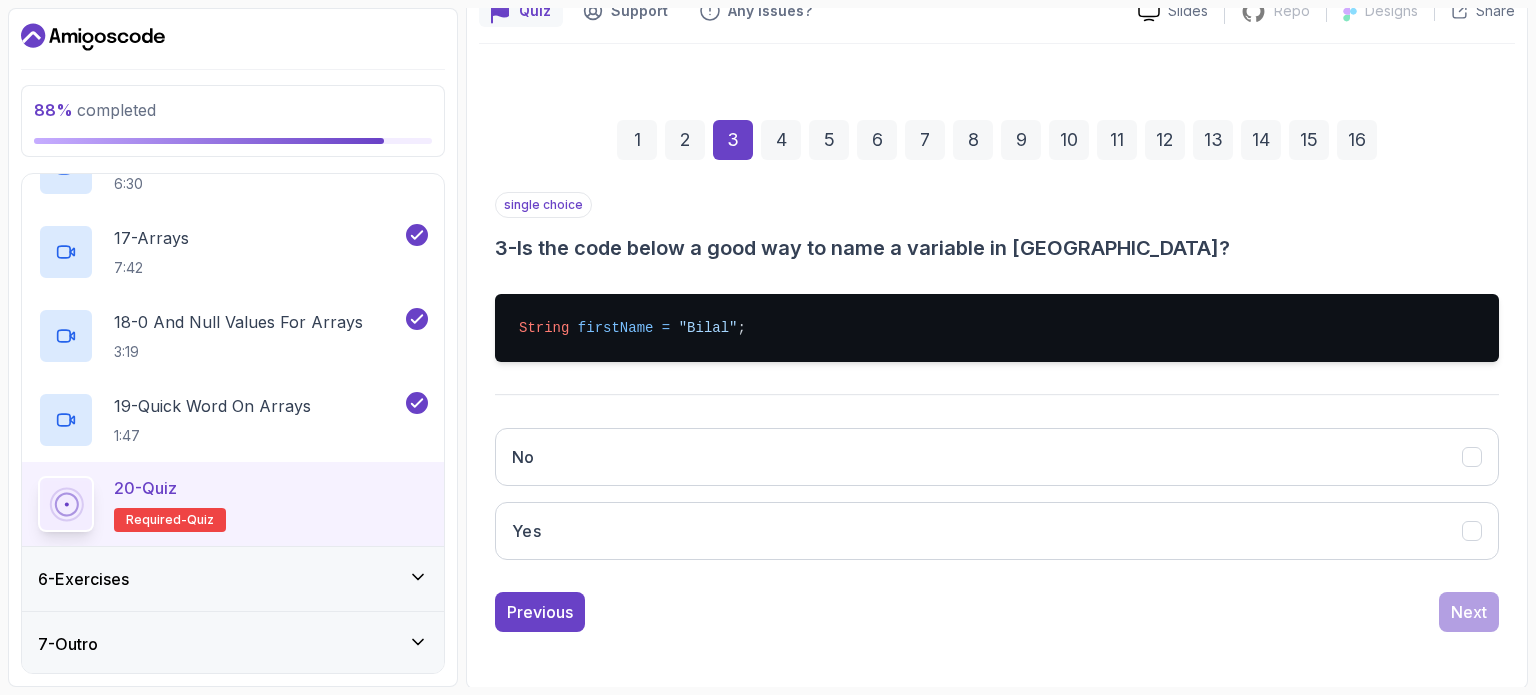 click on "2" at bounding box center (685, 140) 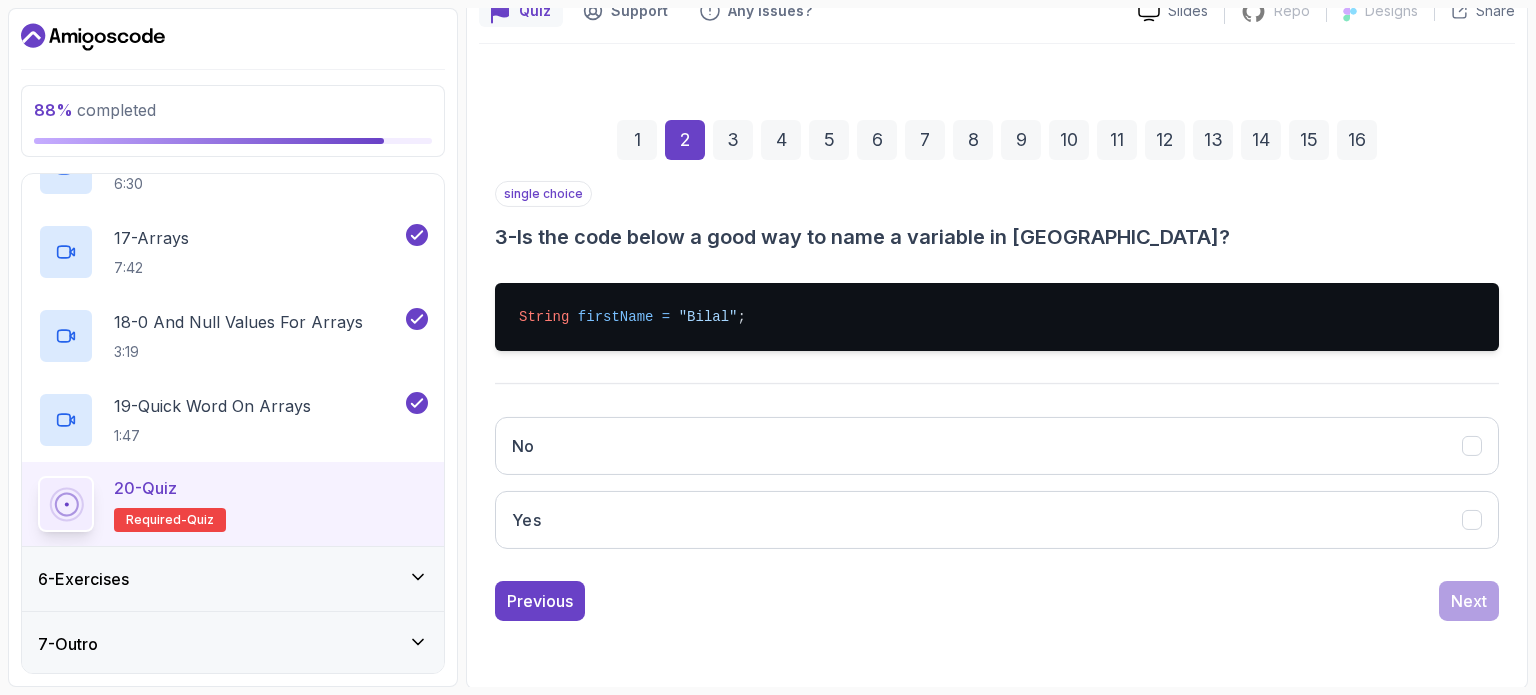 scroll, scrollTop: 226, scrollLeft: 0, axis: vertical 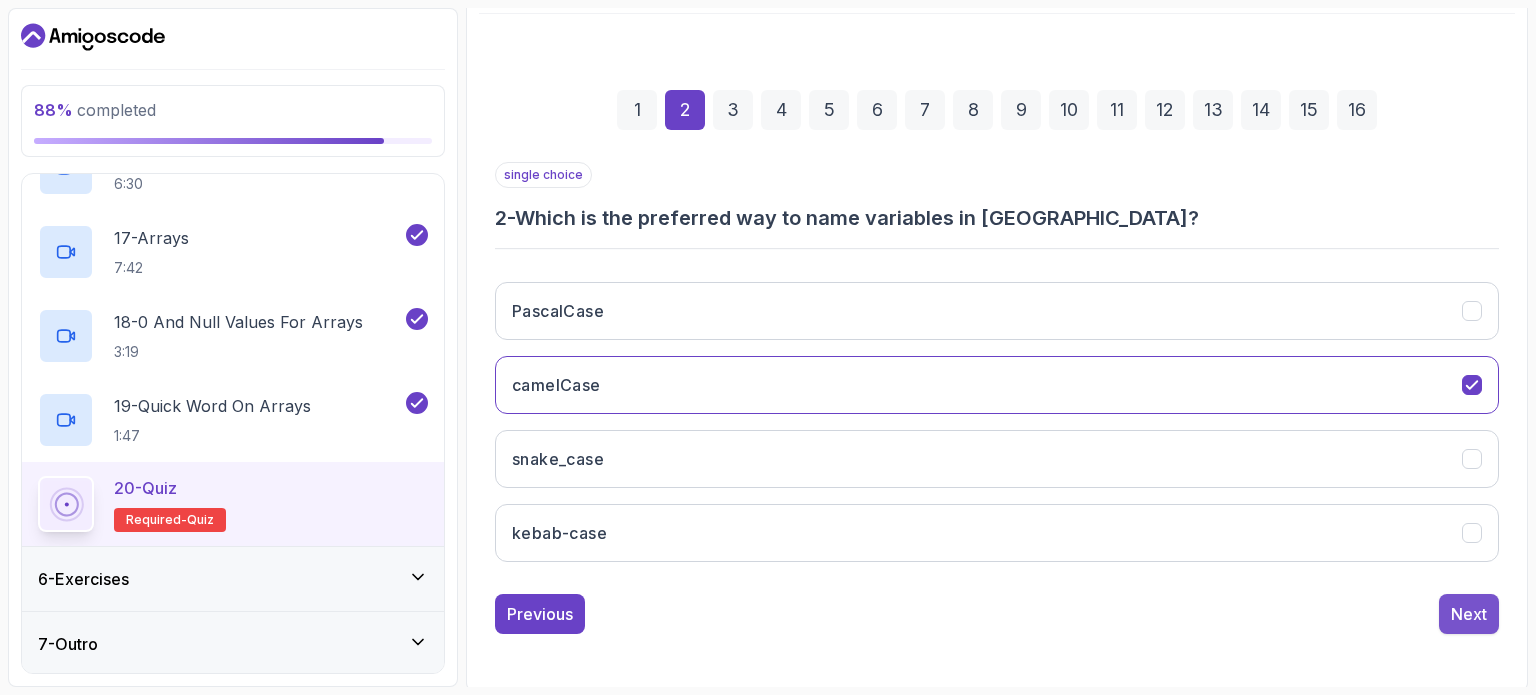 click on "Next" at bounding box center (1469, 614) 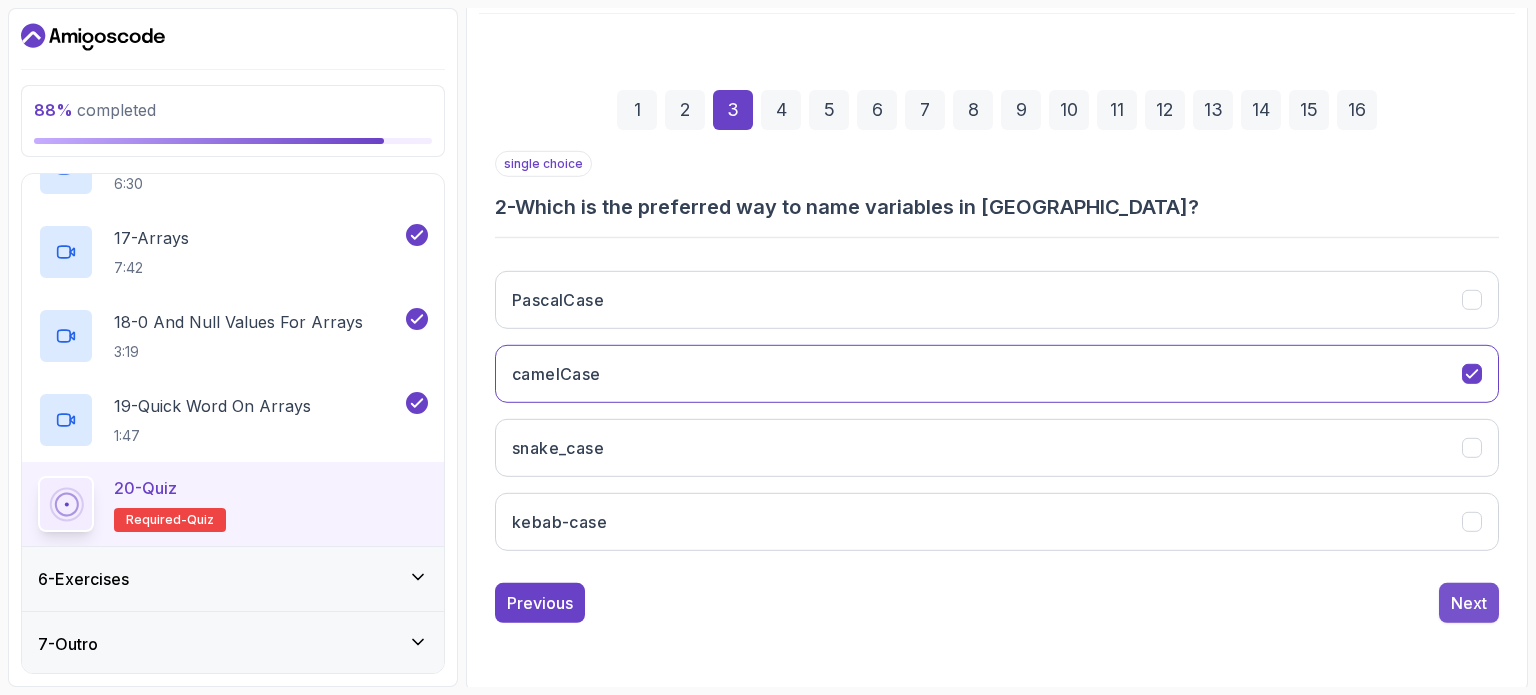 scroll, scrollTop: 196, scrollLeft: 0, axis: vertical 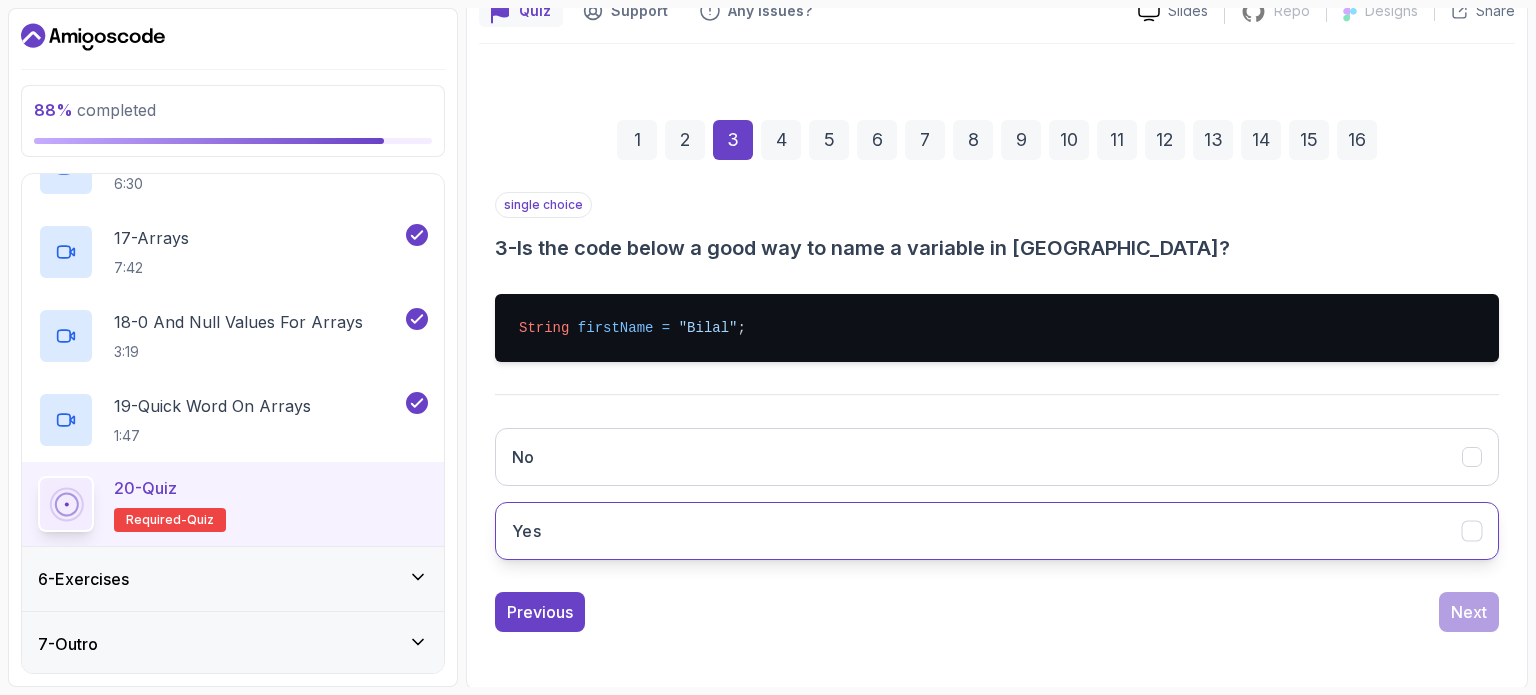 click on "Yes" at bounding box center [997, 531] 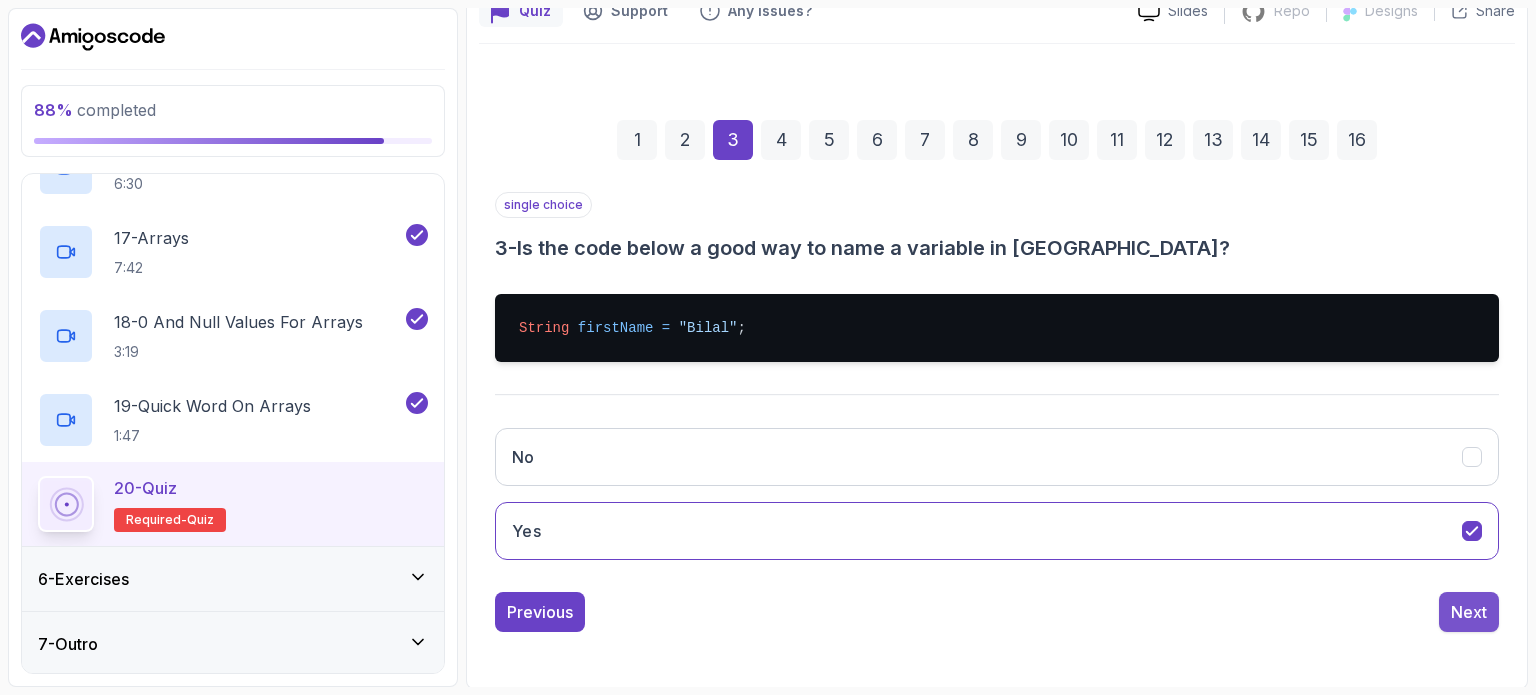 click on "Next" at bounding box center (1469, 612) 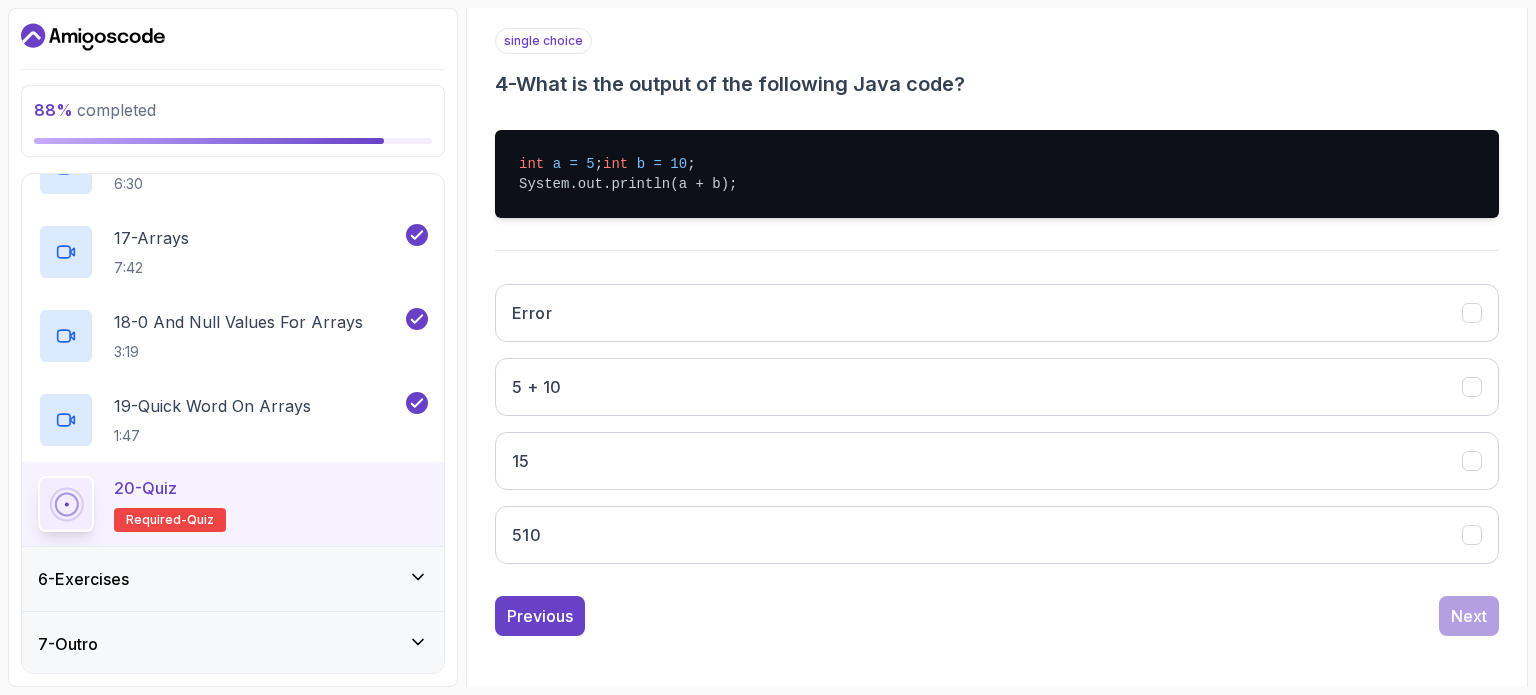 scroll, scrollTop: 383, scrollLeft: 0, axis: vertical 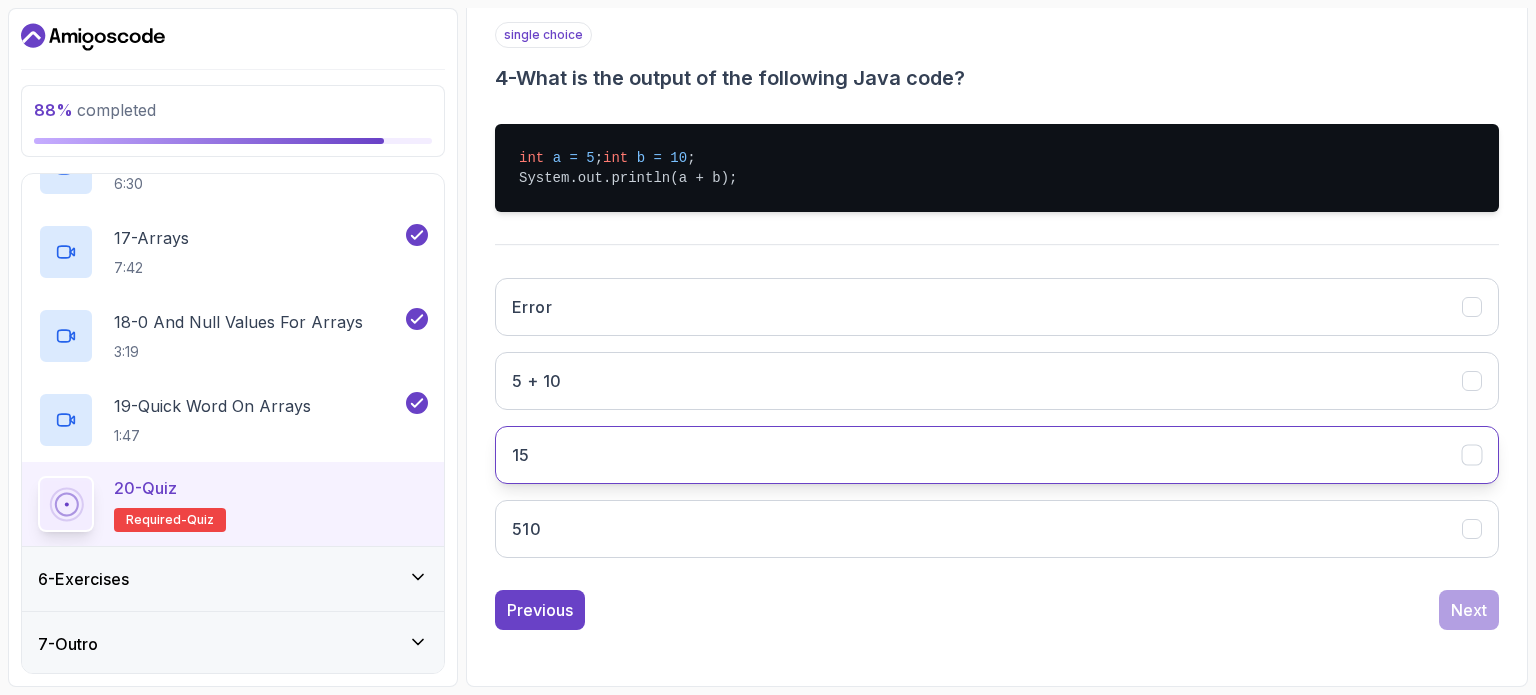 click on "15" at bounding box center [997, 455] 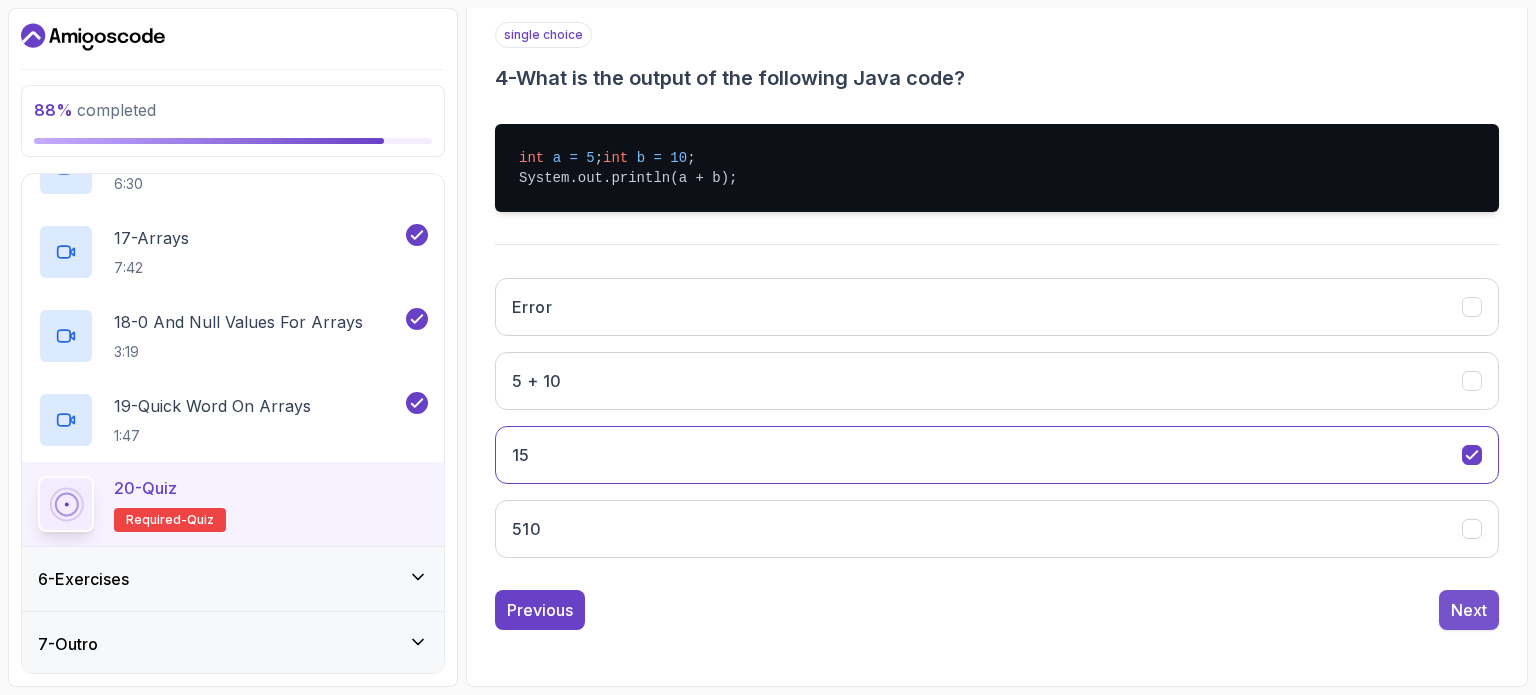click on "Next" at bounding box center [1469, 610] 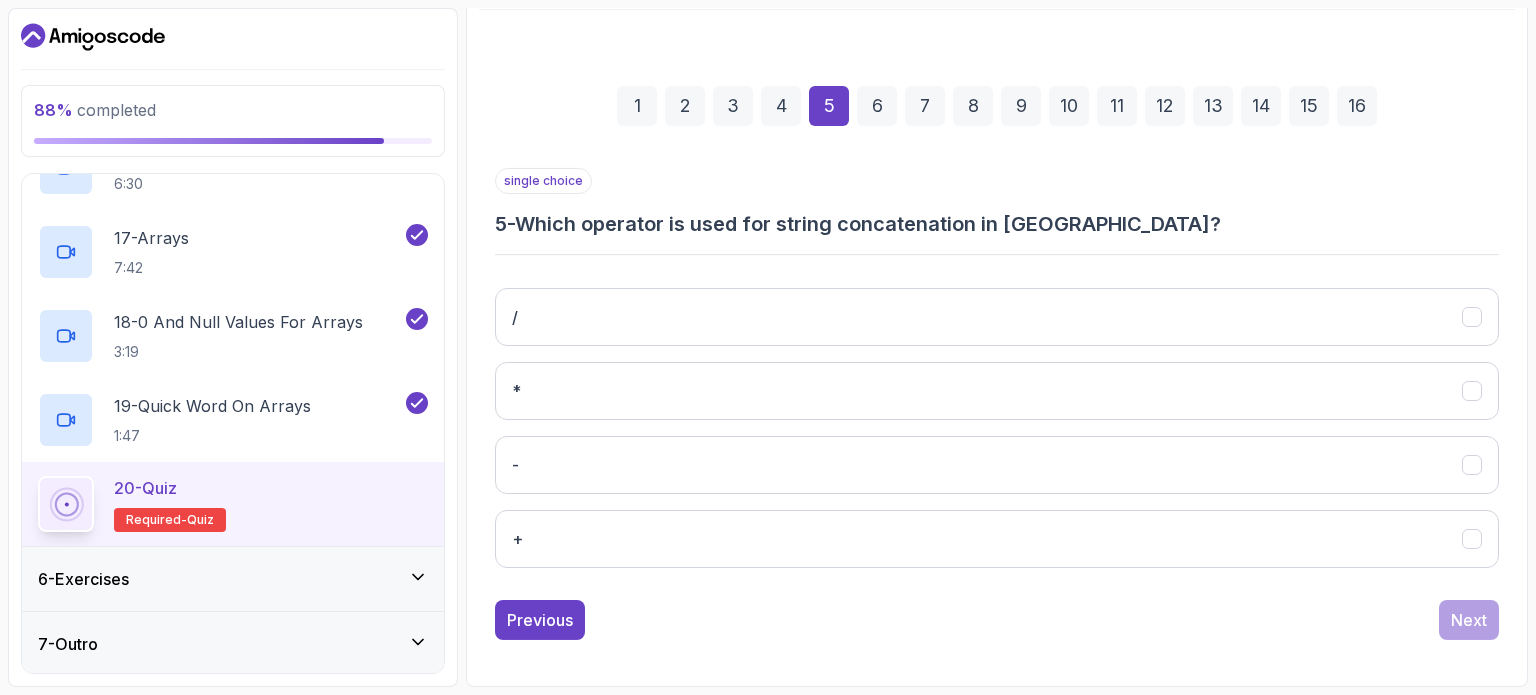 scroll, scrollTop: 227, scrollLeft: 0, axis: vertical 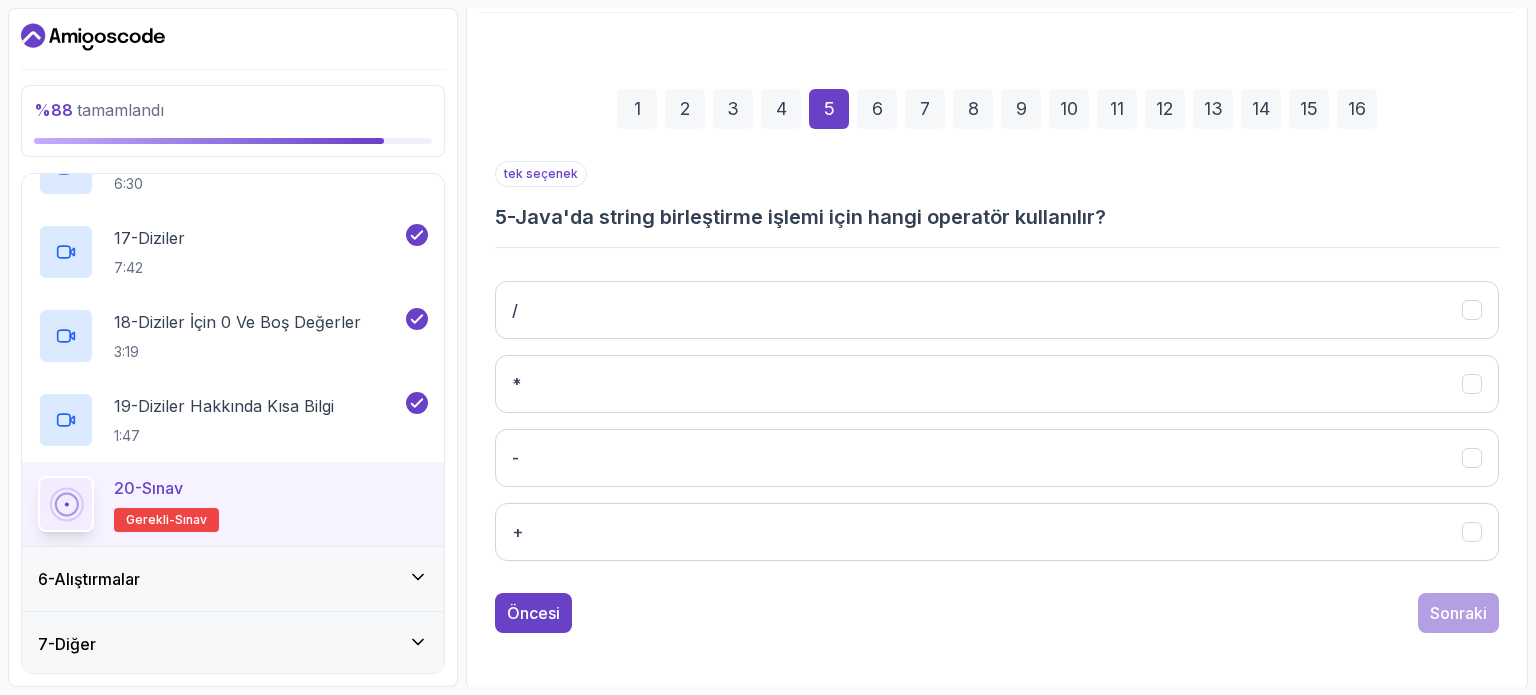 drag, startPoint x: 703, startPoint y: 538, endPoint x: 805, endPoint y: 499, distance: 109.201645 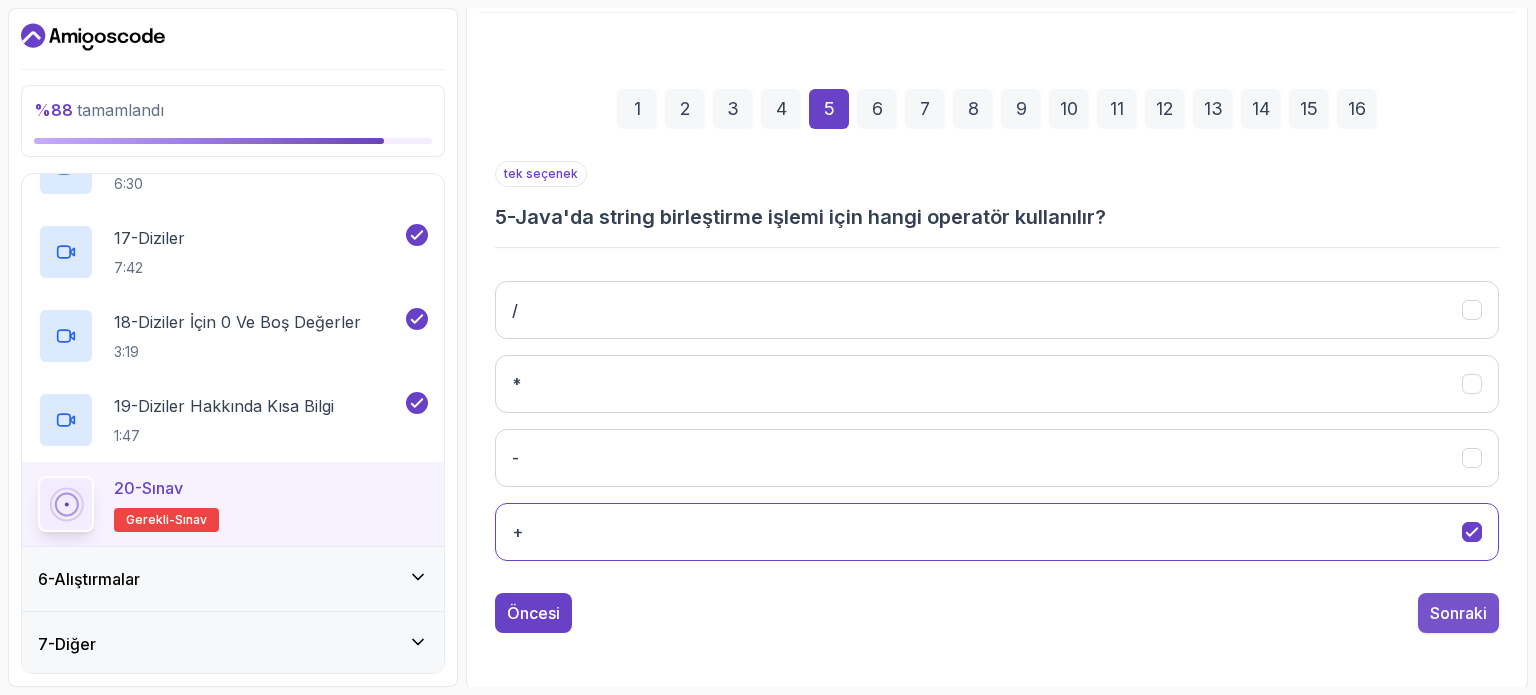 click on "Sonraki" at bounding box center [1458, 613] 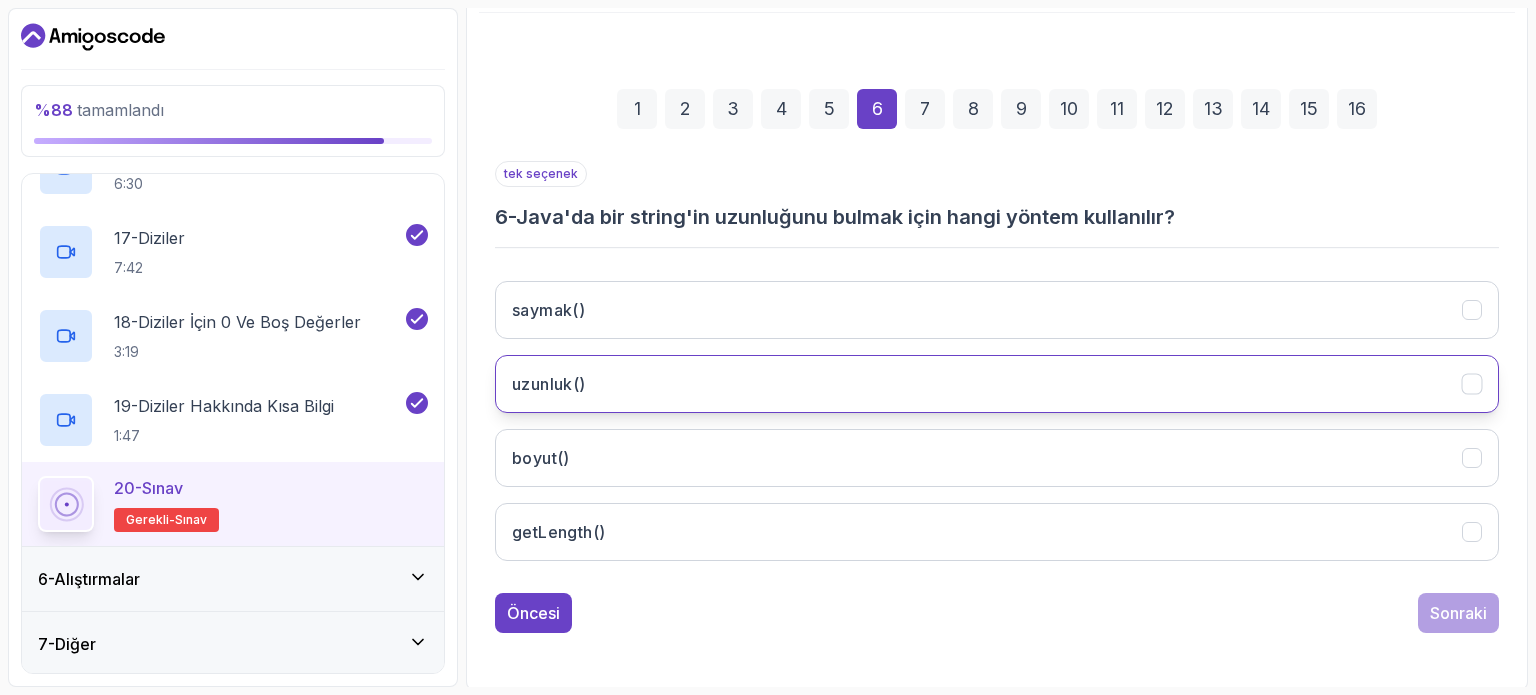 click on "uzunluk()" at bounding box center (997, 384) 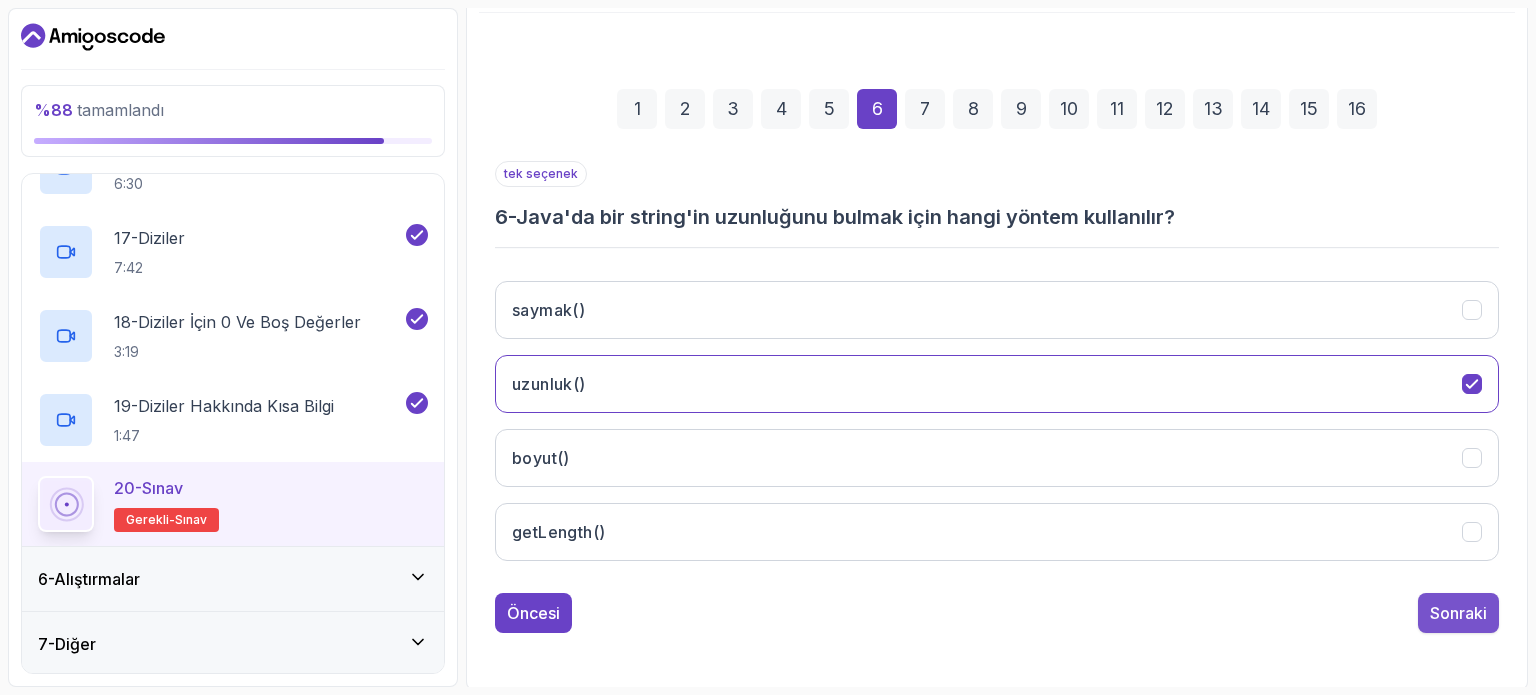click on "Sonraki" at bounding box center [1458, 613] 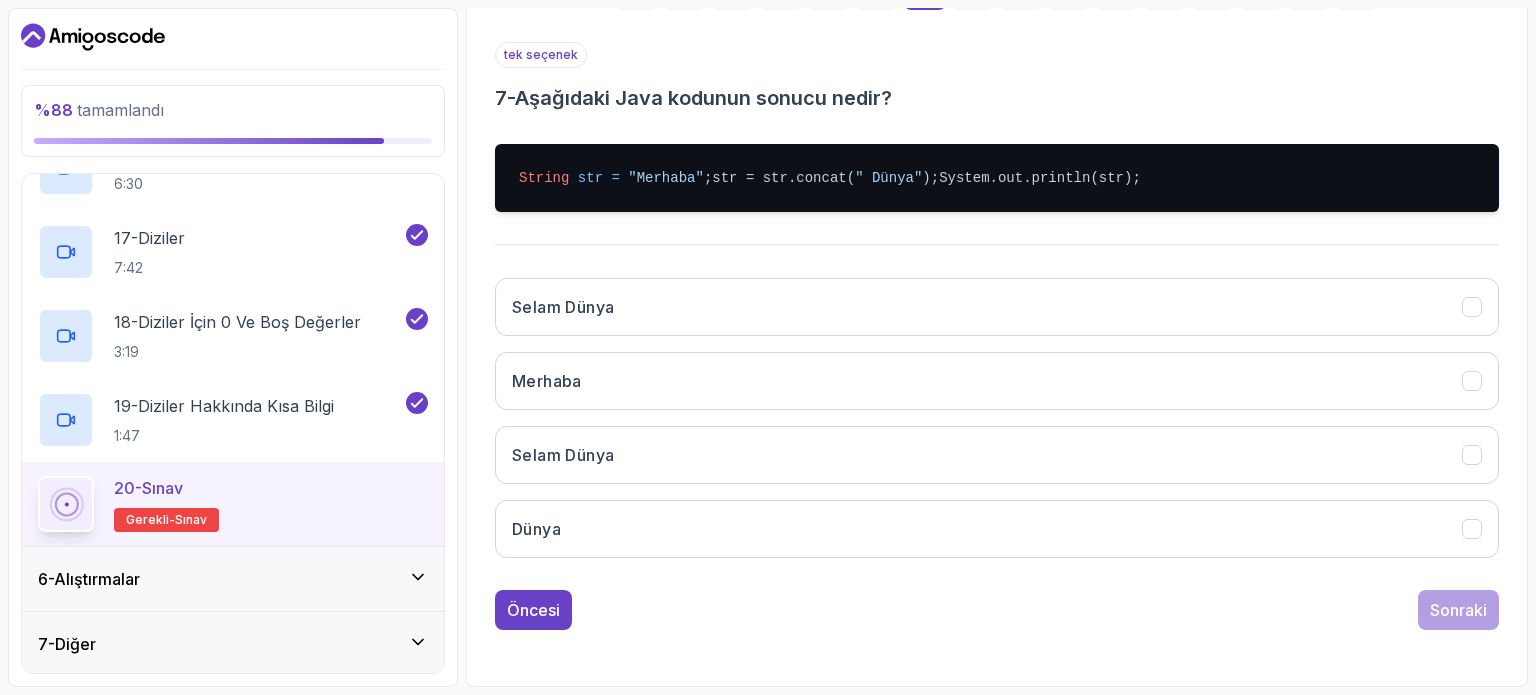 scroll, scrollTop: 377, scrollLeft: 0, axis: vertical 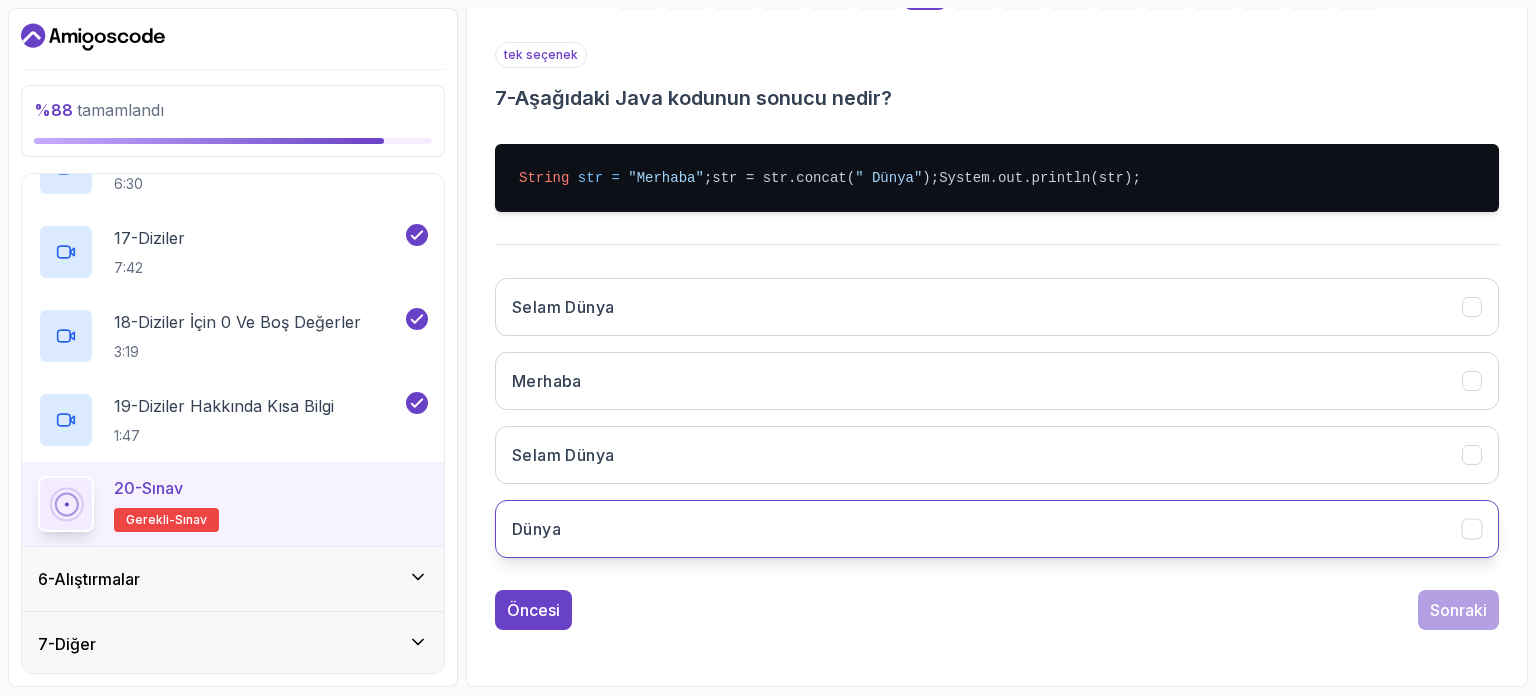 click on "Dünya" at bounding box center [997, 529] 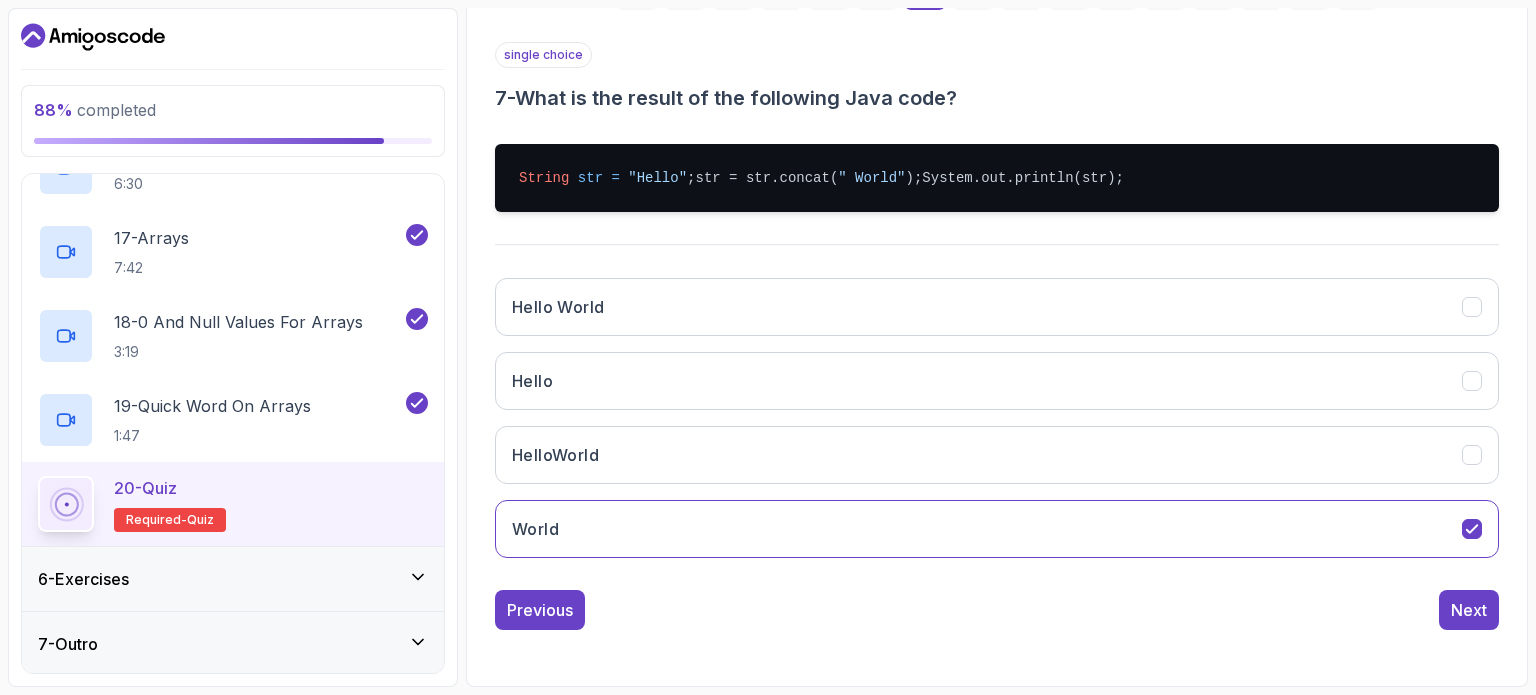 click on "String   str   =   "Hello" ;
str = str.concat( " World" );
System.out.println(str);" at bounding box center [997, 178] 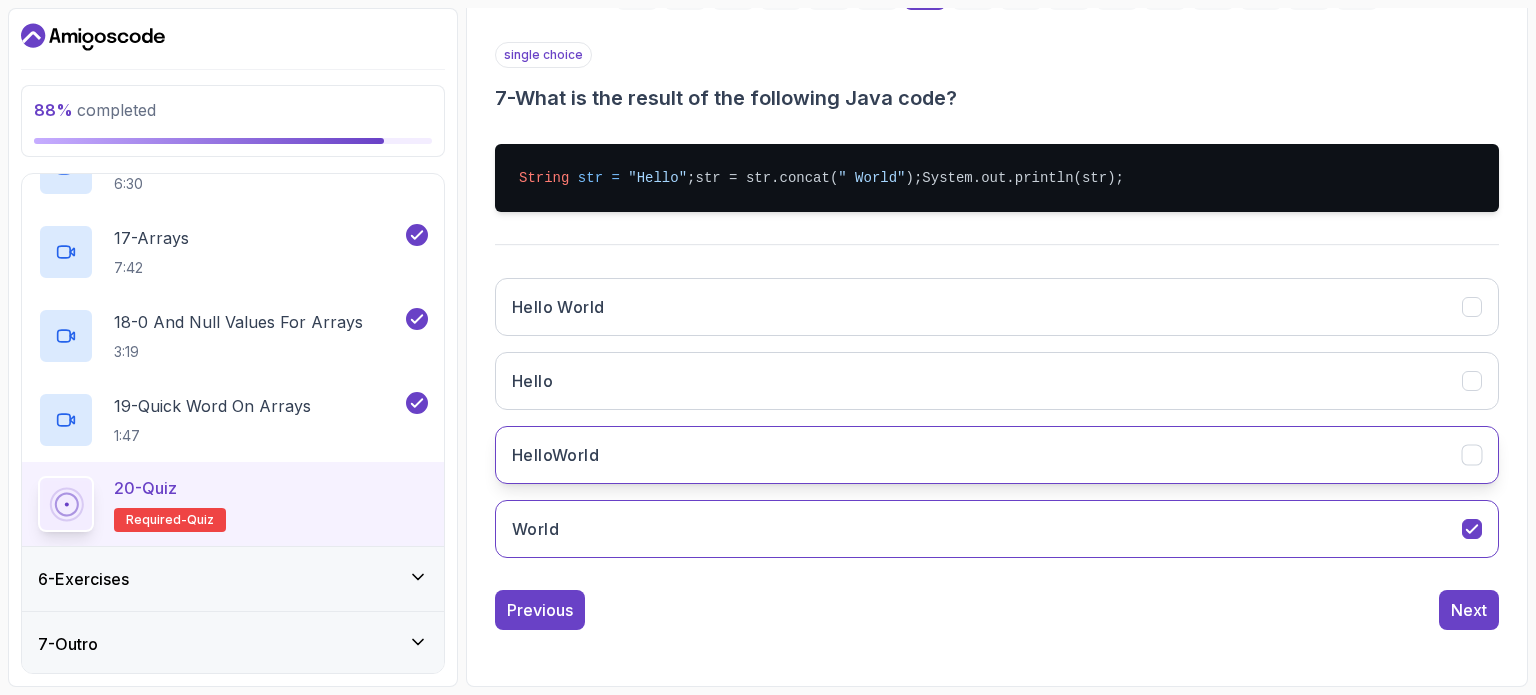 click on "HelloWorld" at bounding box center (997, 455) 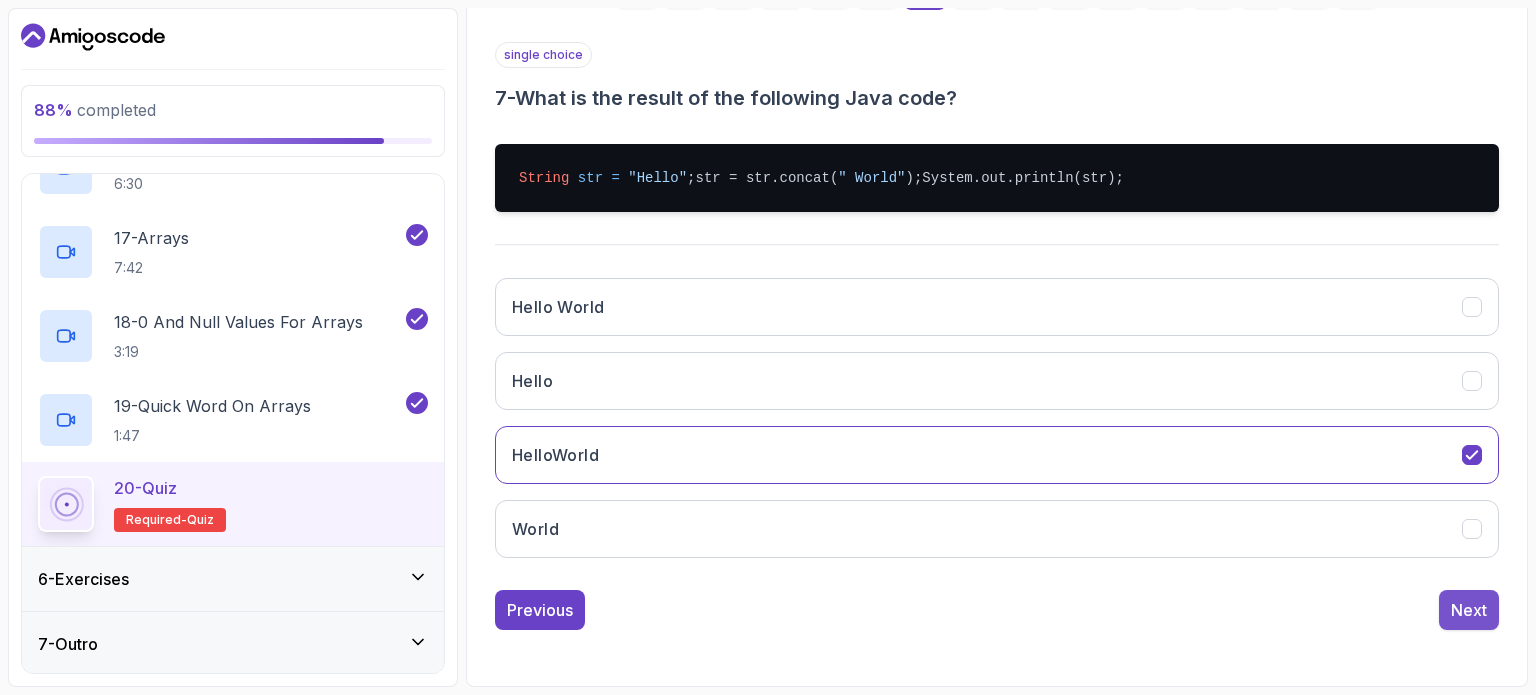 click on "Next" at bounding box center (1469, 610) 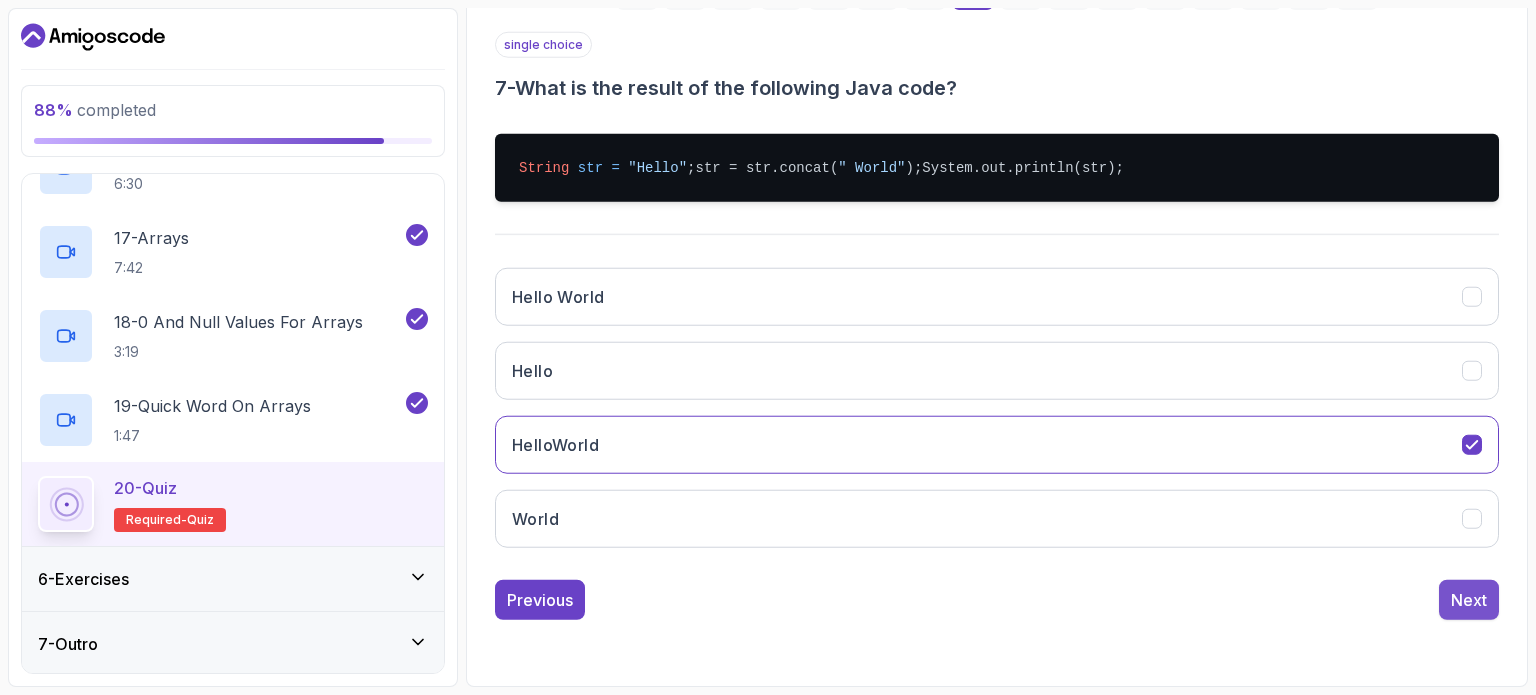 scroll, scrollTop: 227, scrollLeft: 0, axis: vertical 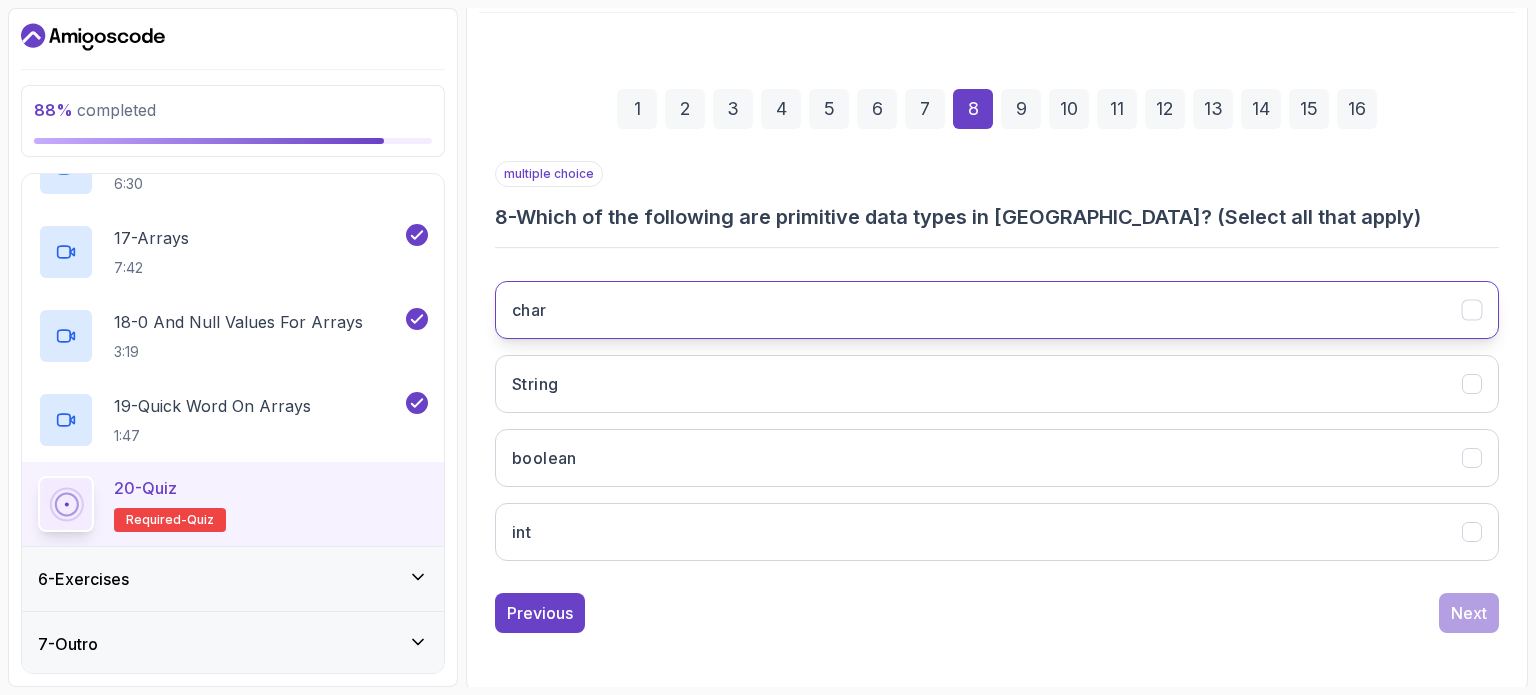click on "char" at bounding box center (997, 310) 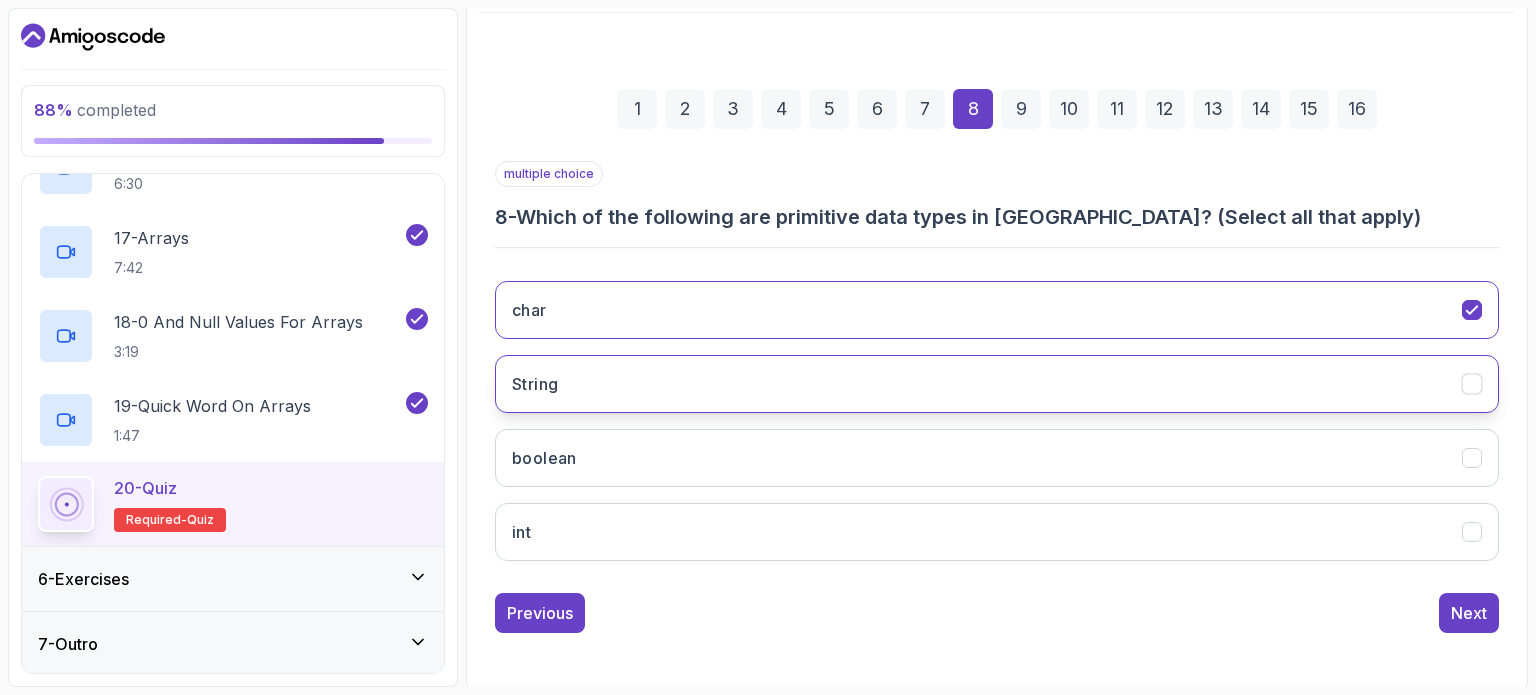 click on "String" at bounding box center [997, 384] 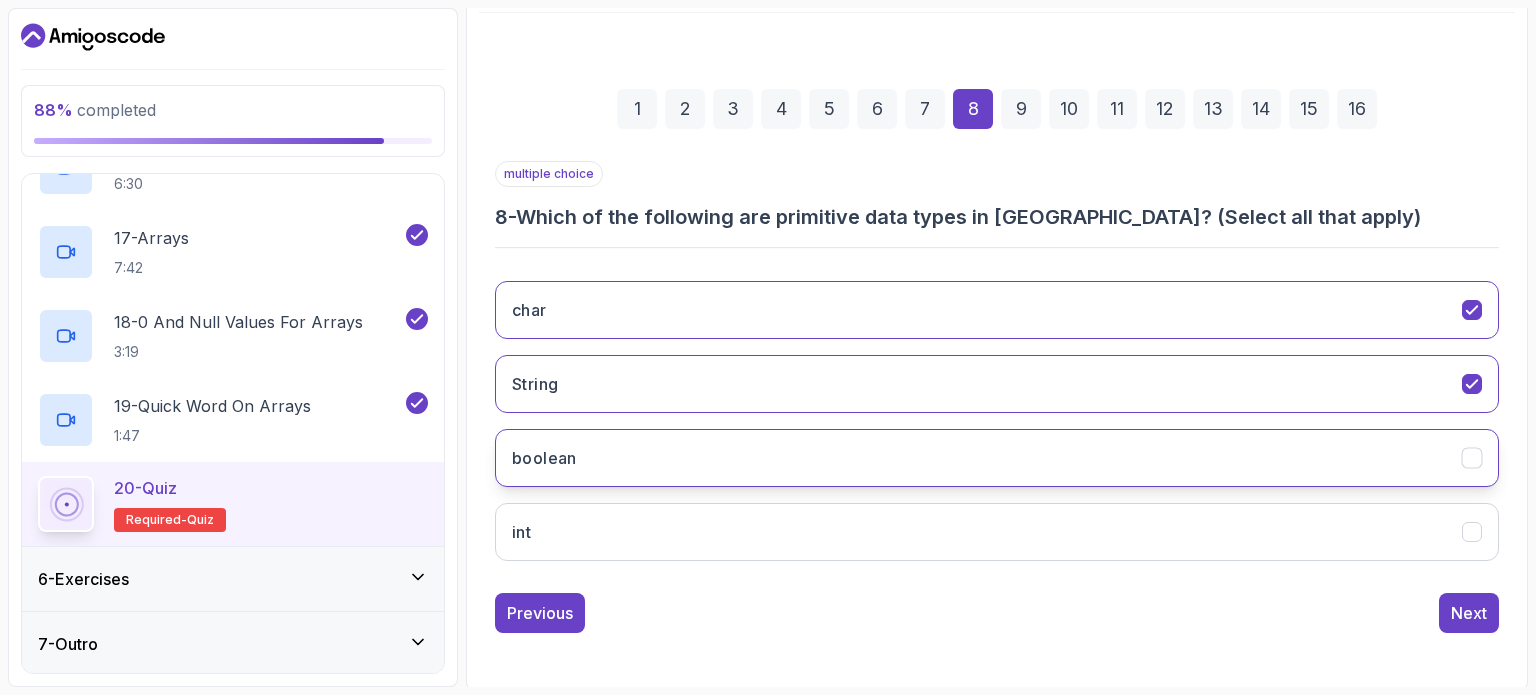 click on "boolean" at bounding box center [997, 458] 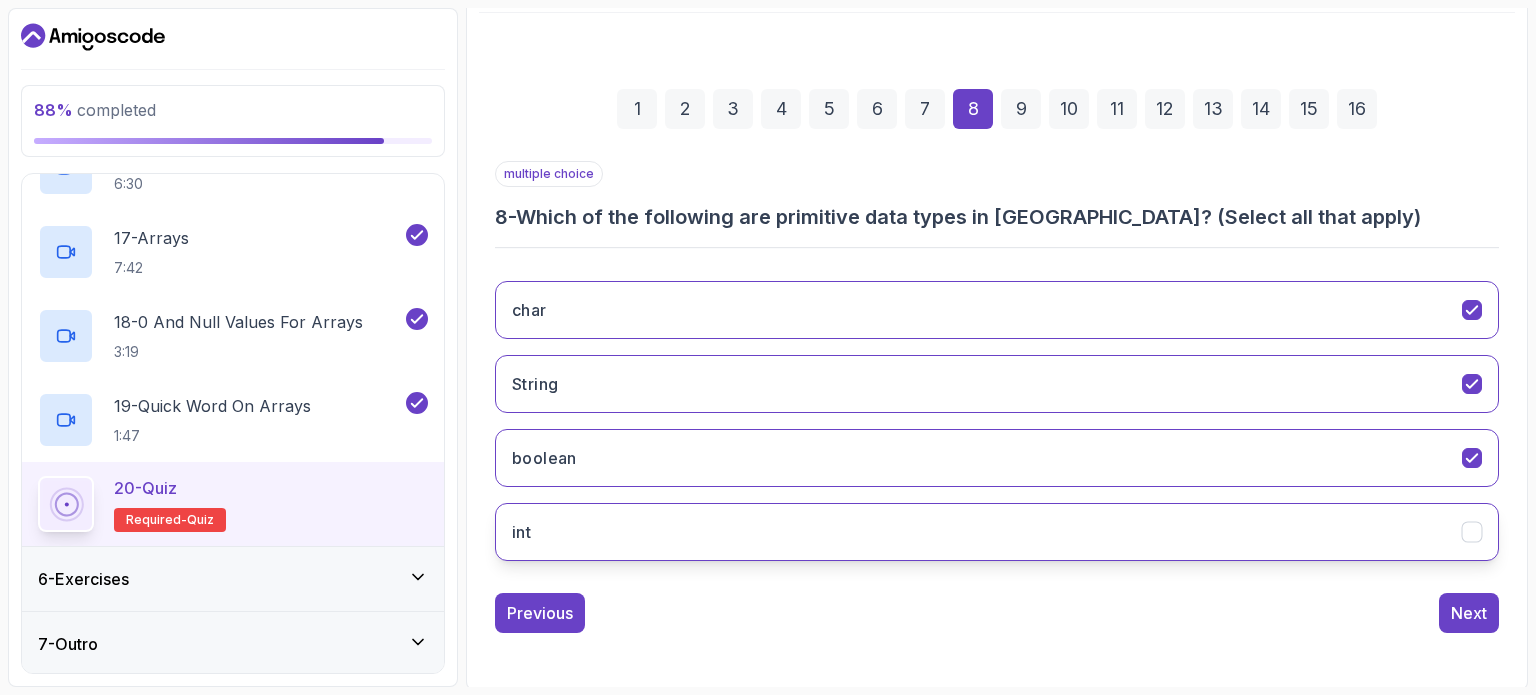 click on "int" at bounding box center (997, 532) 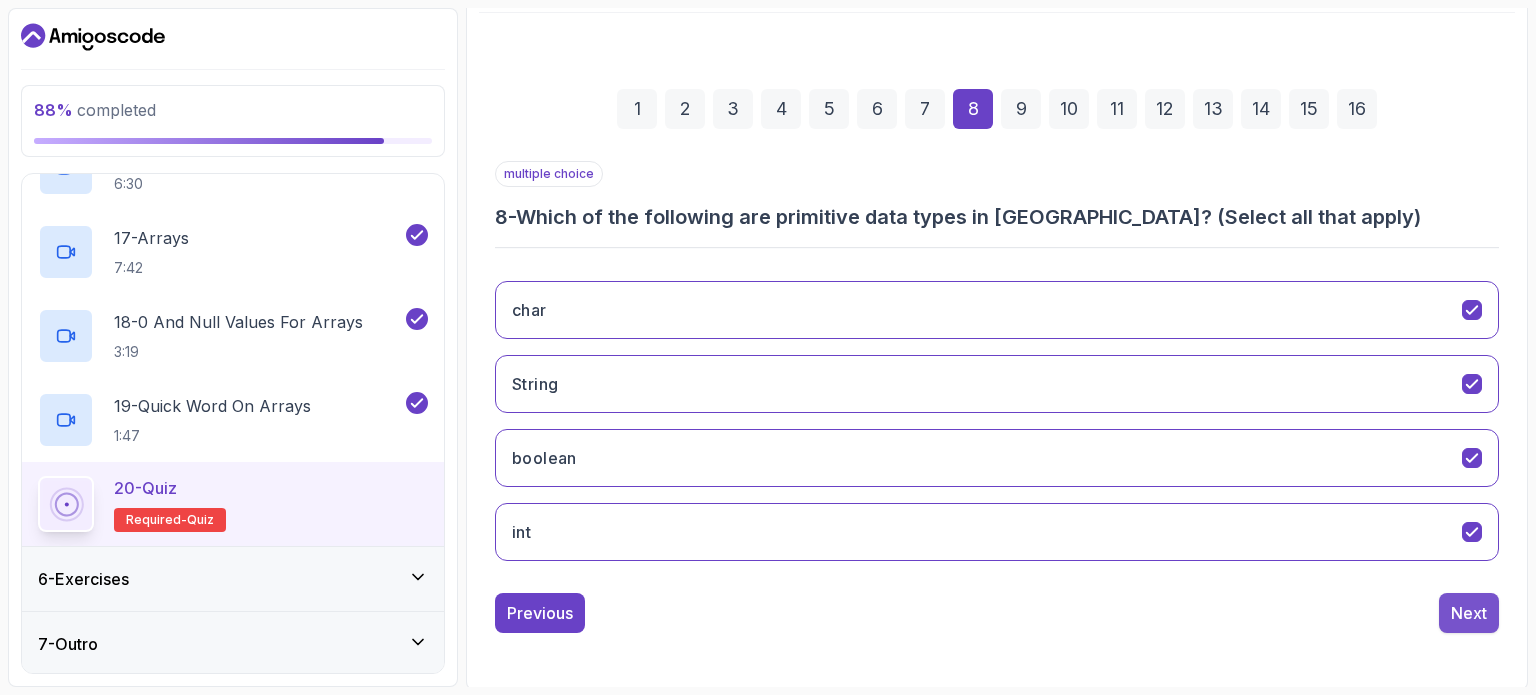 click on "Next" at bounding box center (1469, 613) 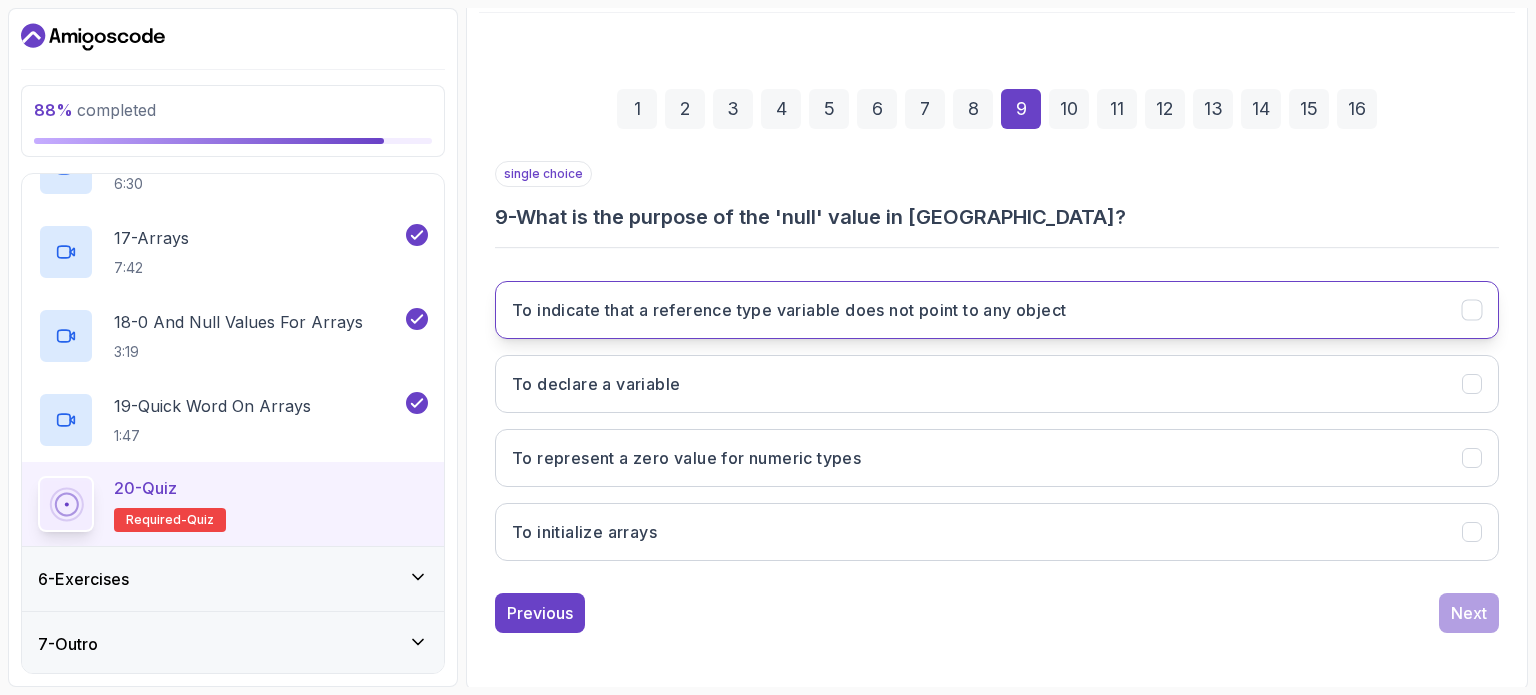 click on "To indicate that a reference type variable does not point to any object" at bounding box center (789, 310) 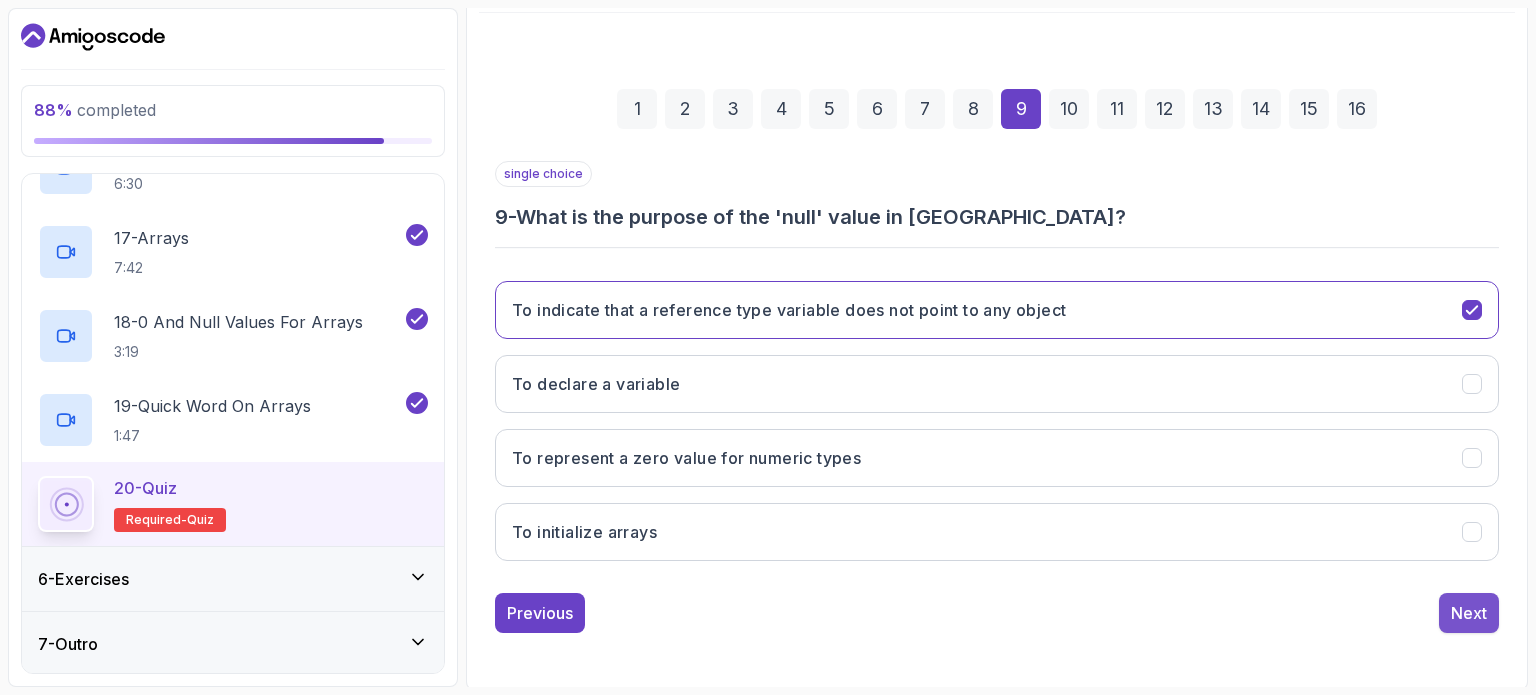 click on "Next" at bounding box center [1469, 613] 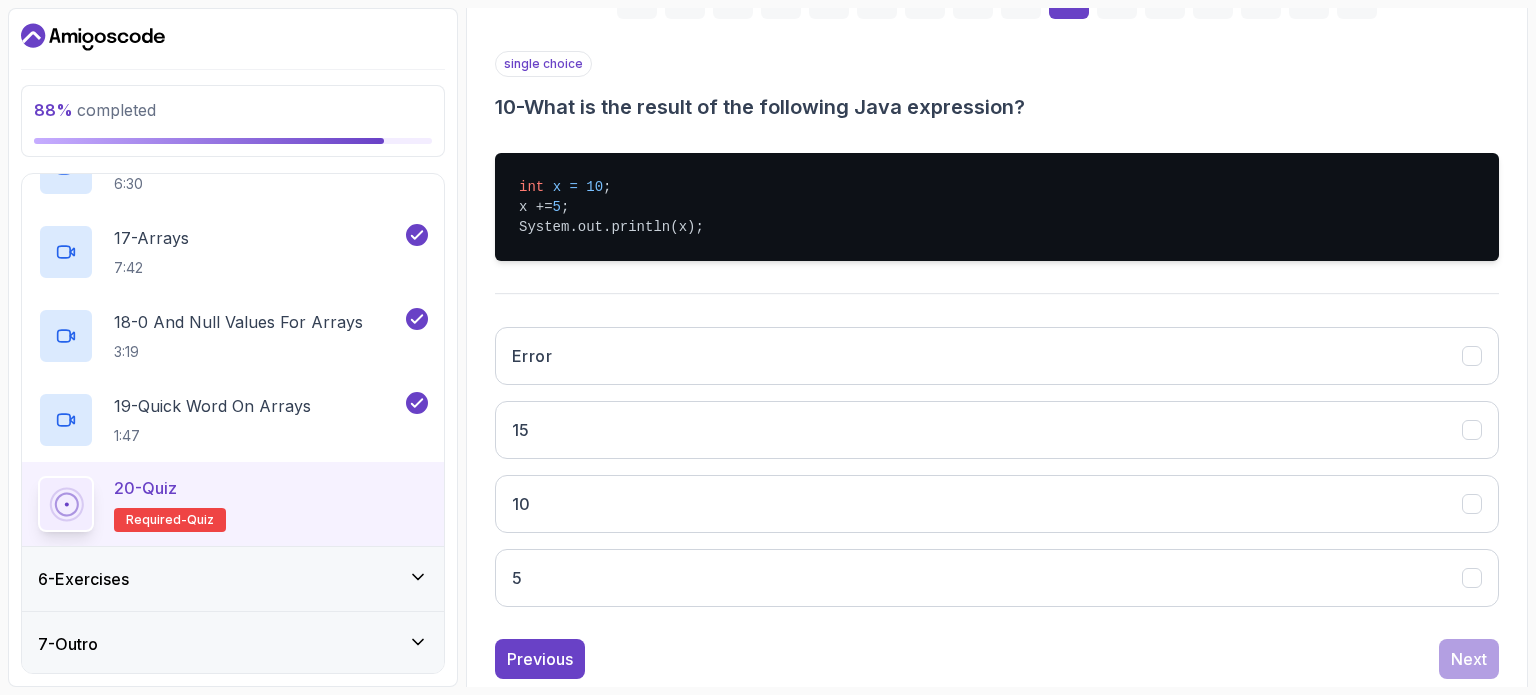 scroll, scrollTop: 339, scrollLeft: 0, axis: vertical 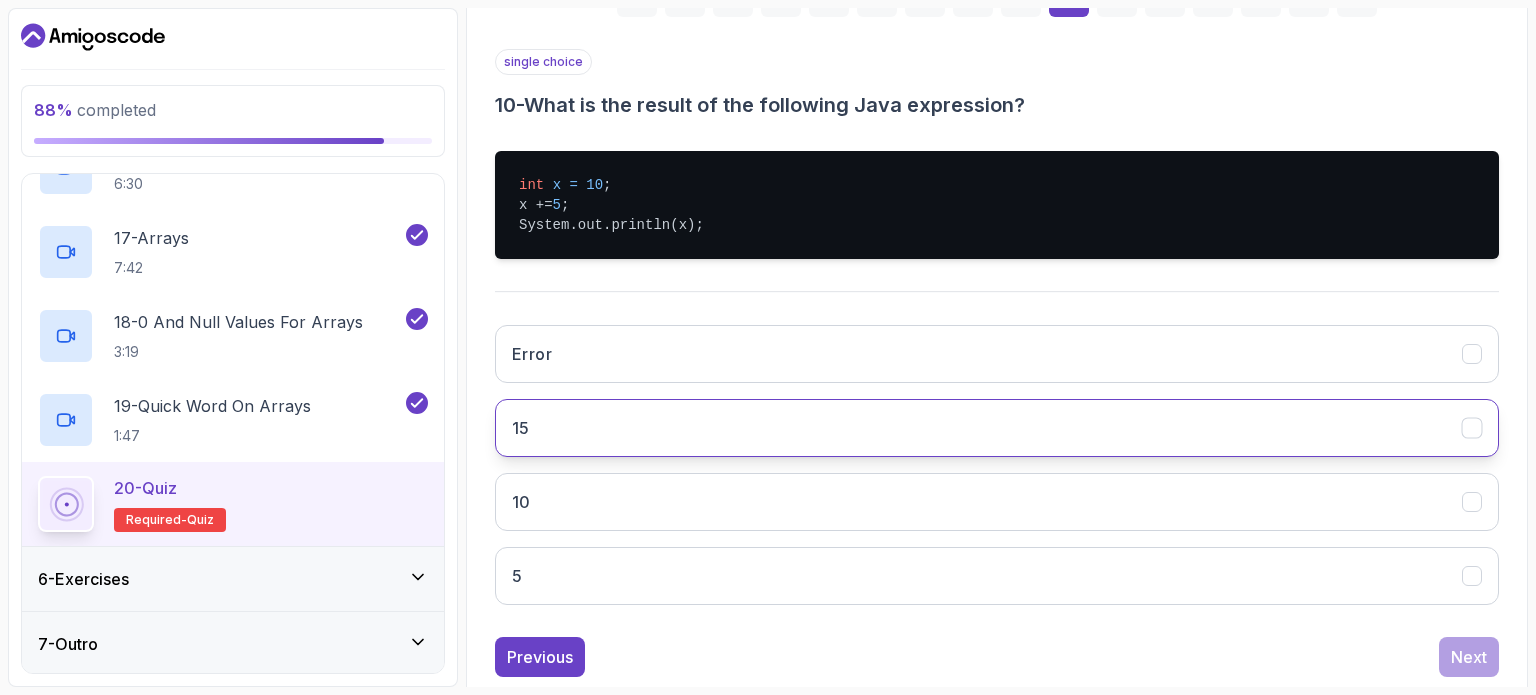 click on "15" at bounding box center [997, 428] 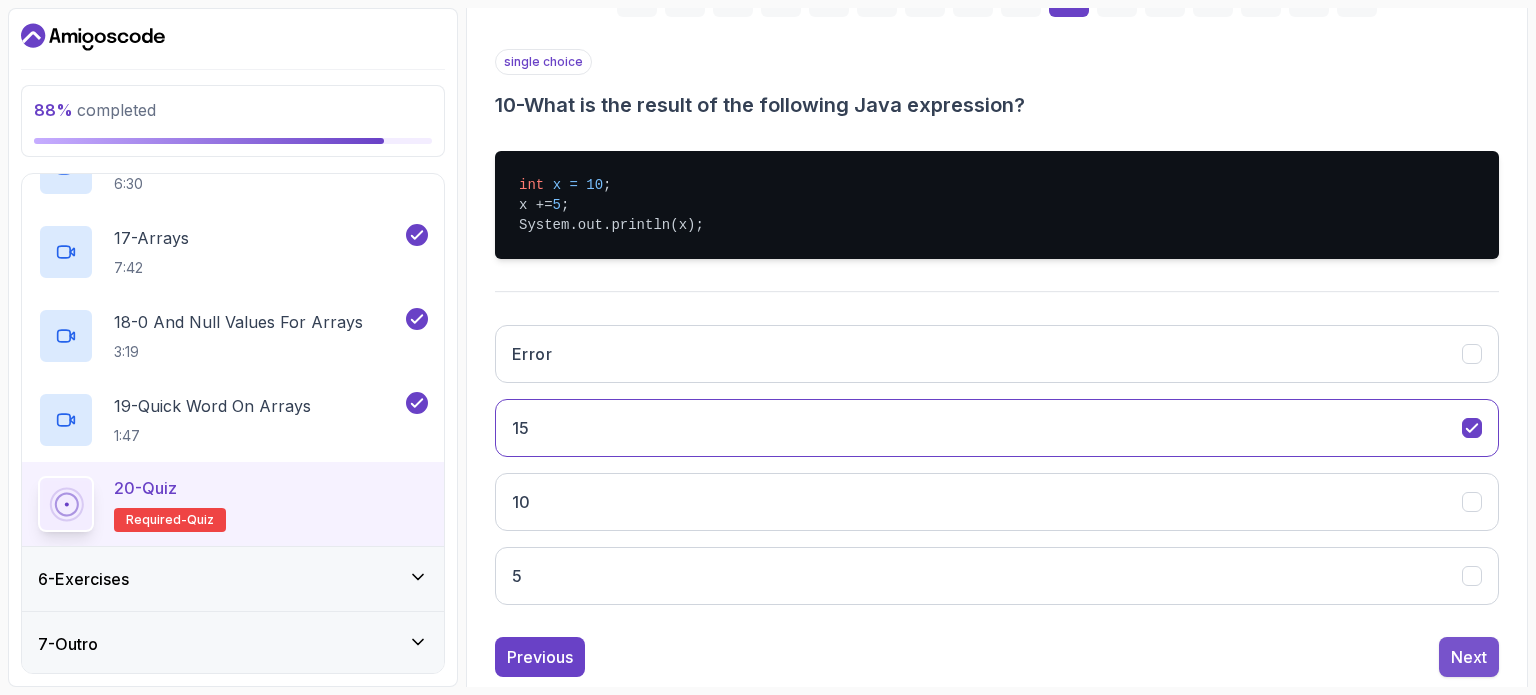 click on "Next" at bounding box center [1469, 657] 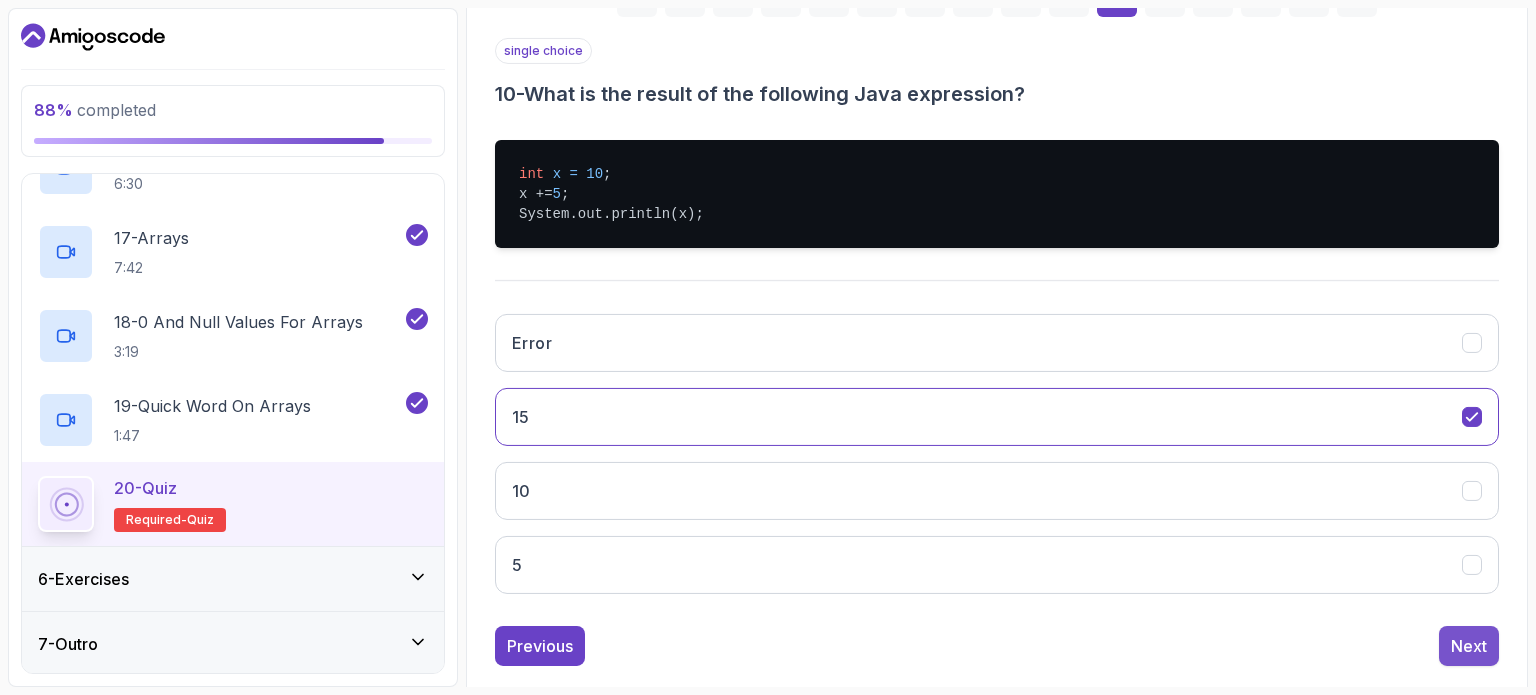 scroll, scrollTop: 300, scrollLeft: 0, axis: vertical 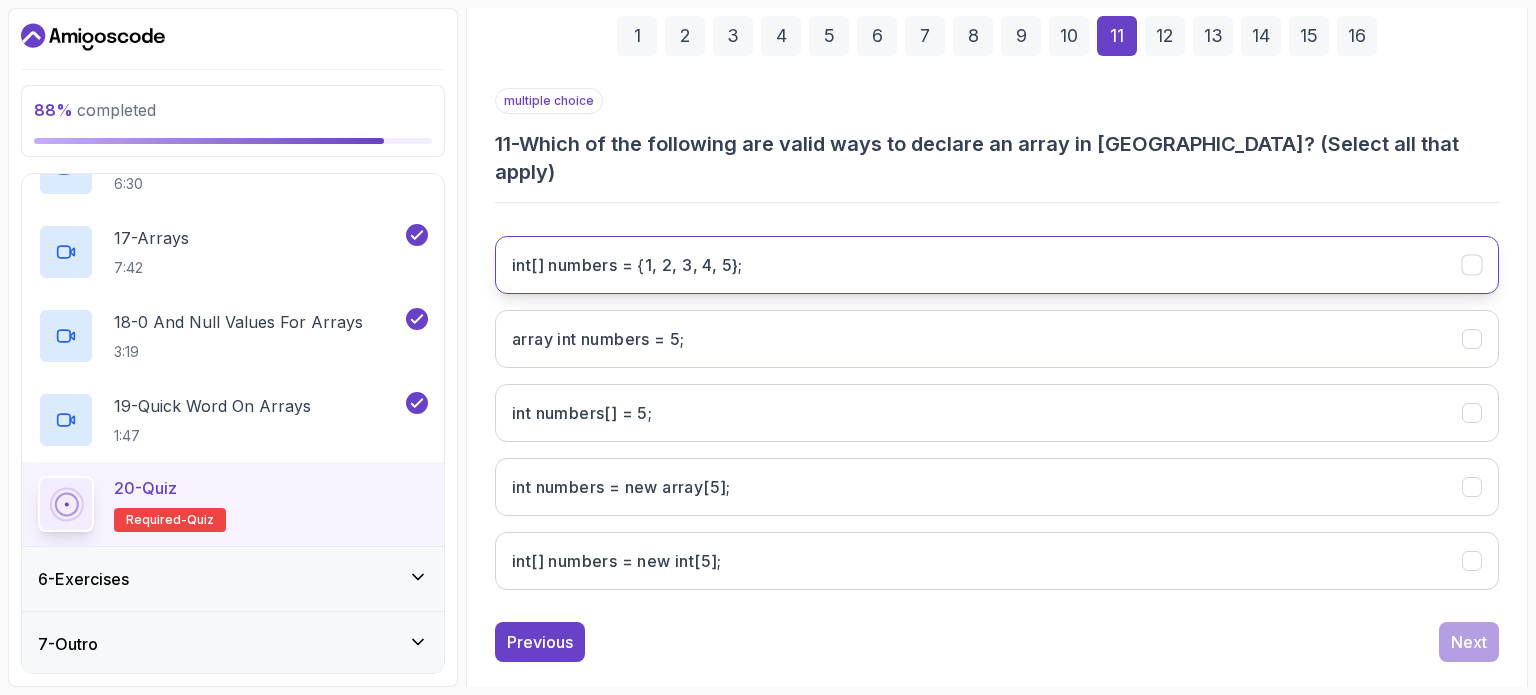 click on "int[] numbers = {1, 2, 3, 4, 5};" at bounding box center (997, 265) 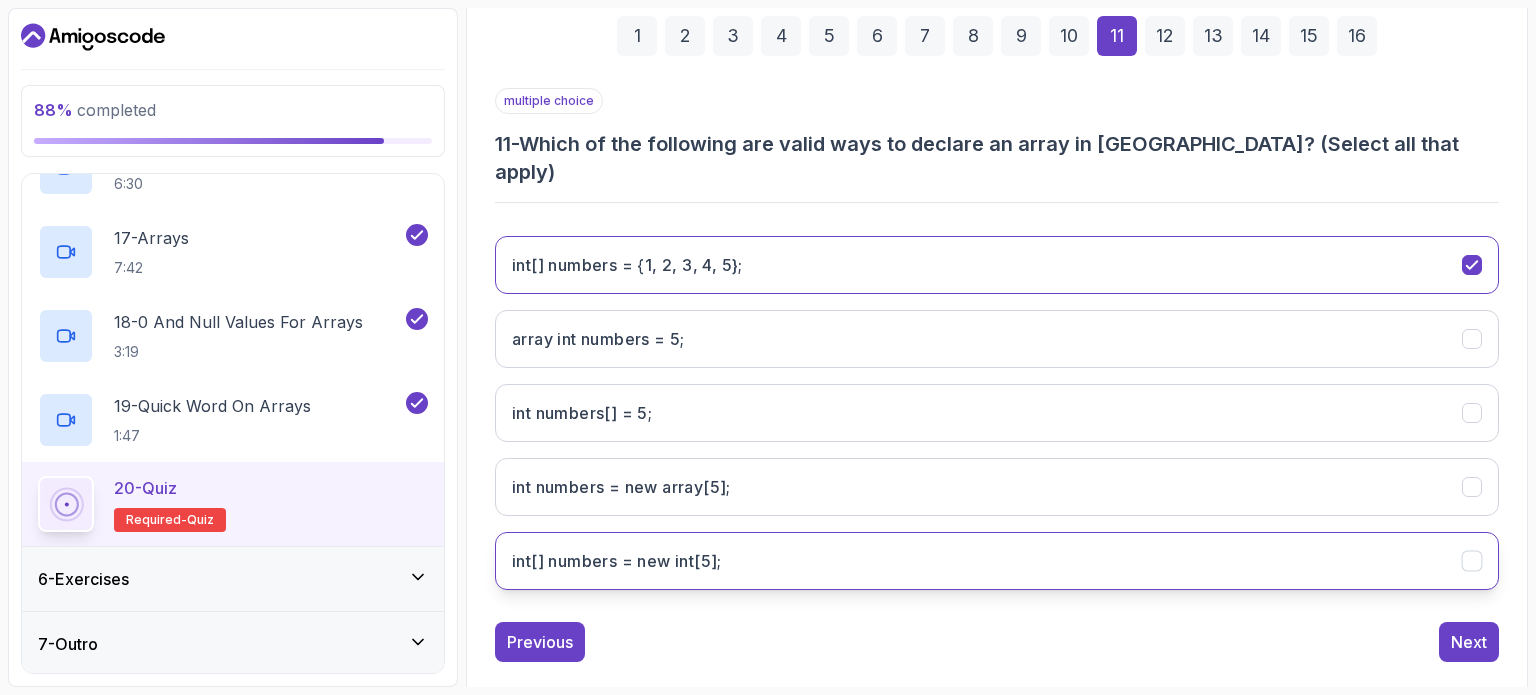 click on "int[] numbers = new int[5];" at bounding box center [617, 561] 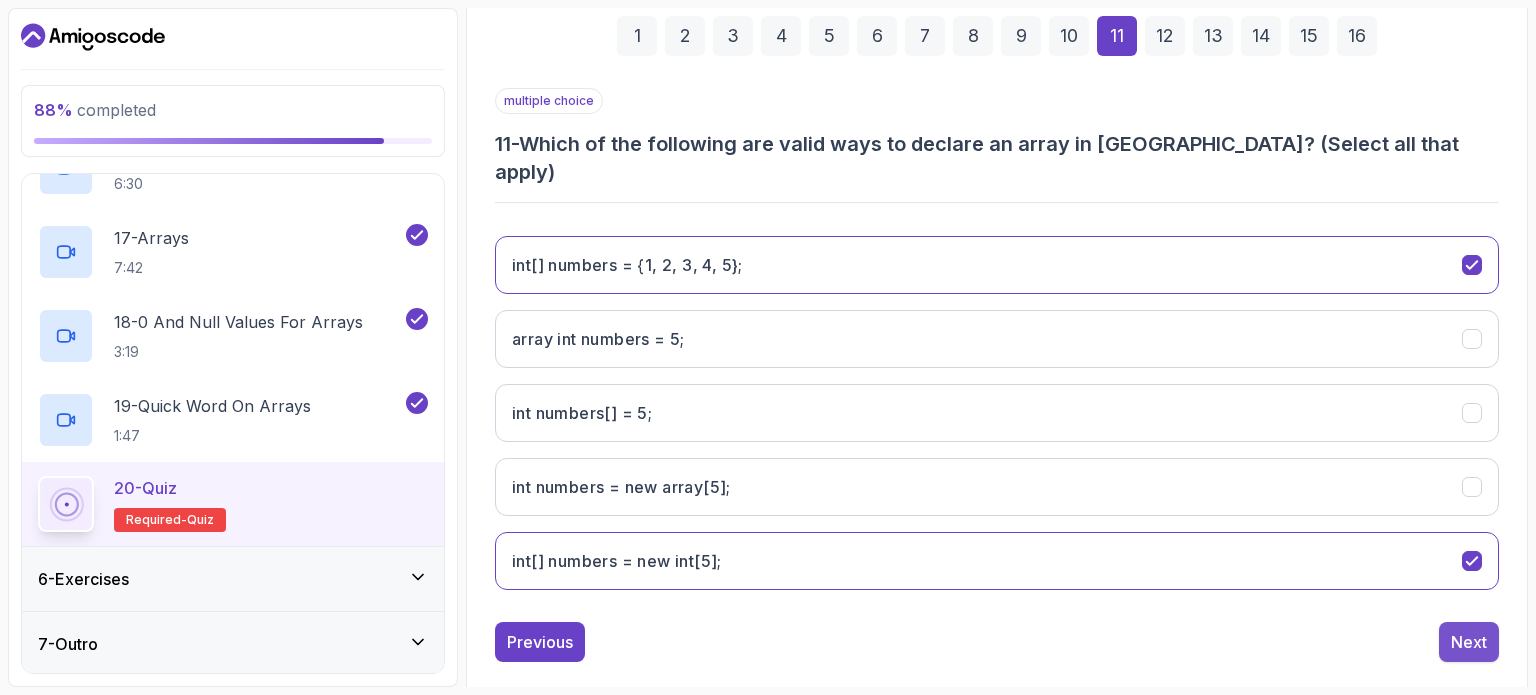 click on "Next" at bounding box center [1469, 642] 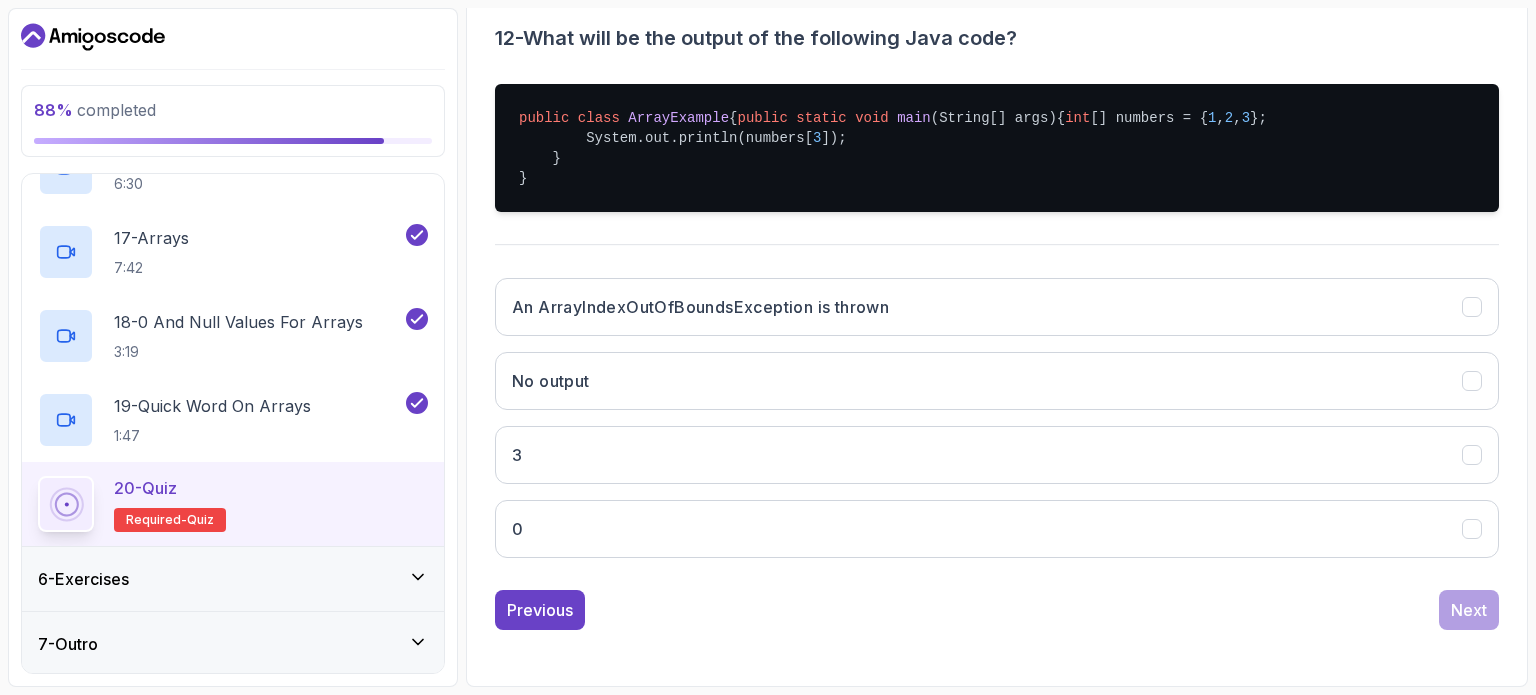 scroll, scrollTop: 417, scrollLeft: 0, axis: vertical 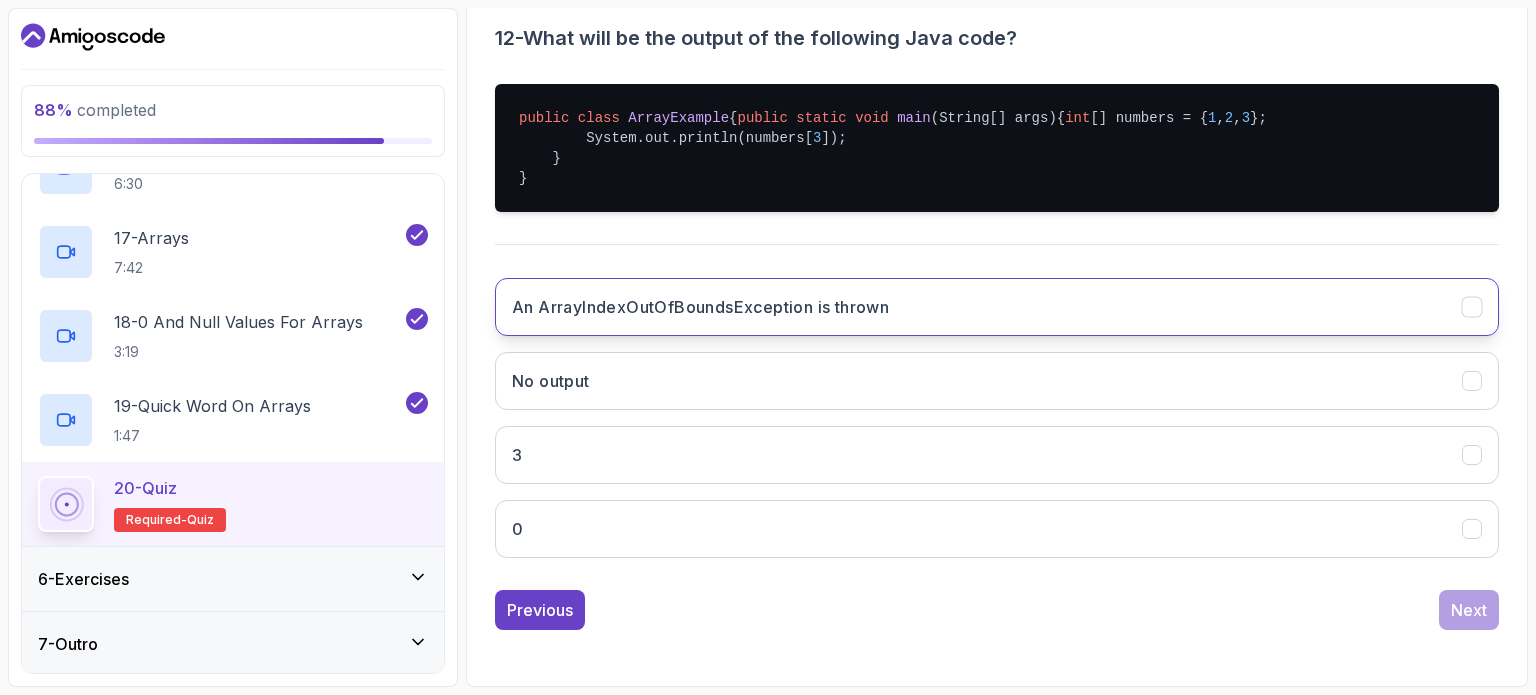 click on "An ArrayIndexOutOfBoundsException is thrown" at bounding box center [997, 307] 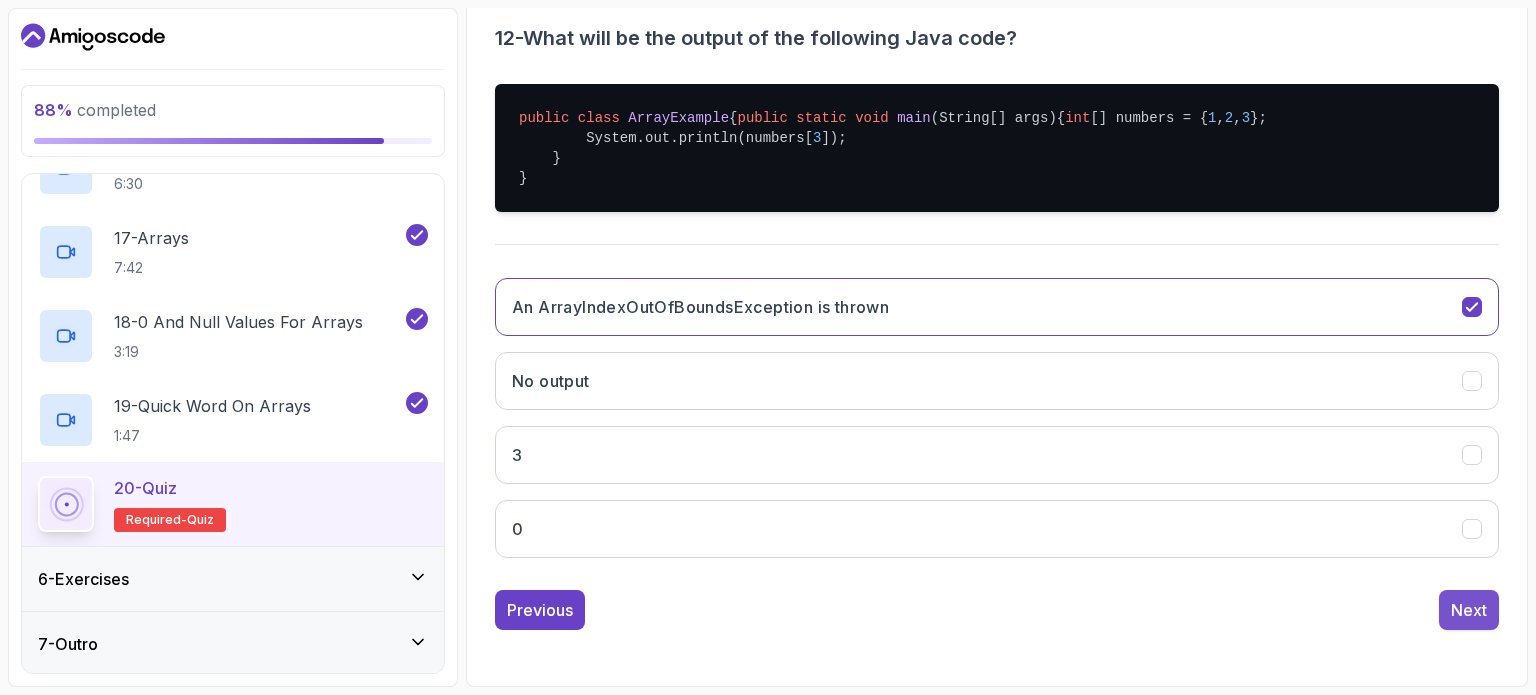 click on "Next" at bounding box center (1469, 610) 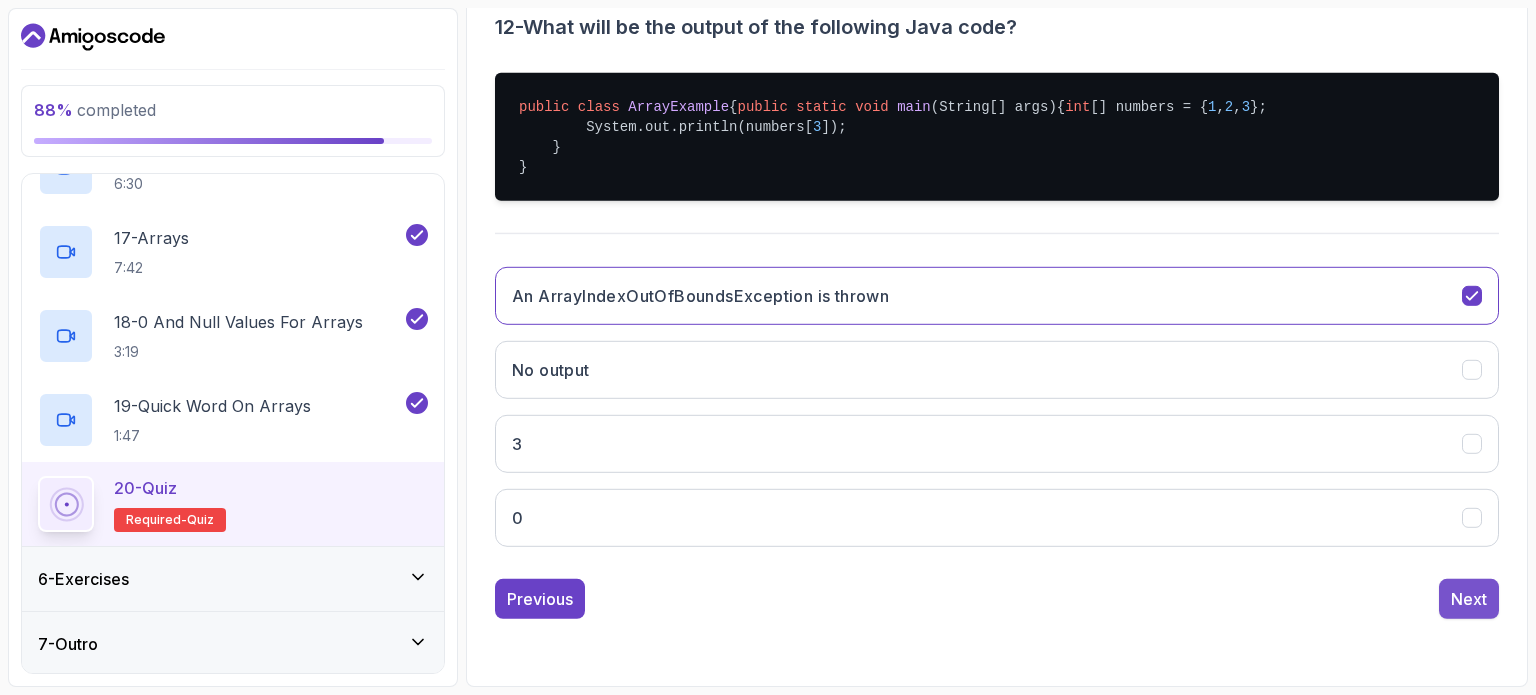 scroll, scrollTop: 227, scrollLeft: 0, axis: vertical 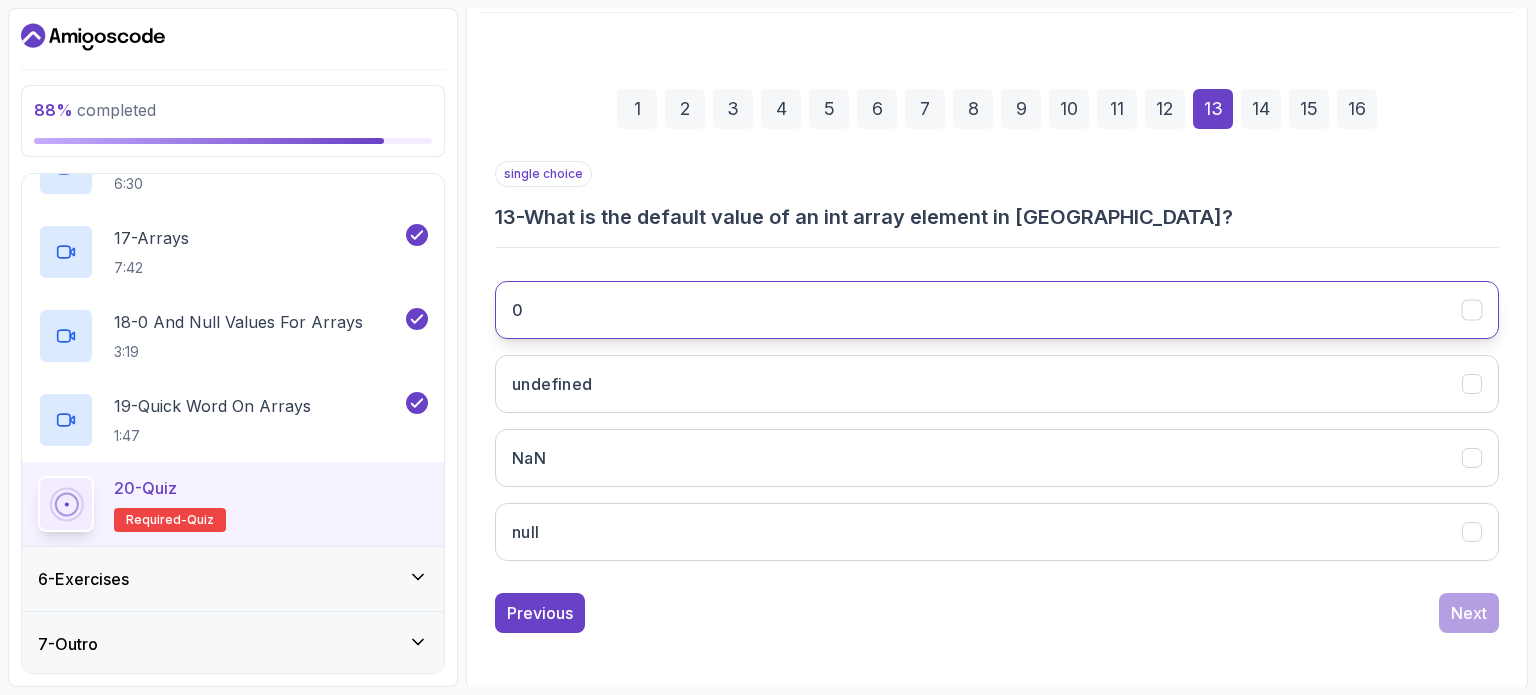 click on "0" at bounding box center [997, 310] 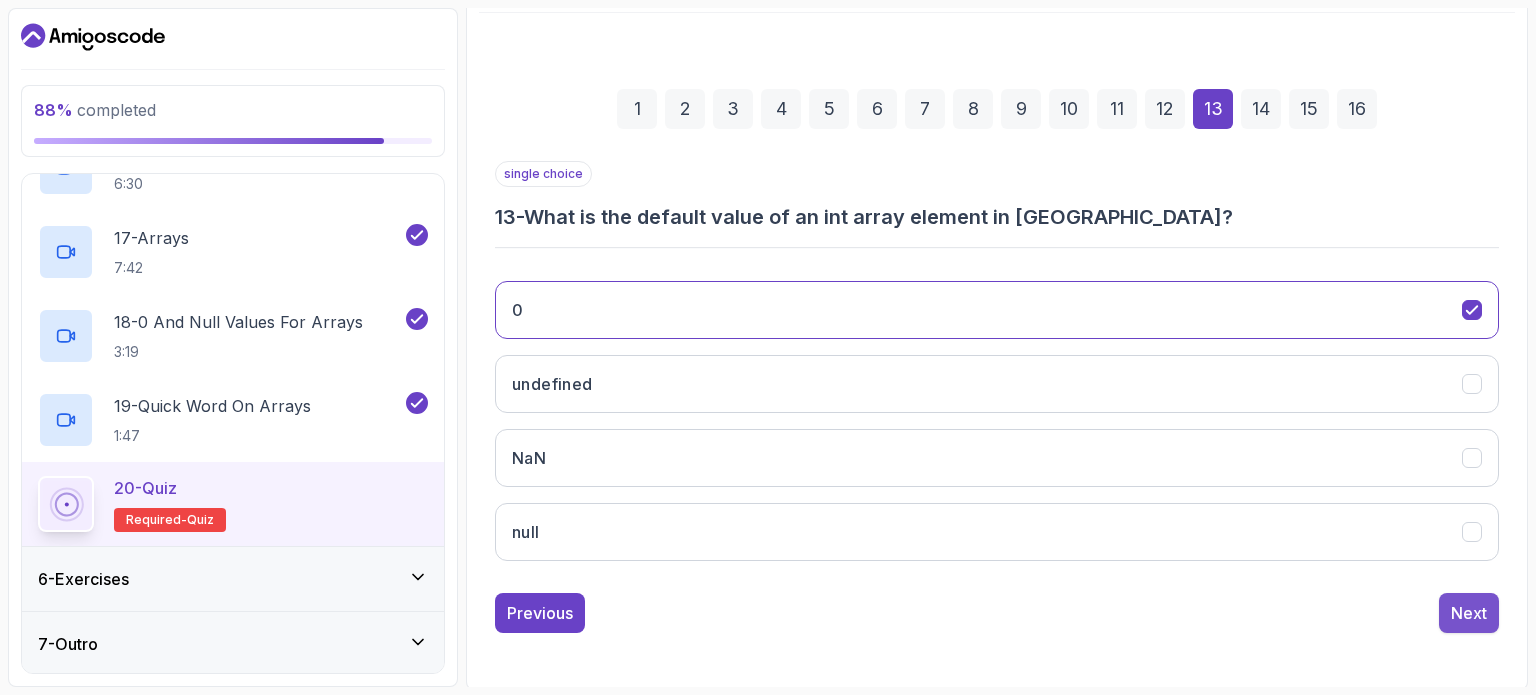 click on "Next" at bounding box center [1469, 613] 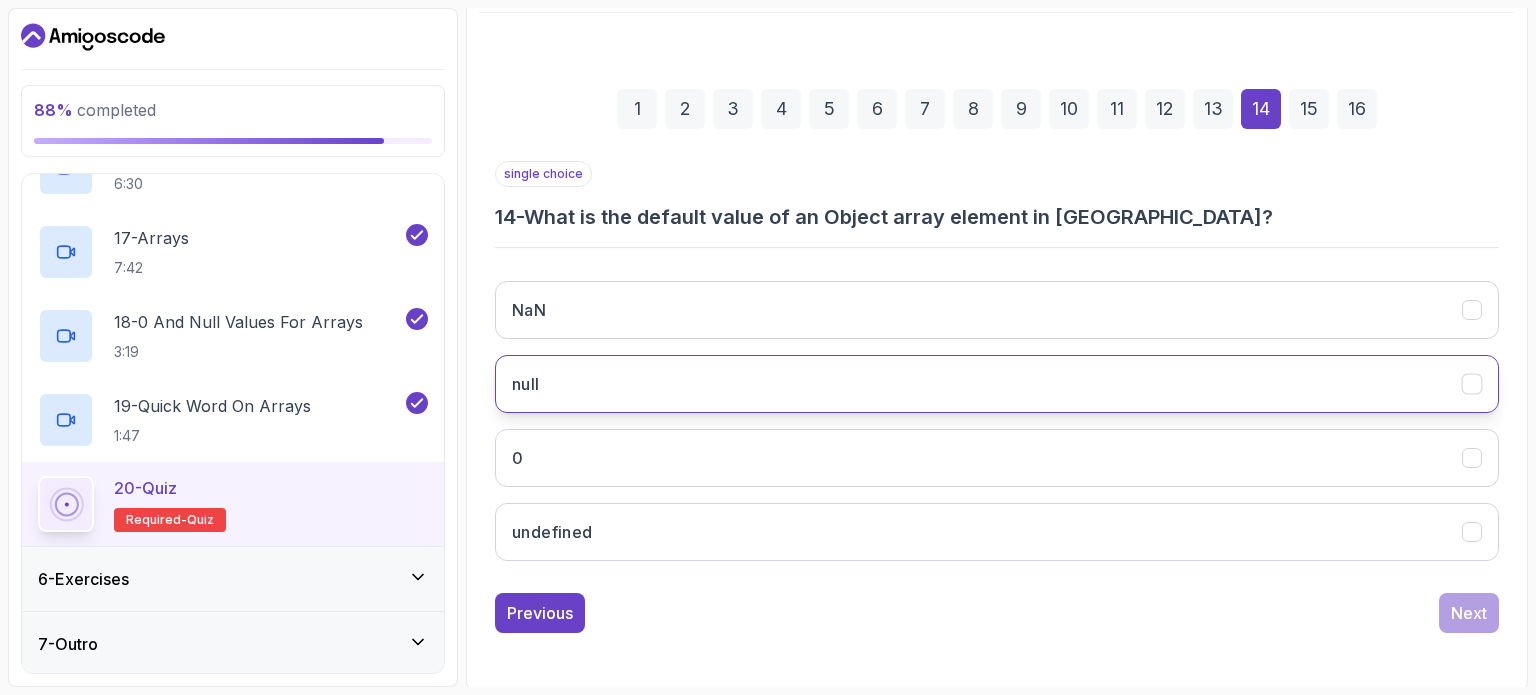 click on "null" at bounding box center (997, 384) 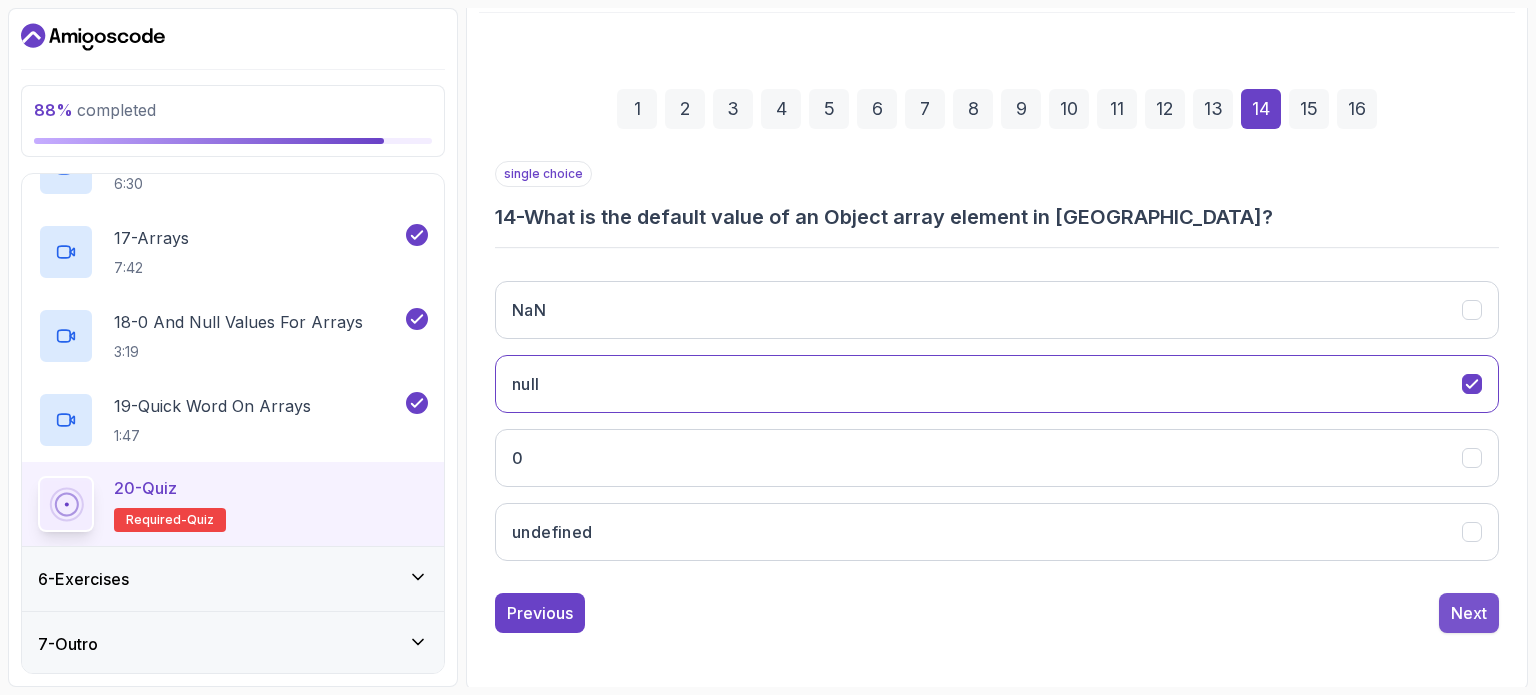 click on "Next" at bounding box center (1469, 613) 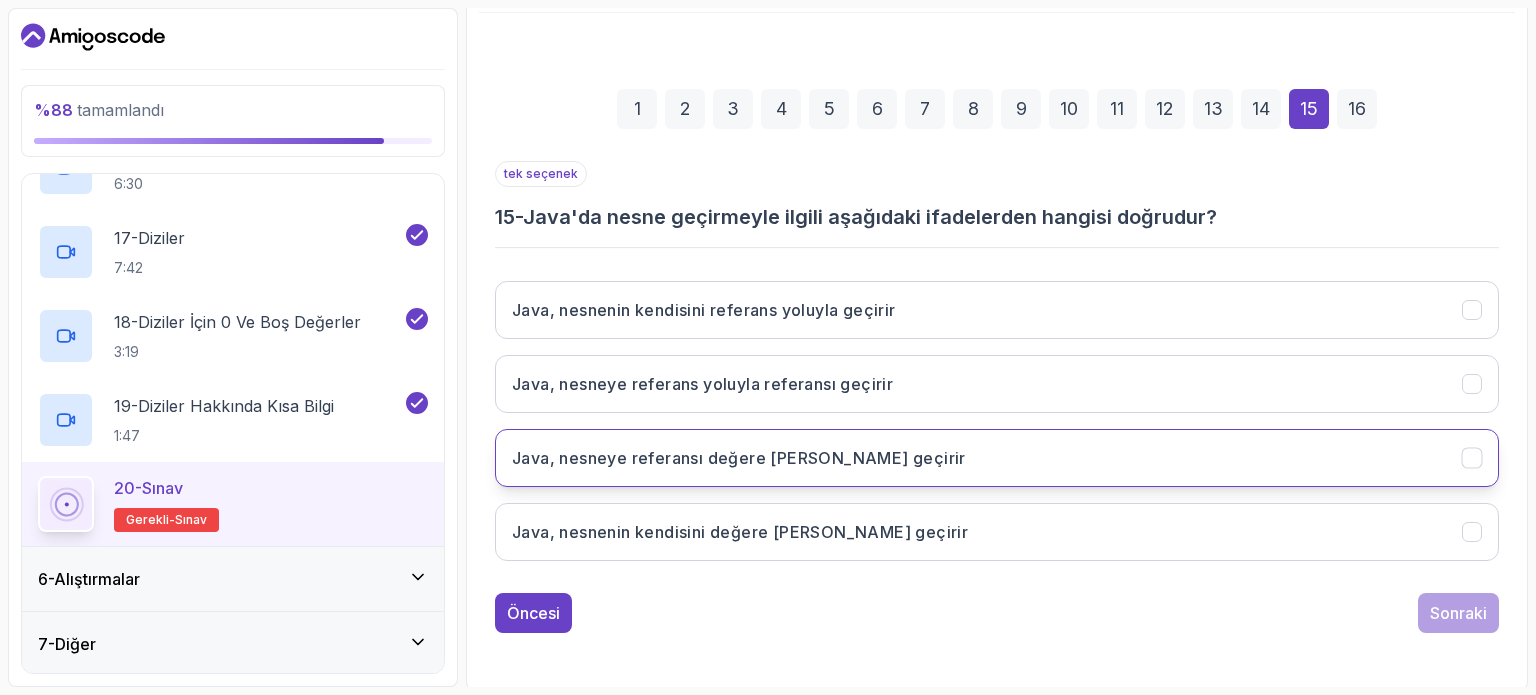 click on "Java, nesneye referansı değere göre geçirir" at bounding box center (997, 458) 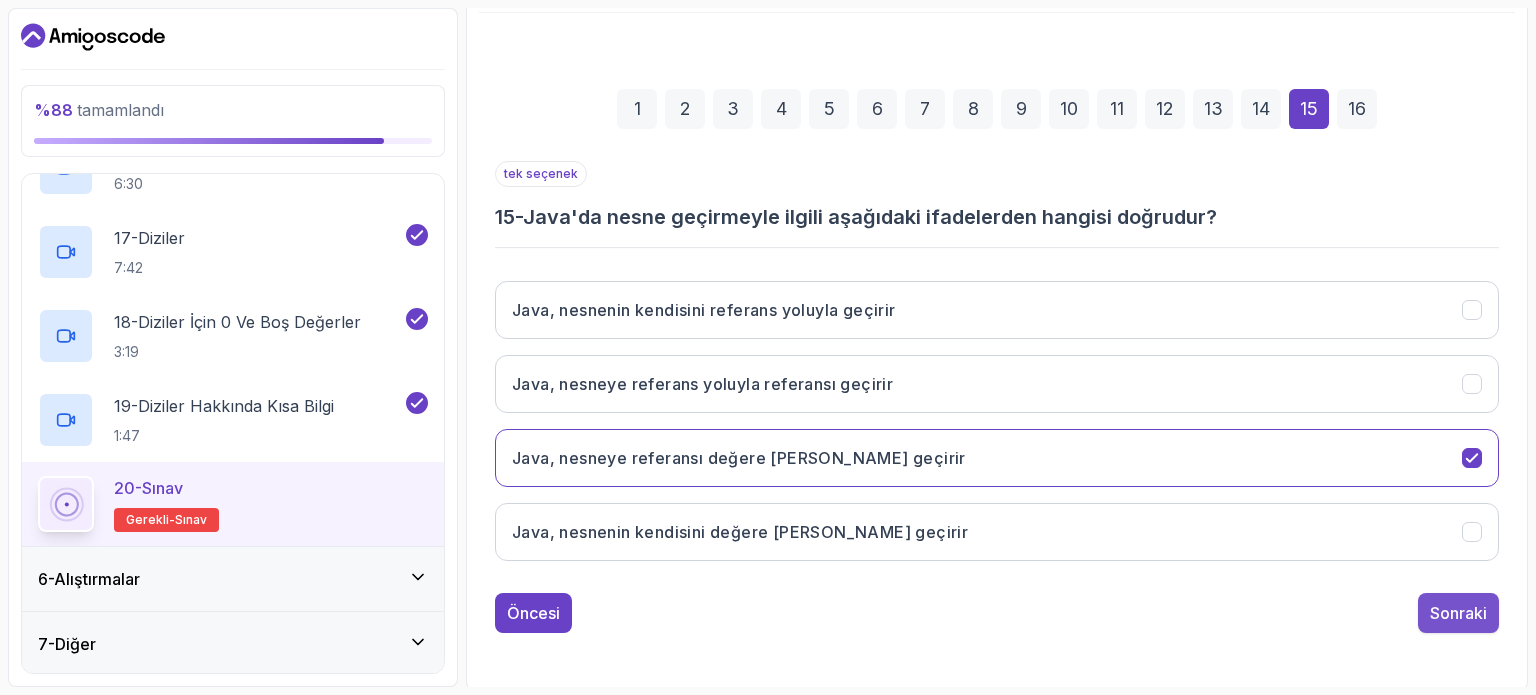 click on "Sonraki" at bounding box center [1458, 613] 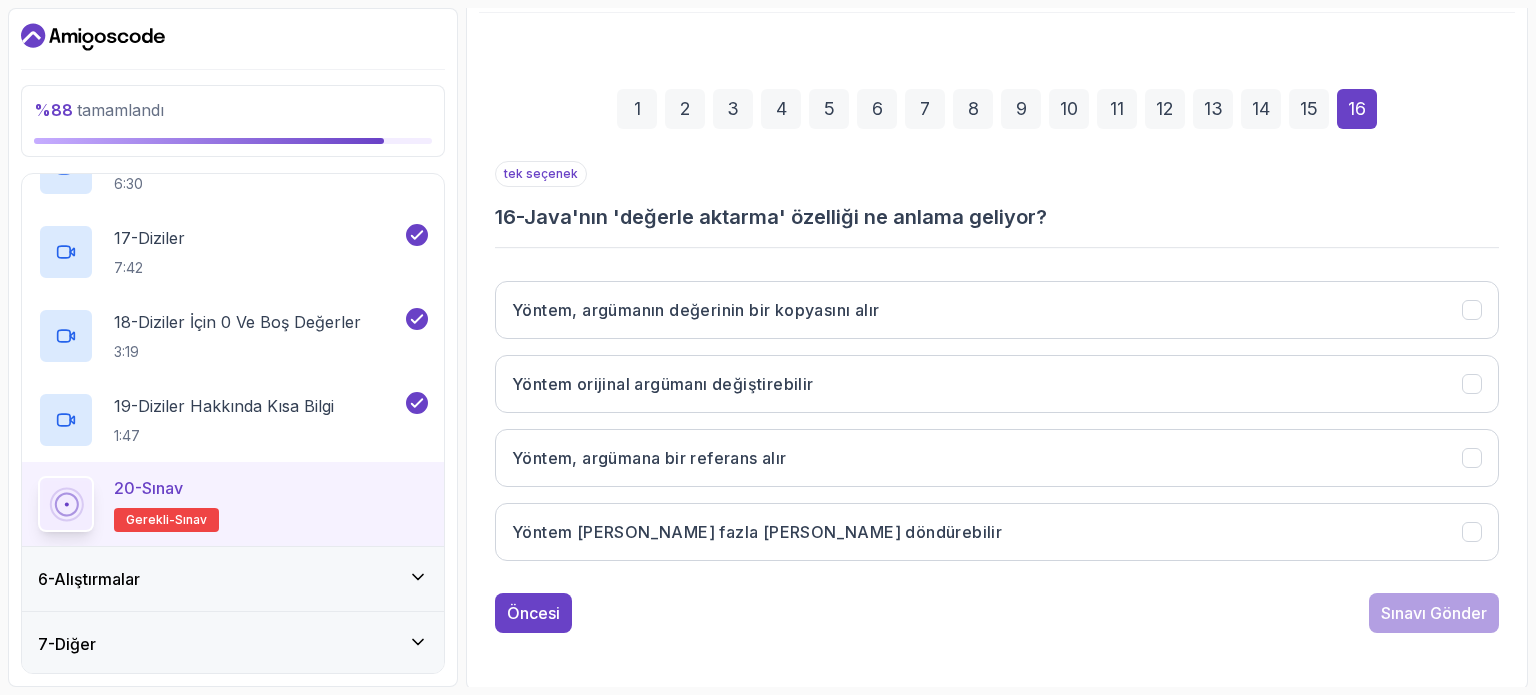 click on "Java'nın 'değerle aktarma' özelliği ne anlama geliyor?" at bounding box center [785, 217] 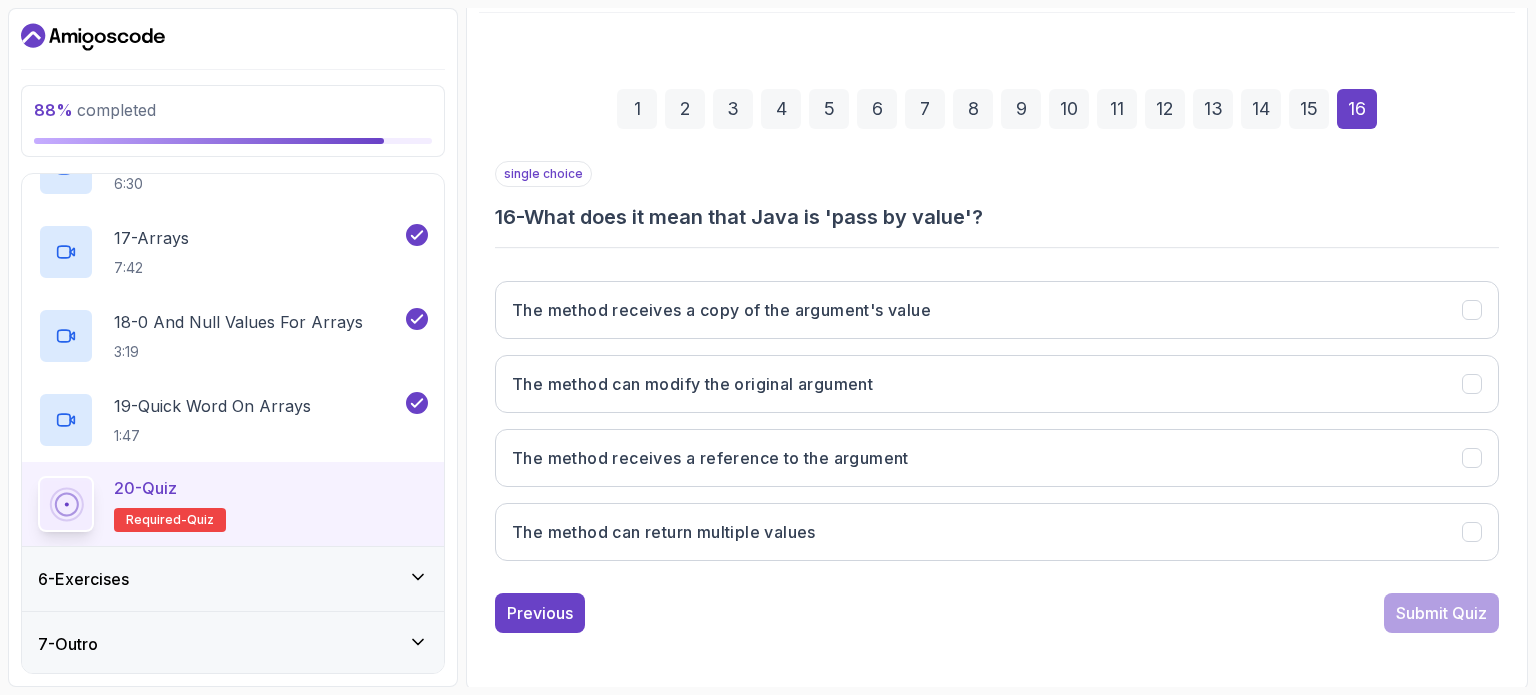 click on "16  -  What does it mean that Java is 'pass by value'?" at bounding box center (997, 217) 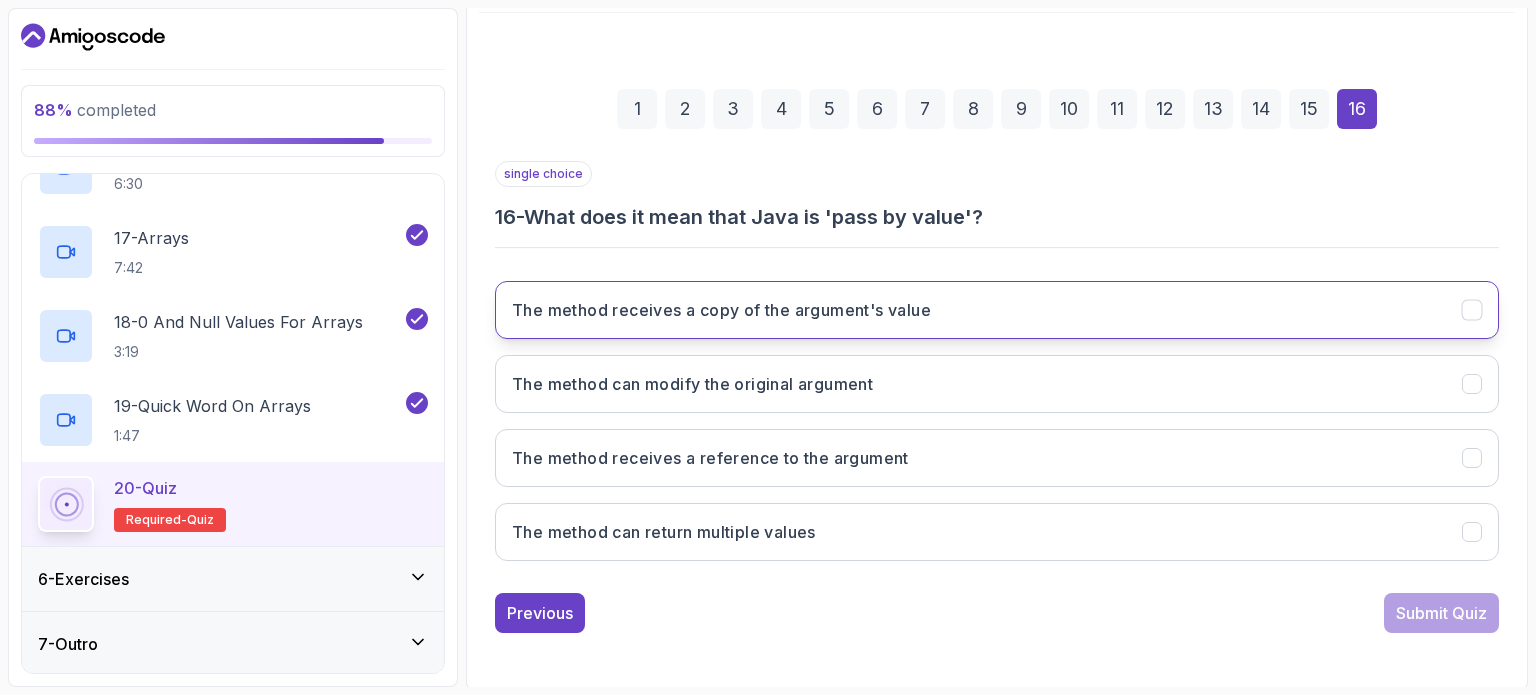 click on "The method receives a copy of the argument's value" at bounding box center [721, 310] 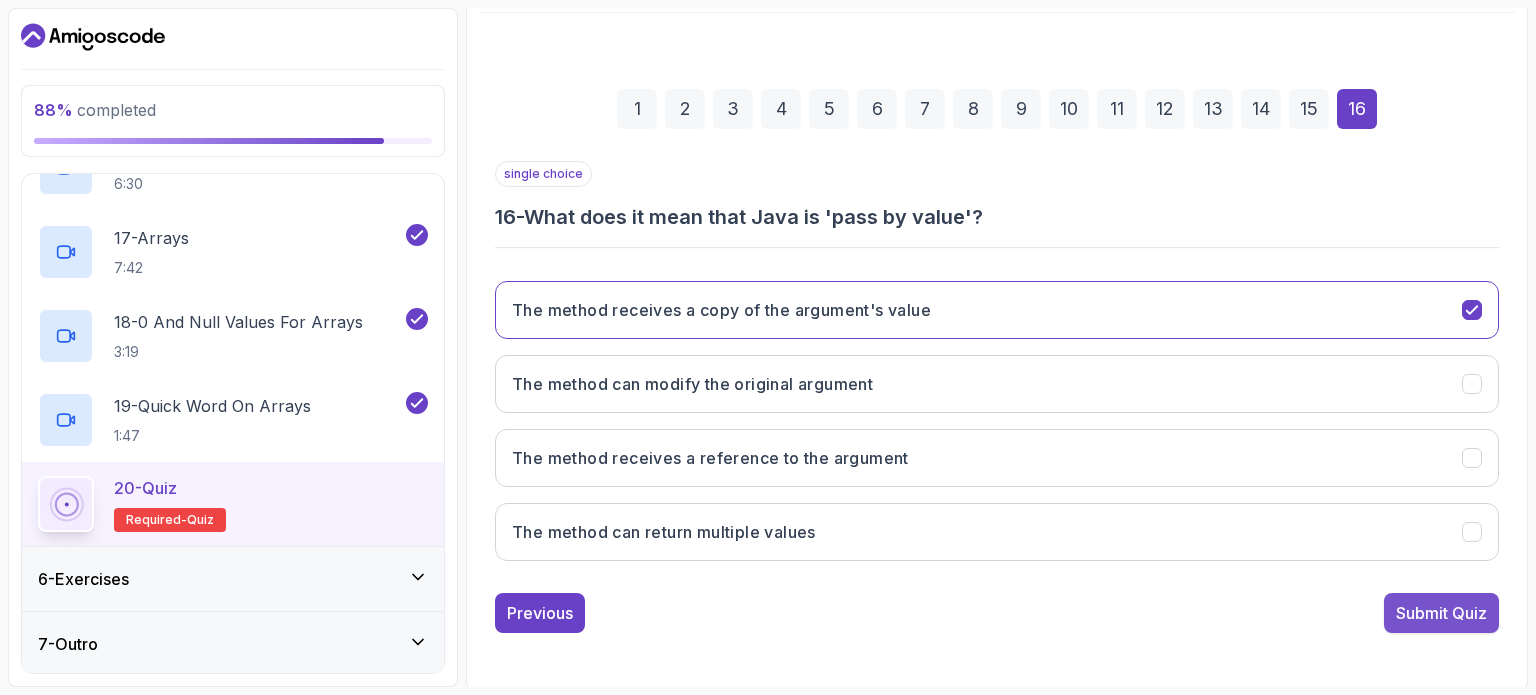 click on "Submit Quiz" at bounding box center [1441, 613] 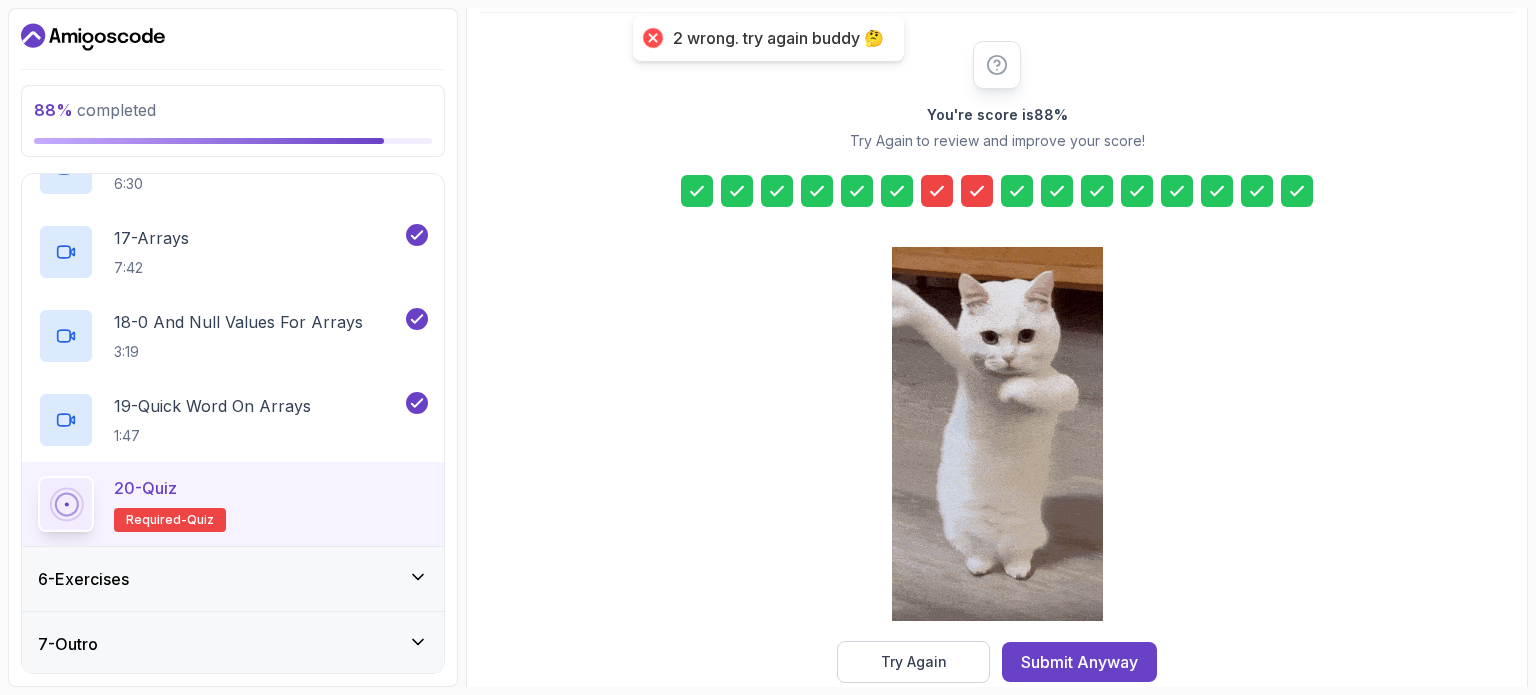 click 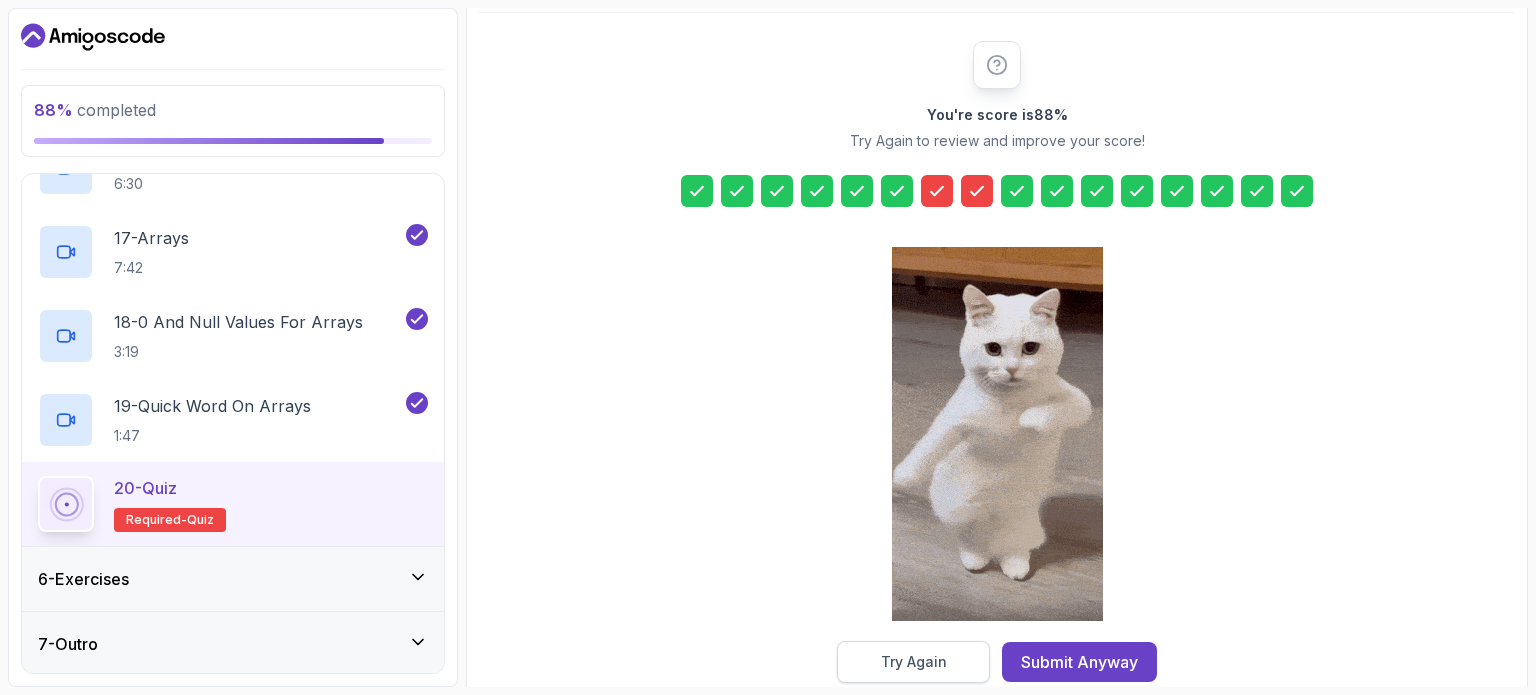 click on "Try Again" at bounding box center (913, 662) 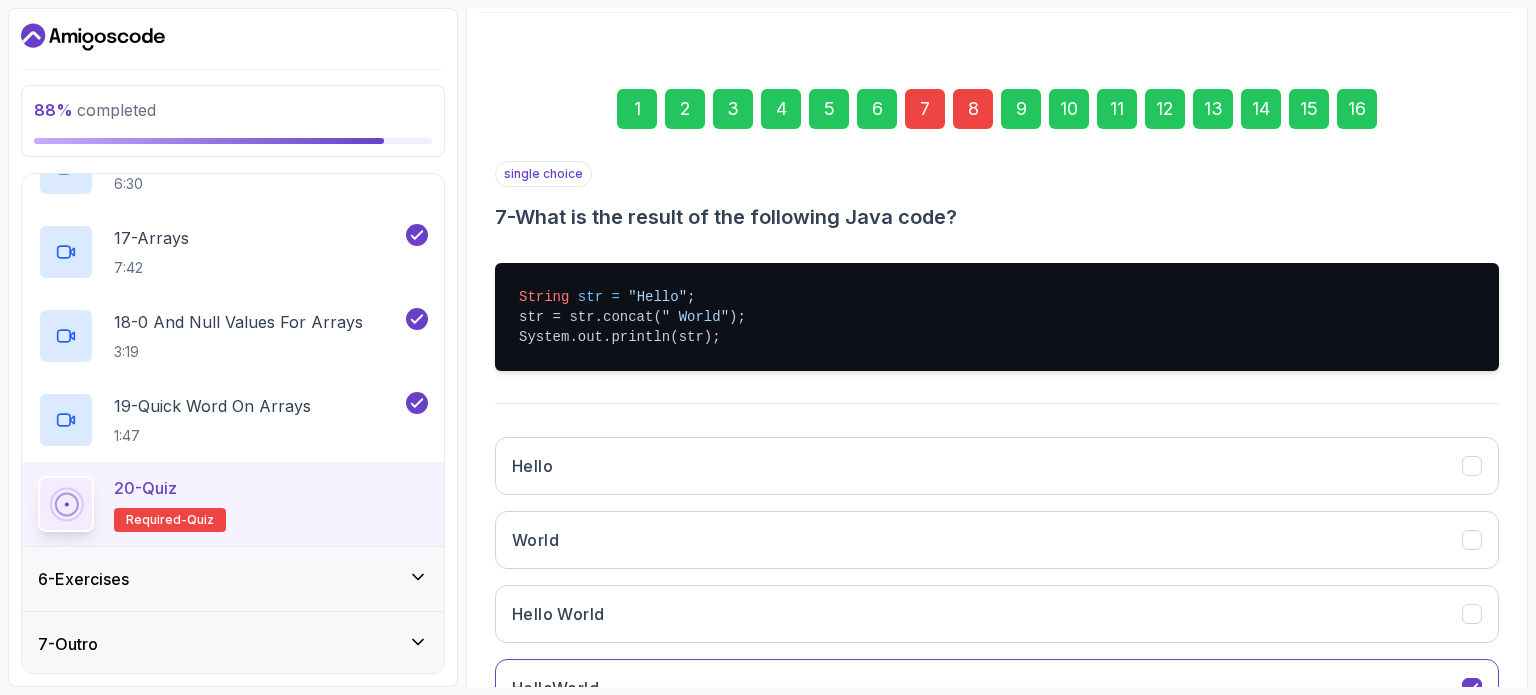 click on "7" at bounding box center (925, 109) 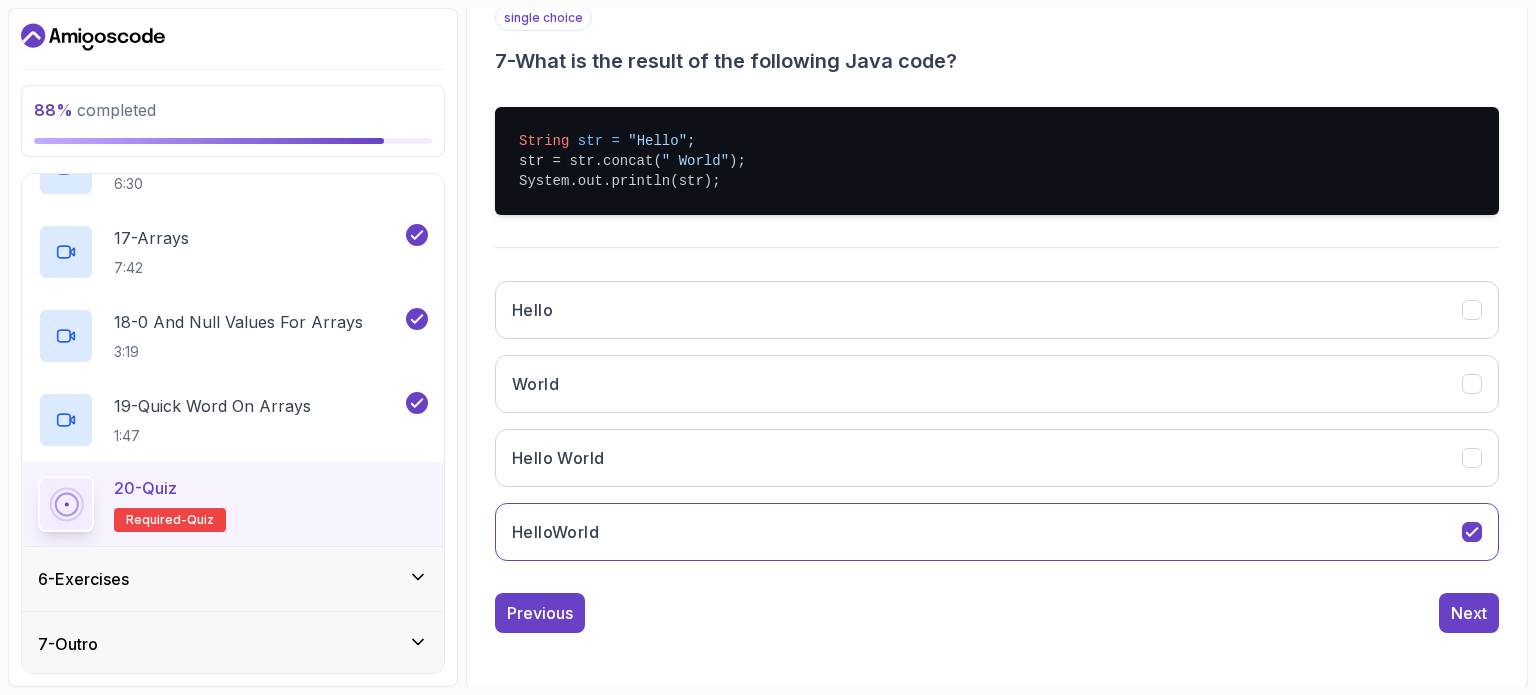 scroll, scrollTop: 382, scrollLeft: 0, axis: vertical 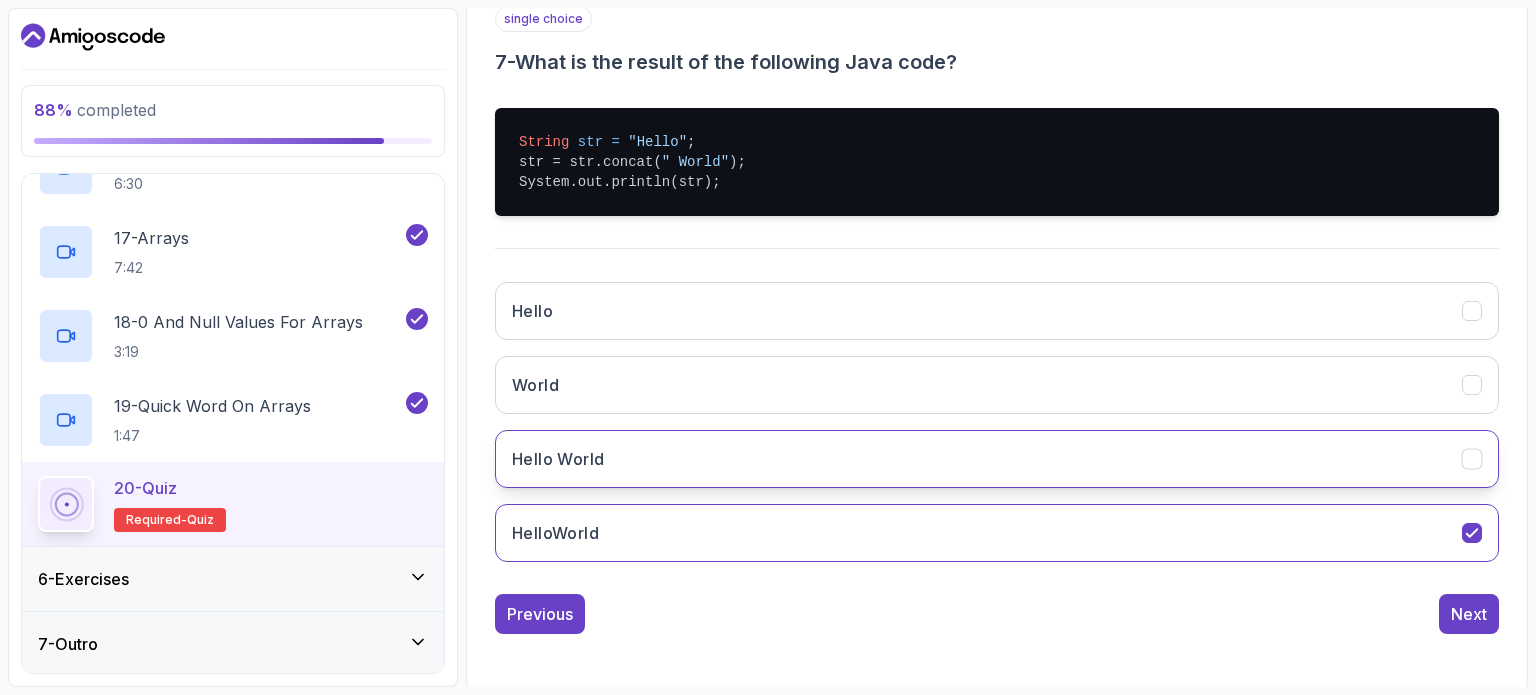 click on "Hello World" at bounding box center (997, 459) 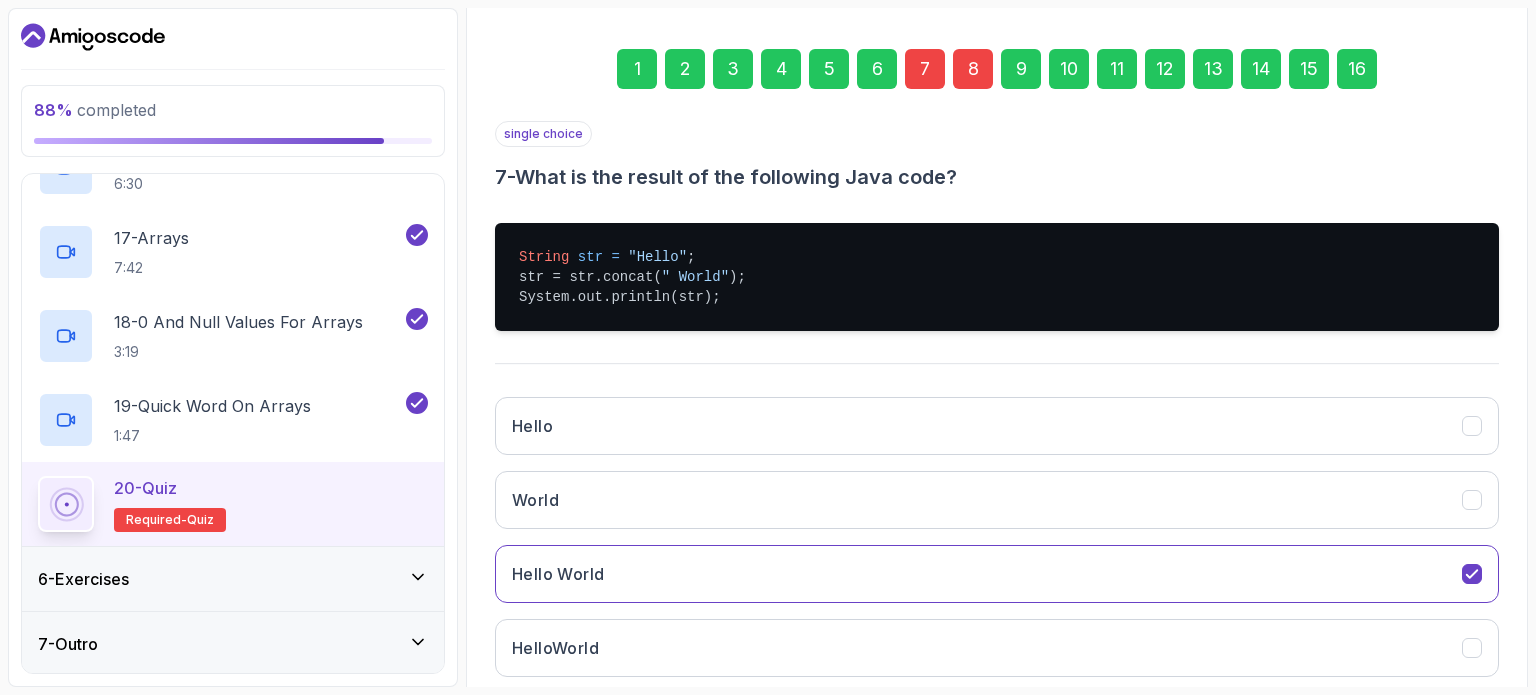 scroll, scrollTop: 261, scrollLeft: 0, axis: vertical 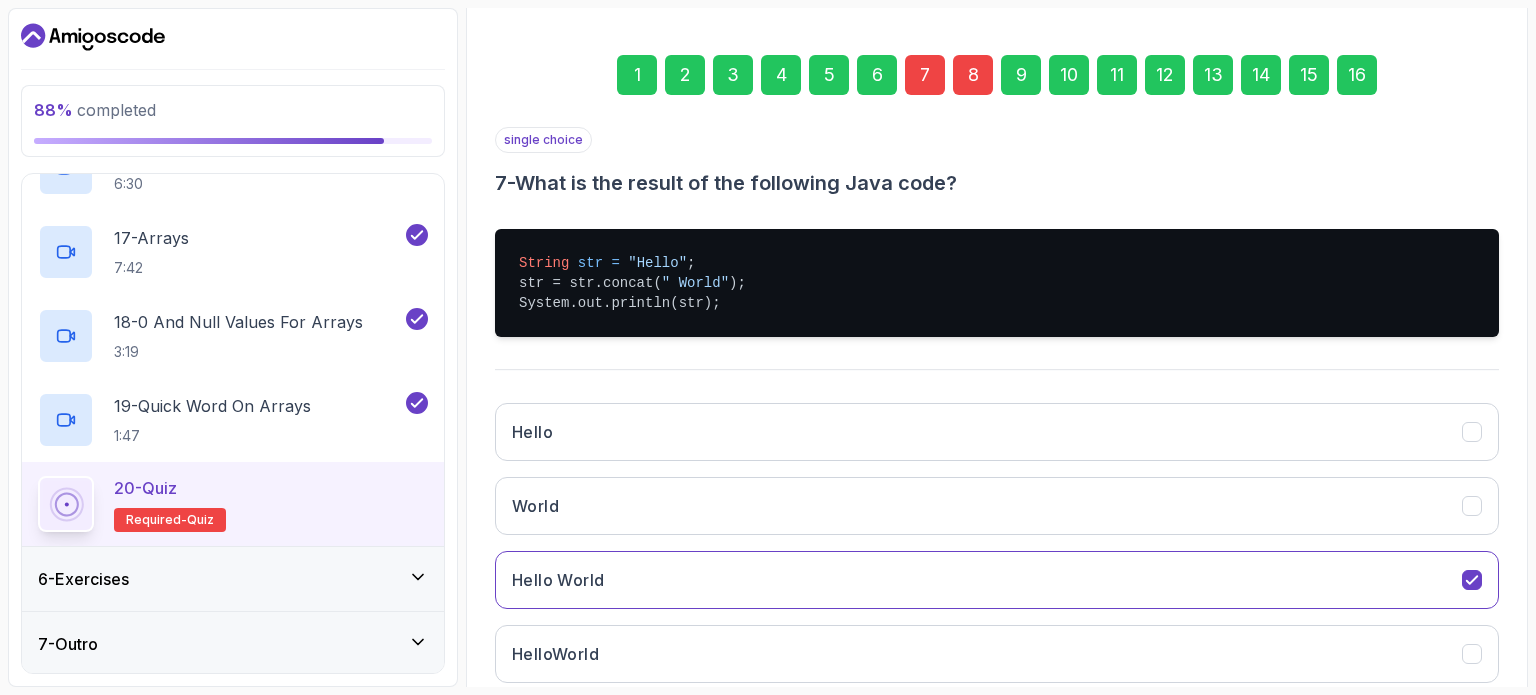 click on "8" at bounding box center (973, 75) 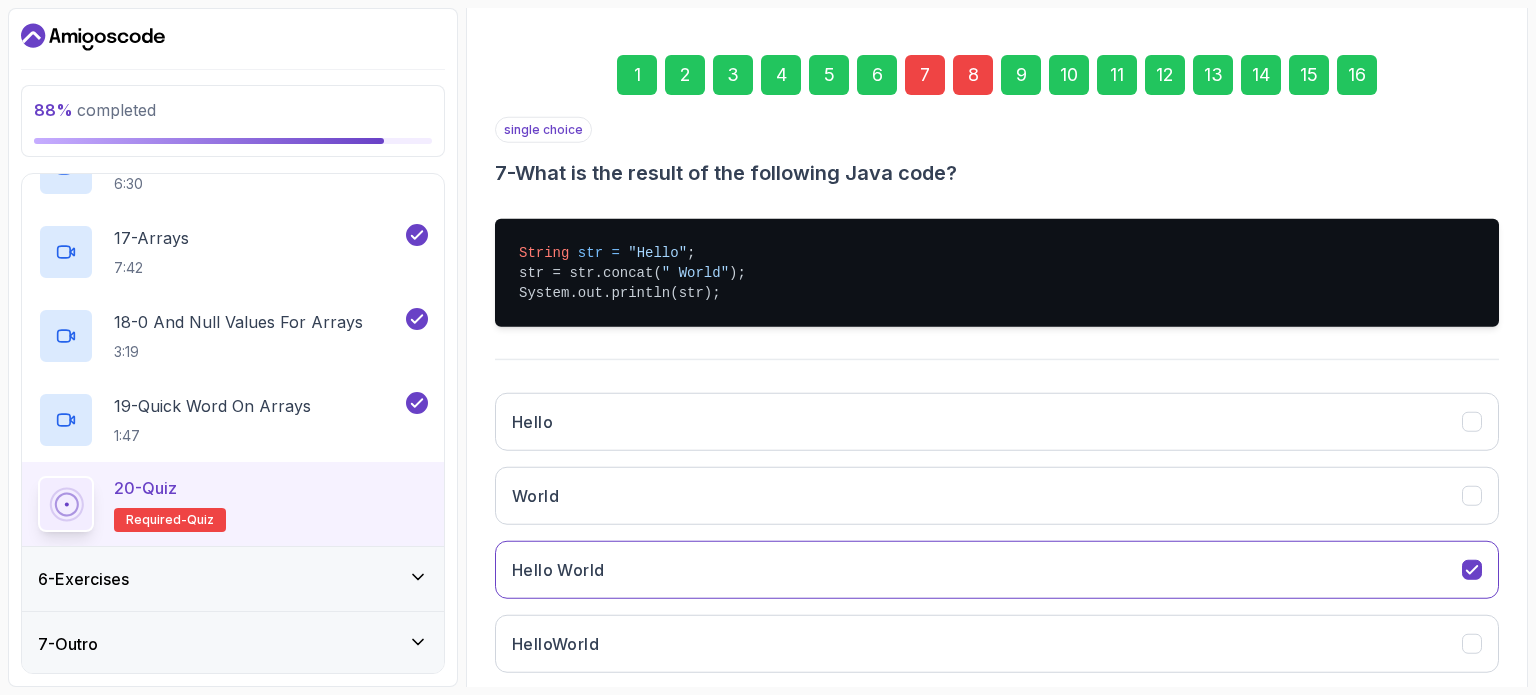 scroll, scrollTop: 227, scrollLeft: 0, axis: vertical 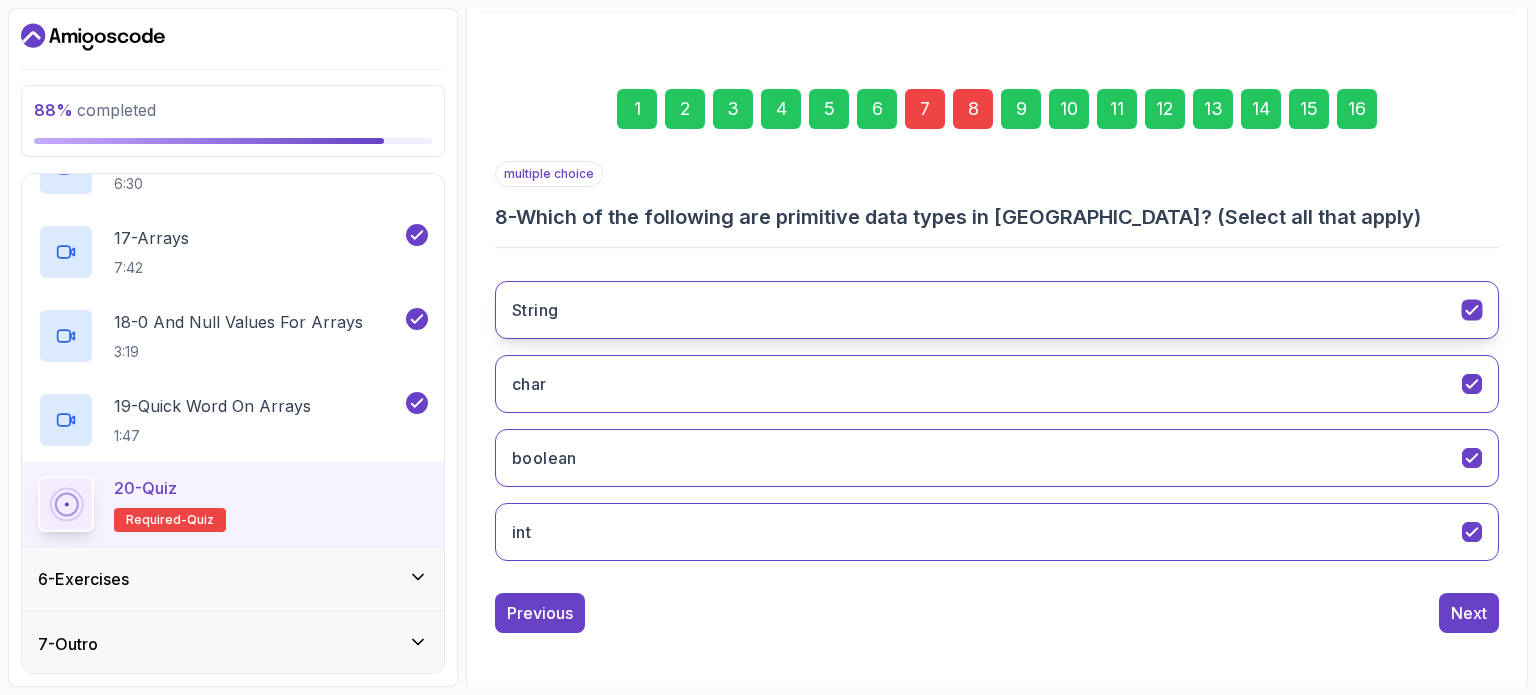 click on "String" at bounding box center (997, 310) 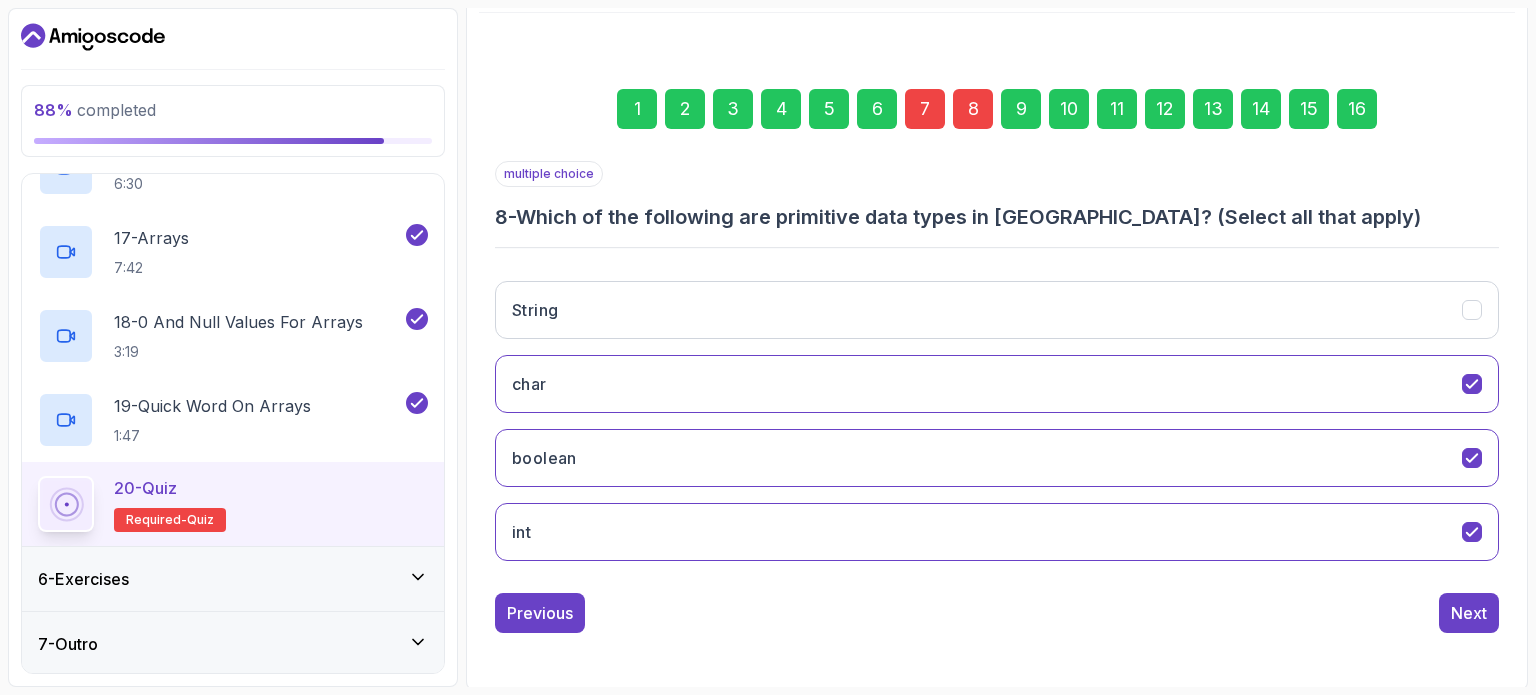 click on "1 2 3 4 5 6 7 8 9 10 11 12 13 14 15 16" at bounding box center (997, 109) 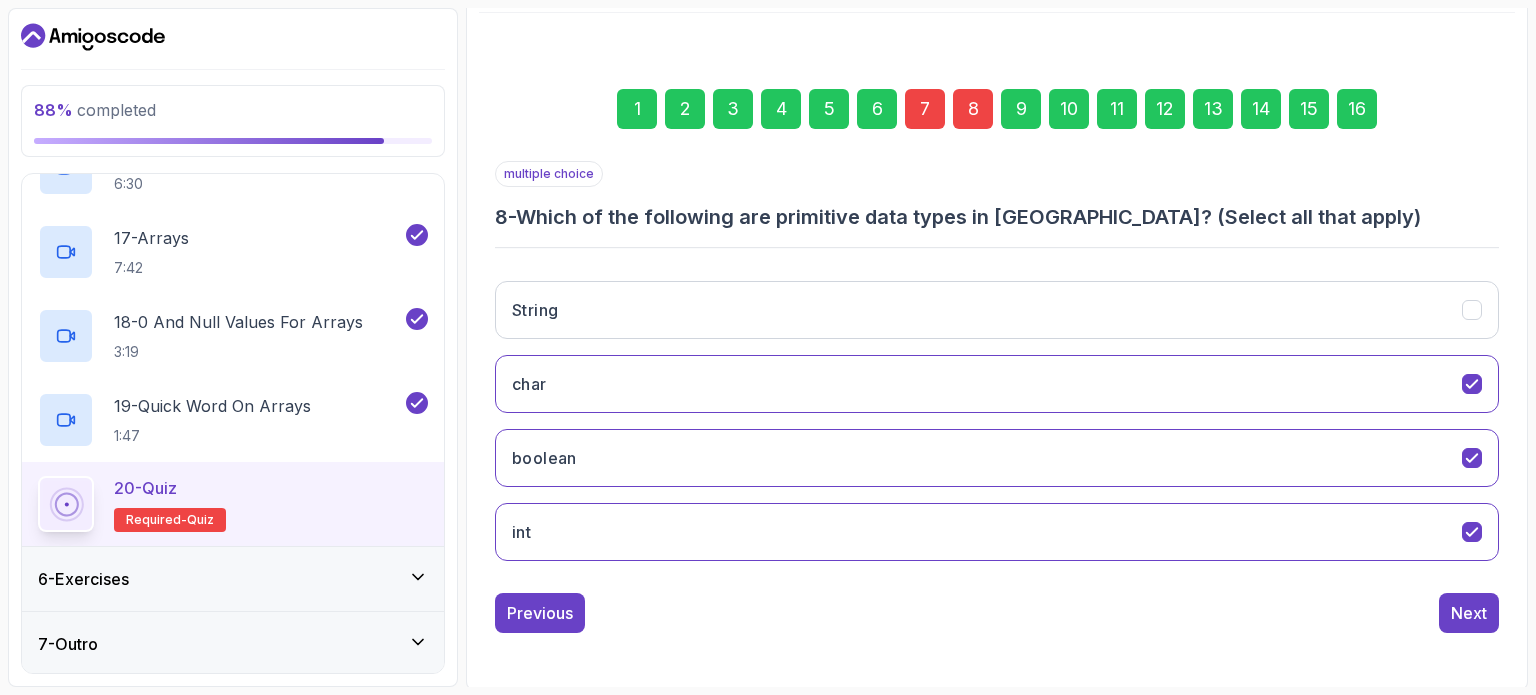 click on "16" at bounding box center [1357, 109] 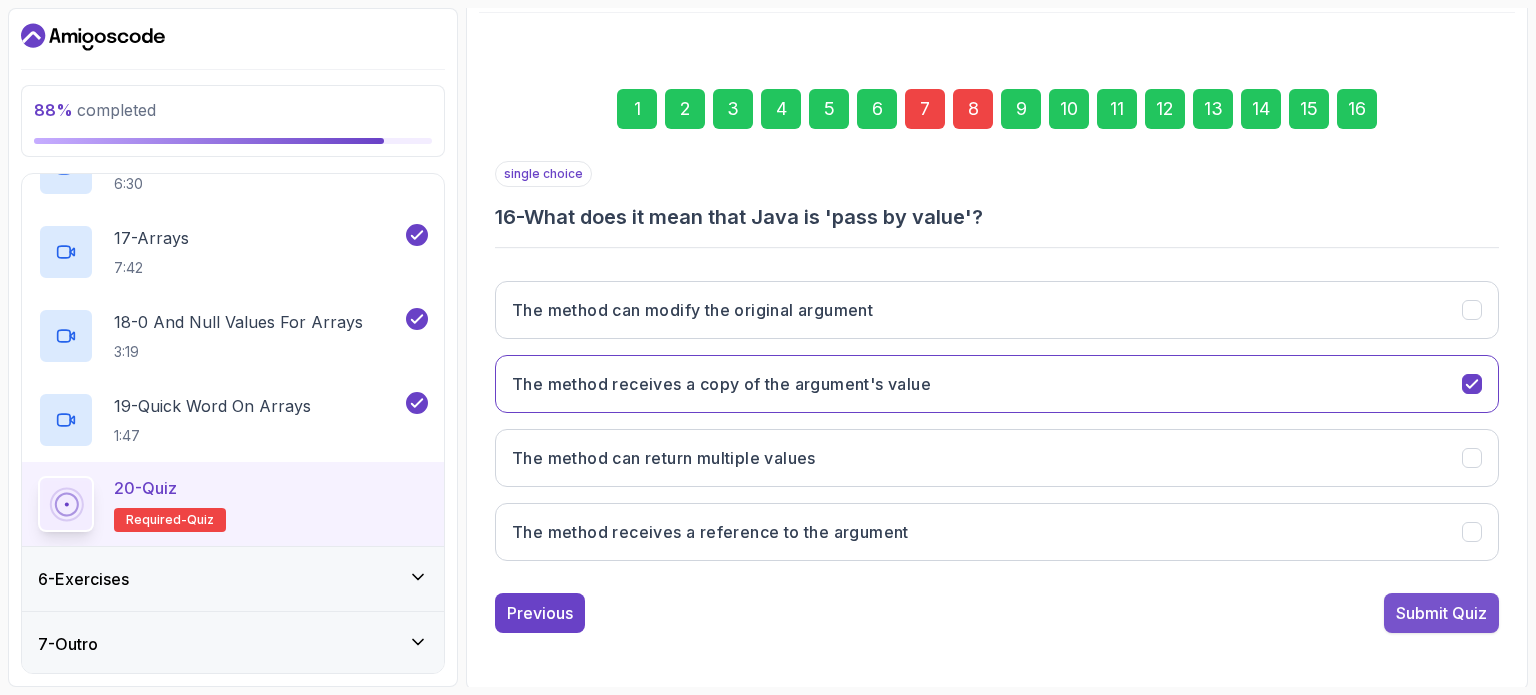click on "Submit Quiz" at bounding box center (1441, 613) 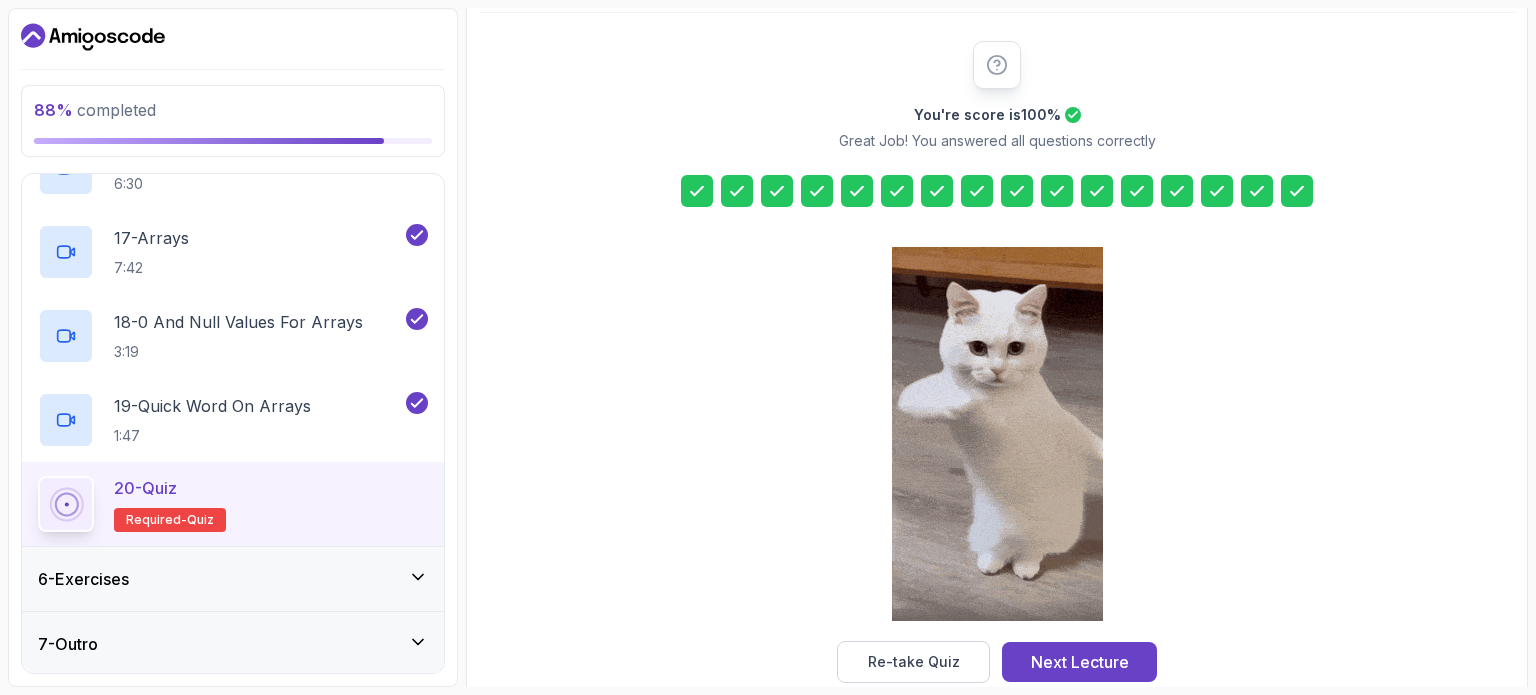 scroll, scrollTop: 262, scrollLeft: 0, axis: vertical 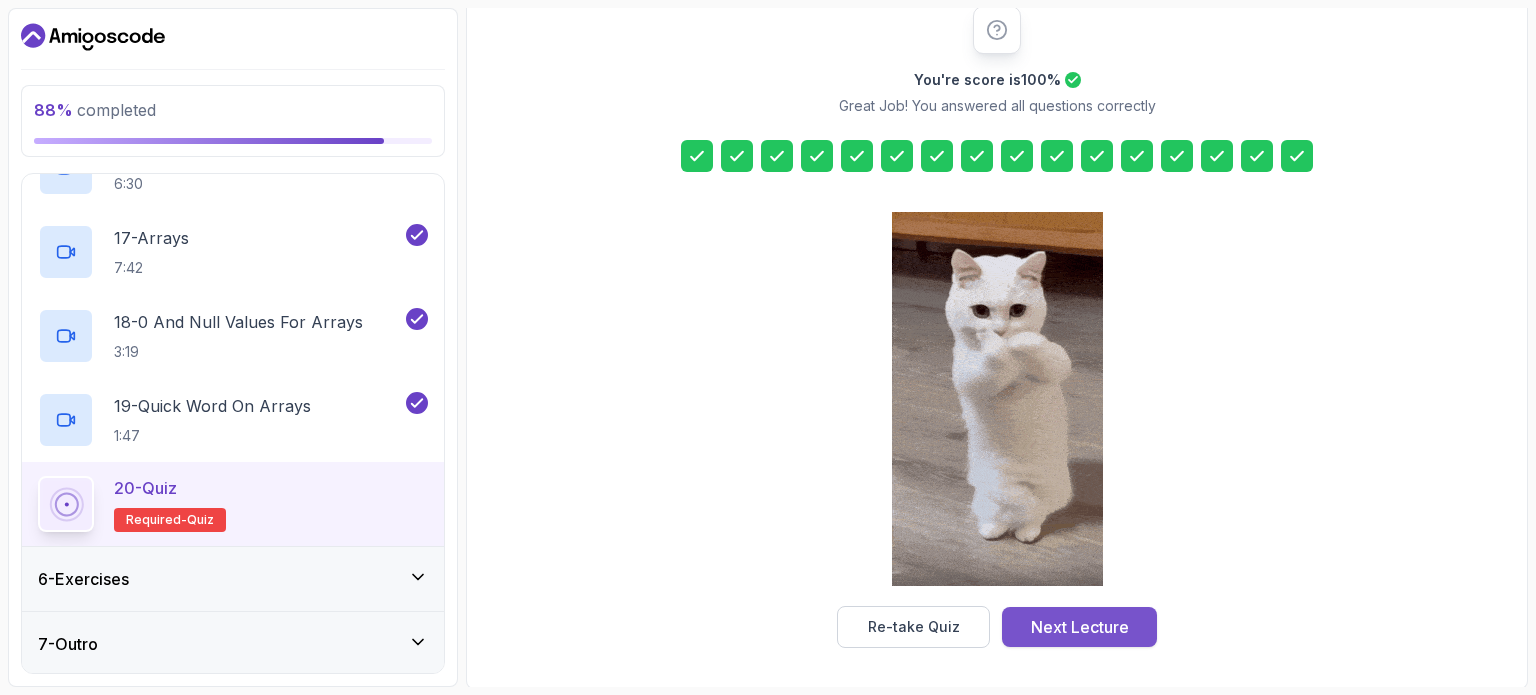 click on "Next Lecture" at bounding box center (1080, 627) 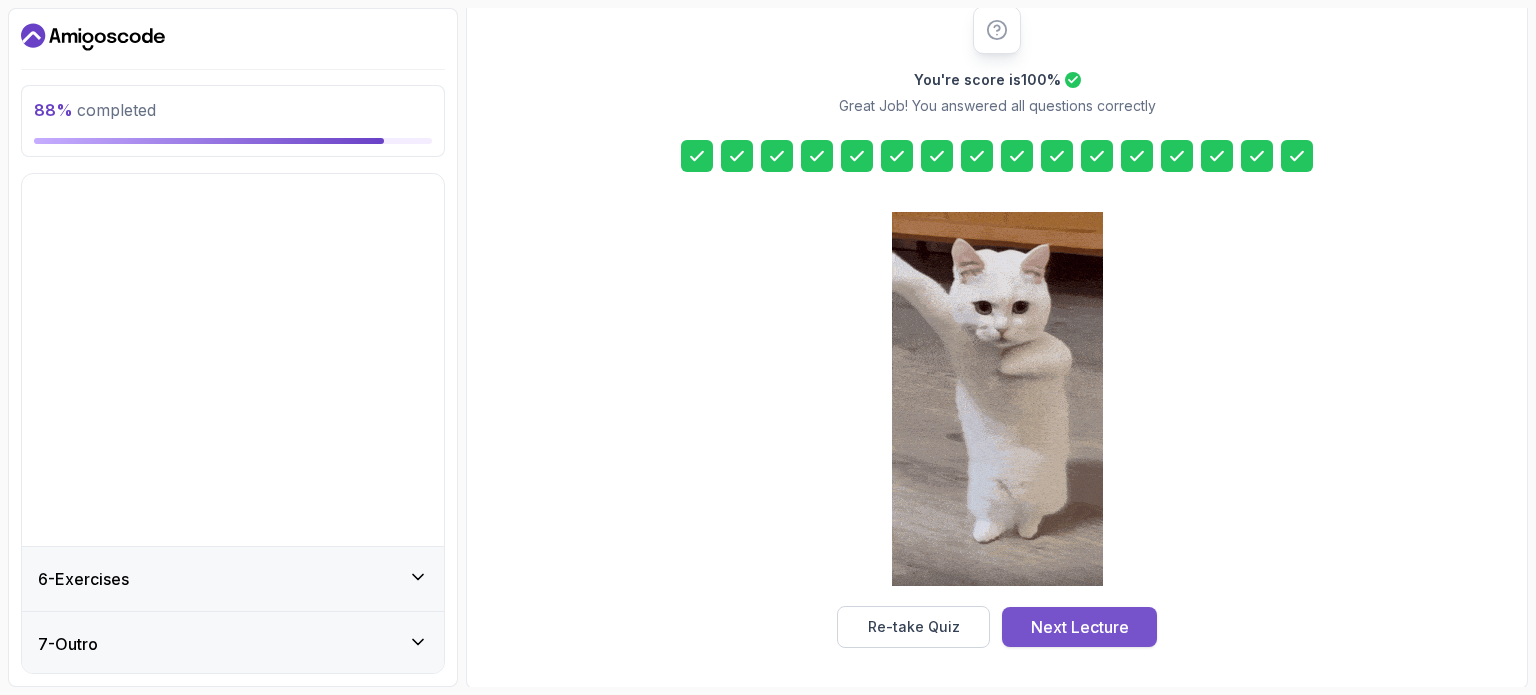 scroll, scrollTop: 0, scrollLeft: 0, axis: both 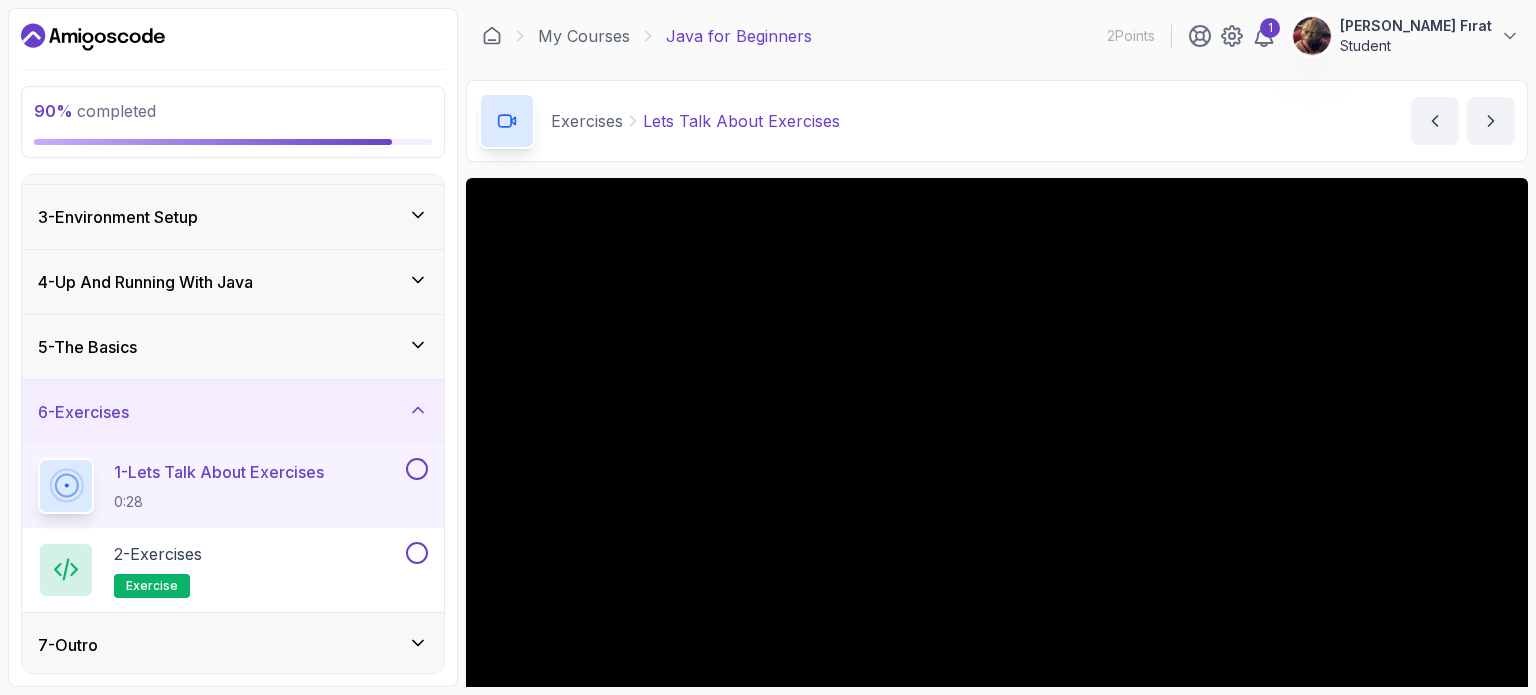 click on "1  -  Lets Talk About Exercises 0:28" at bounding box center [233, 486] 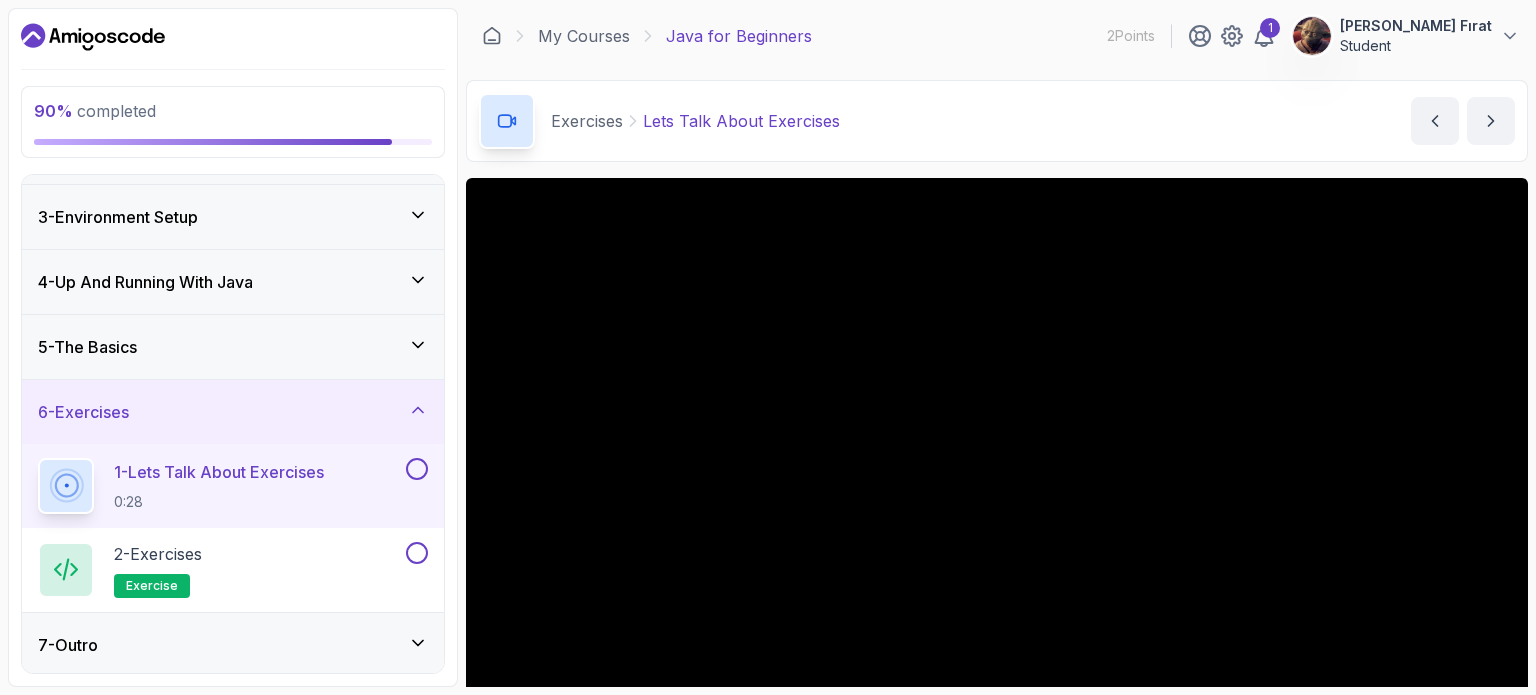 click at bounding box center (417, 469) 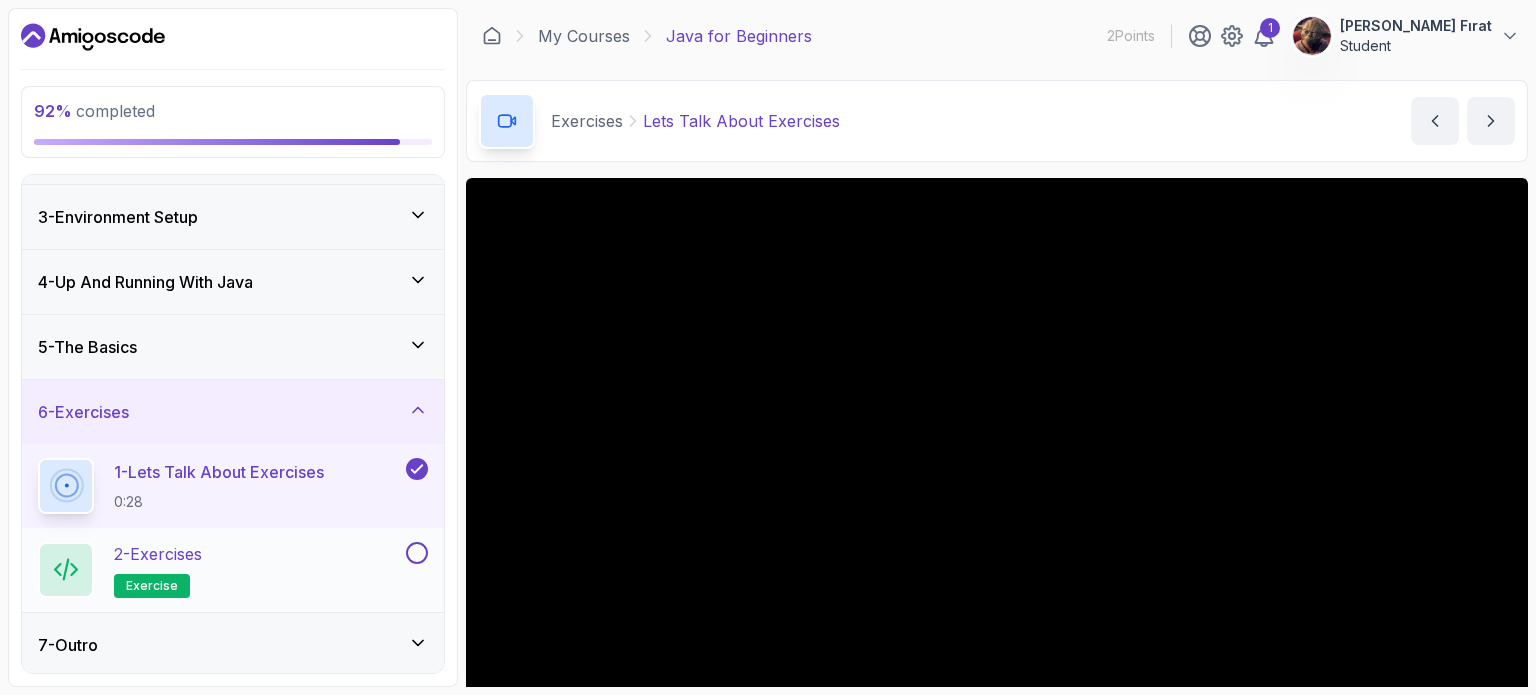 click on "2  -  Exercises exercise" at bounding box center [220, 570] 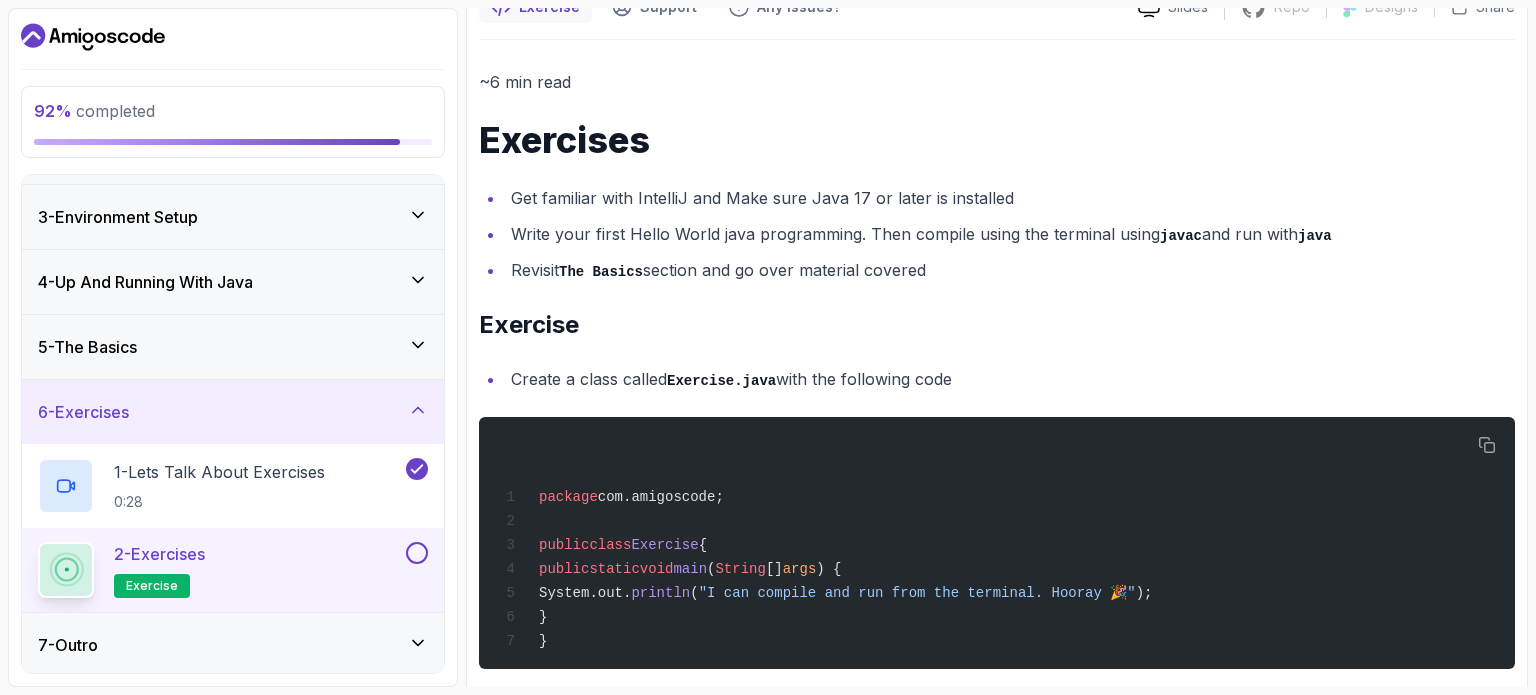 scroll, scrollTop: 200, scrollLeft: 0, axis: vertical 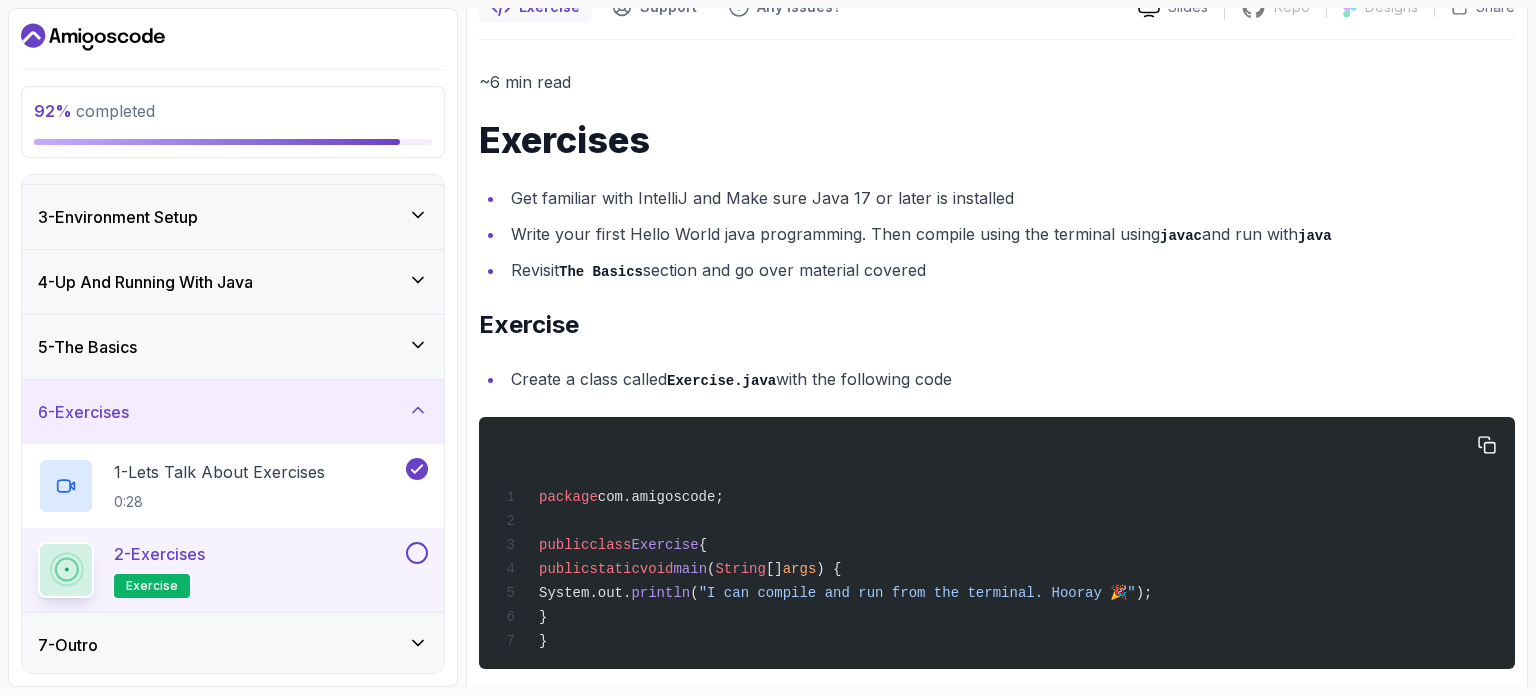 click on "package  com.amigoscode;
public  class  Exercise  {
public  static  void  main ( String []  args ) {
System.out. println ( "I can compile and run from the terminal. Hooray 🎉" );
}
}" at bounding box center [997, 543] 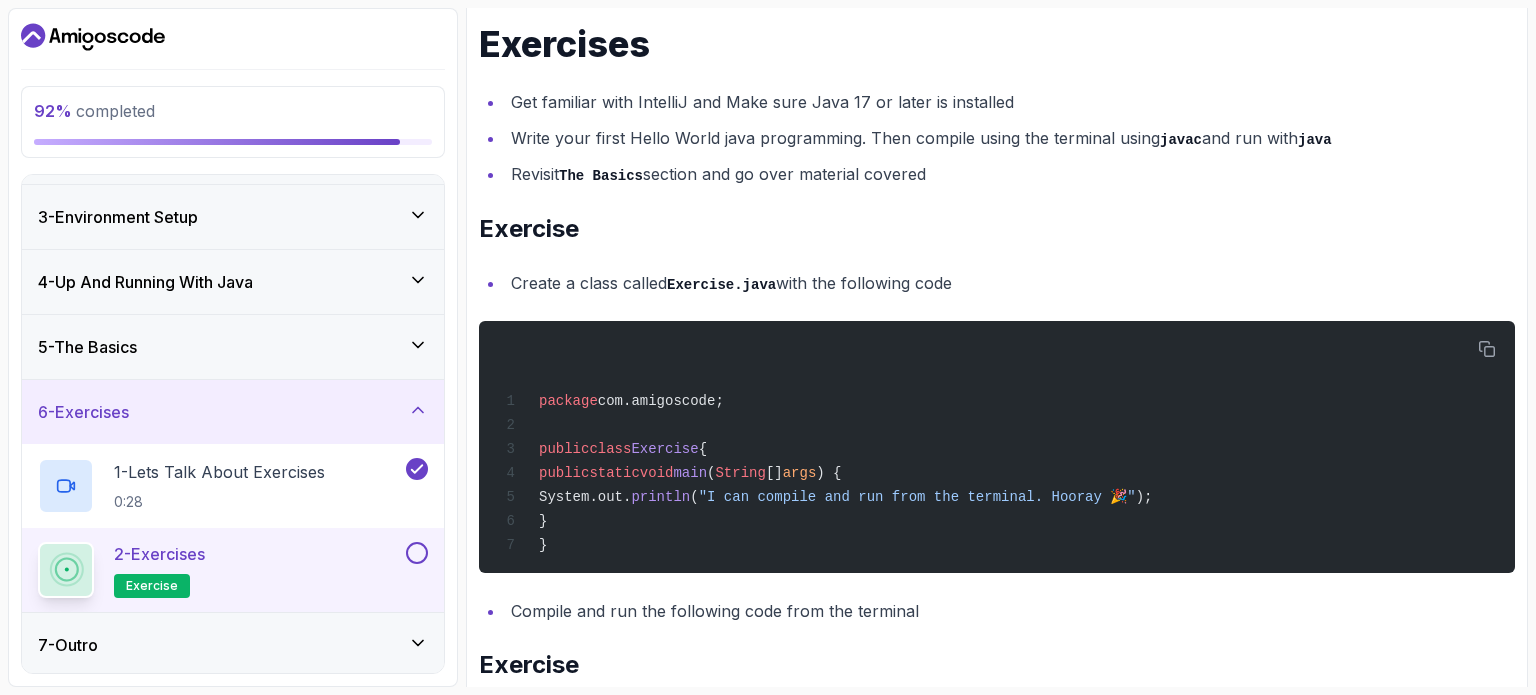 scroll, scrollTop: 296, scrollLeft: 0, axis: vertical 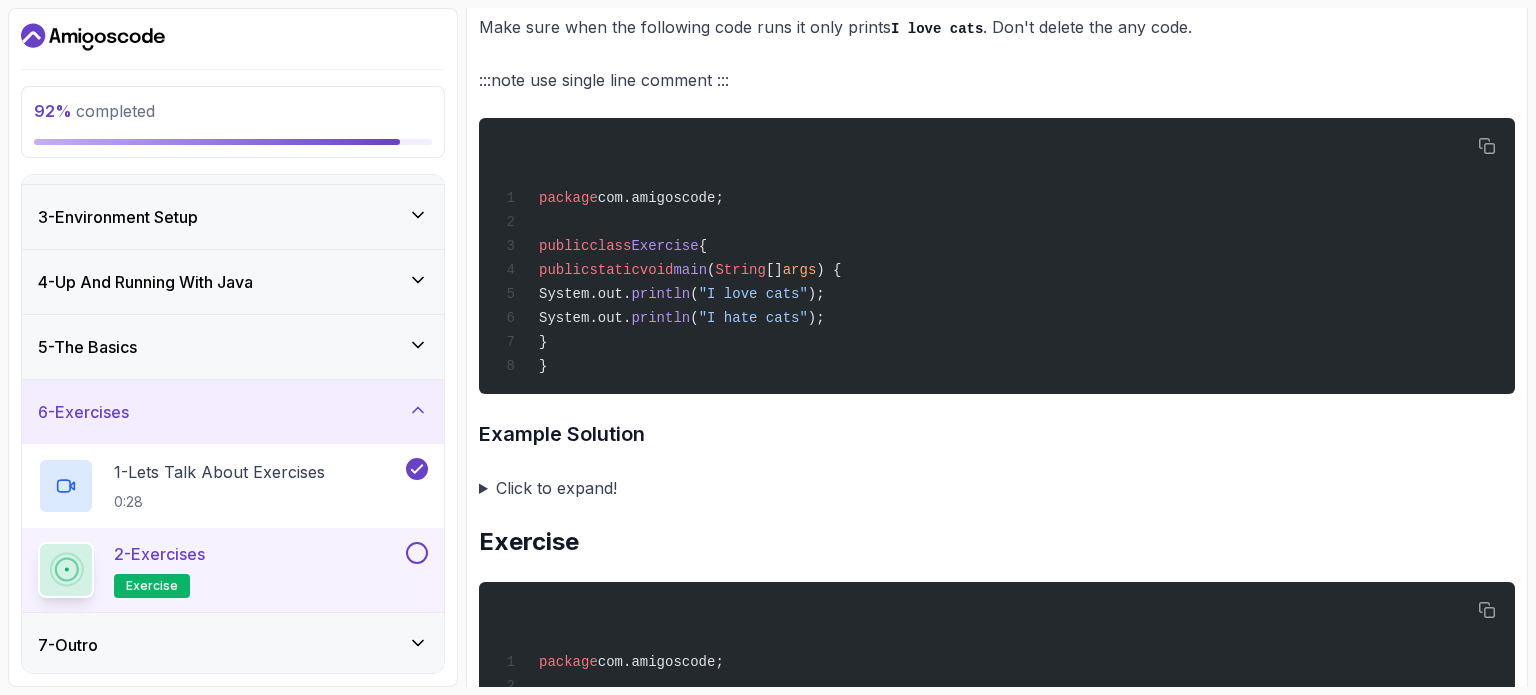 click on "Click to expand!" at bounding box center [997, 488] 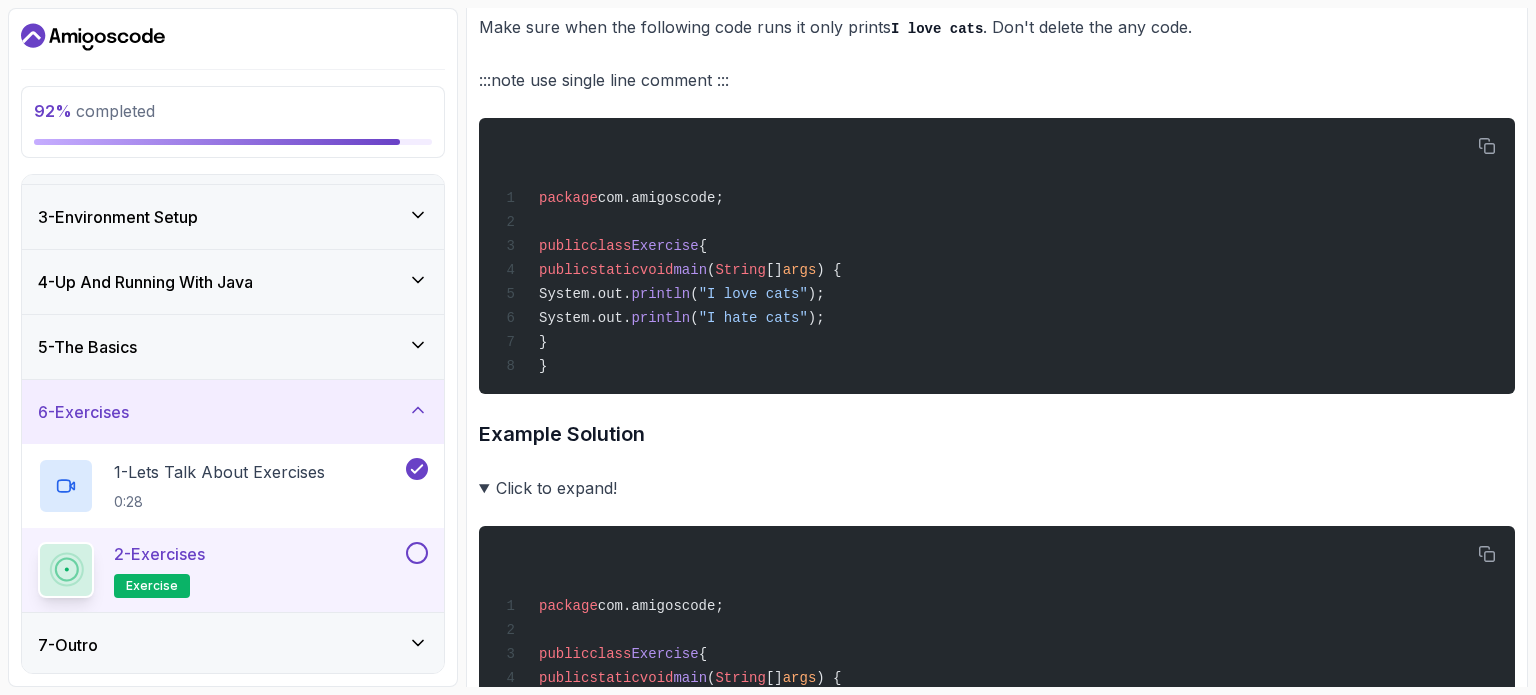 click on "~6 min read Exercises
Get familiar with IntelliJ and Make sure Java 17 or later is installed
Write your first Hello World java programming. Then compile using the terminal using  javac  and run with  java
Revisit  The Basics  section and go over material covered
Exercise
Create a class called  Exercise.java  with the following code
package  com.amigoscode;
public  class  Exercise  {
public  static  void  main ( String []  args ) {
System.out. println ( "I can compile and run from the terminal. Hooray 🎉" );
}
}
Compile and run the following code from the terminal
Exercise
Make sure when the following code runs it only prints  I love cats . Don't delete the any code.
:::note
use single line comment
:::
package  com.amigoscode;
public  class  Exercise  {
public  static  void  main ( String []  args ) {
System.out. println ( "I love cats" );
System.out. println ( "I hate cats" );
}
}
Example Solution
package" at bounding box center [997, 1707] 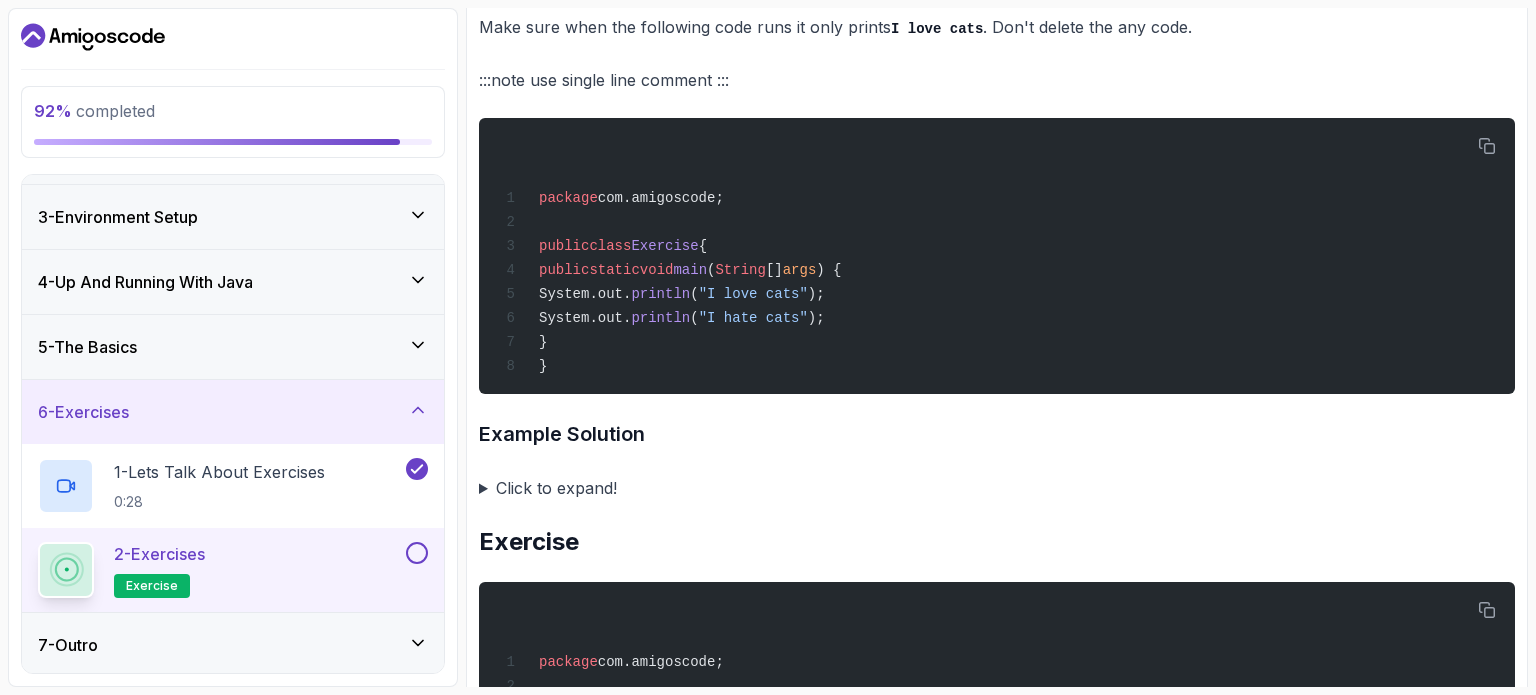 click on "Click to expand!" at bounding box center [997, 488] 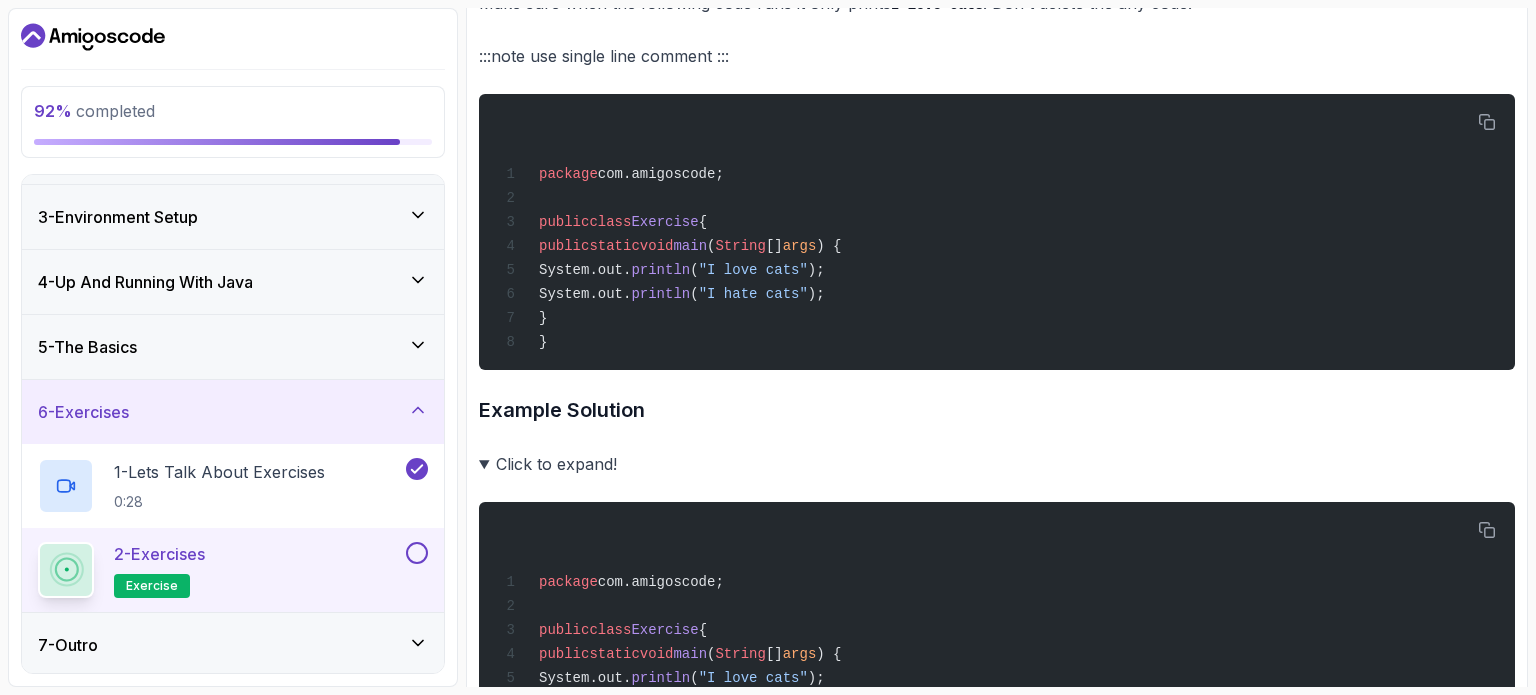 scroll, scrollTop: 988, scrollLeft: 0, axis: vertical 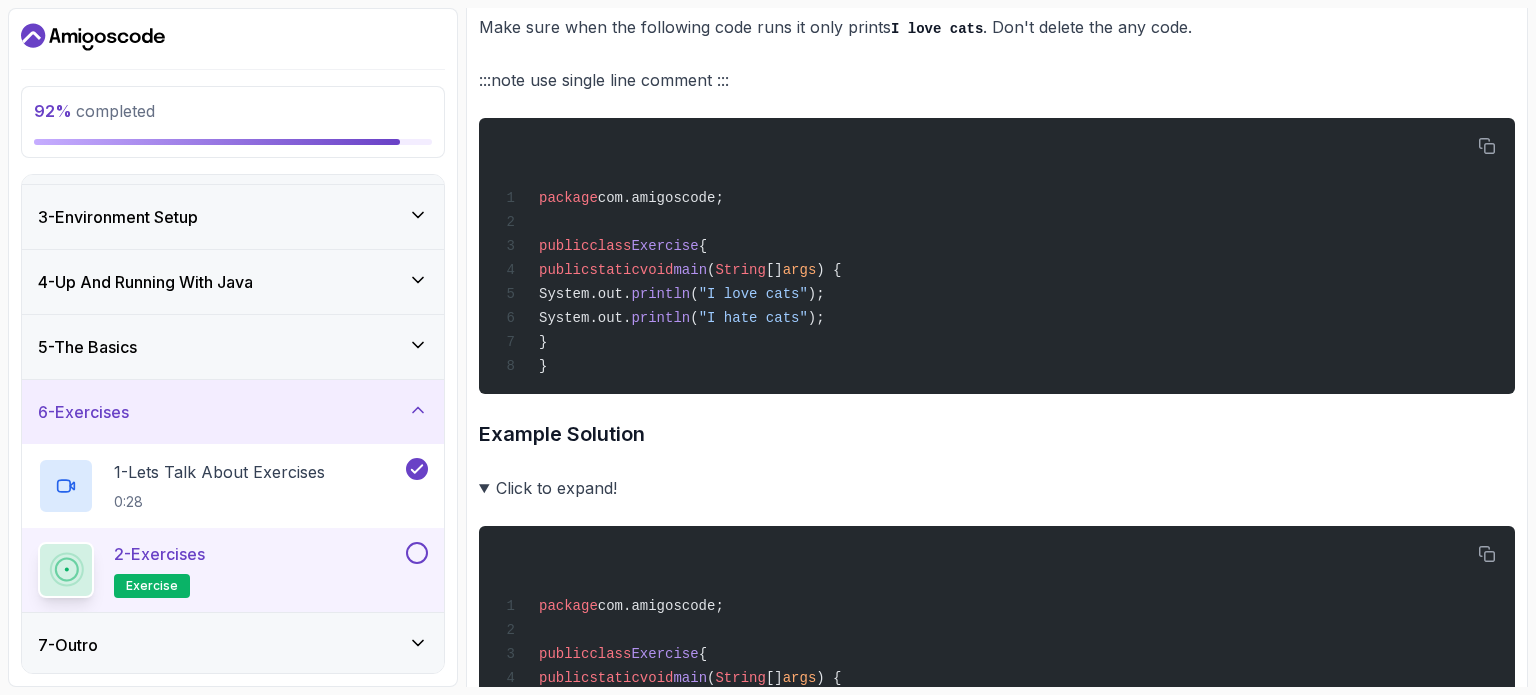 click on "Click to expand!" at bounding box center (997, 488) 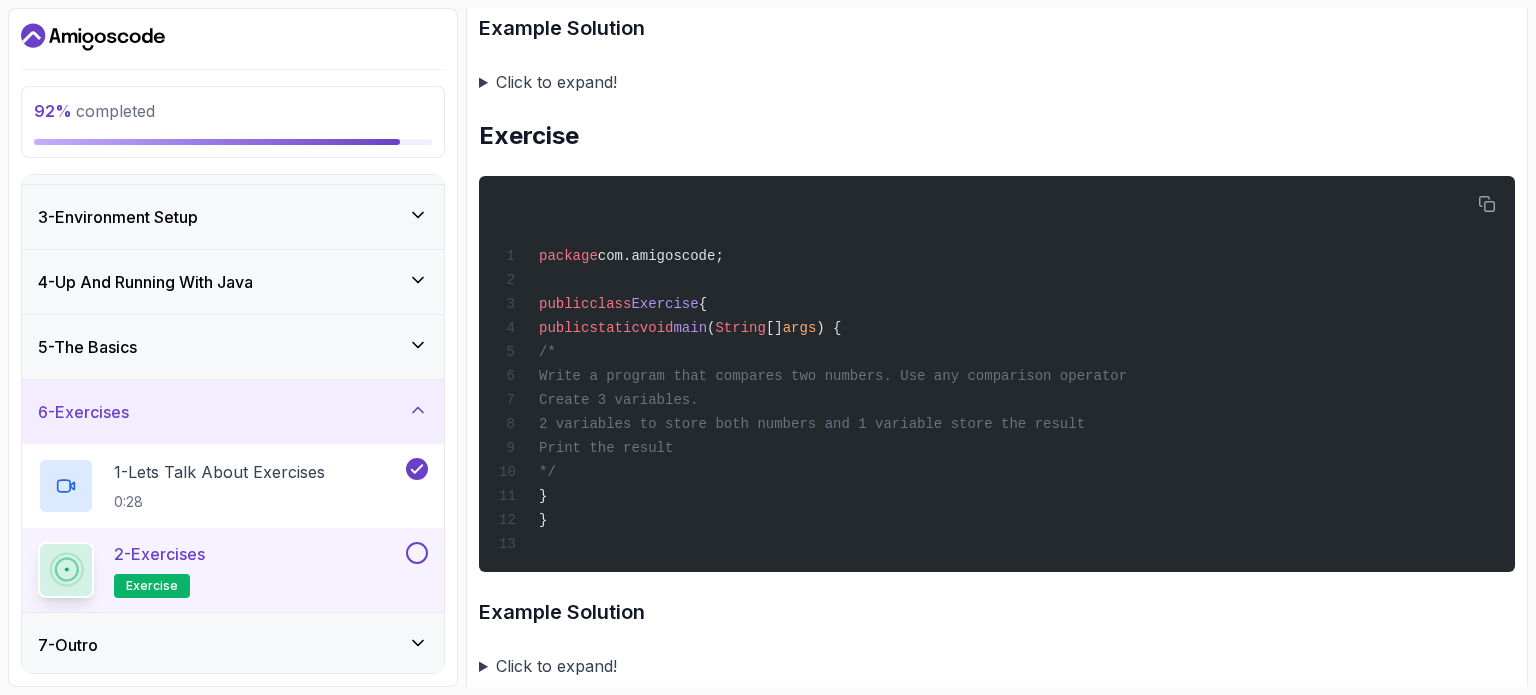 scroll, scrollTop: 1395, scrollLeft: 0, axis: vertical 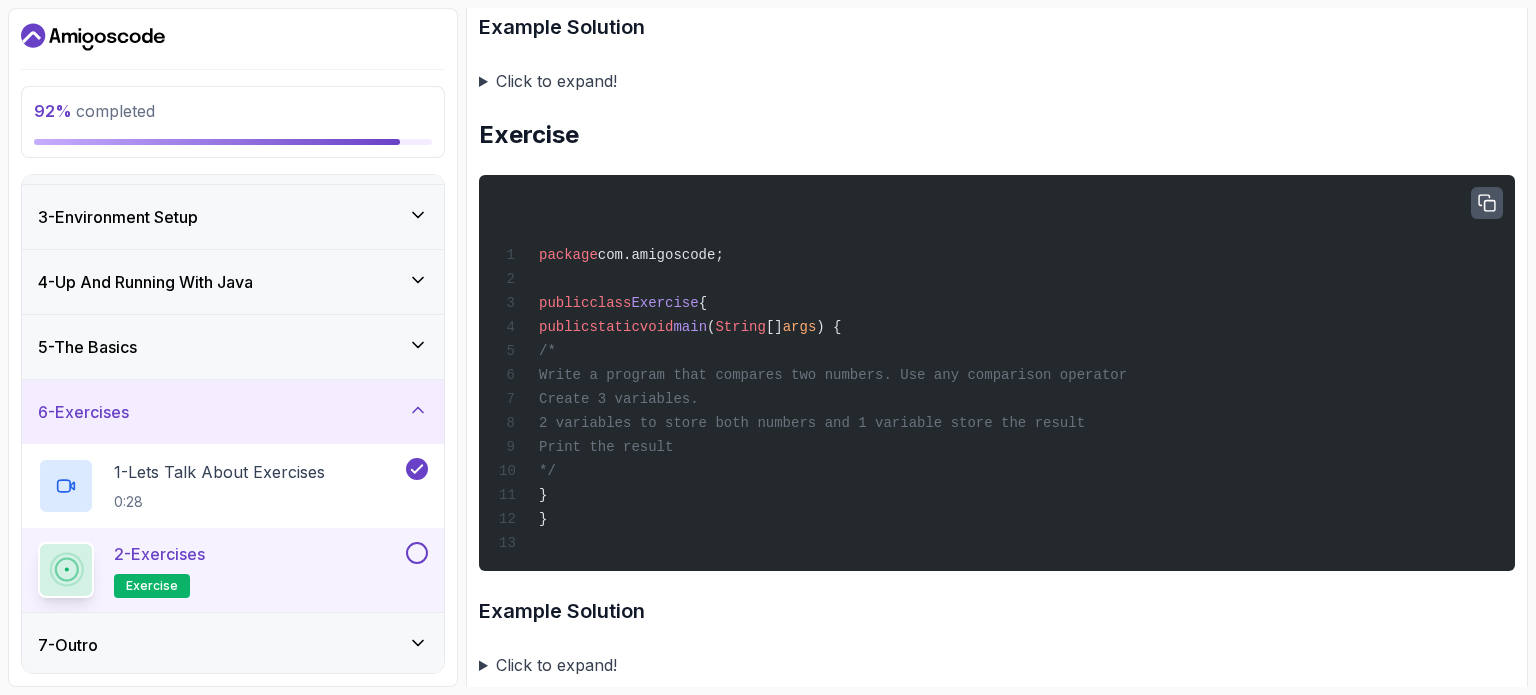 click 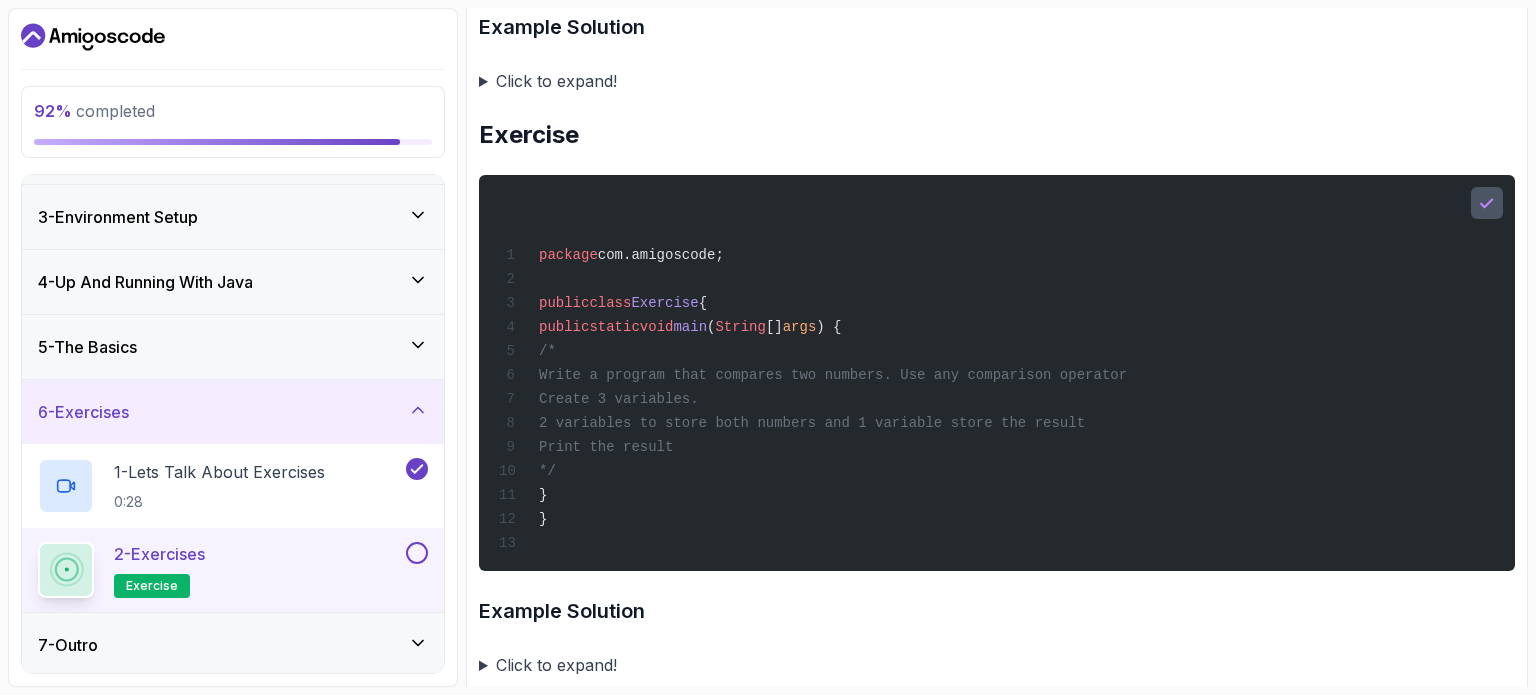 type 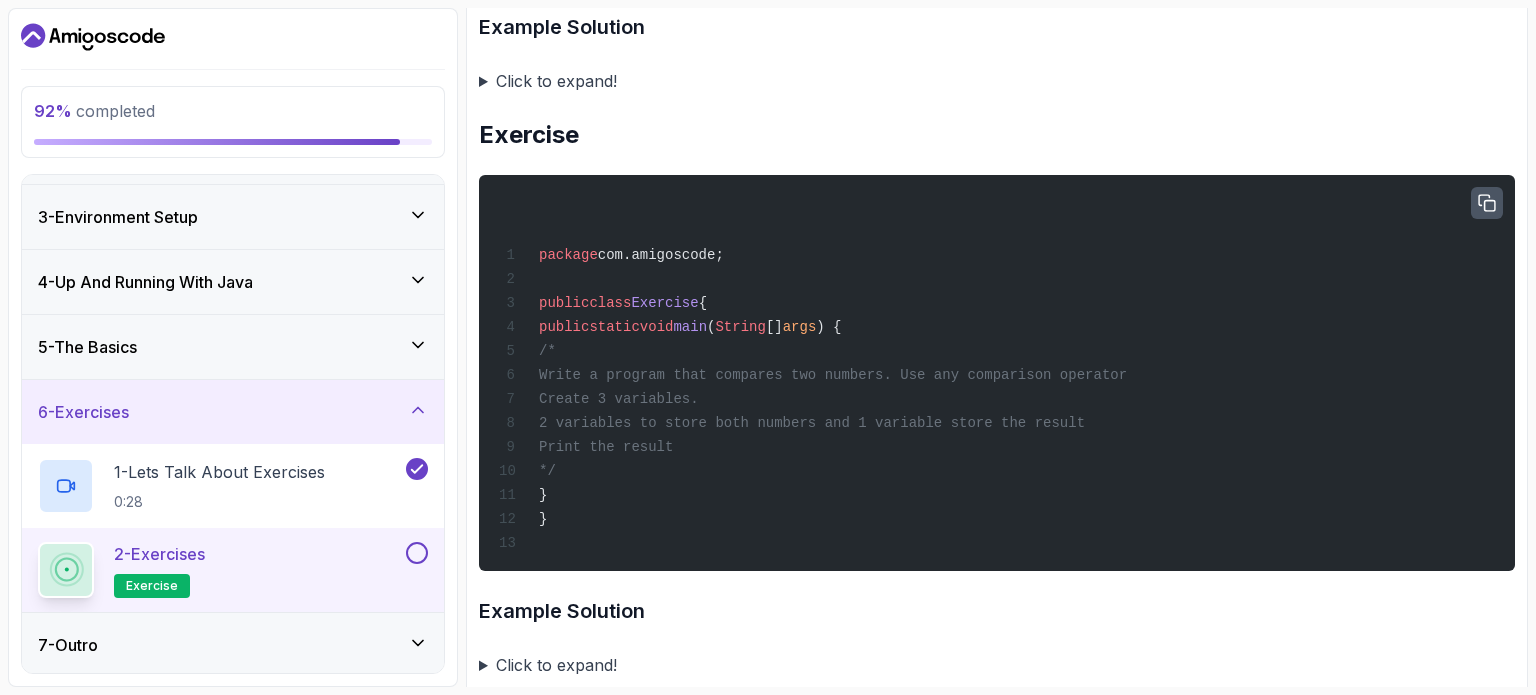 drag, startPoint x: 538, startPoint y: 301, endPoint x: 631, endPoint y: 496, distance: 216.04166 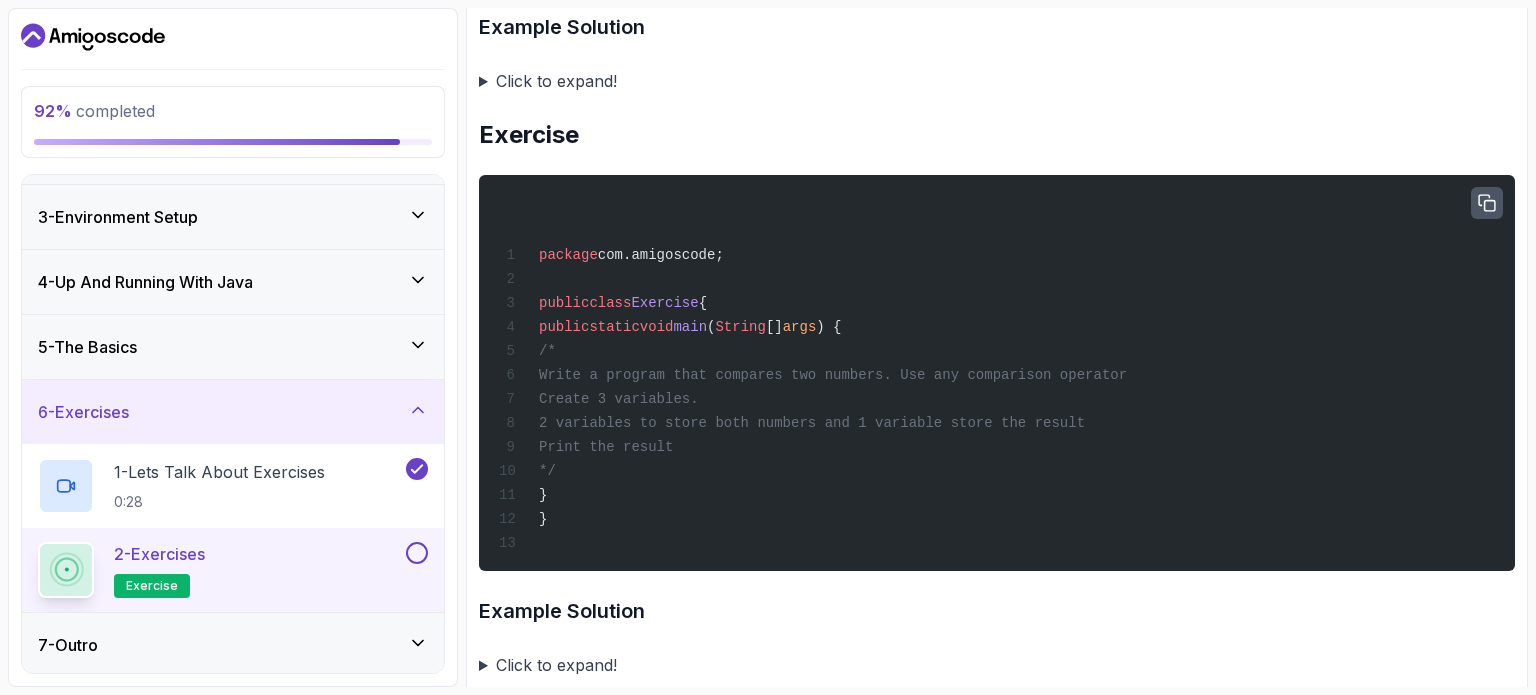 click on "package  com.amigoscode;
public  class  Exercise  {
public  static  void  main ( String []  args ) {
/*
Write a program that compares two numbers. Use any comparison operator
Create 3 variables.
2 variables to store both numbers and 1 variable store the result
Print the result
*/
}
}" at bounding box center [997, 373] 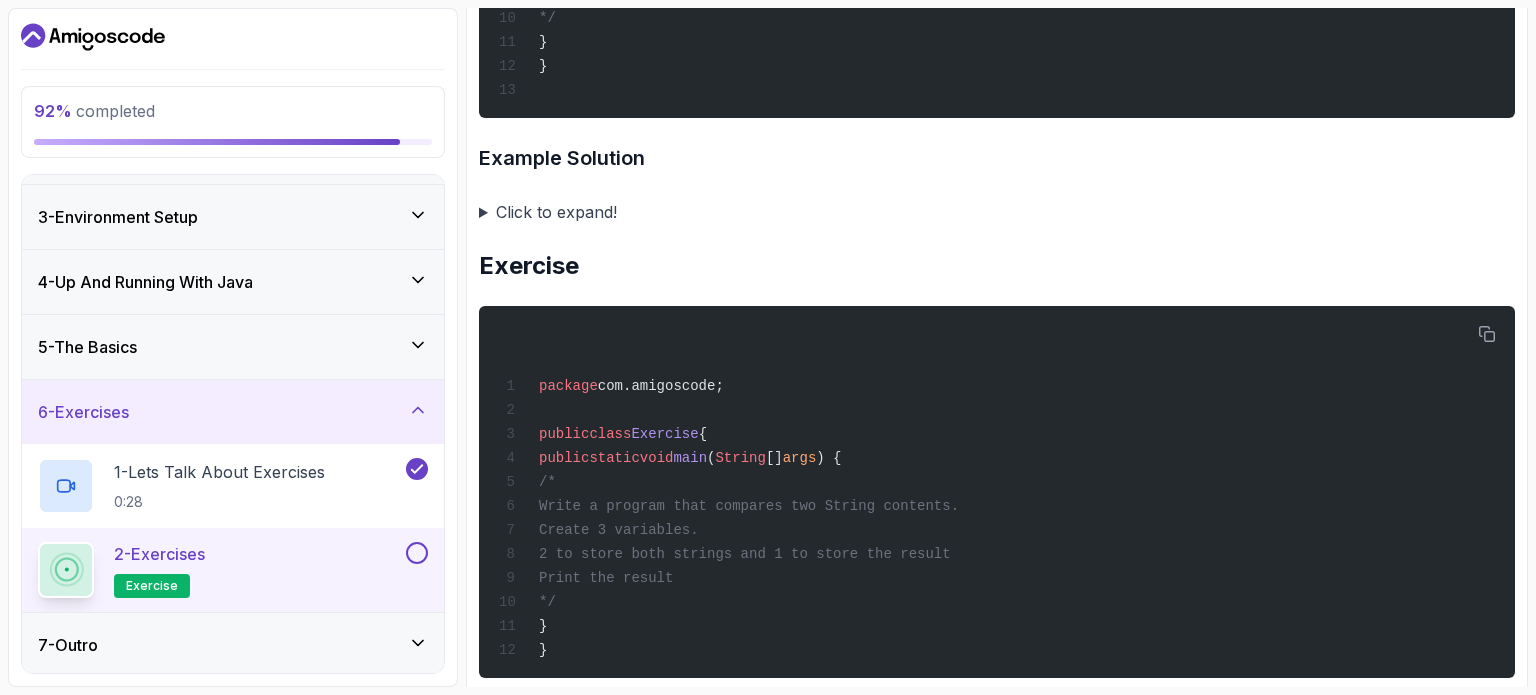 scroll, scrollTop: 1848, scrollLeft: 0, axis: vertical 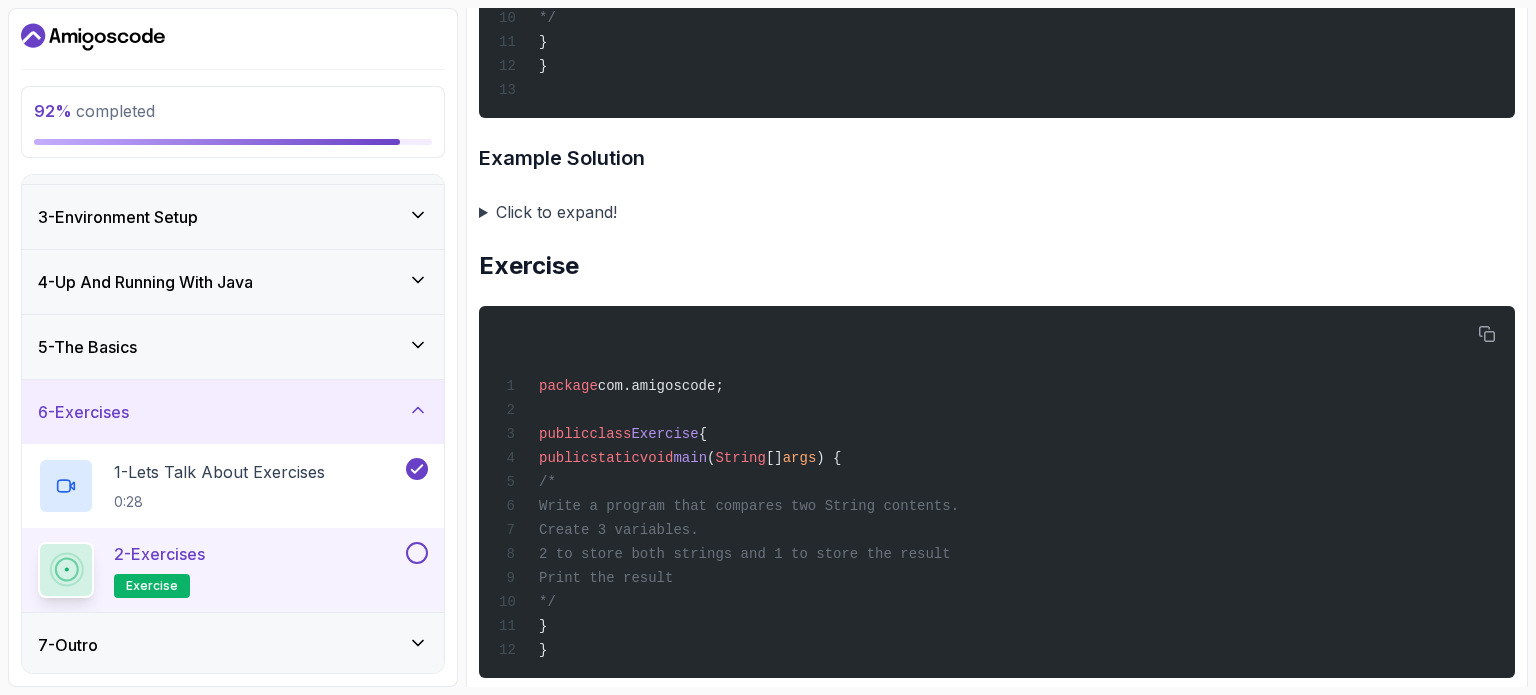 click on "Click to expand!" at bounding box center [997, 212] 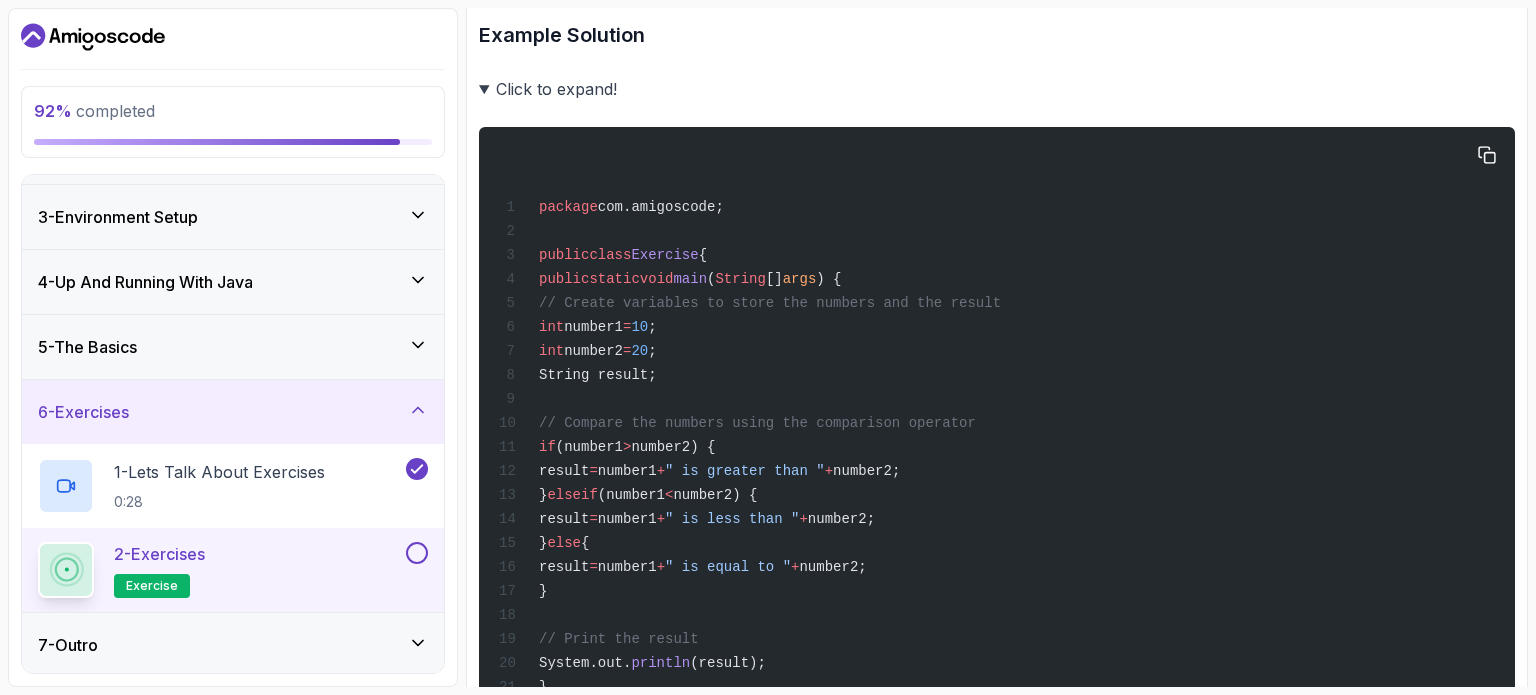 scroll, scrollTop: 1872, scrollLeft: 0, axis: vertical 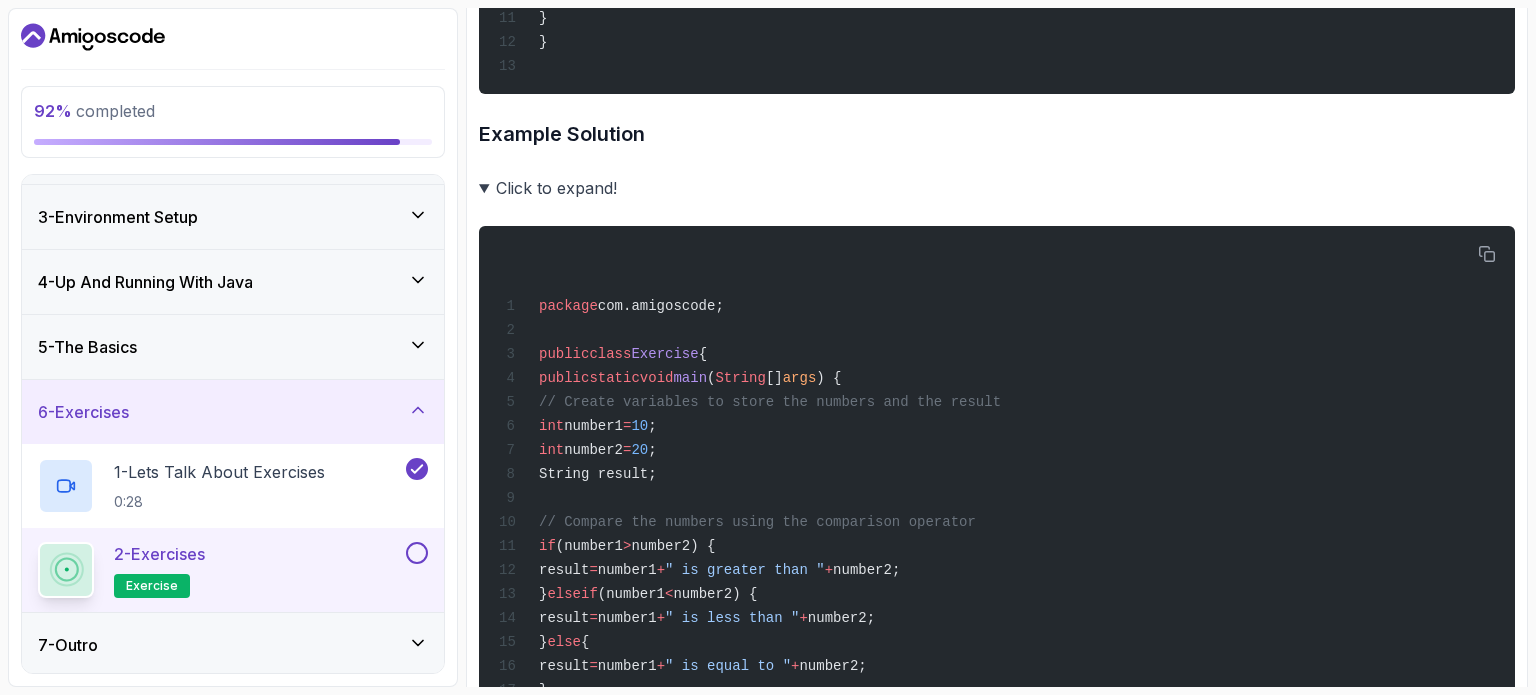 click on "Click to expand!" at bounding box center [997, 188] 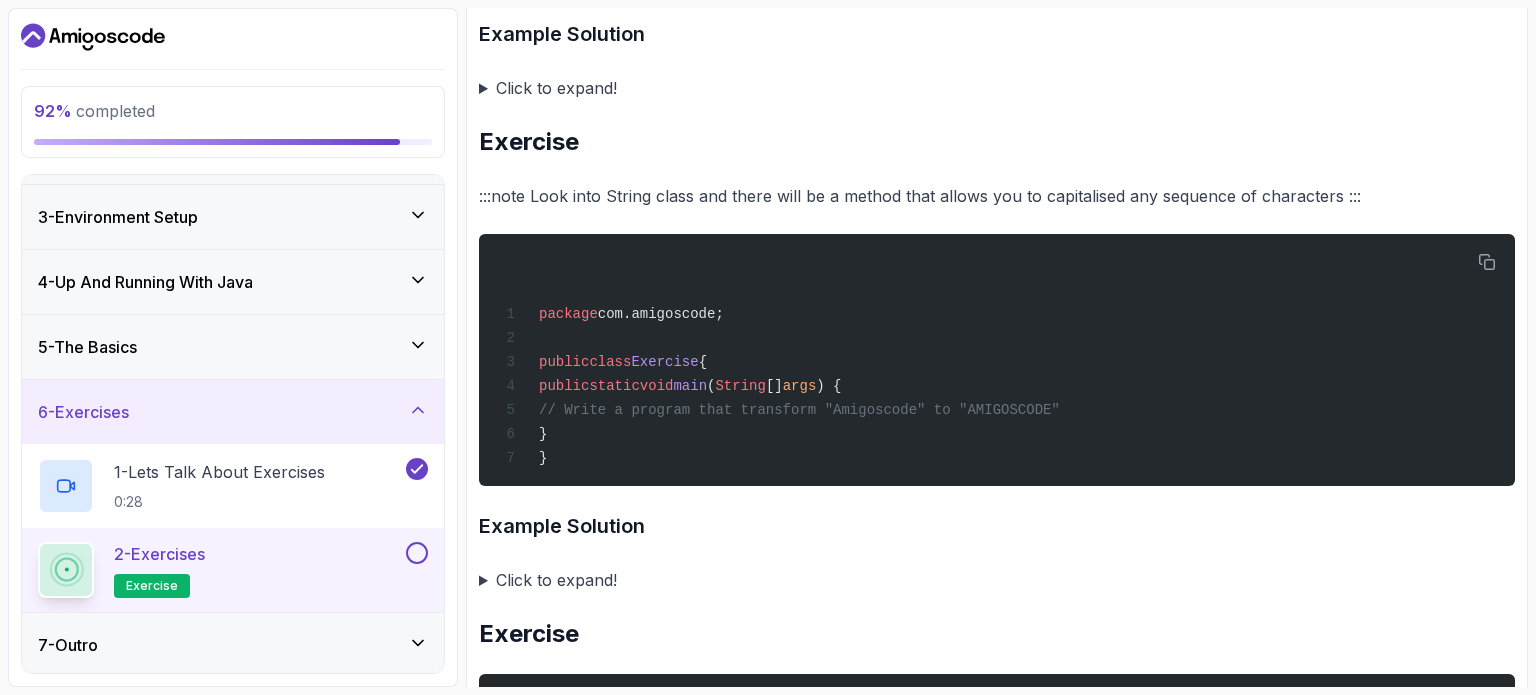 scroll, scrollTop: 2534, scrollLeft: 0, axis: vertical 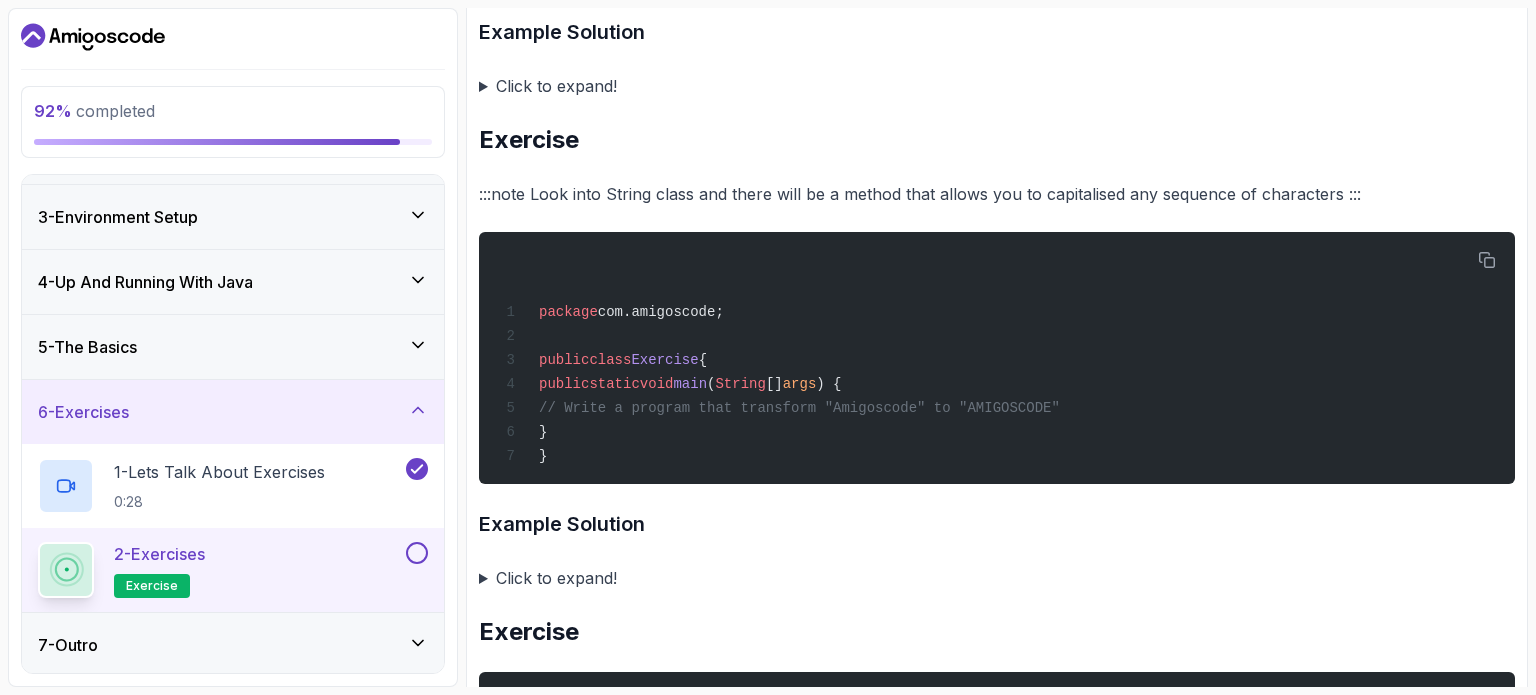 click on "Click to expand!" at bounding box center (997, 578) 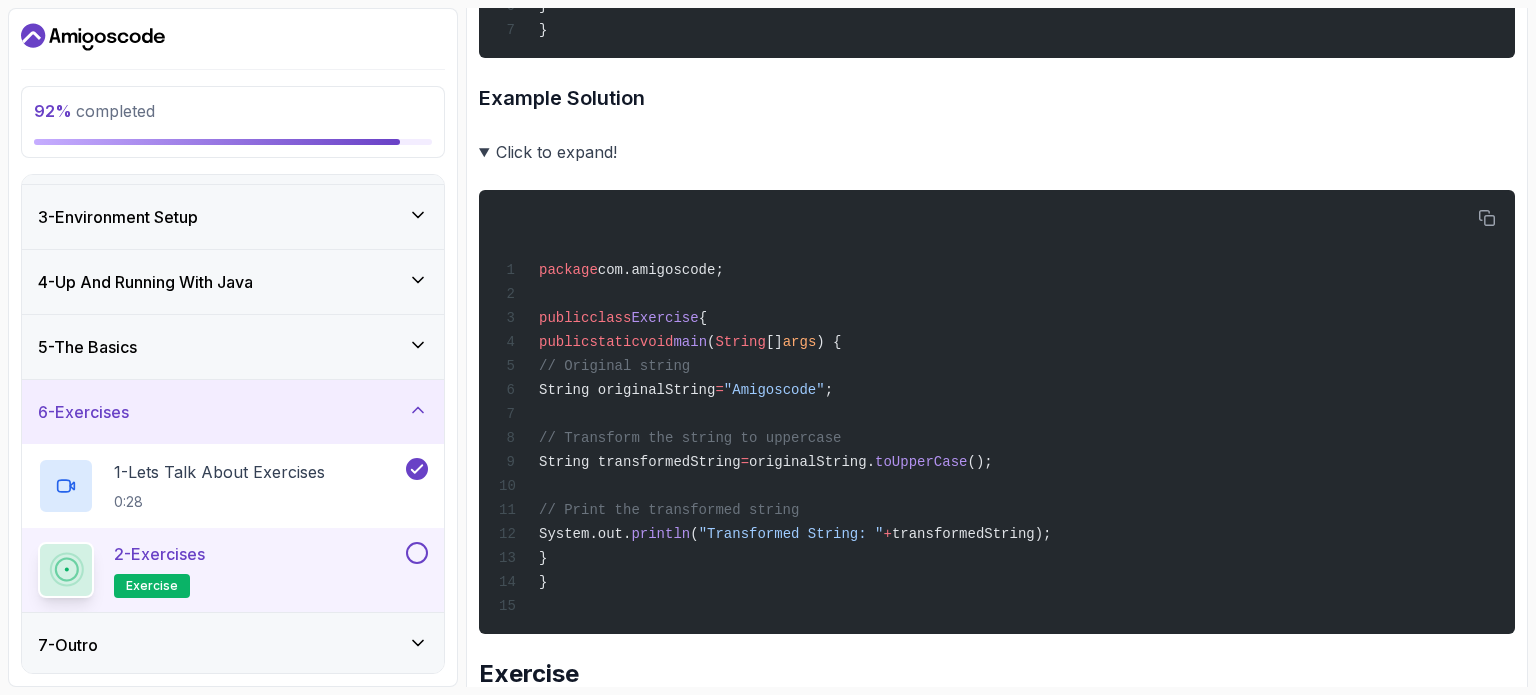 scroll, scrollTop: 2962, scrollLeft: 0, axis: vertical 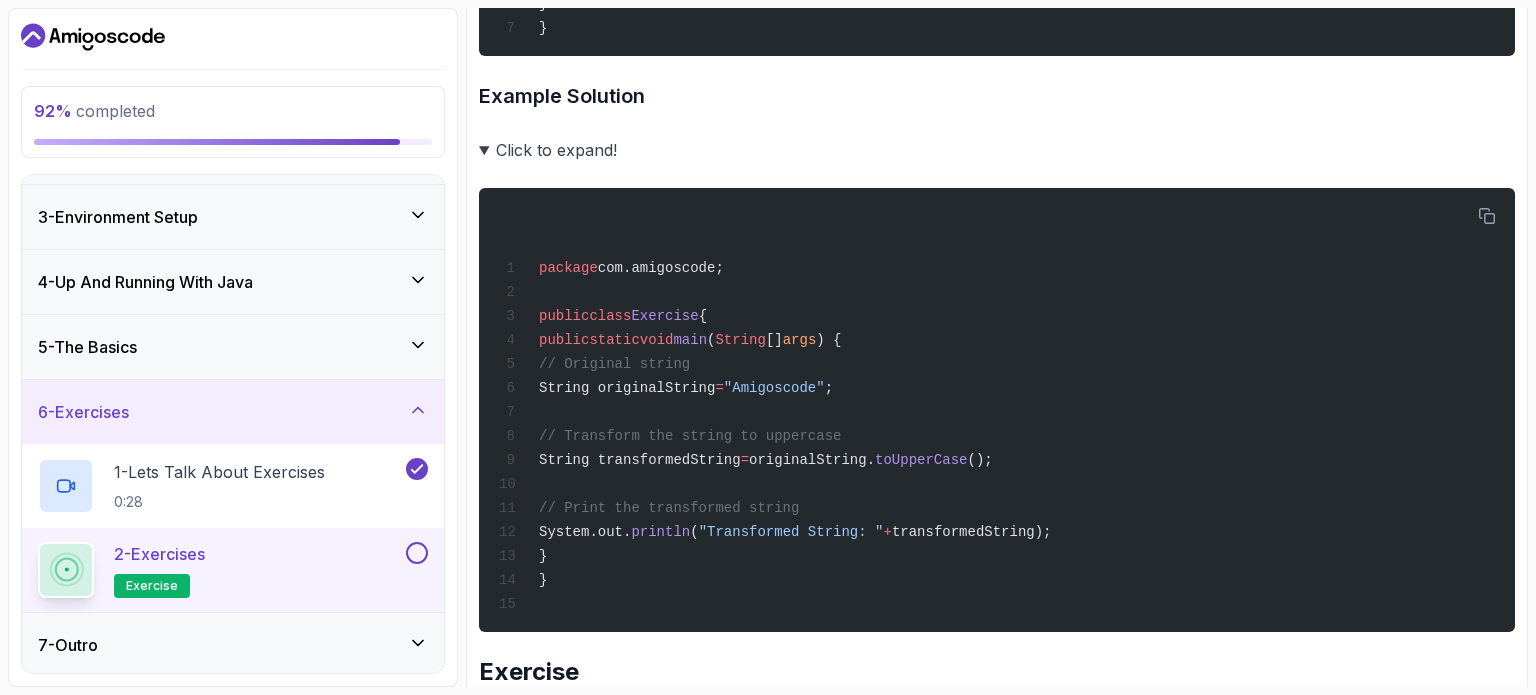 click on "Click to expand!" at bounding box center (997, 150) 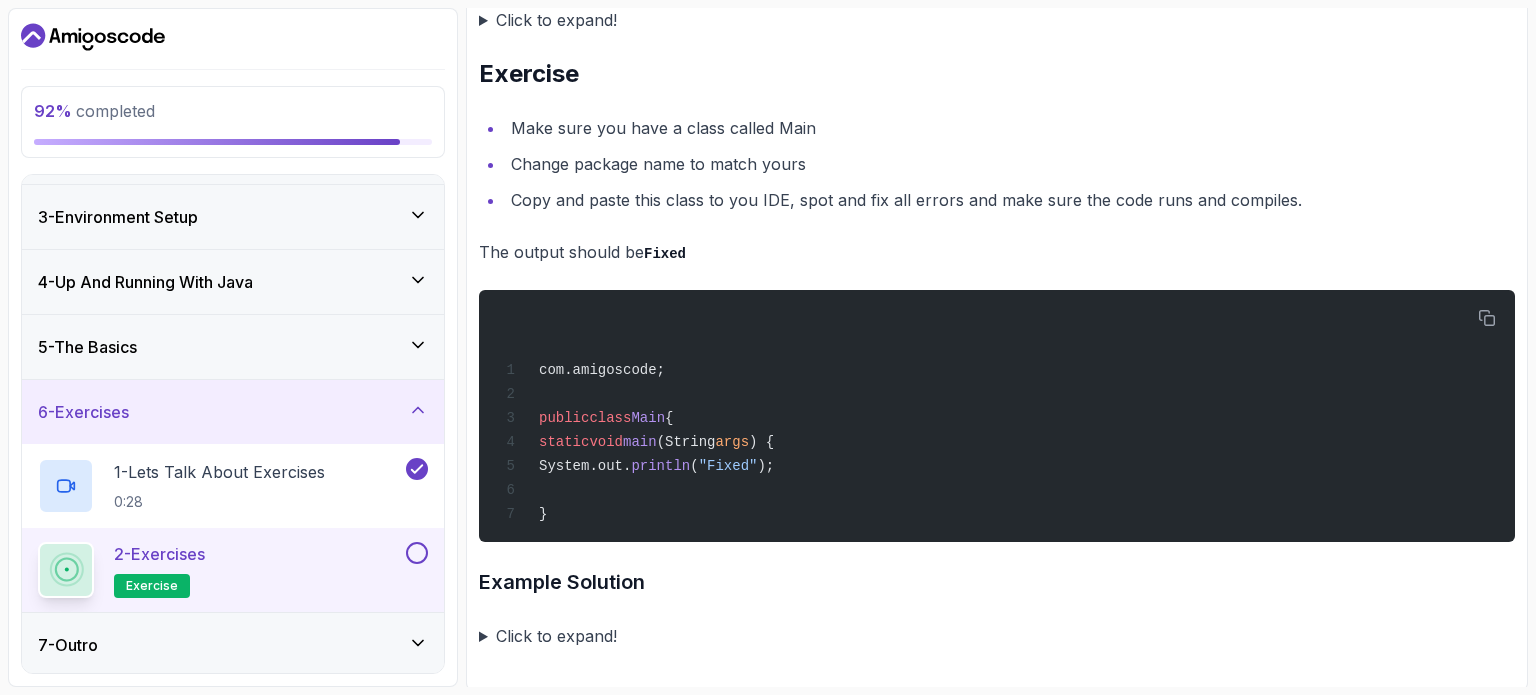 scroll, scrollTop: 4172, scrollLeft: 0, axis: vertical 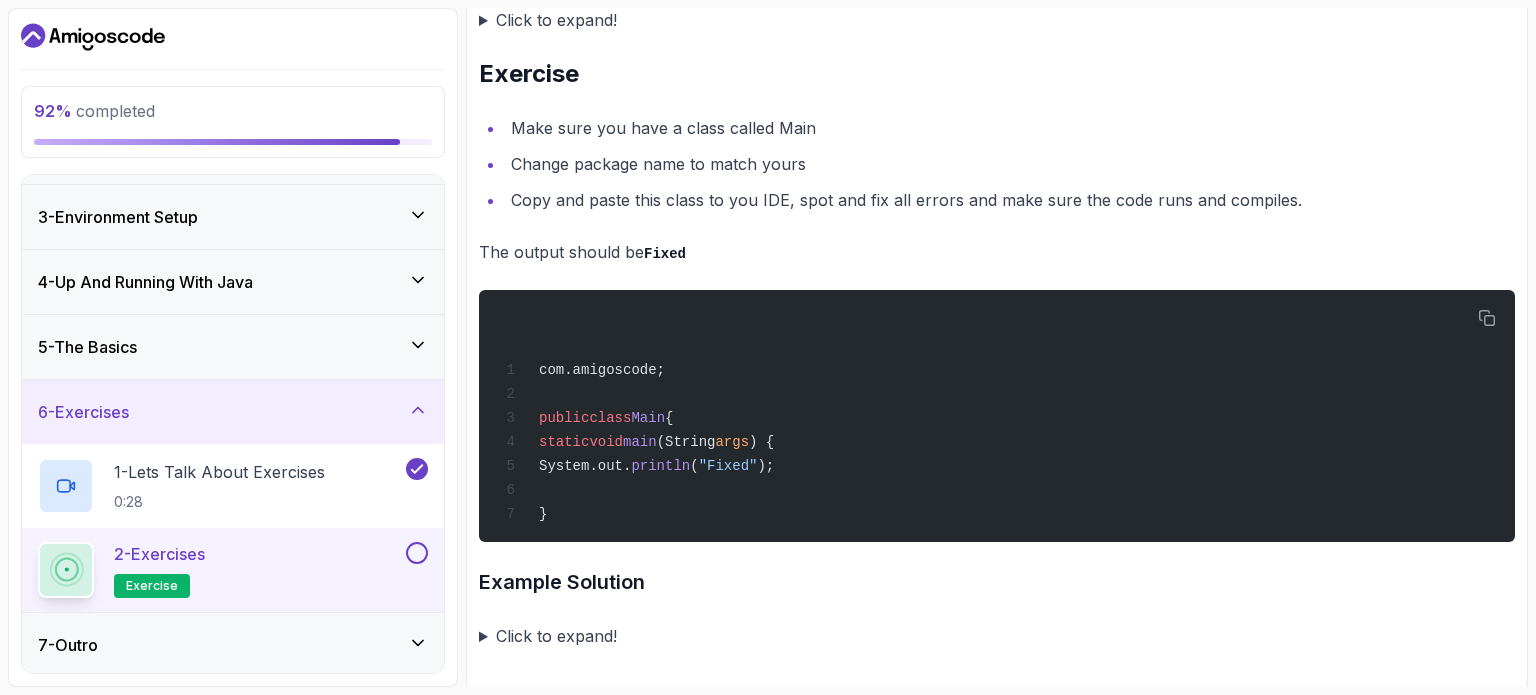 click on "Click to expand!" at bounding box center (997, 636) 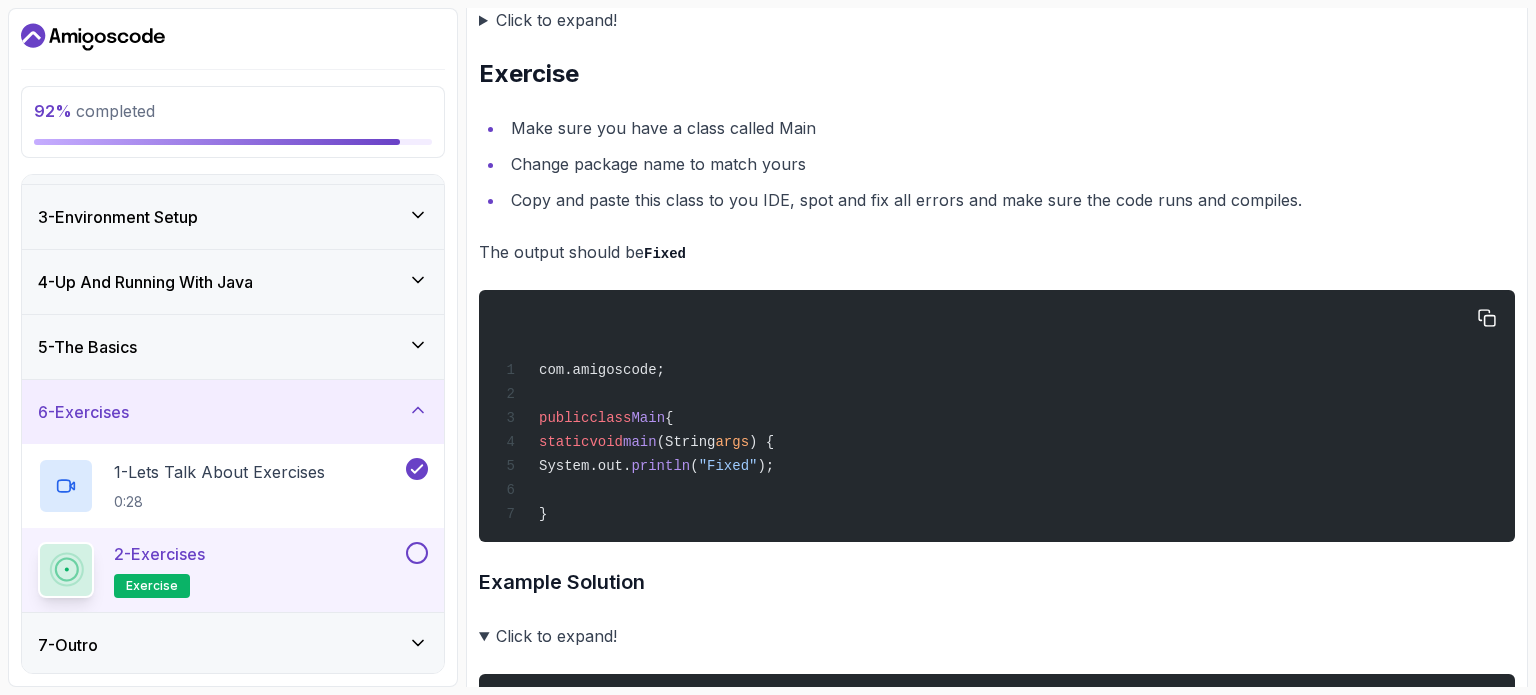 scroll, scrollTop: 4496, scrollLeft: 0, axis: vertical 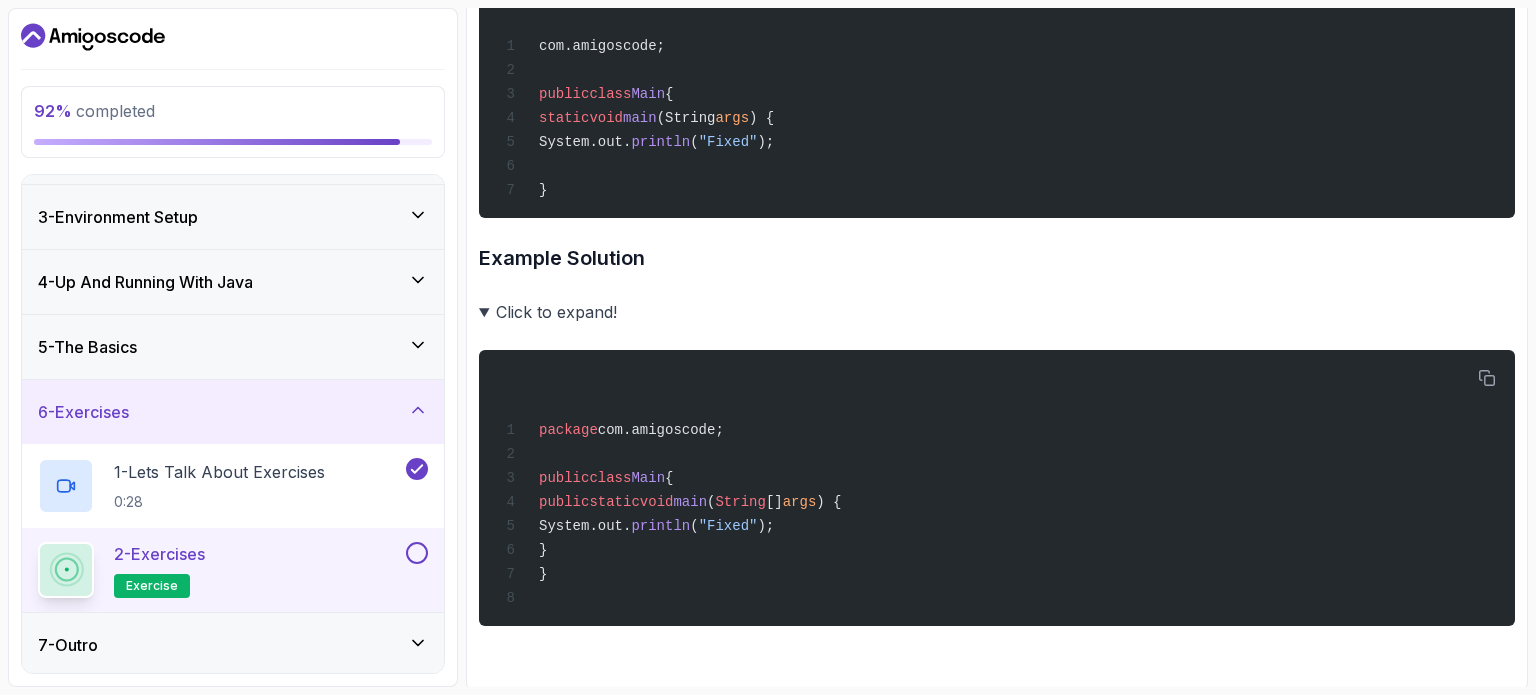 click on "Click to expand!" at bounding box center [997, 312] 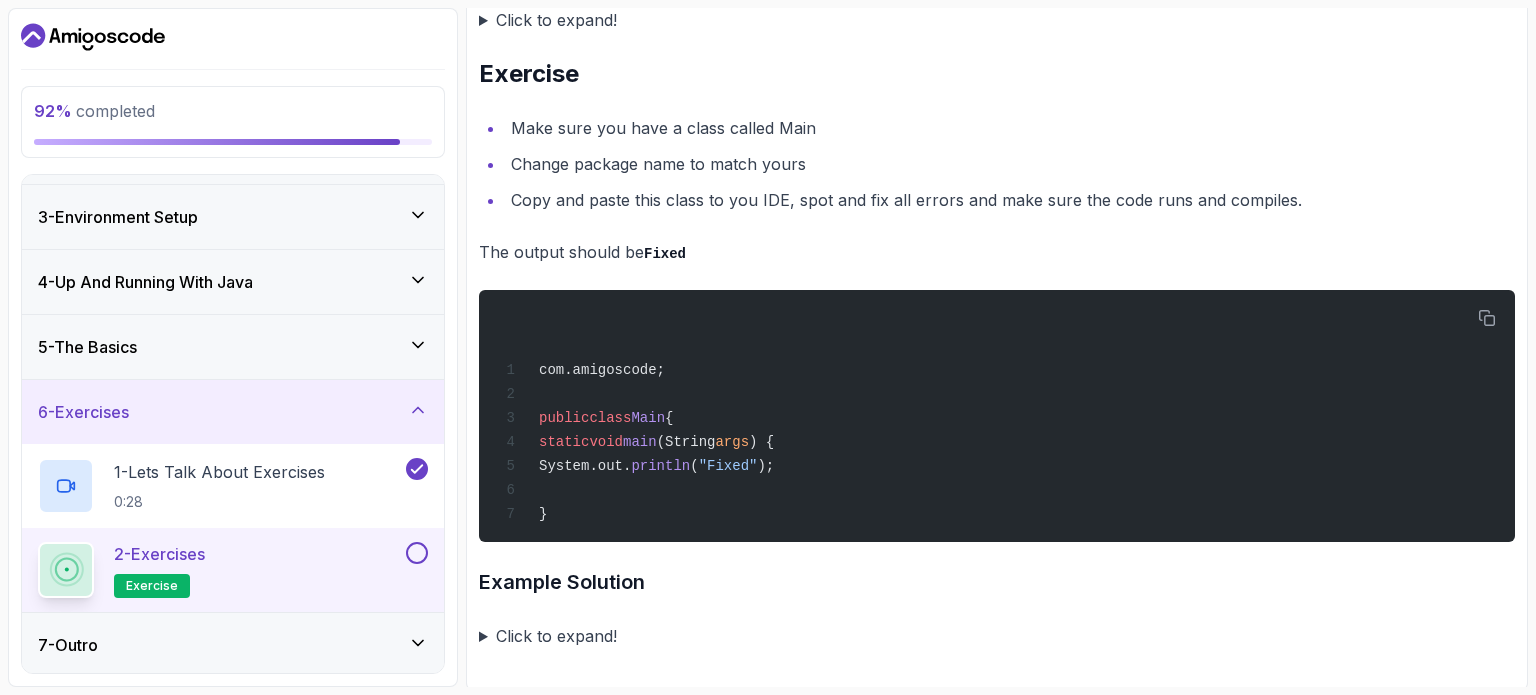 click at bounding box center (417, 553) 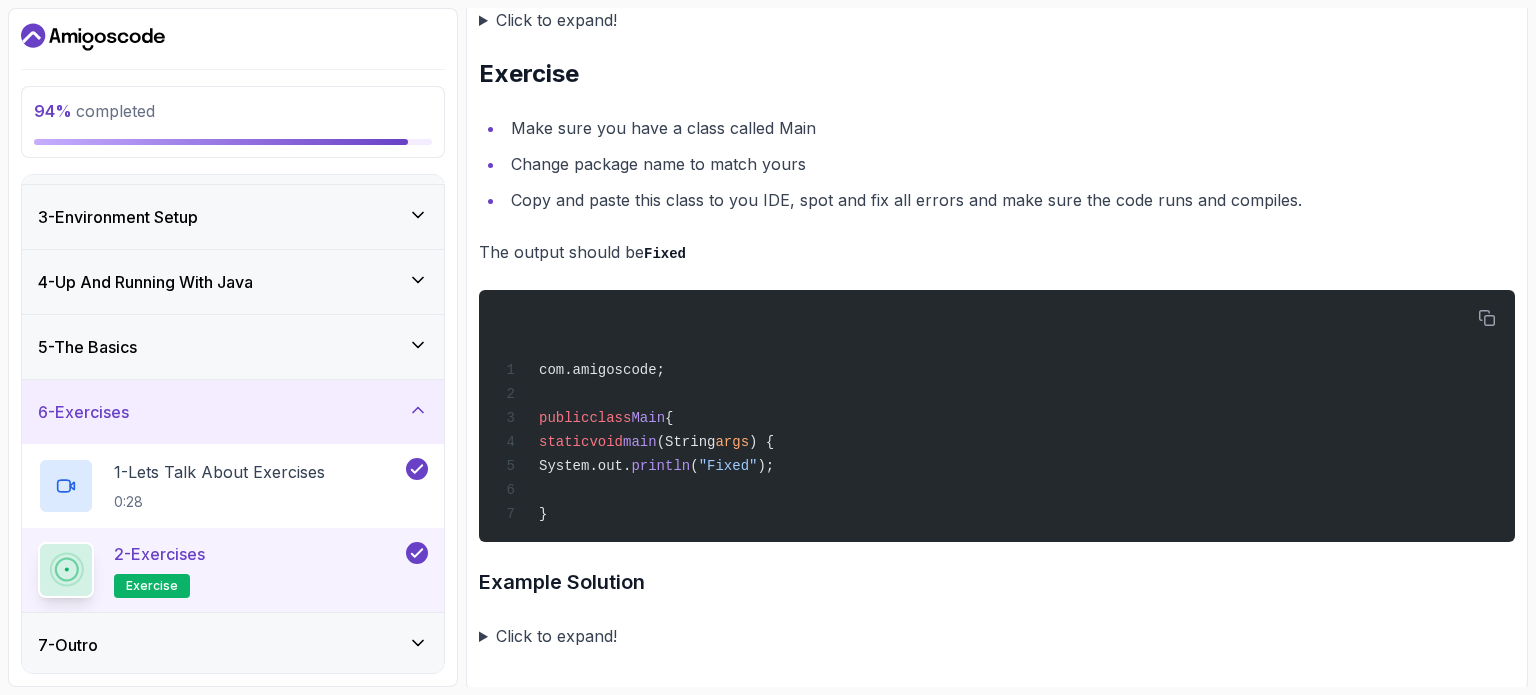 click on "7  -  Outro" at bounding box center (233, 645) 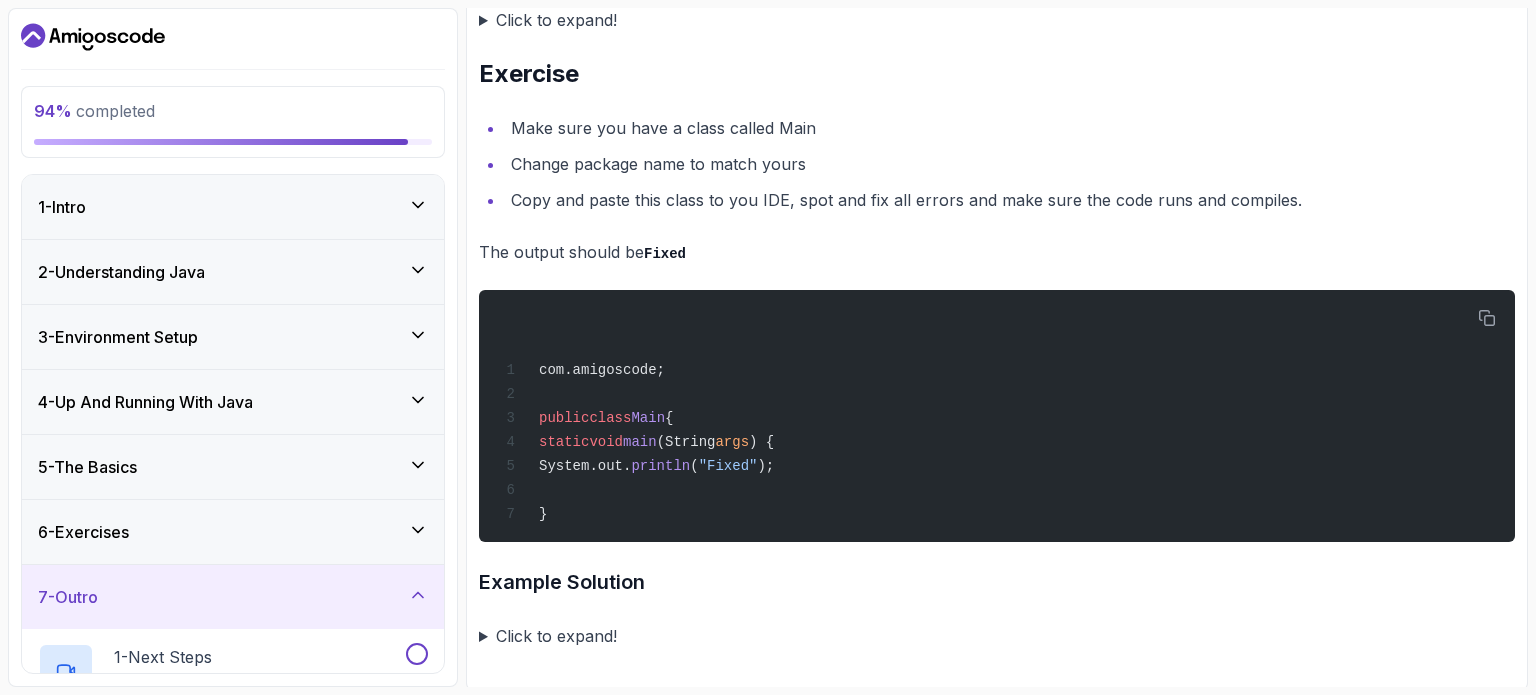 scroll, scrollTop: 204, scrollLeft: 0, axis: vertical 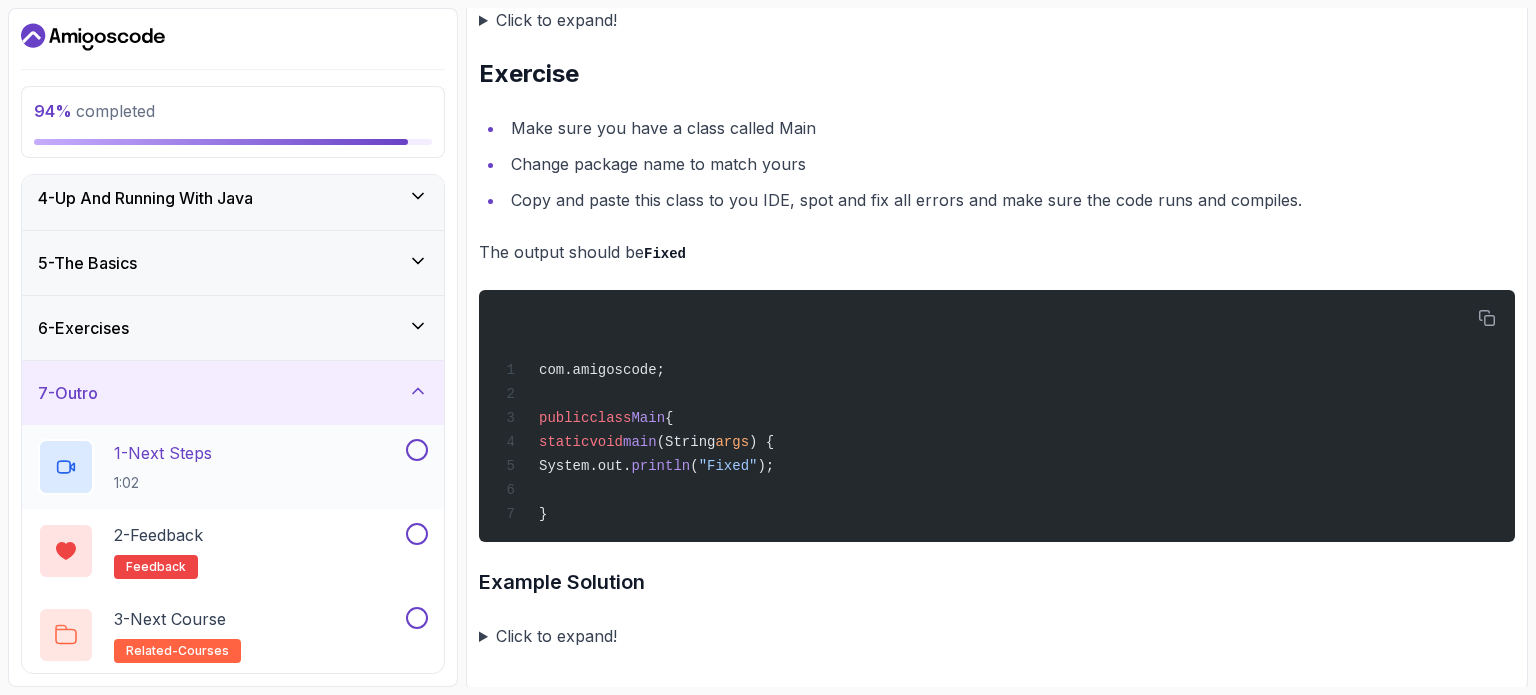 click on "1  -  Next Steps 1:02" at bounding box center (220, 467) 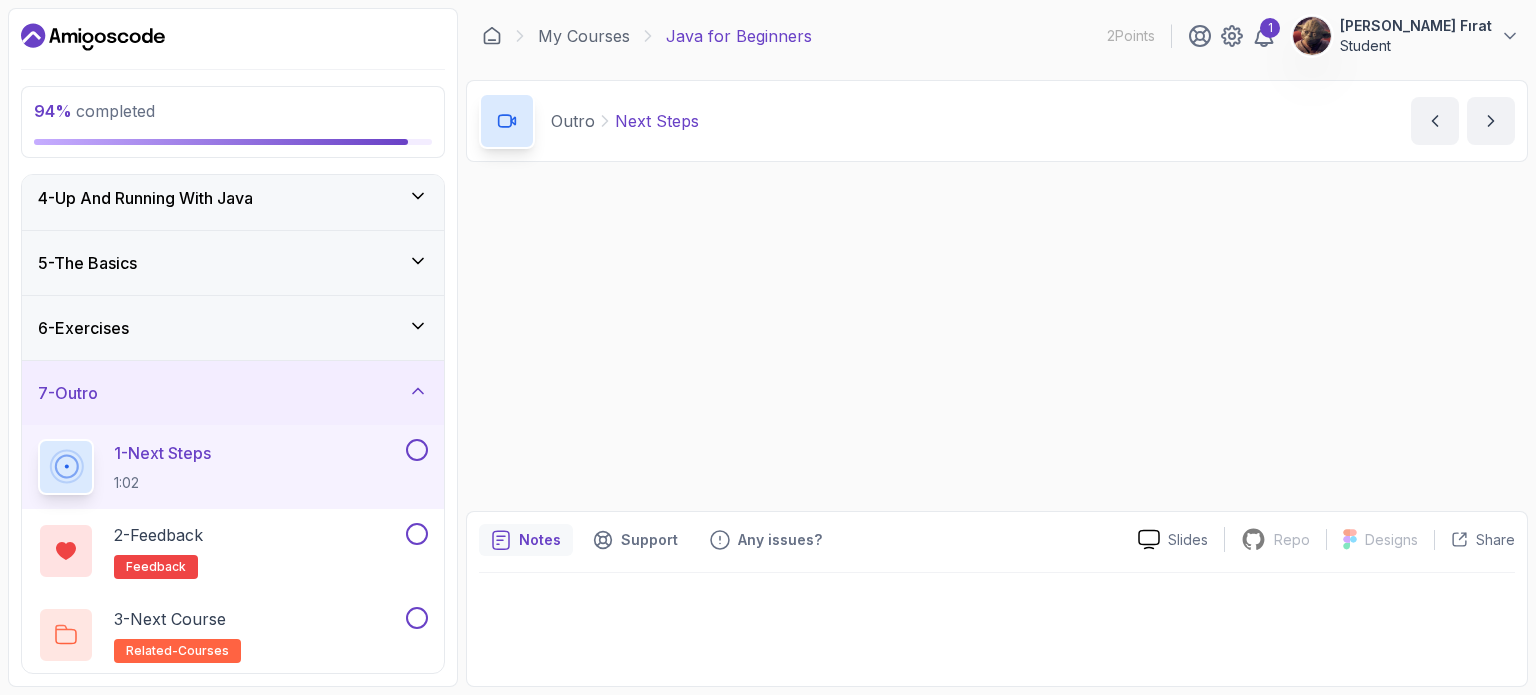 scroll, scrollTop: 0, scrollLeft: 0, axis: both 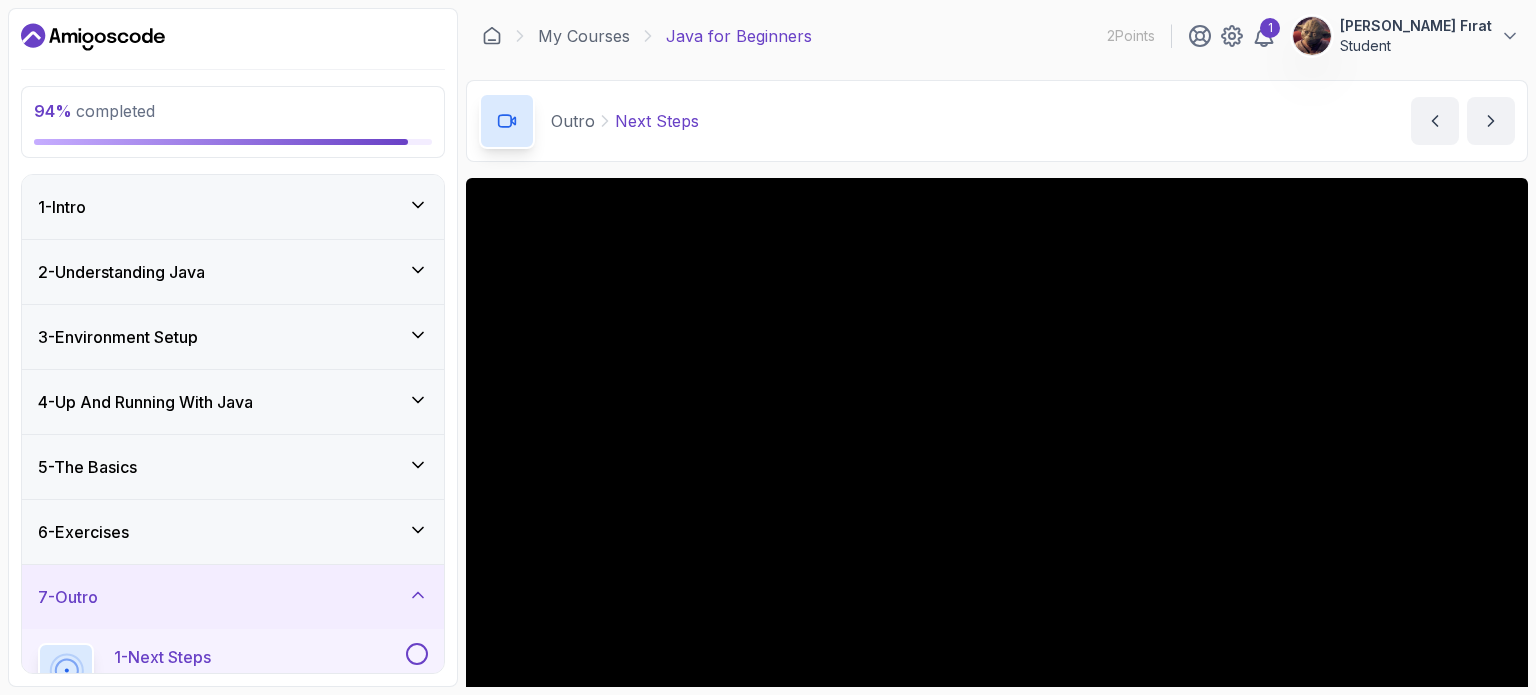 click on "4  -  Up And Running With Java" at bounding box center (233, 402) 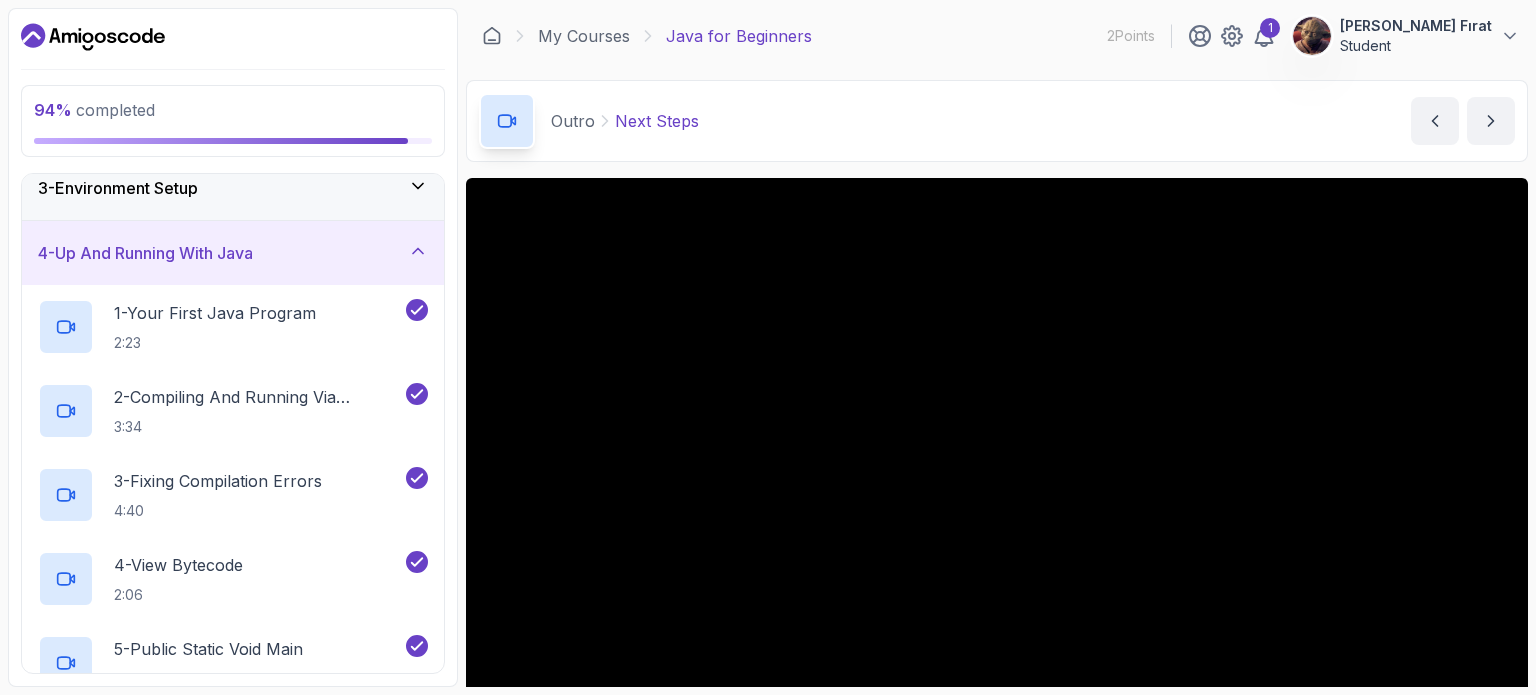 scroll, scrollTop: 141, scrollLeft: 0, axis: vertical 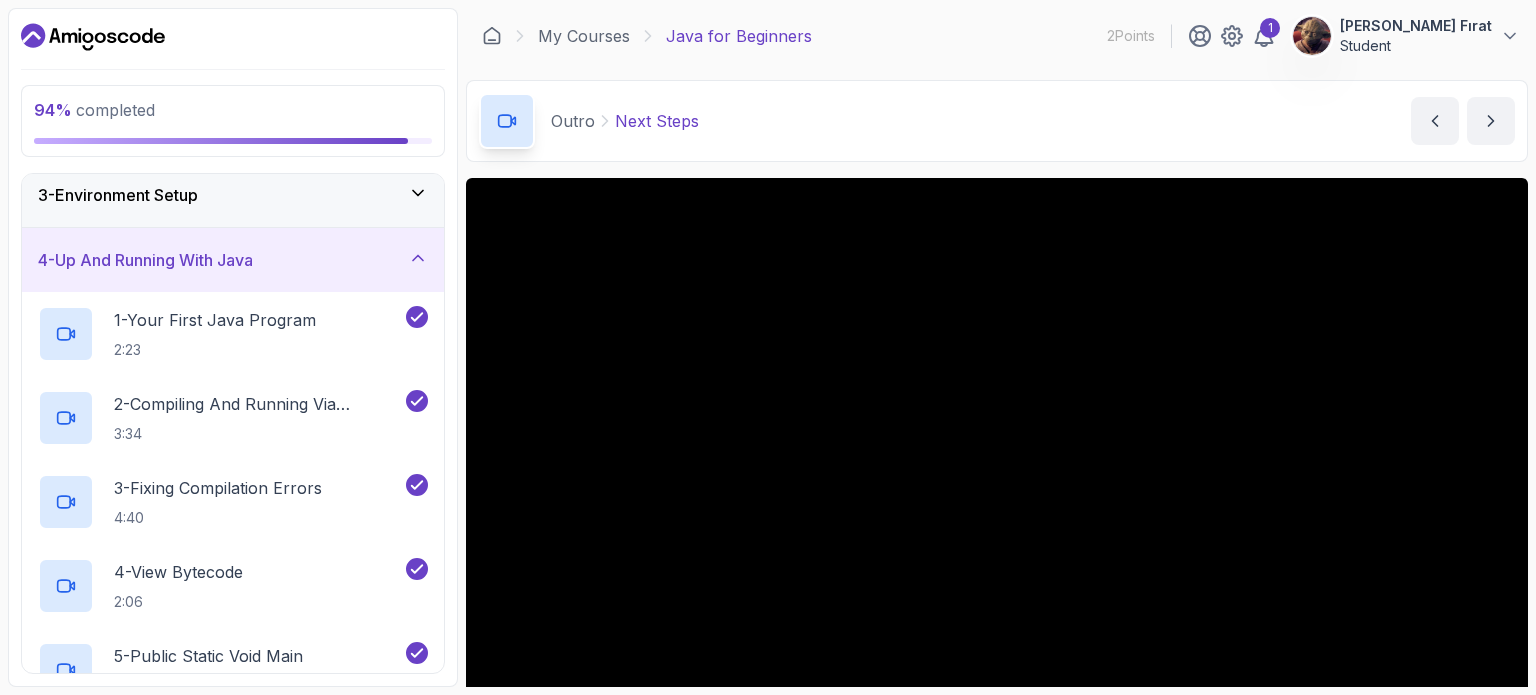 click on "4  -  Up And Running With Java" at bounding box center (233, 260) 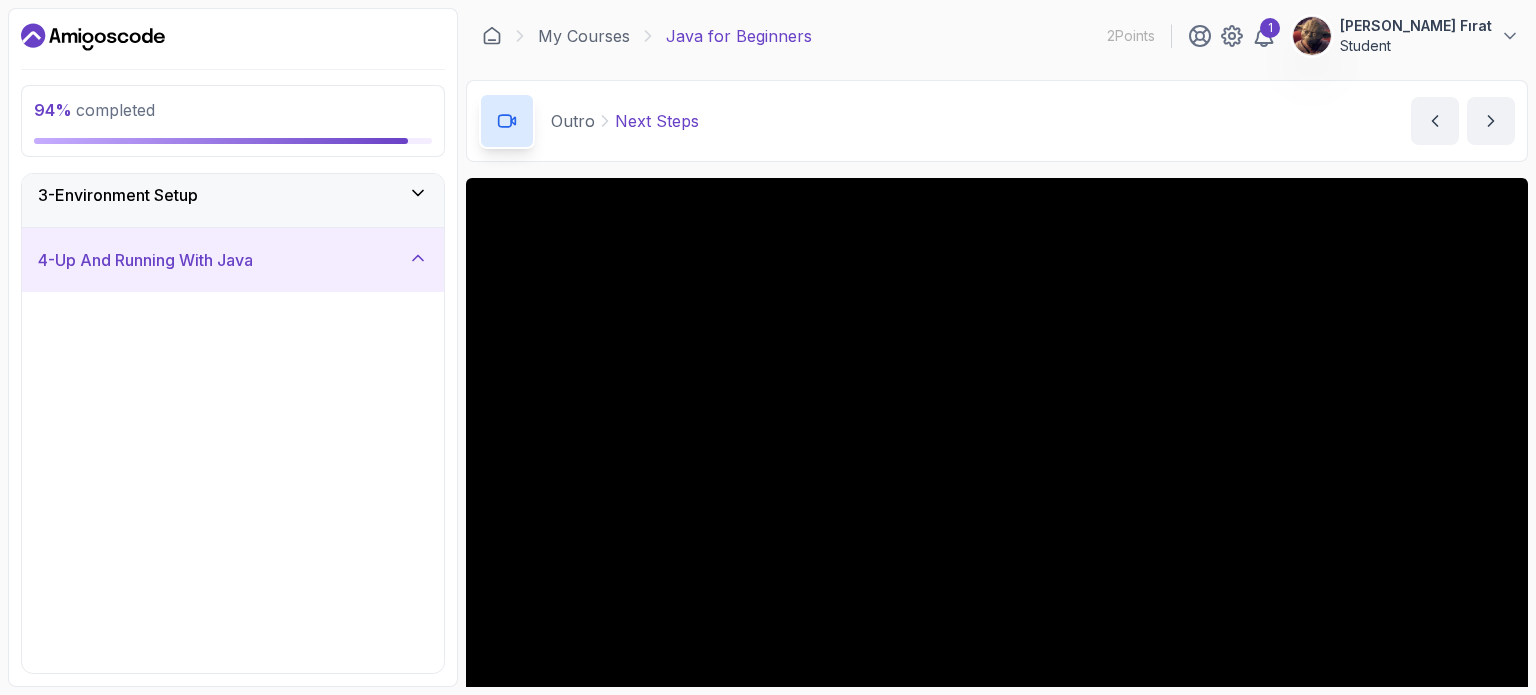 scroll, scrollTop: 0, scrollLeft: 0, axis: both 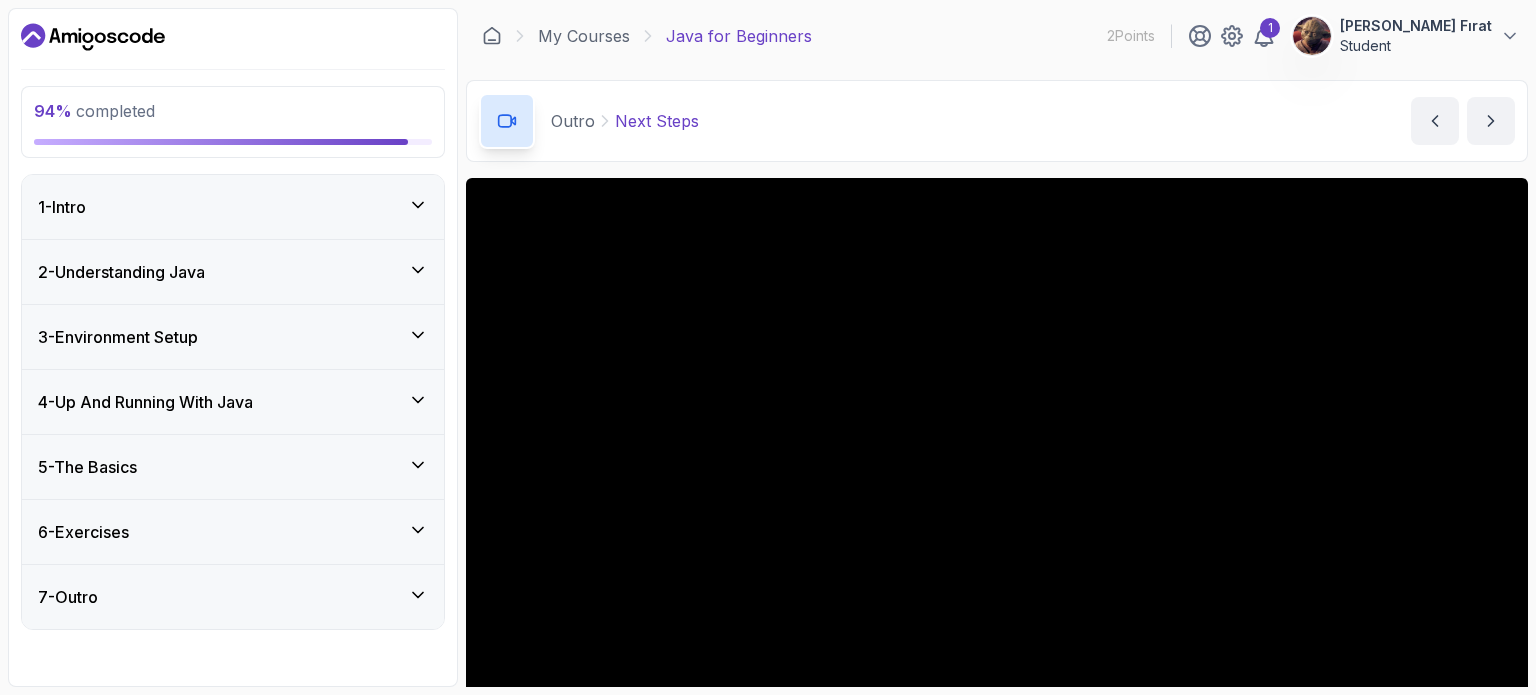 click on "2  -  Understanding Java" at bounding box center [233, 272] 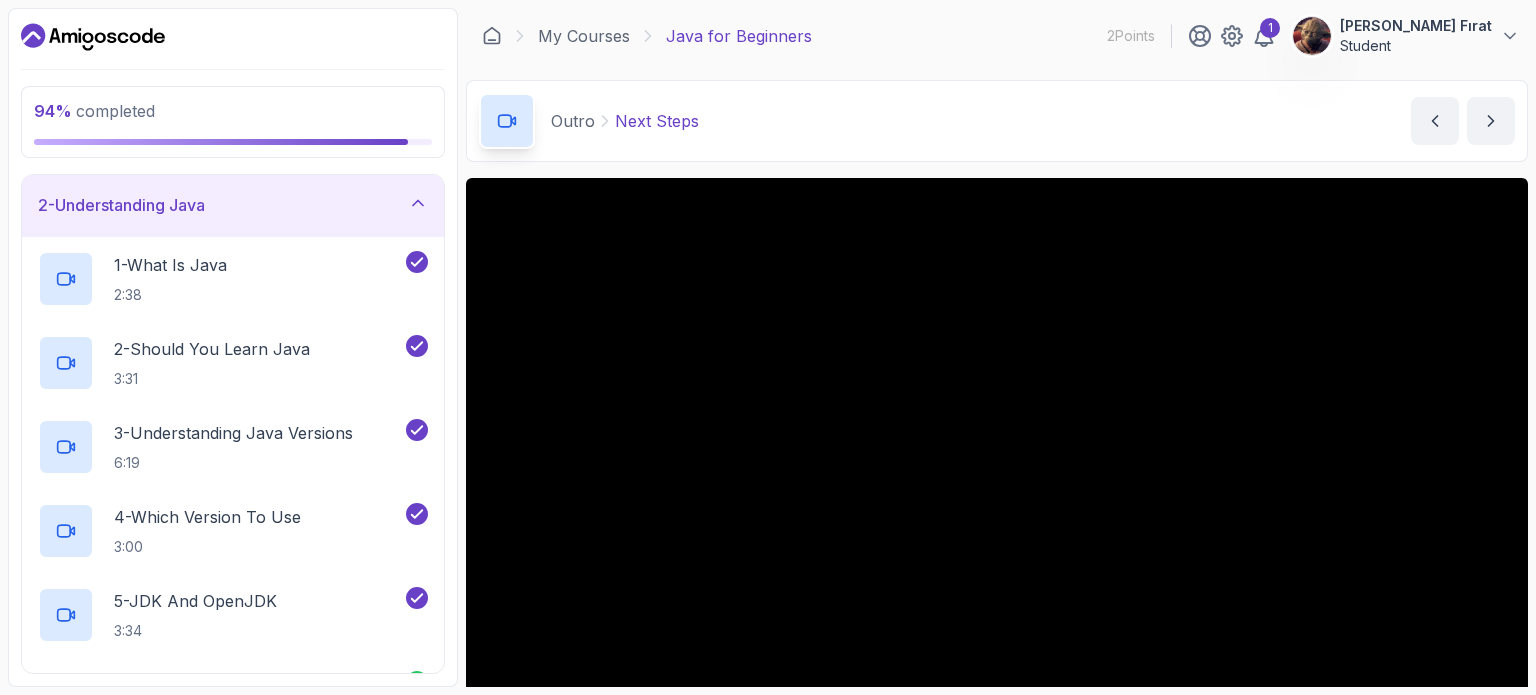 scroll, scrollTop: 0, scrollLeft: 0, axis: both 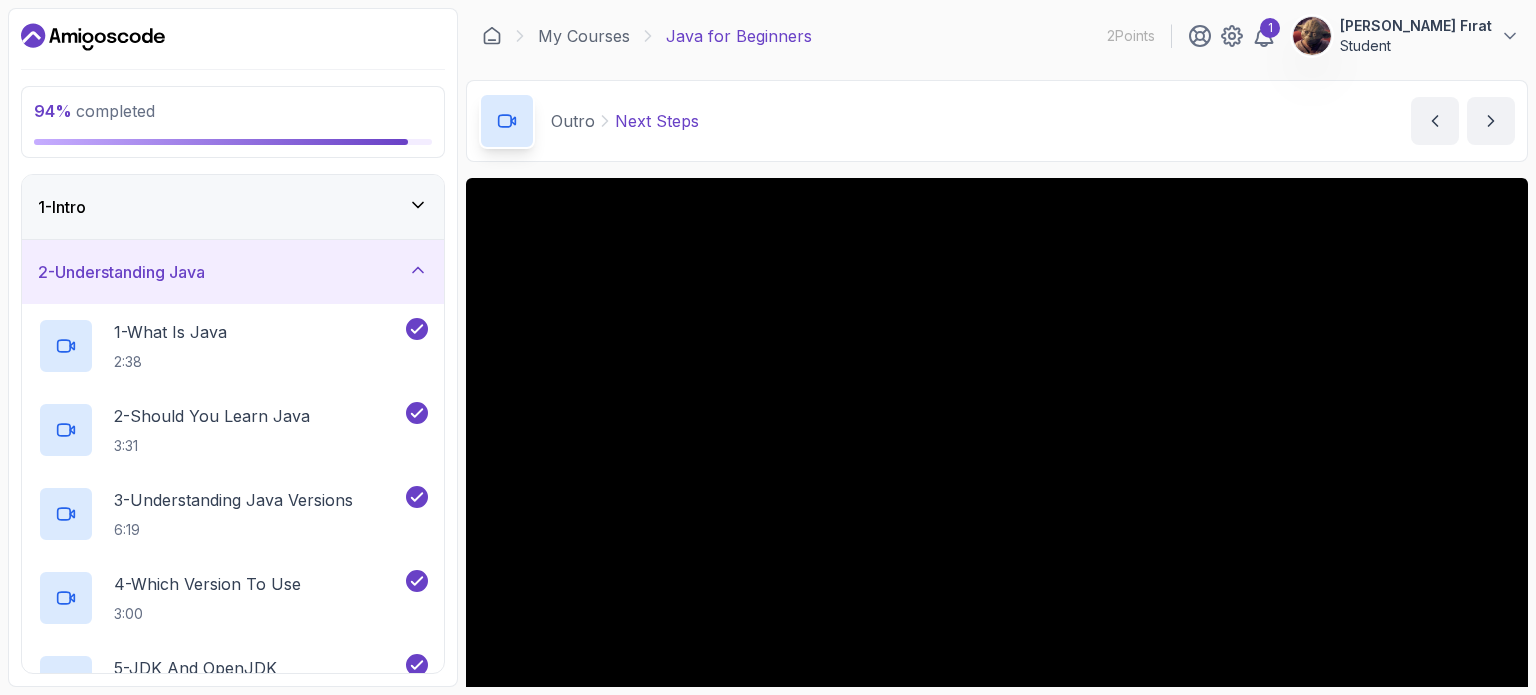 click on "2  -  Understanding Java" at bounding box center (233, 272) 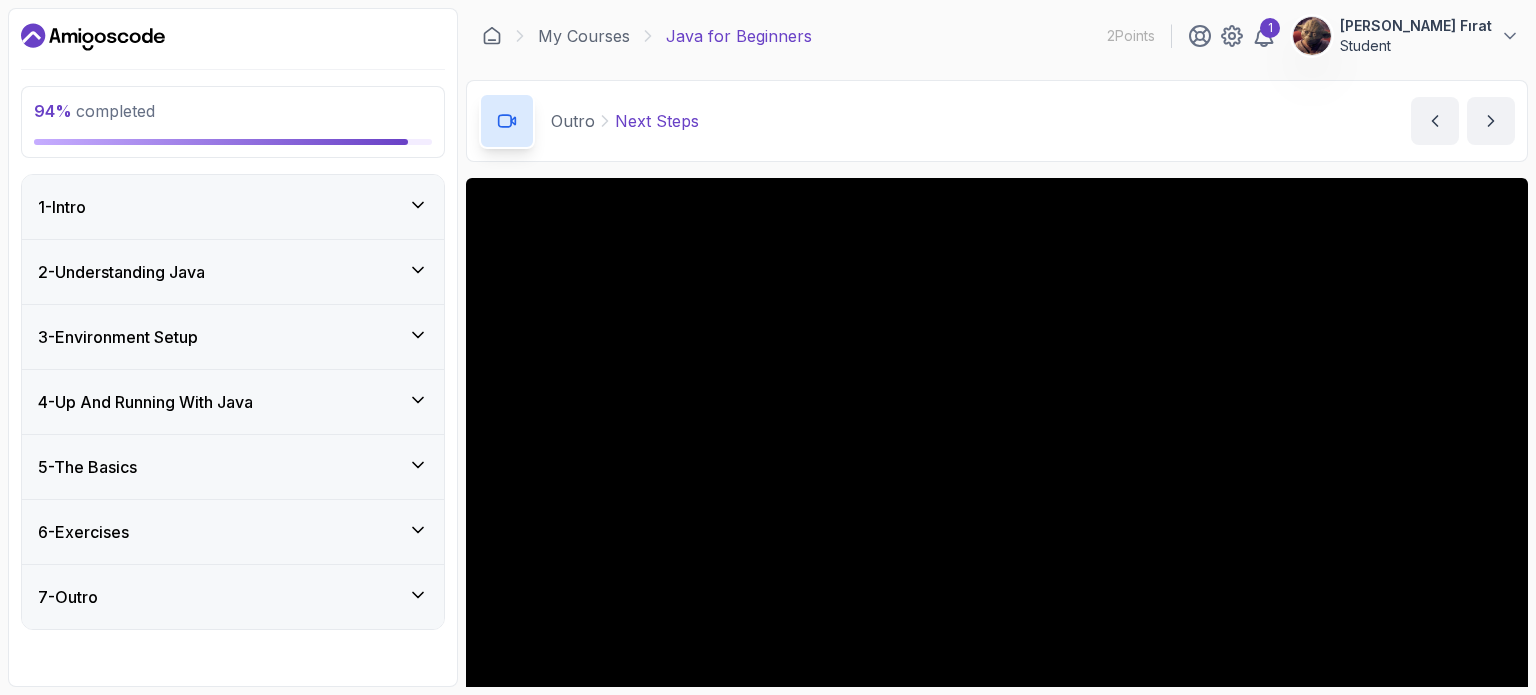 click on "5  -  The Basics" at bounding box center [233, 467] 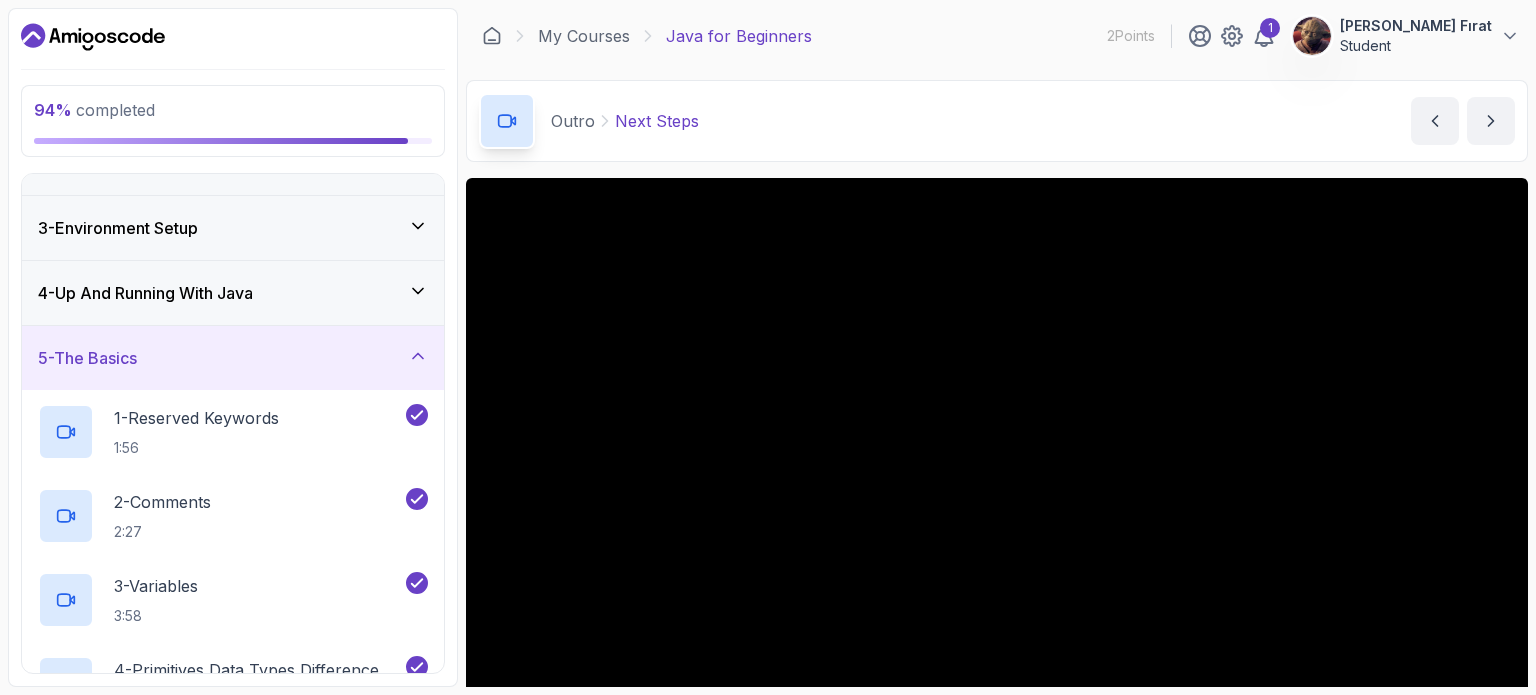 scroll, scrollTop: 105, scrollLeft: 0, axis: vertical 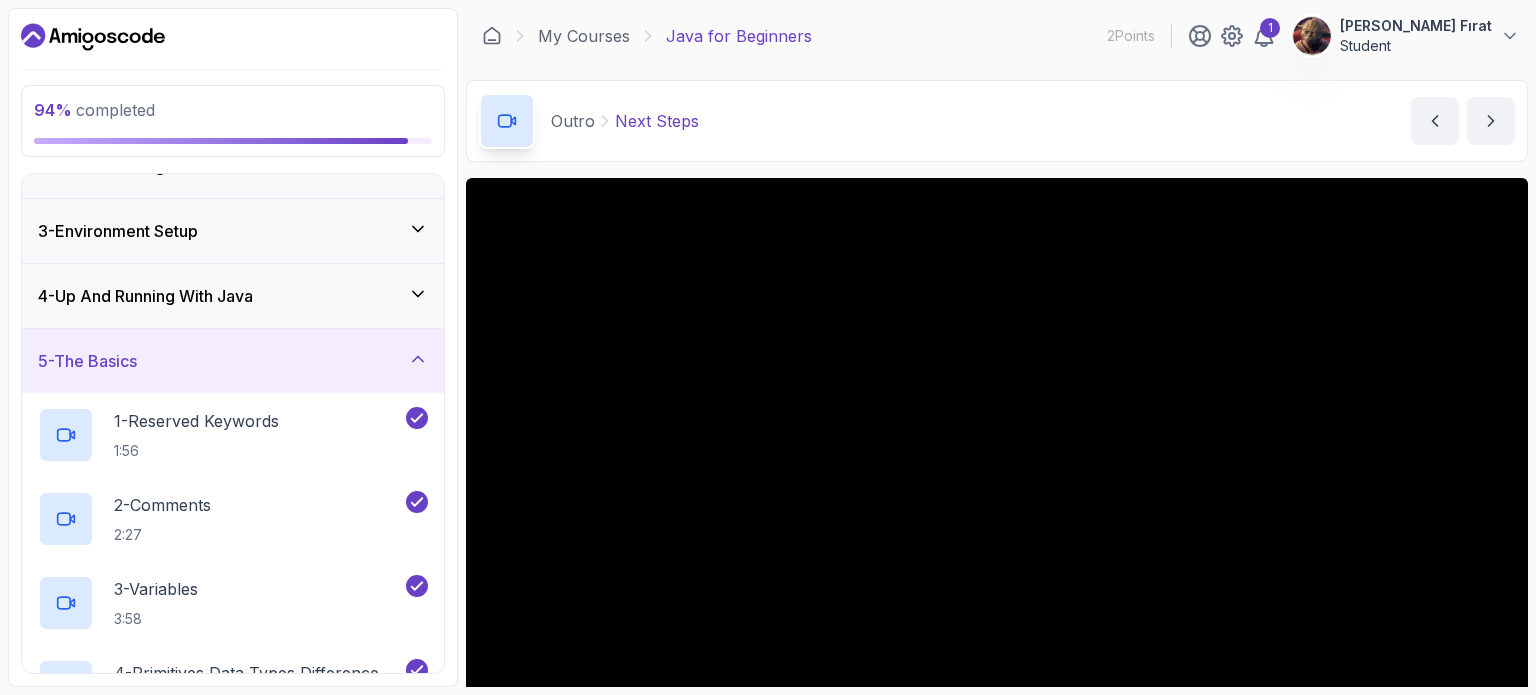 click on "5  -  The Basics" at bounding box center [233, 361] 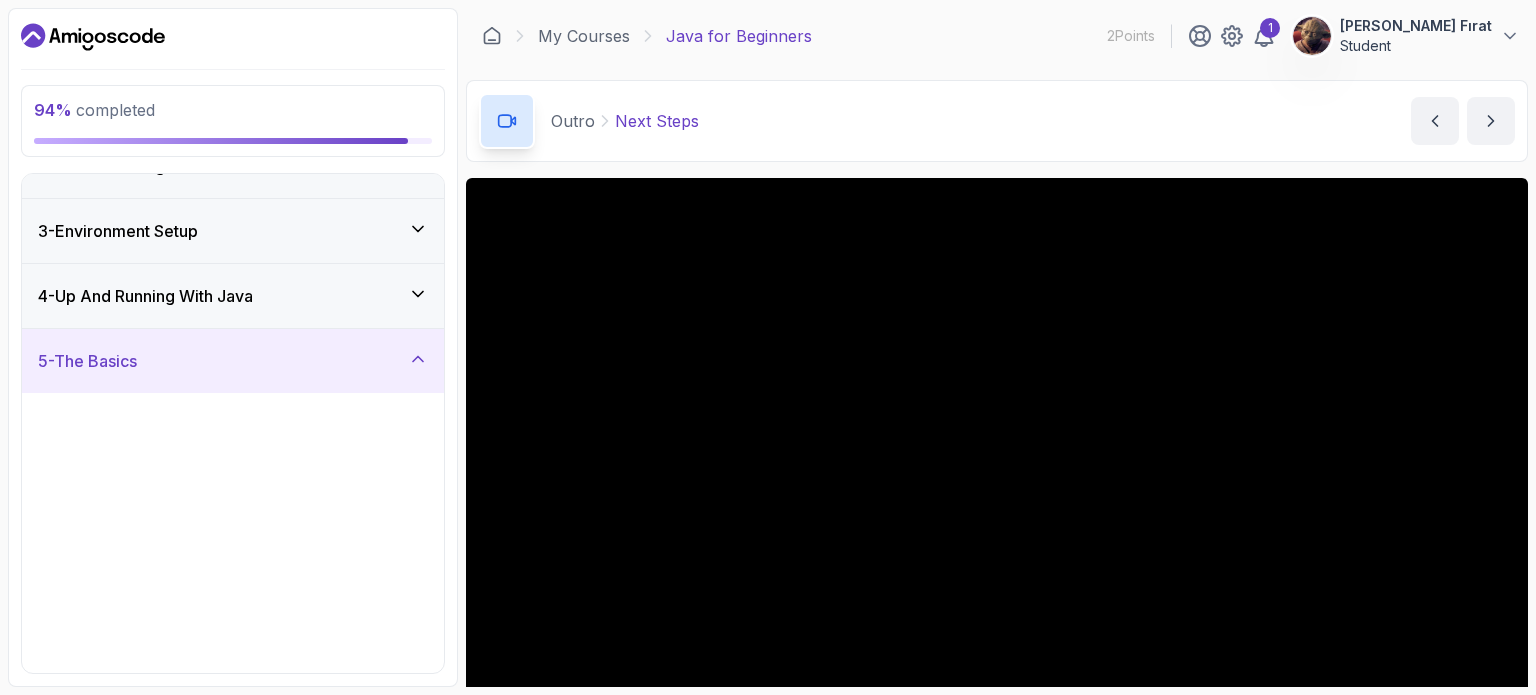 scroll, scrollTop: 0, scrollLeft: 0, axis: both 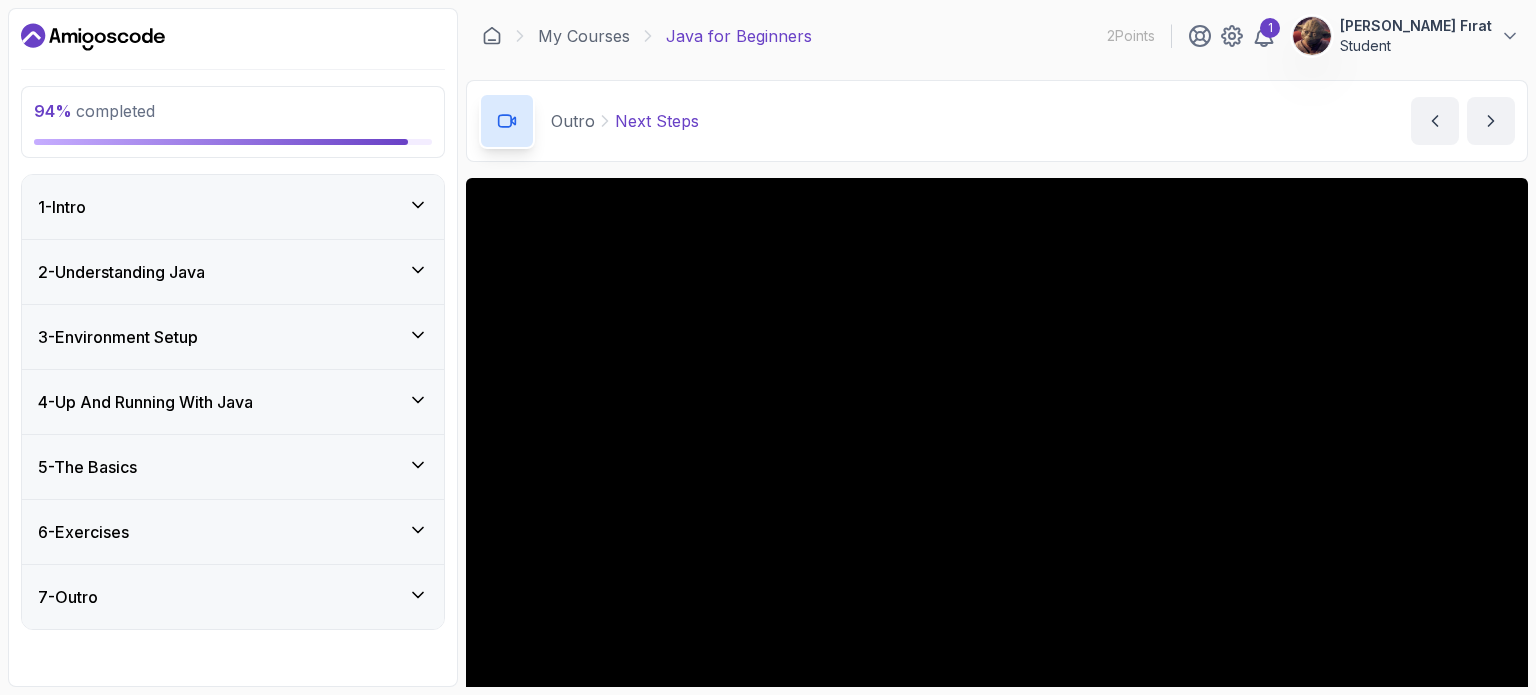 click on "6  -  Exercises" at bounding box center (233, 532) 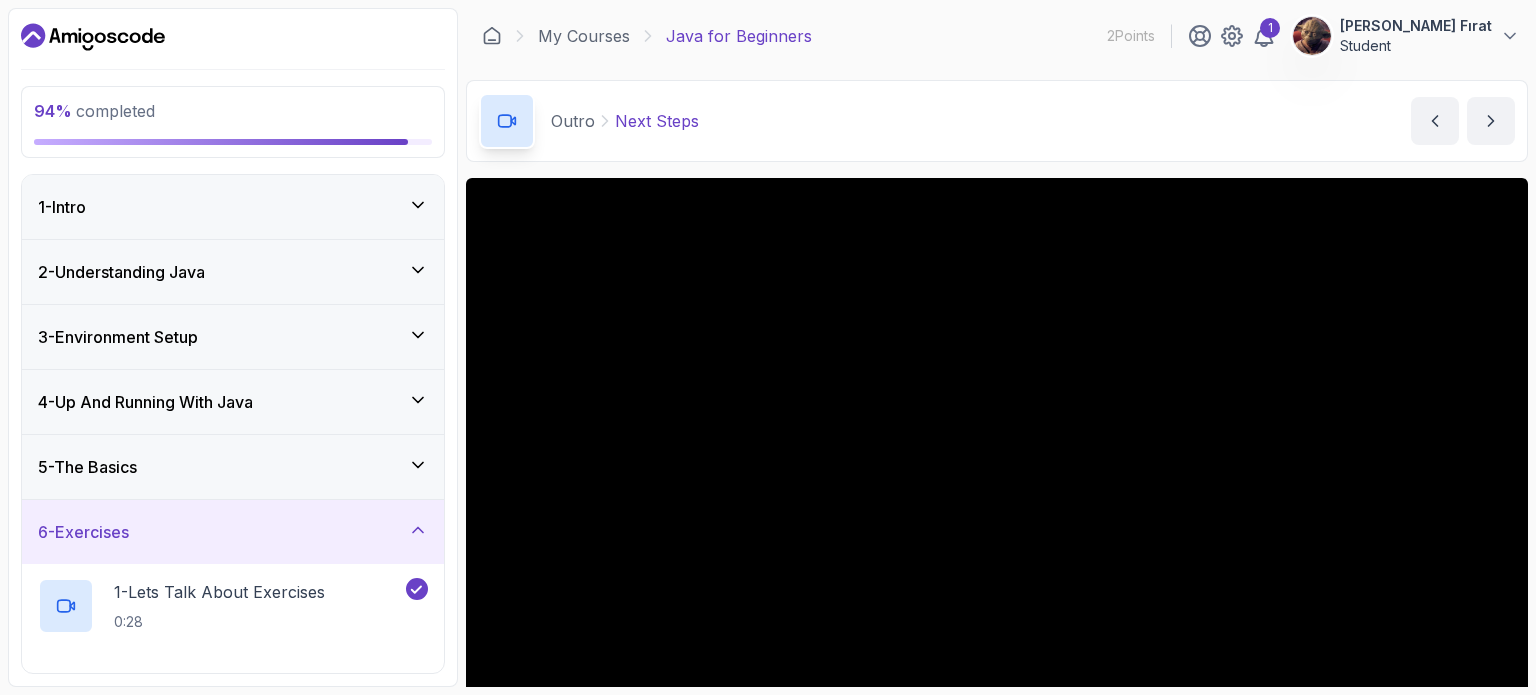 scroll, scrollTop: 120, scrollLeft: 0, axis: vertical 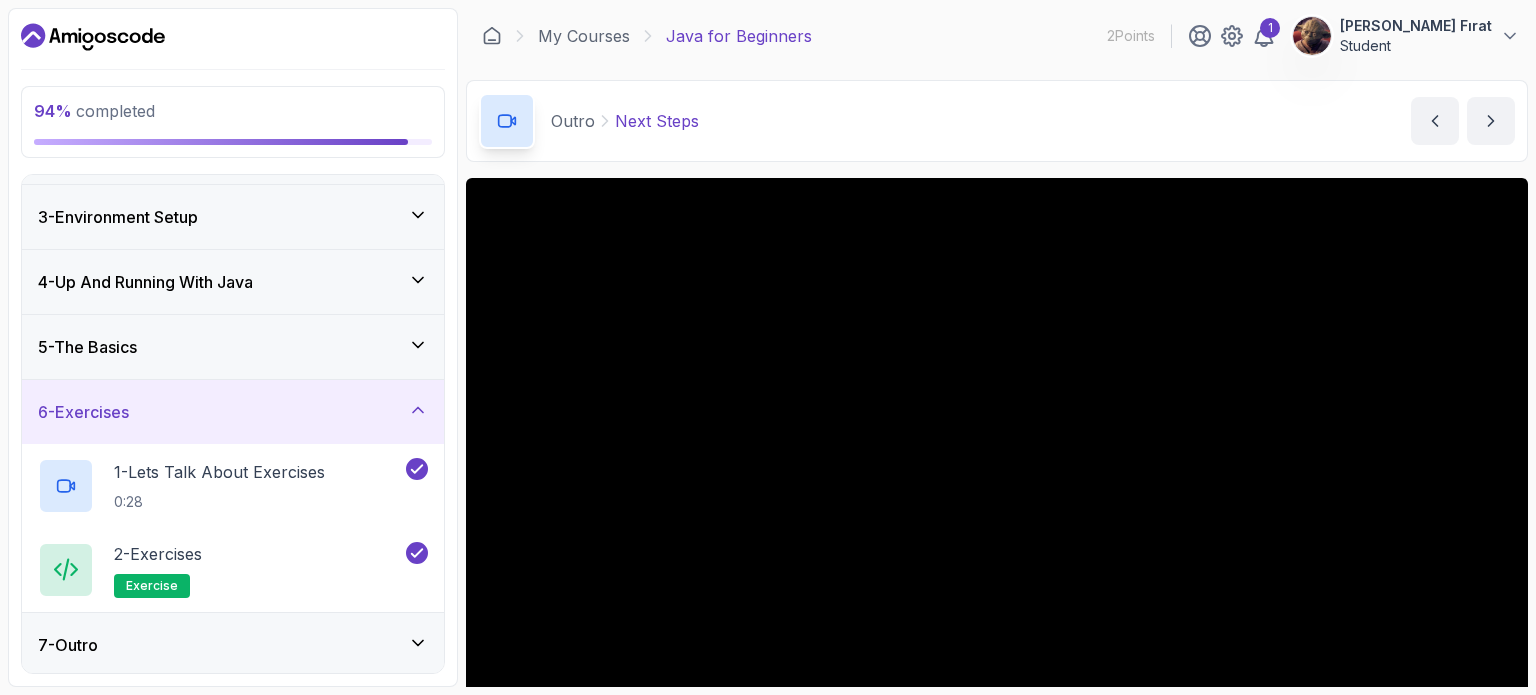 click on "6  -  Exercises" at bounding box center (233, 412) 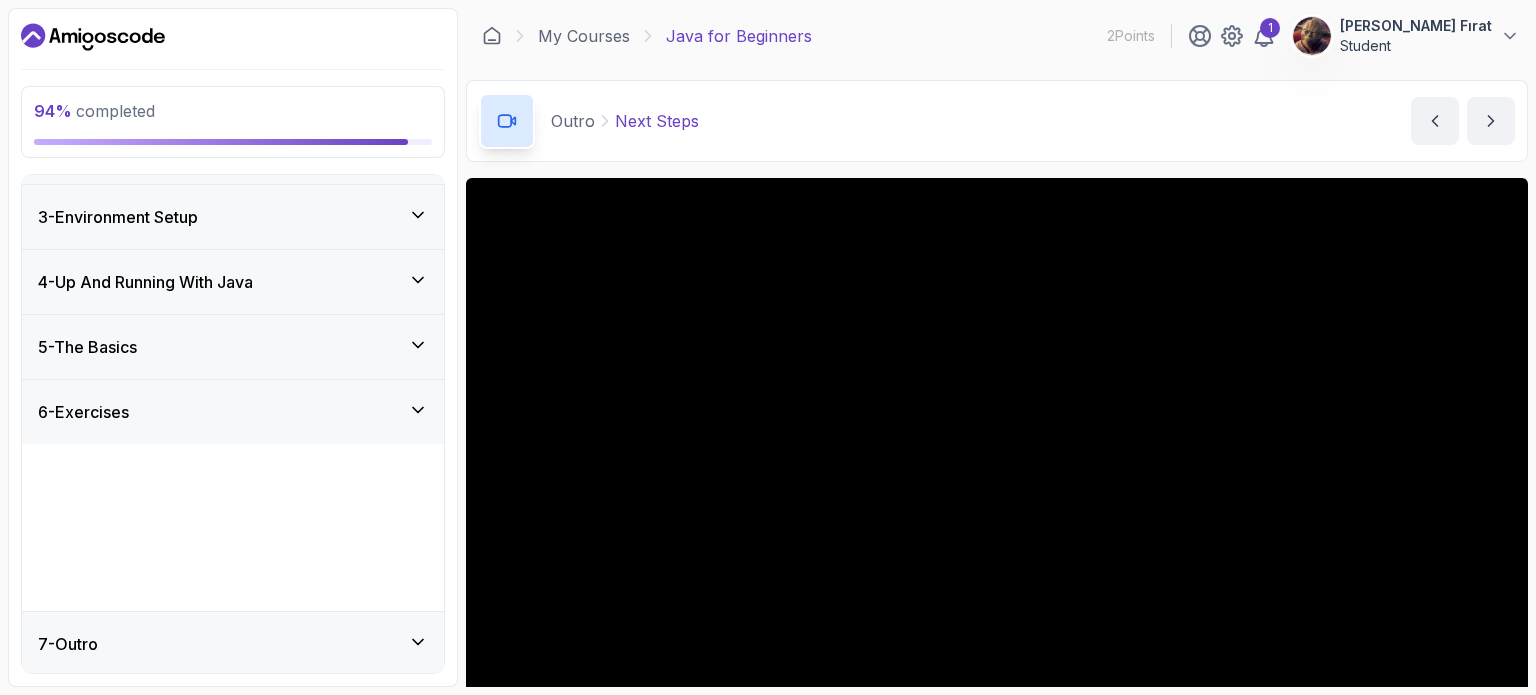 scroll, scrollTop: 0, scrollLeft: 0, axis: both 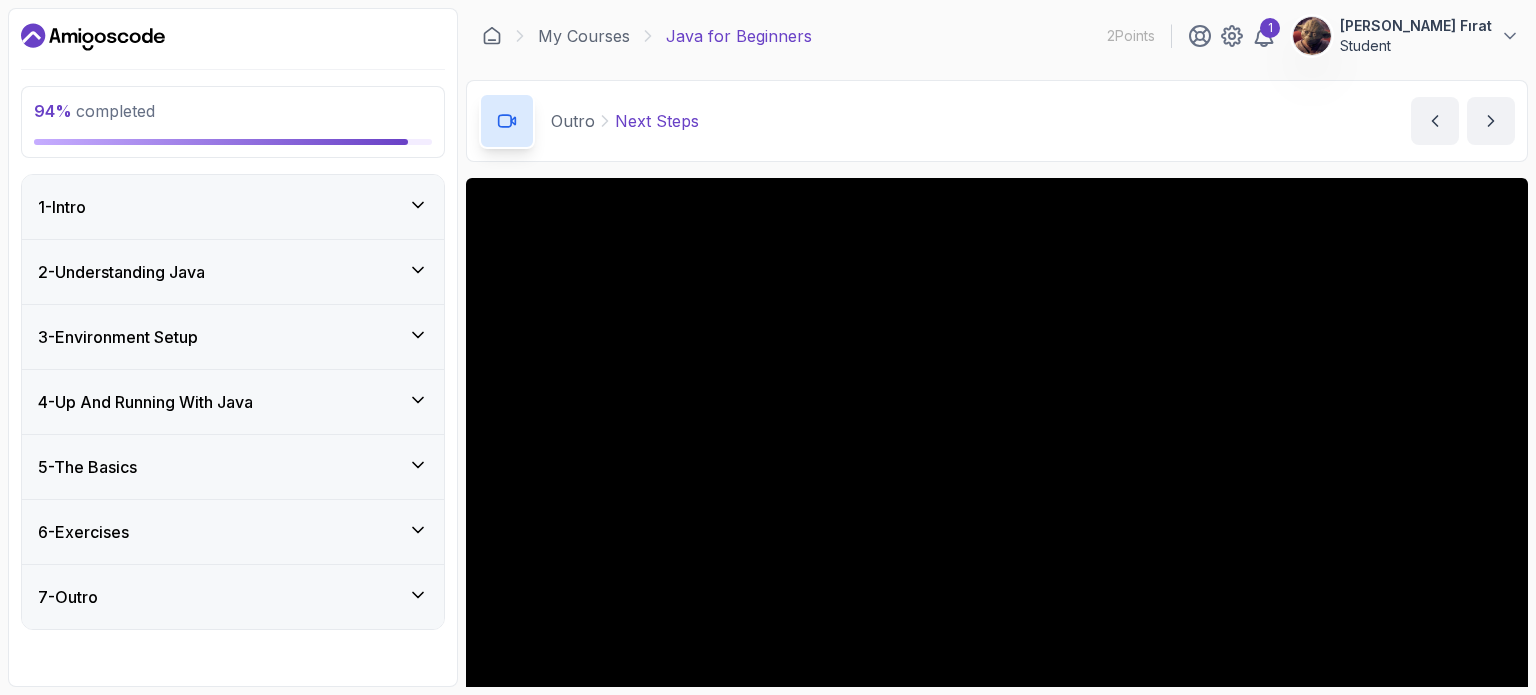 click on "1  -  Intro" at bounding box center (233, 207) 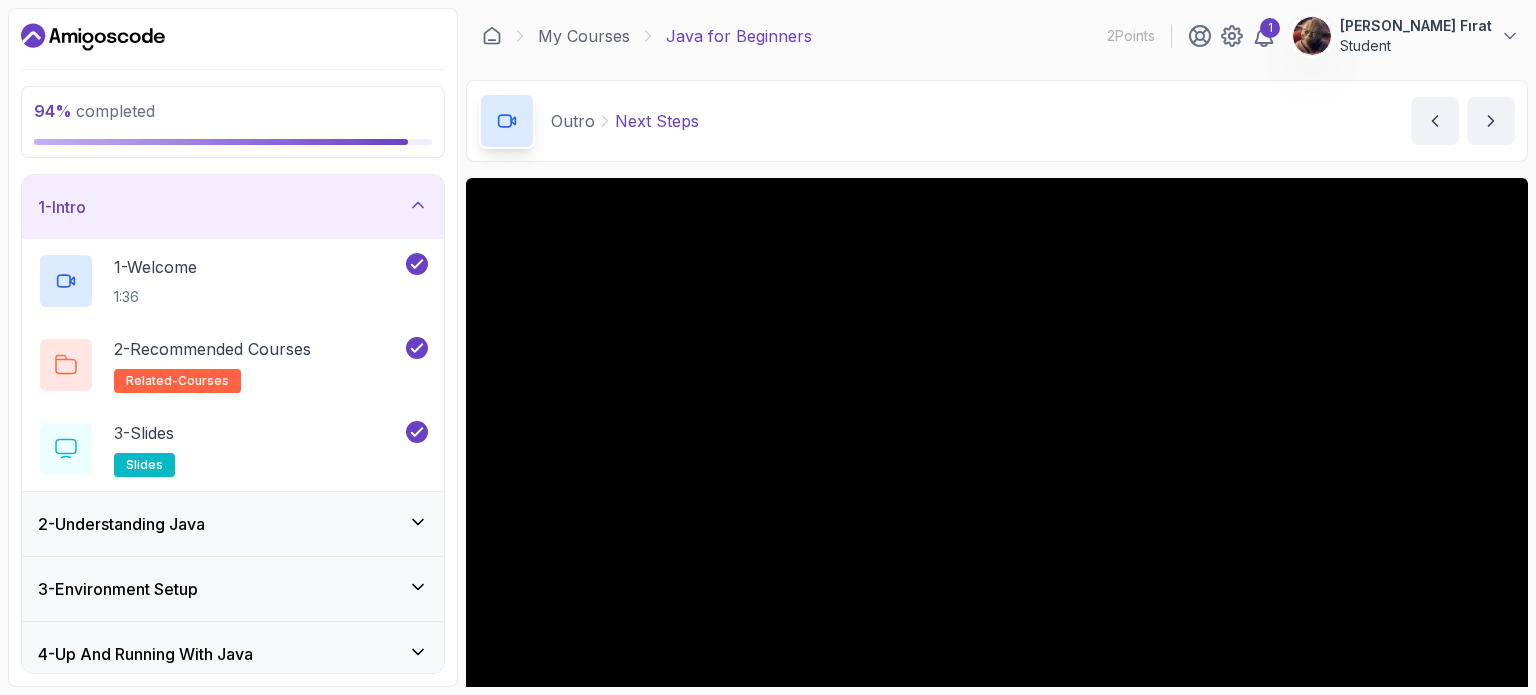 click on "1  -  Intro" at bounding box center (233, 207) 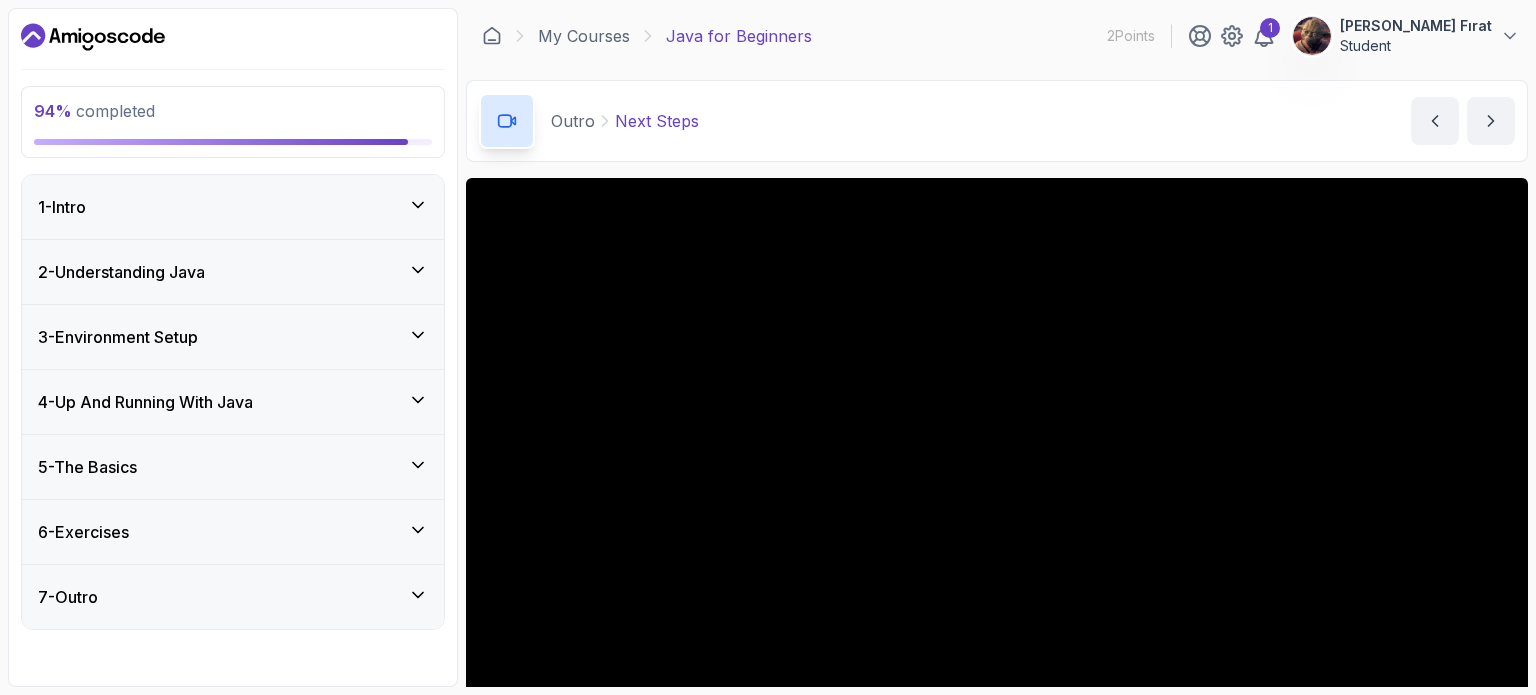 click on "2  -  Understanding Java" at bounding box center (233, 272) 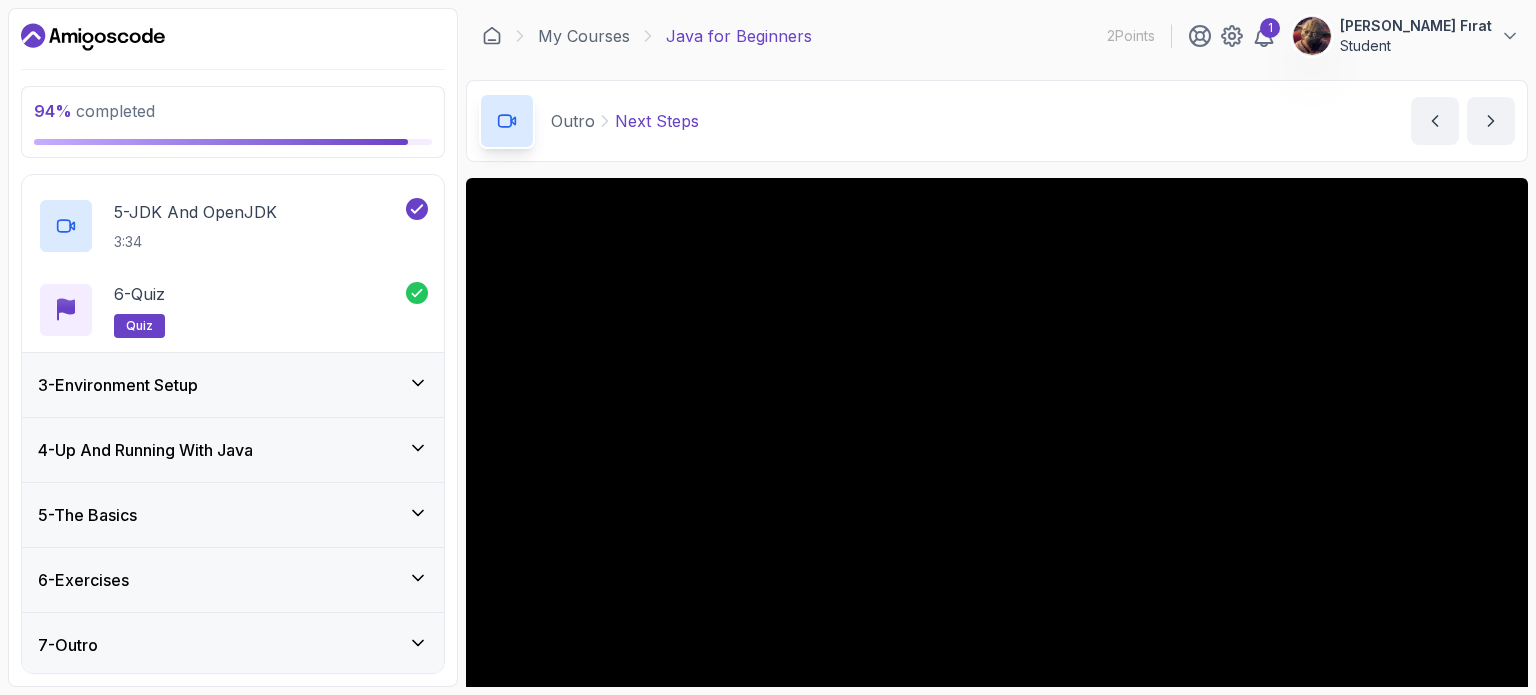 scroll, scrollTop: 0, scrollLeft: 0, axis: both 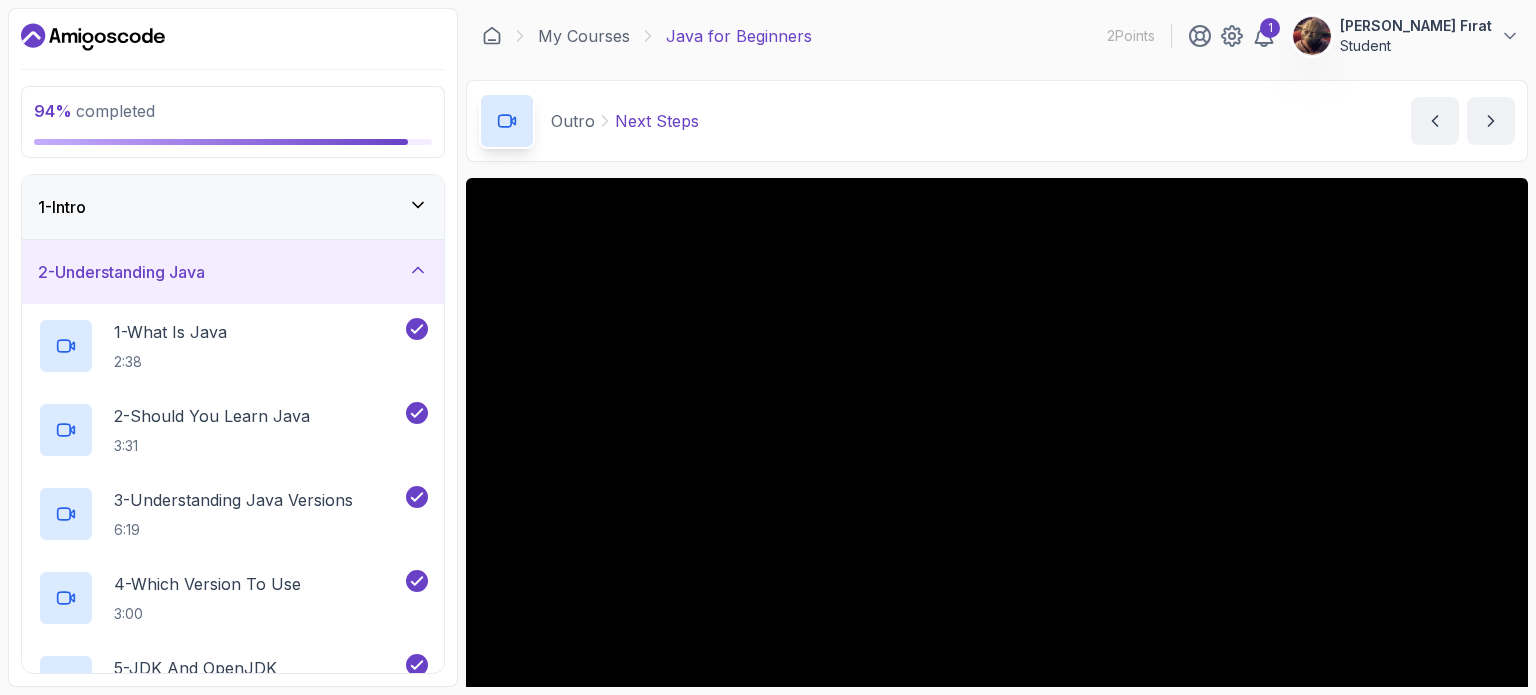 click on "2  -  Understanding Java" at bounding box center (233, 272) 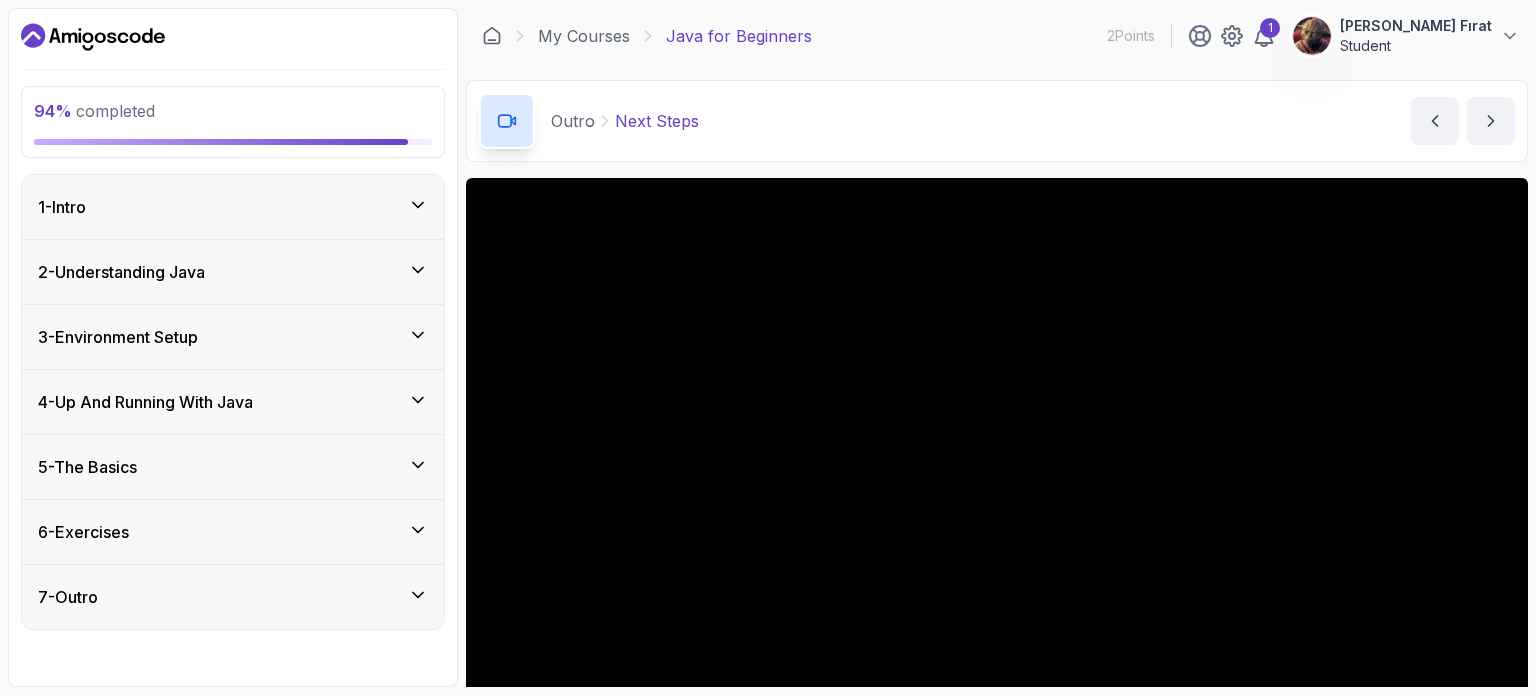 click on "3  -  Environment Setup" at bounding box center [118, 337] 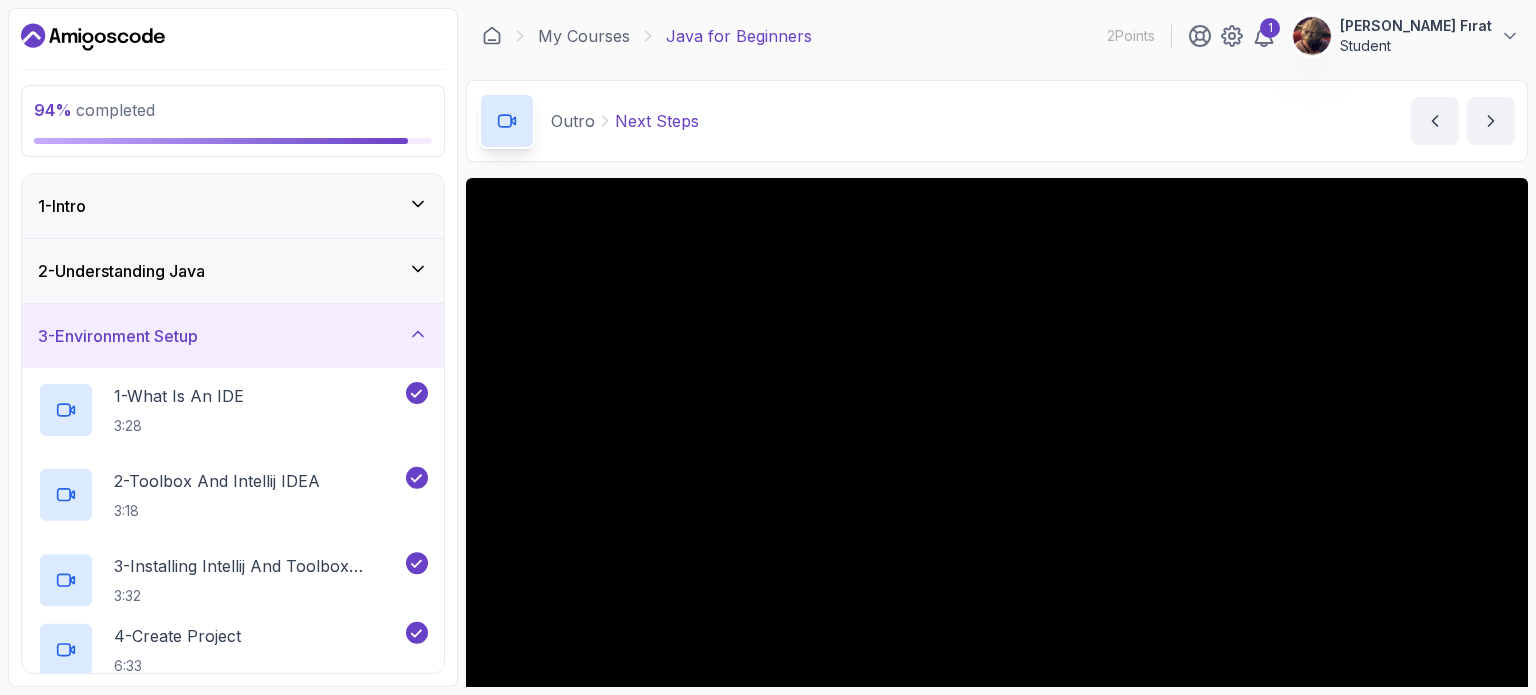 scroll, scrollTop: 540, scrollLeft: 0, axis: vertical 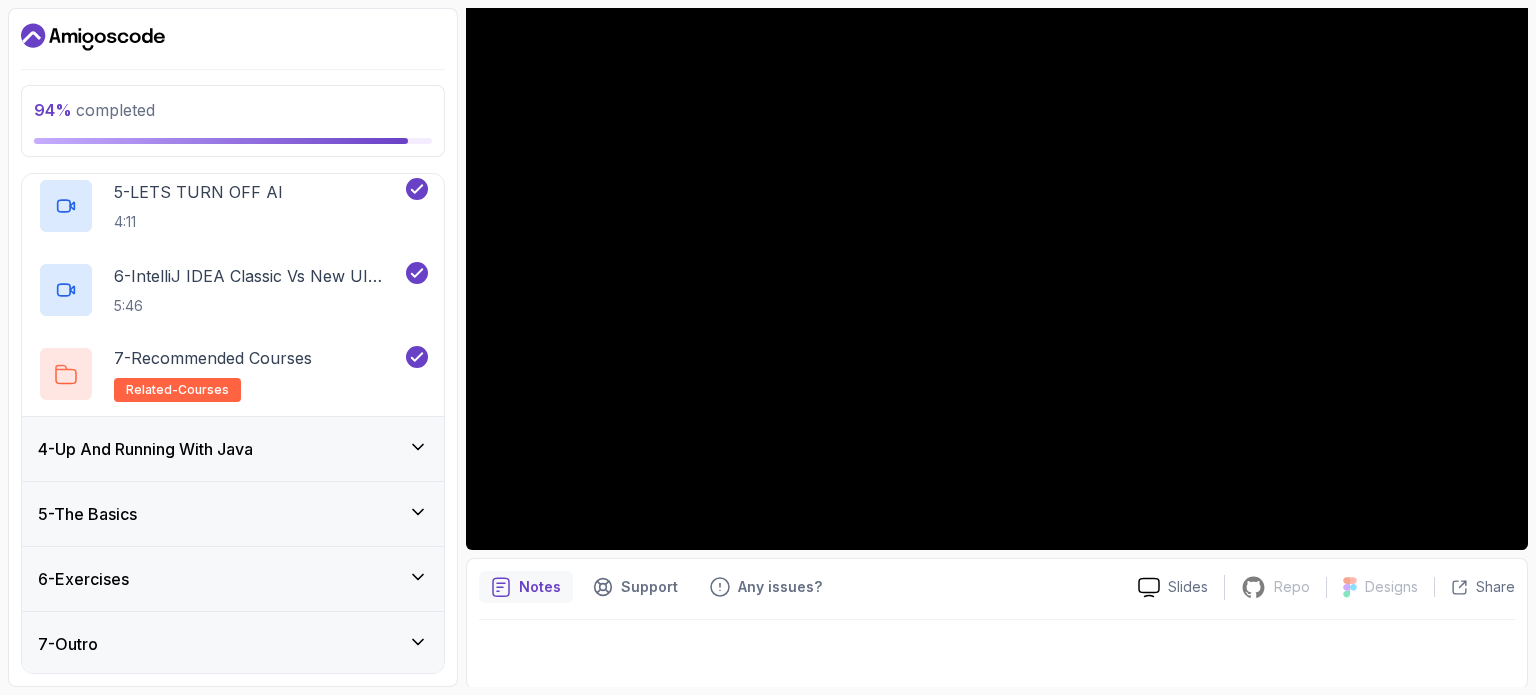 drag, startPoint x: 189, startPoint y: 356, endPoint x: 463, endPoint y: -78, distance: 513.2563 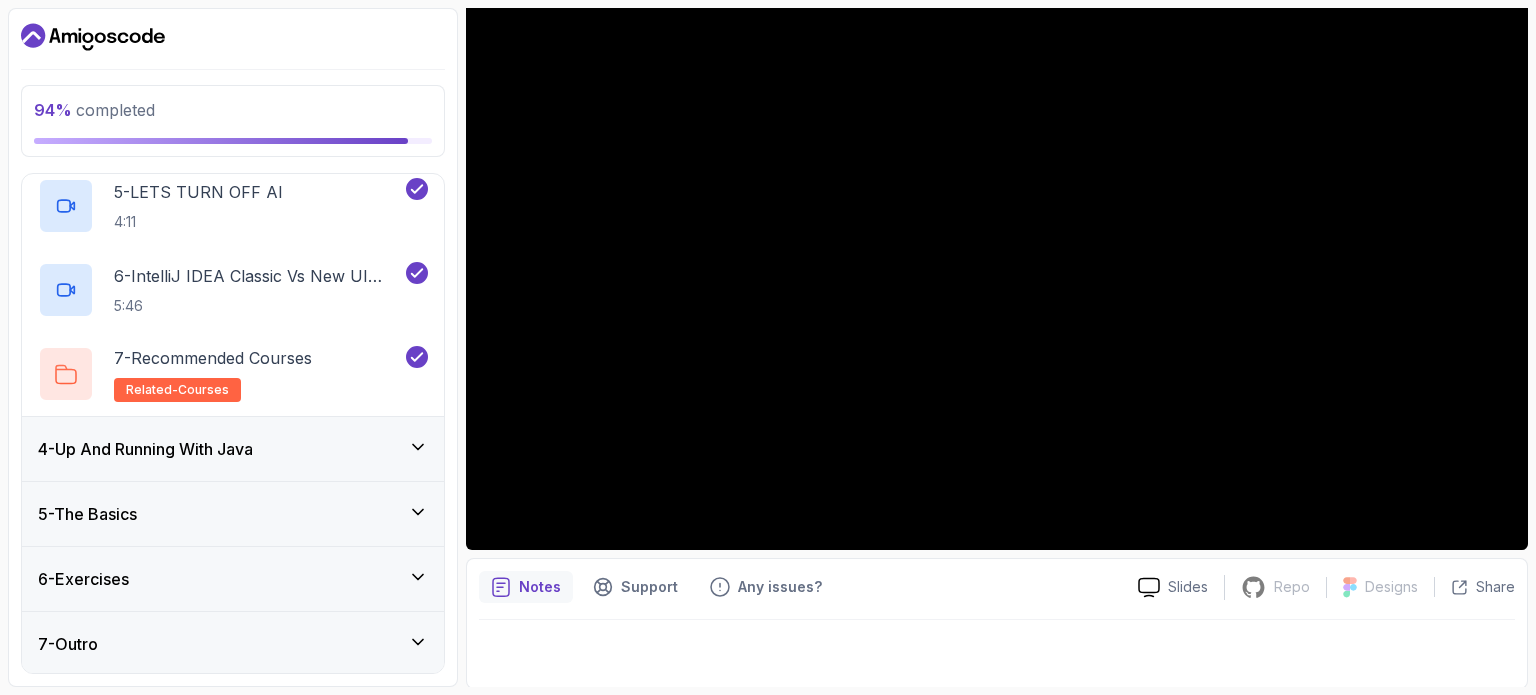 scroll, scrollTop: 540, scrollLeft: 0, axis: vertical 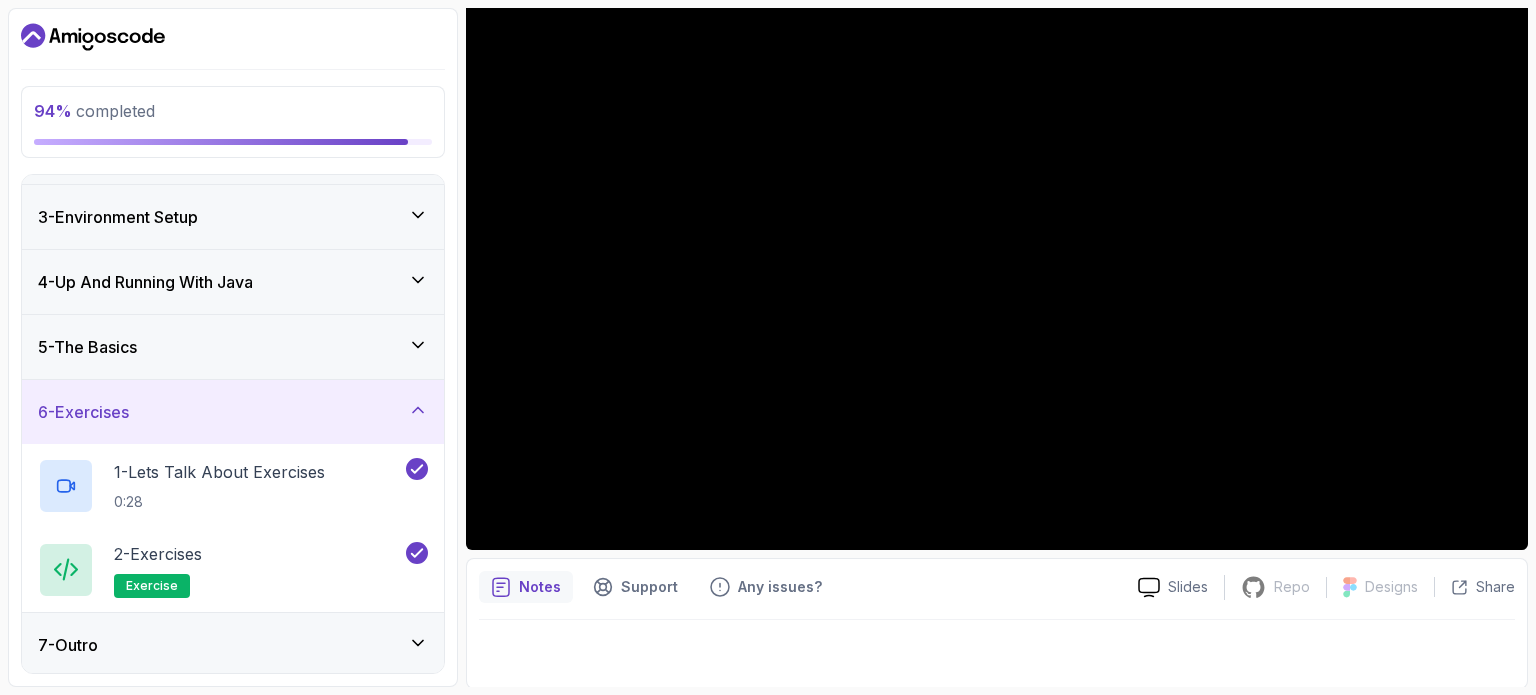 click on "7  -  Outro" at bounding box center [233, 645] 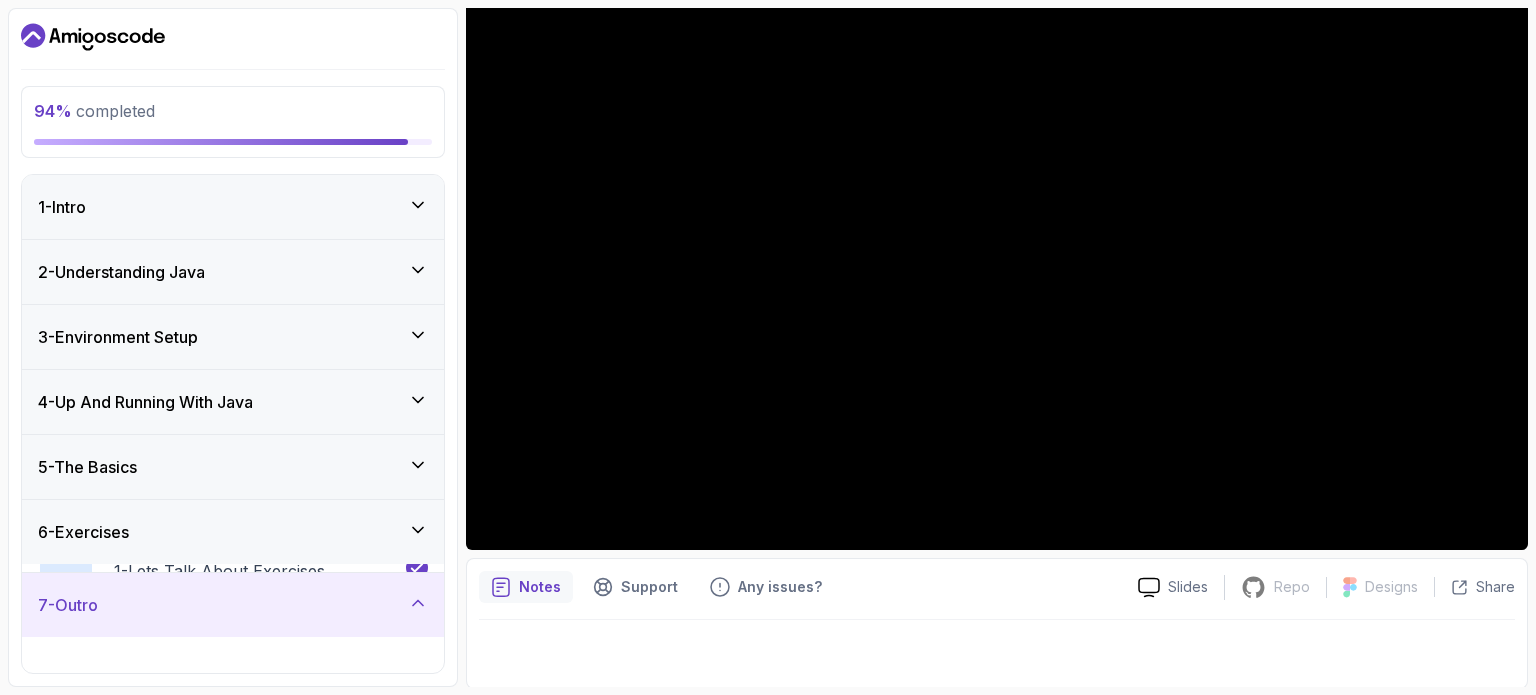 scroll, scrollTop: 204, scrollLeft: 0, axis: vertical 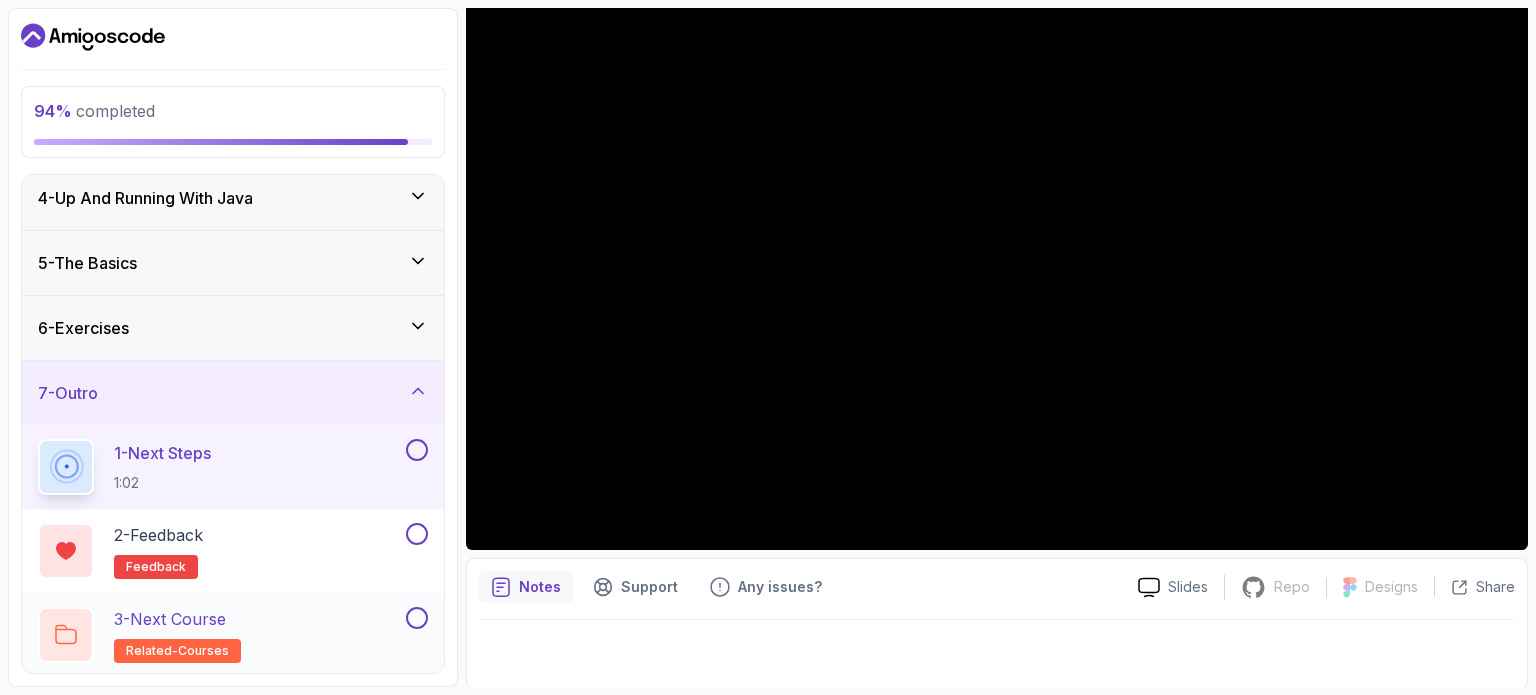click on "3  -  Next Course related-courses" at bounding box center (233, 635) 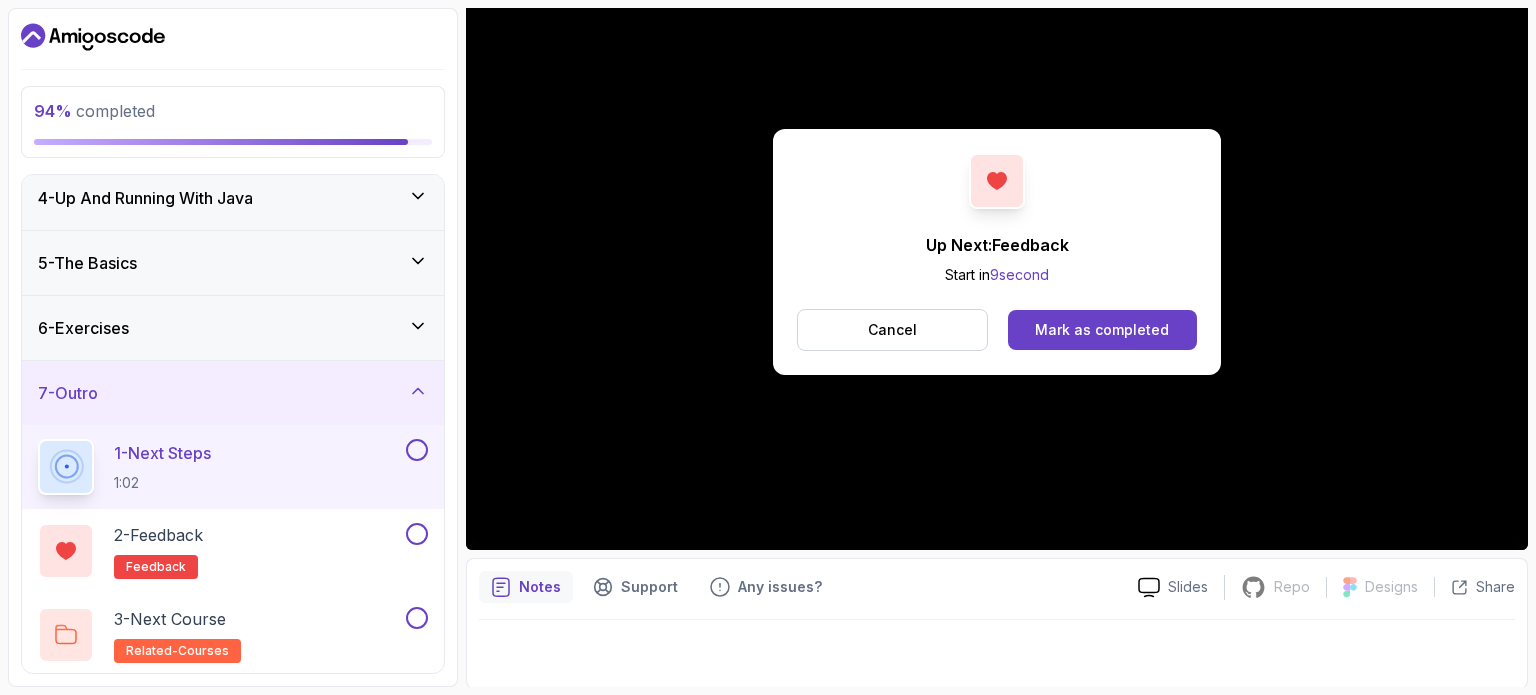 click at bounding box center [417, 450] 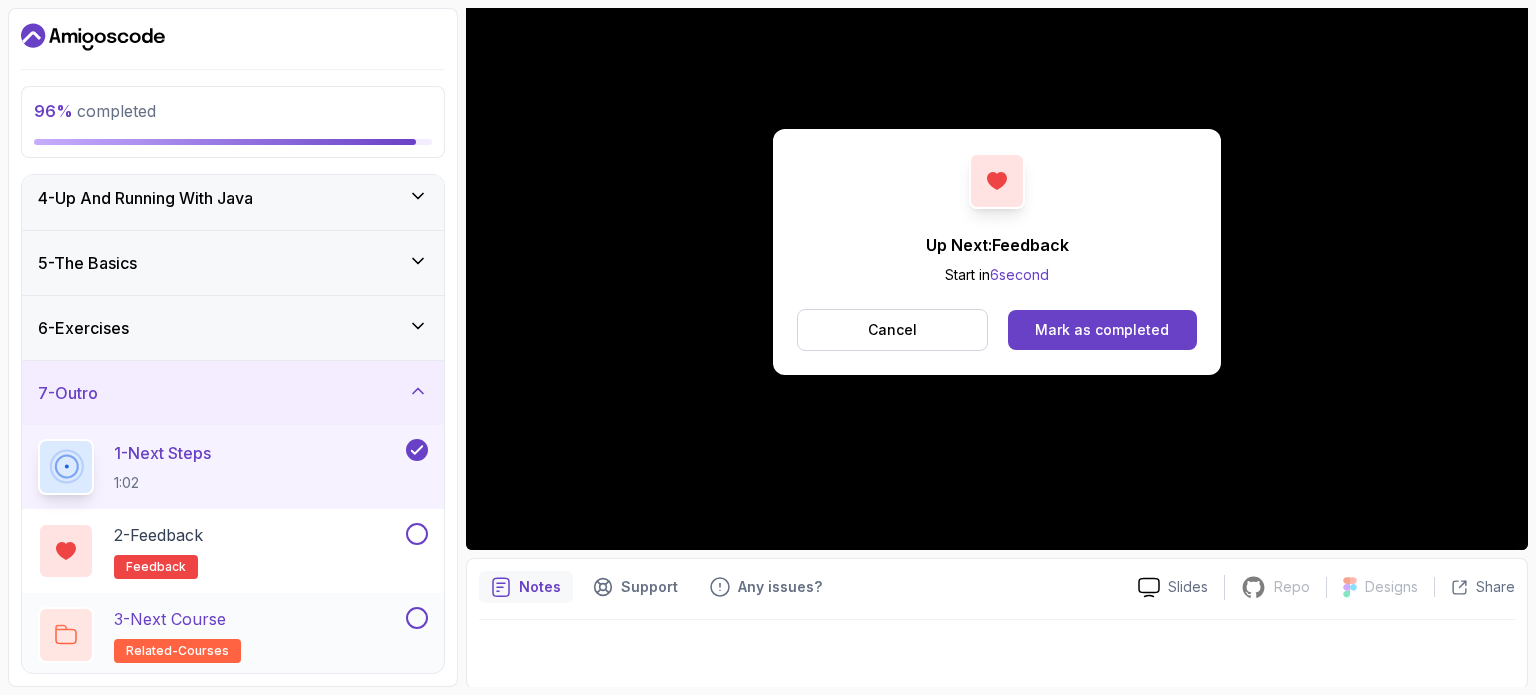 click on "3  -  Next Course related-courses" at bounding box center [233, 635] 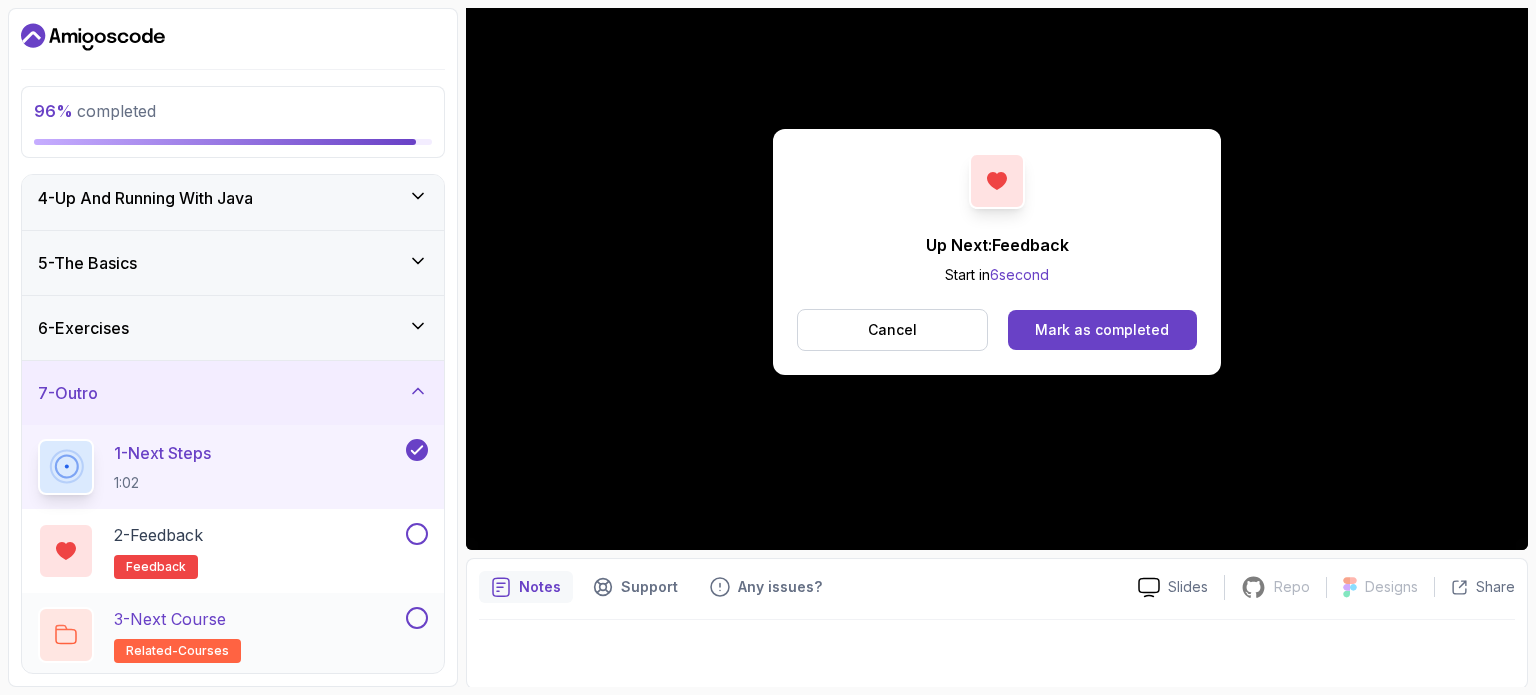 click on "3  -  Next Course related-courses" at bounding box center [233, 635] 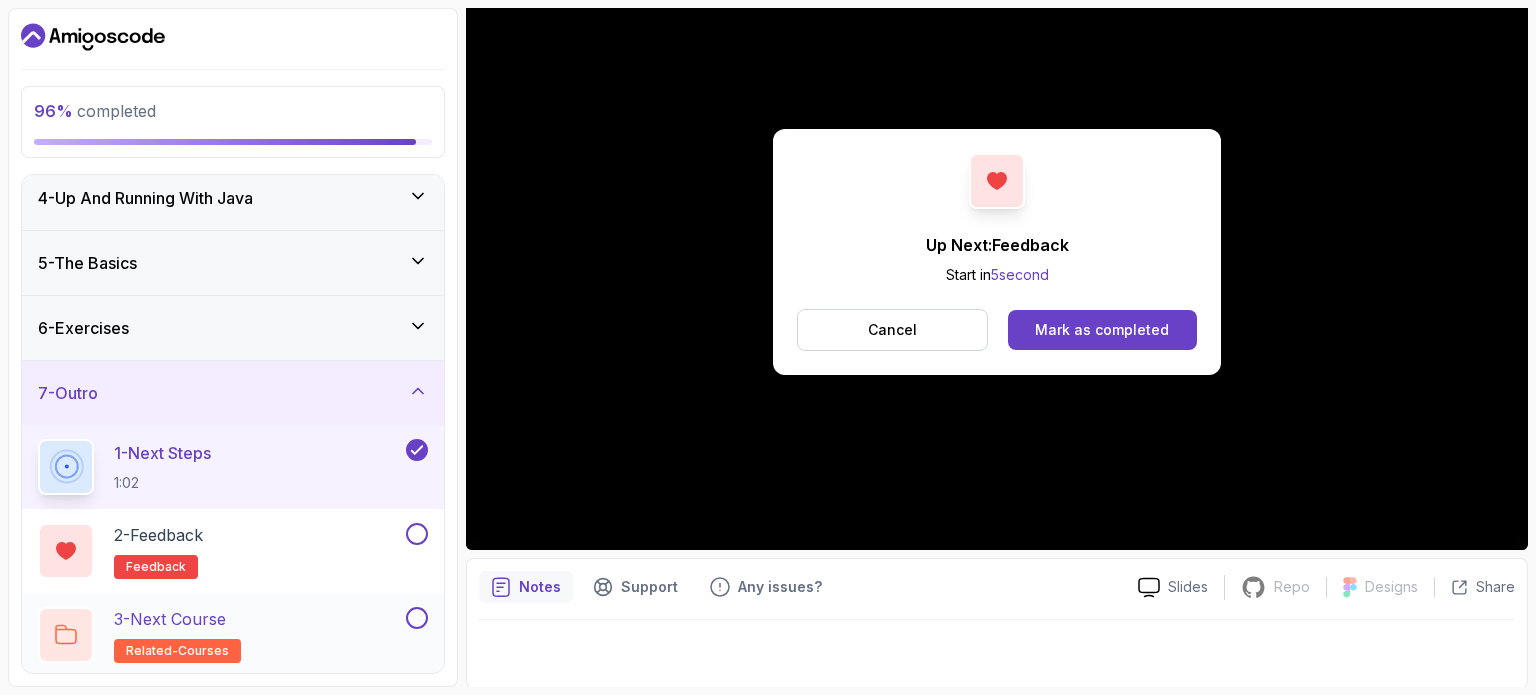click on "3  -  Next Course" at bounding box center [170, 619] 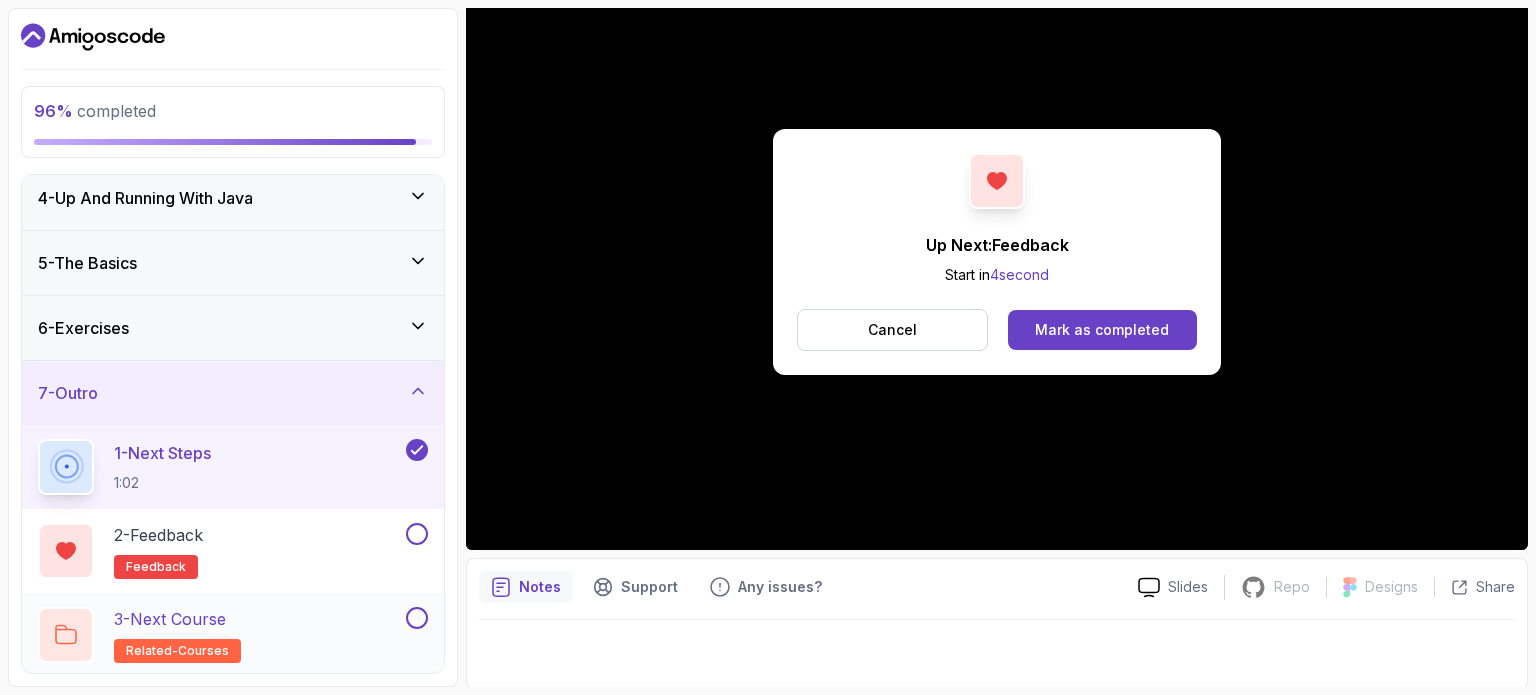 click on "3  -  Next Course" at bounding box center (170, 619) 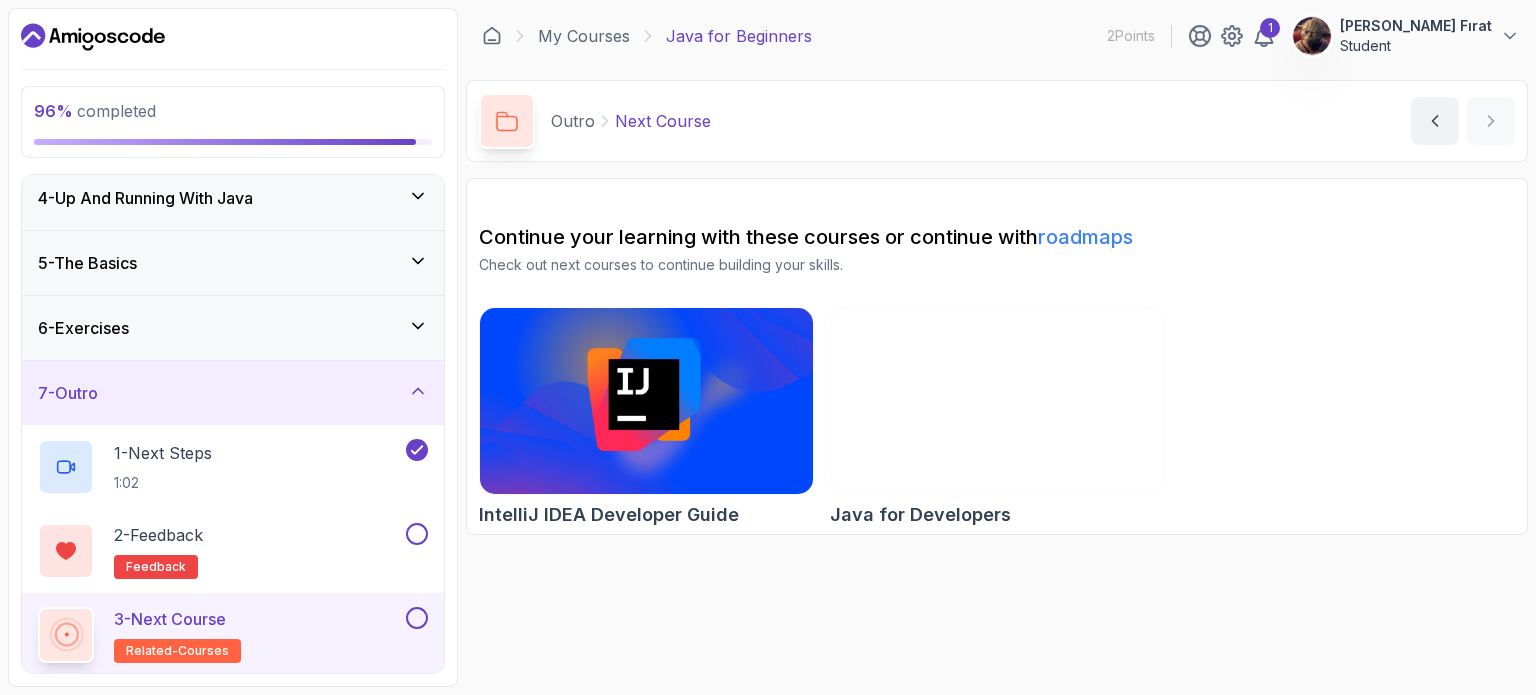 scroll, scrollTop: 0, scrollLeft: 0, axis: both 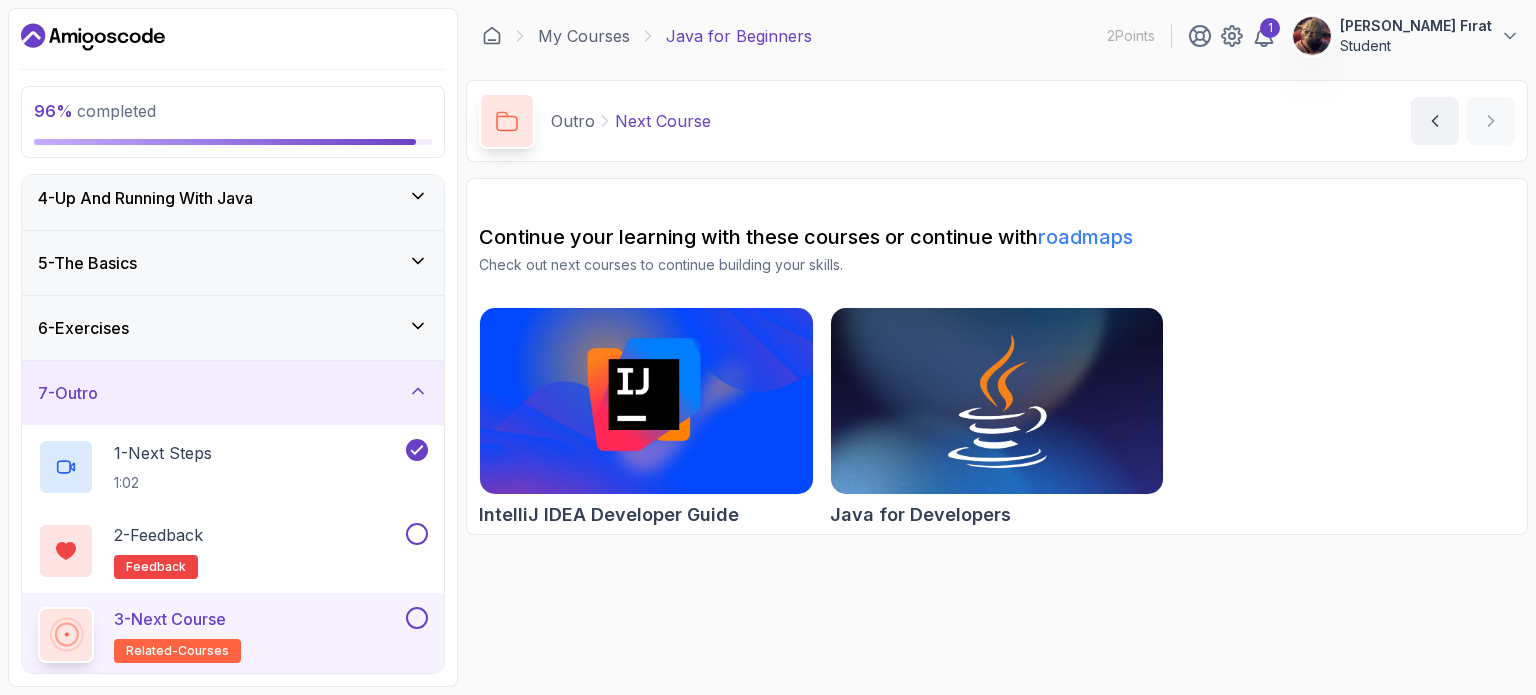 click on "3  -  Next Course" at bounding box center [170, 619] 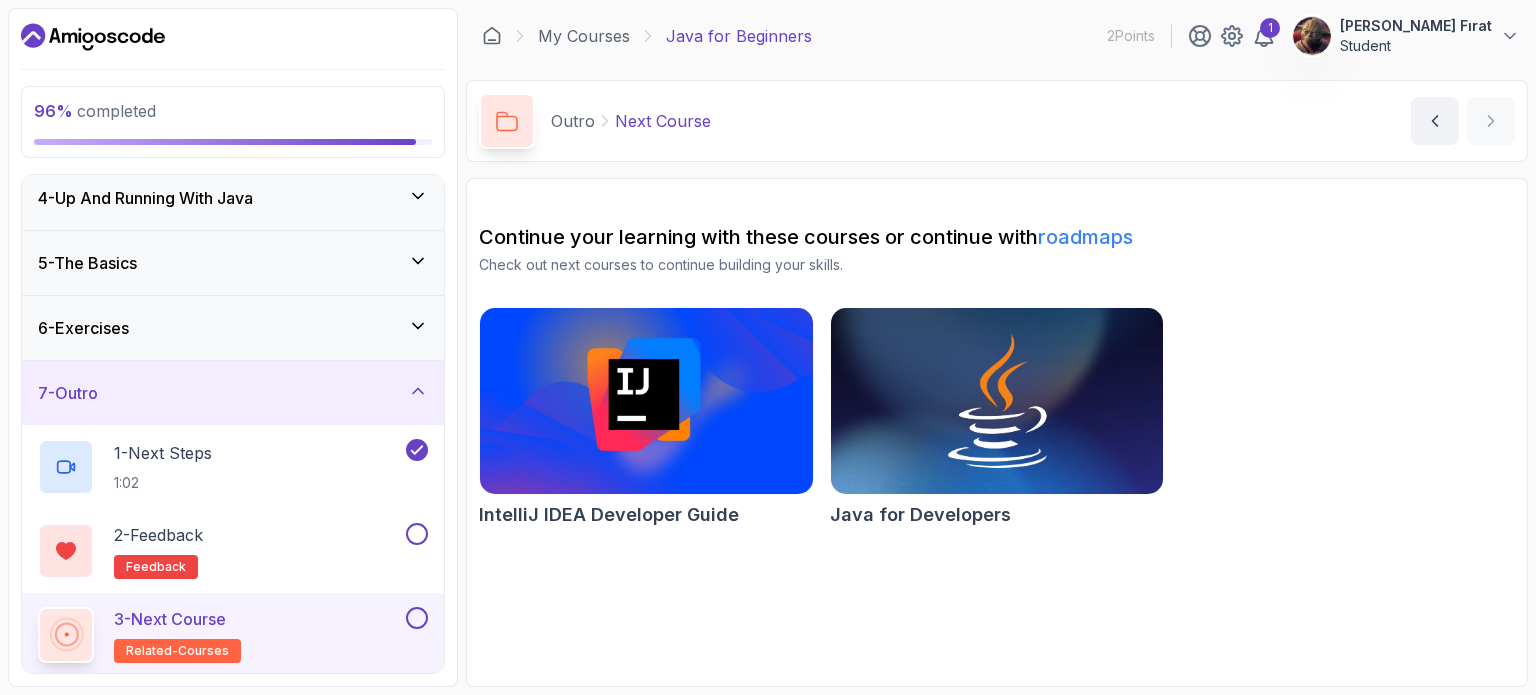 click on "roadmaps" at bounding box center (1085, 237) 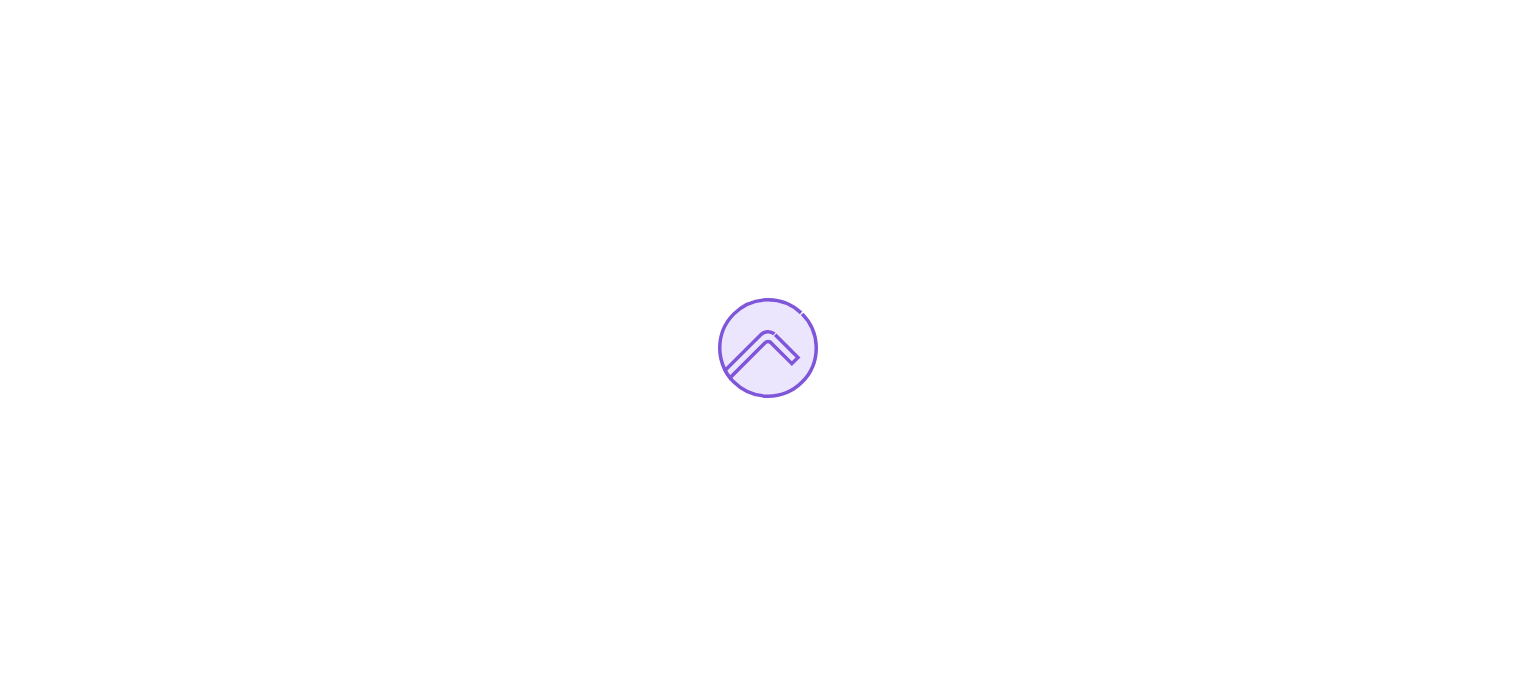 scroll, scrollTop: 0, scrollLeft: 0, axis: both 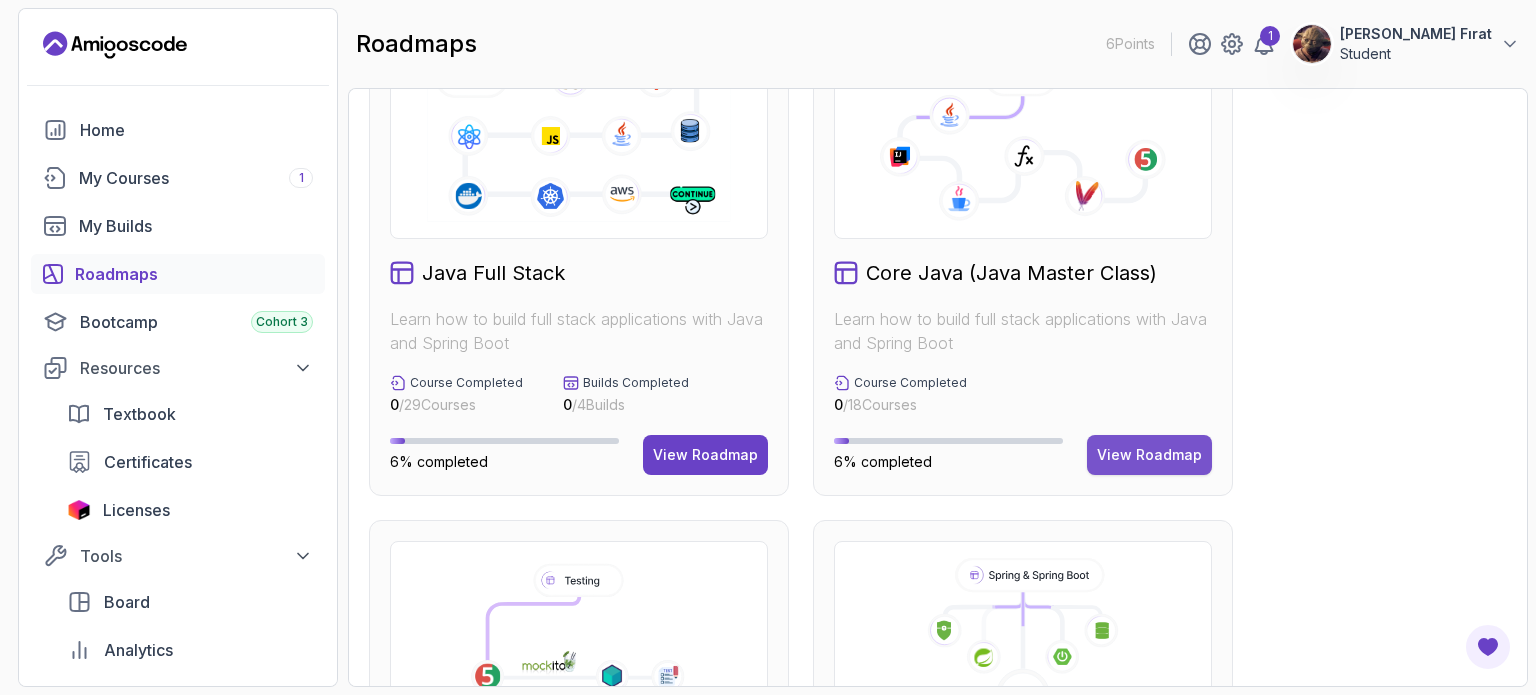 click on "View Roadmap" at bounding box center [1149, 455] 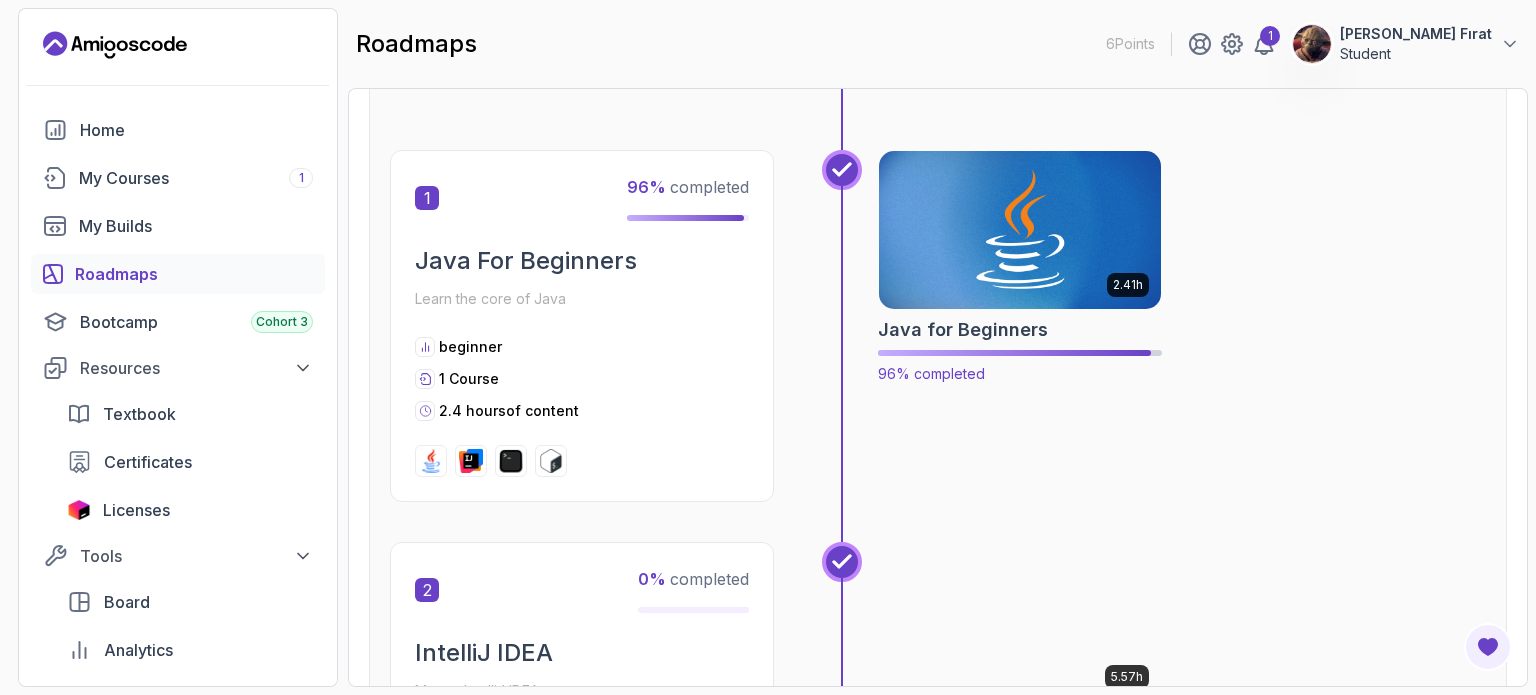 scroll, scrollTop: 422, scrollLeft: 0, axis: vertical 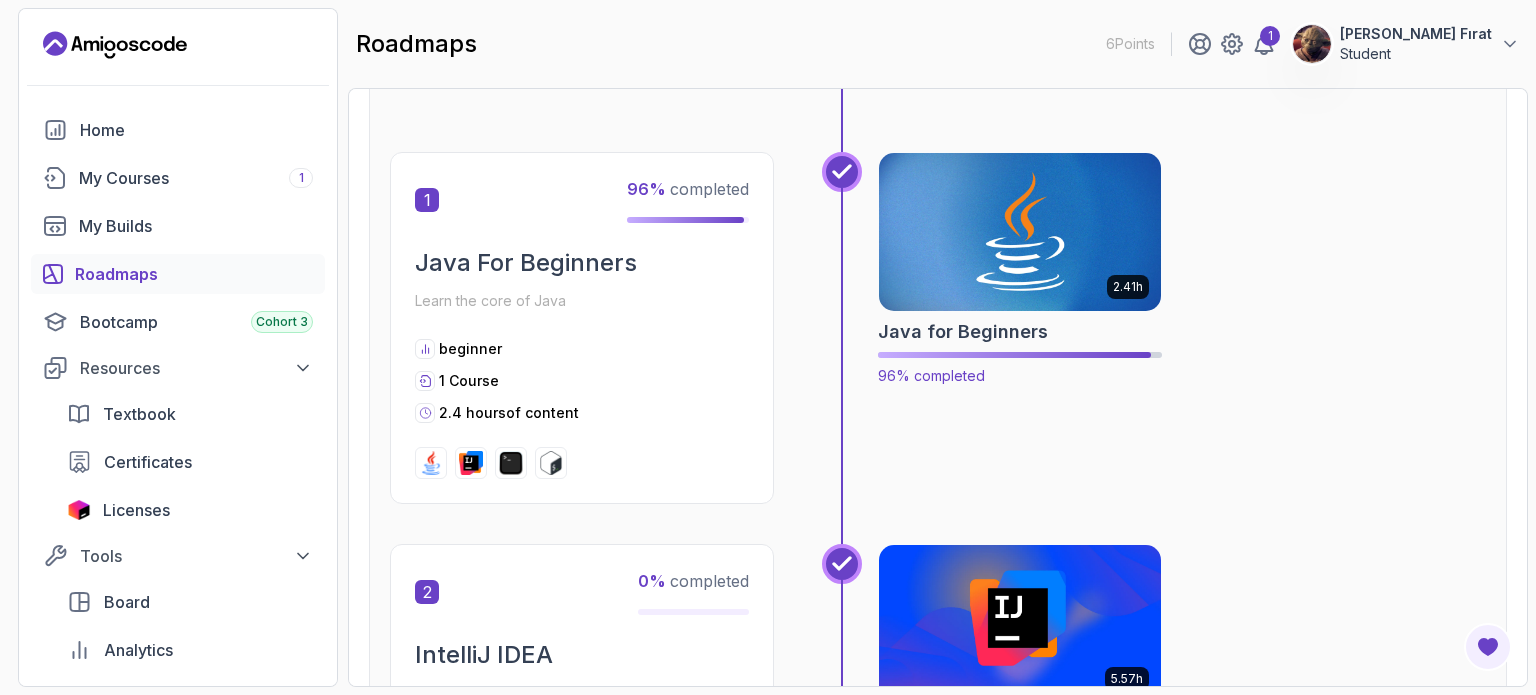 click at bounding box center (1020, 232) 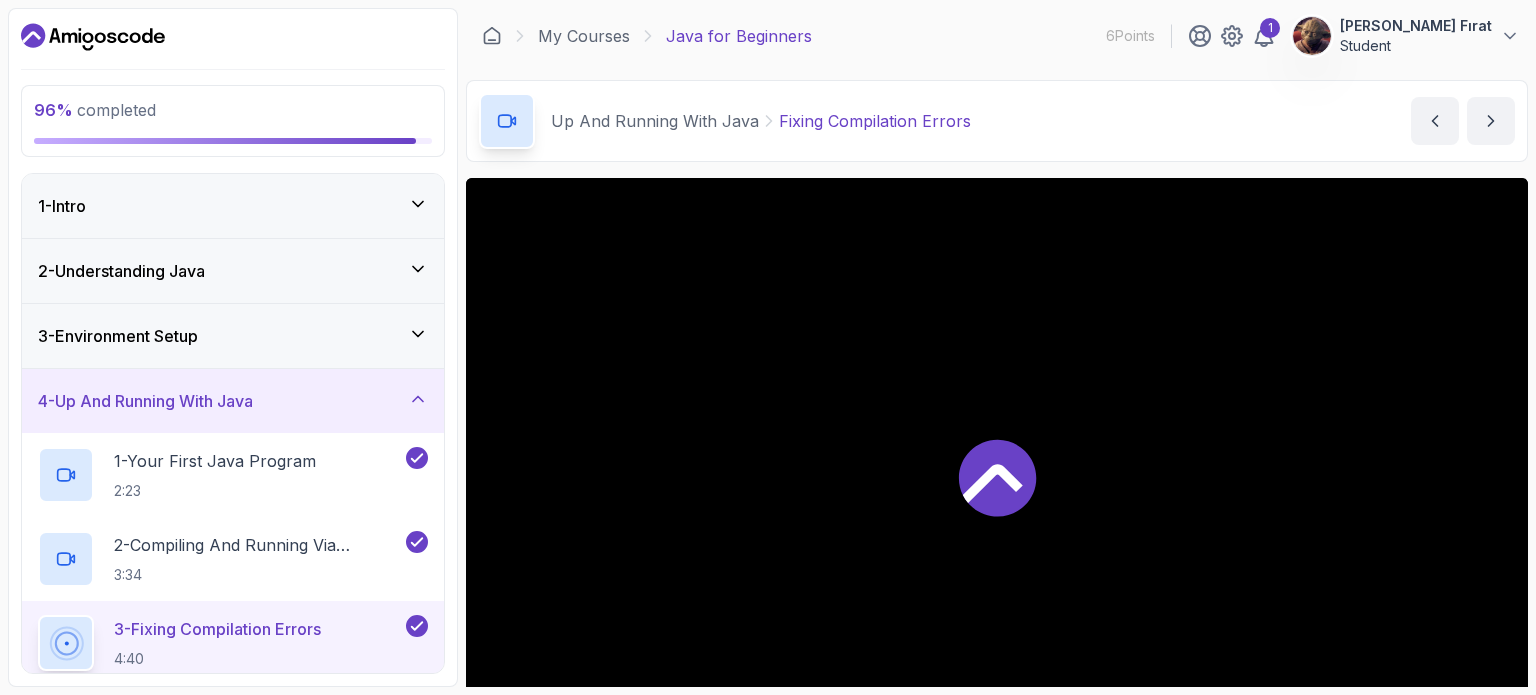 scroll, scrollTop: 226, scrollLeft: 0, axis: vertical 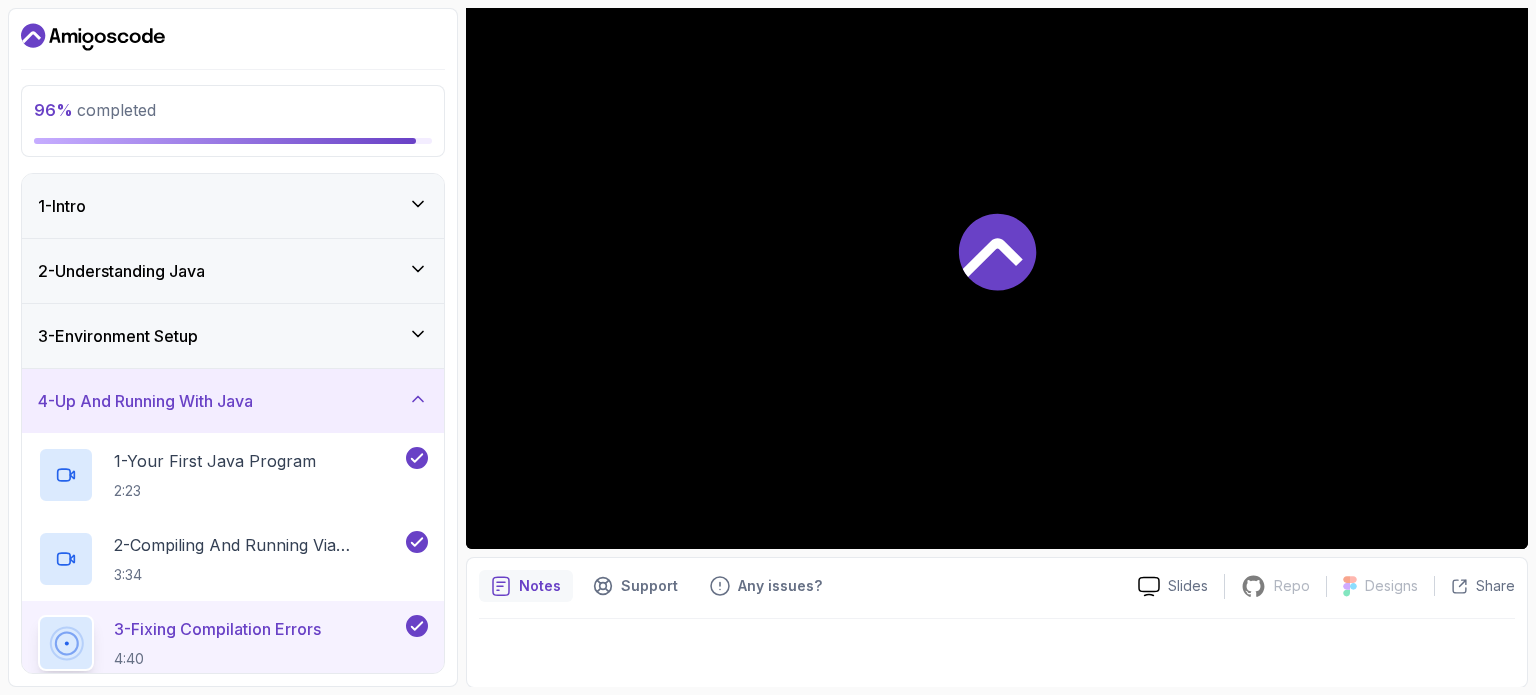 click on "4  -  Up And Running With Java" at bounding box center [233, 401] 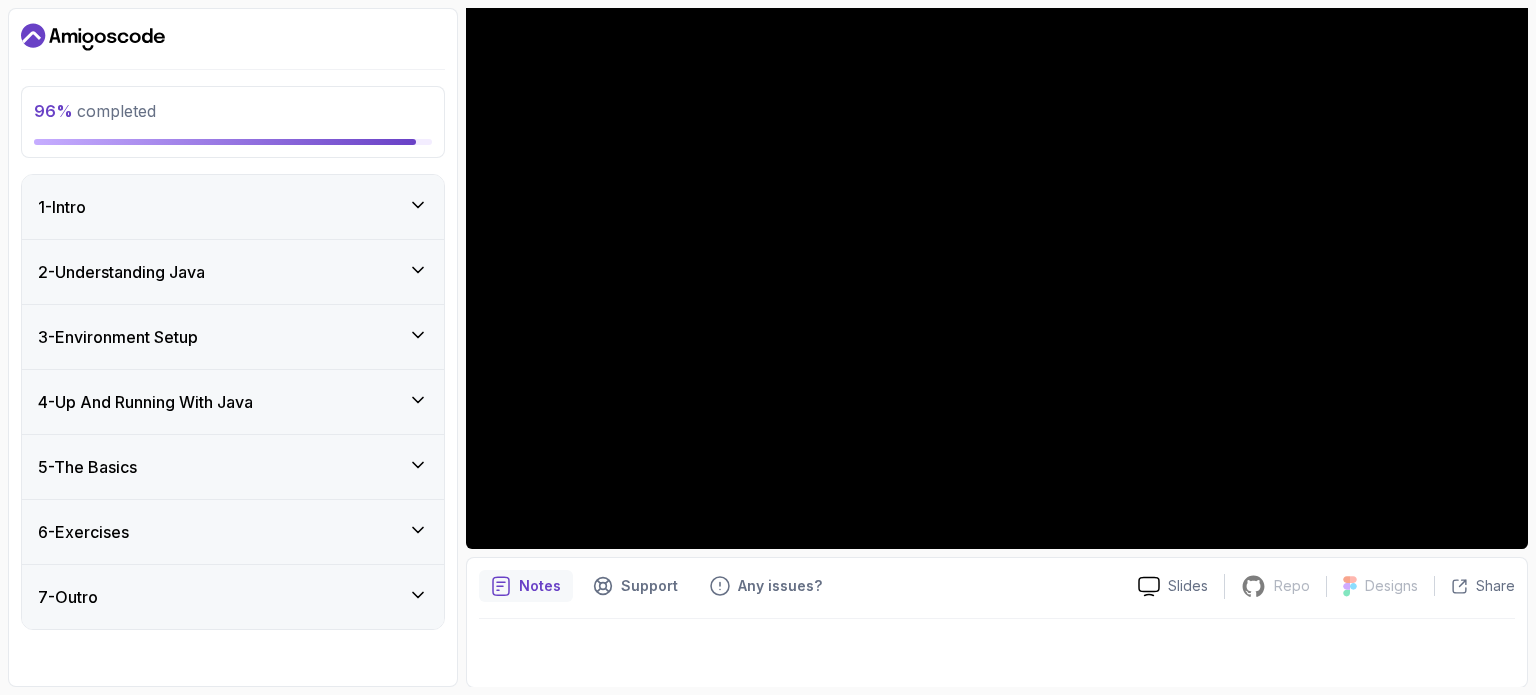 click on "7  -  Outro" at bounding box center (233, 597) 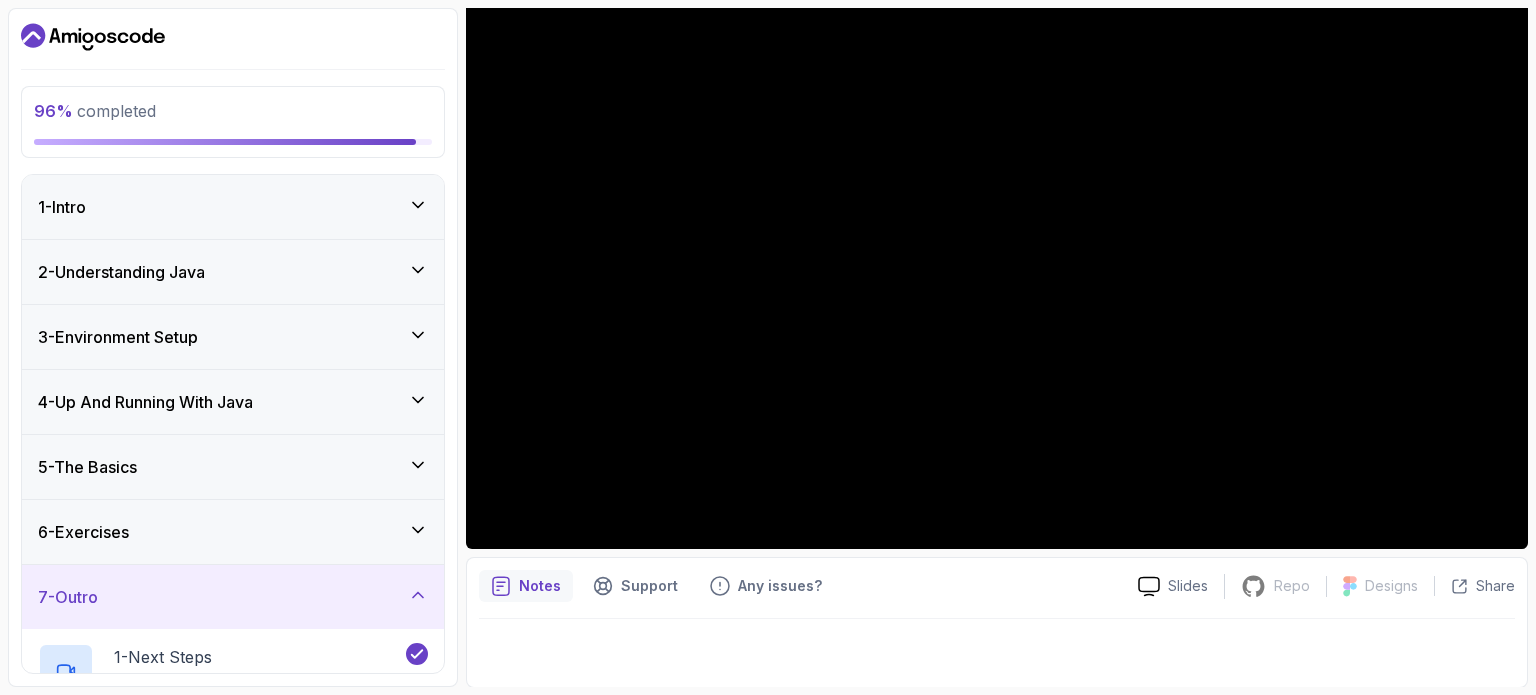 scroll, scrollTop: 204, scrollLeft: 0, axis: vertical 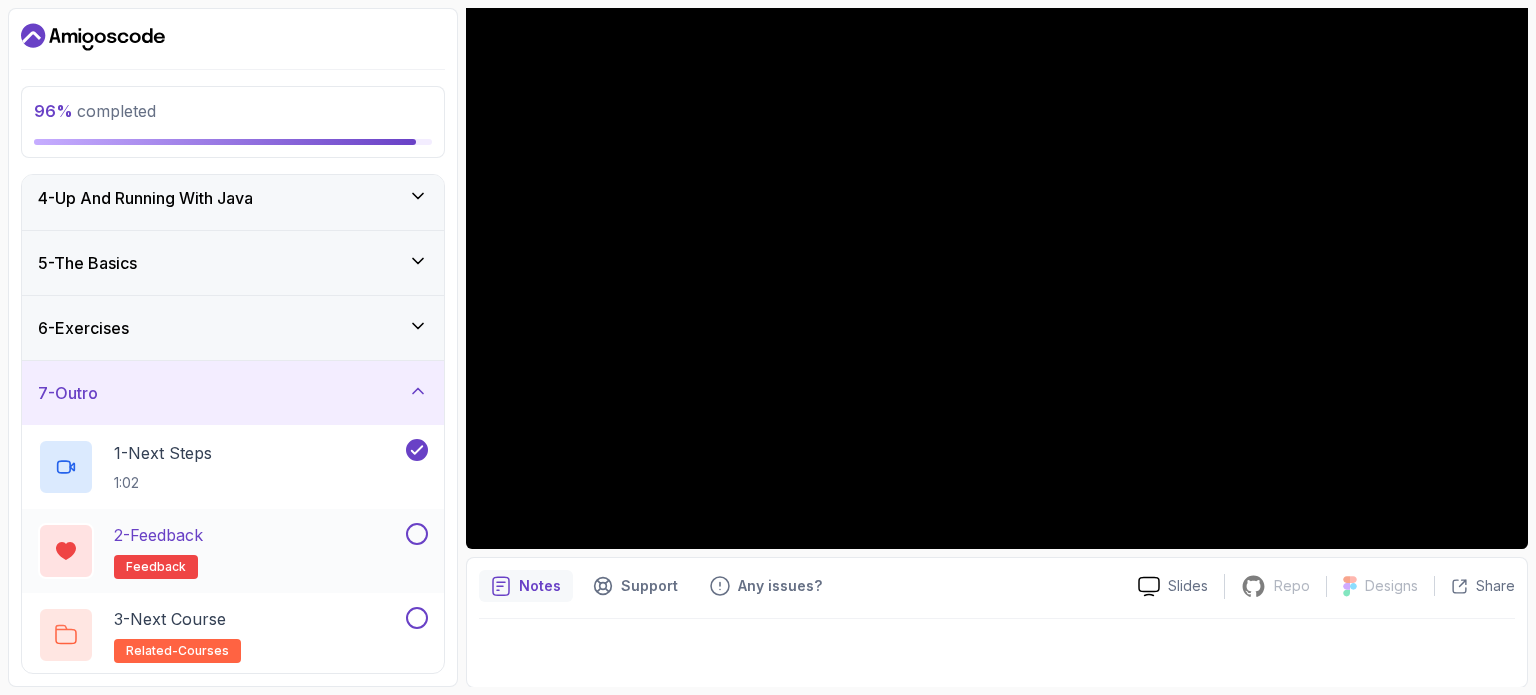 click at bounding box center [417, 534] 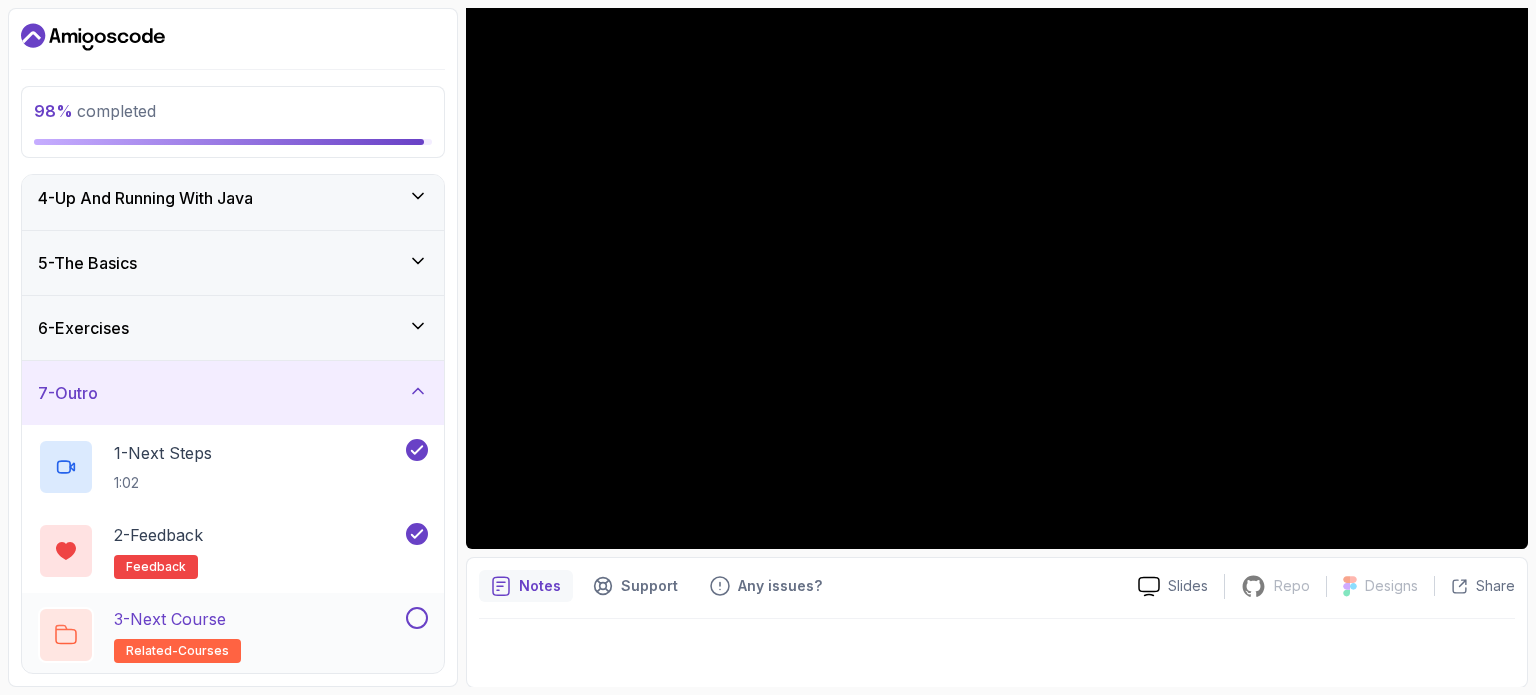 click at bounding box center [417, 618] 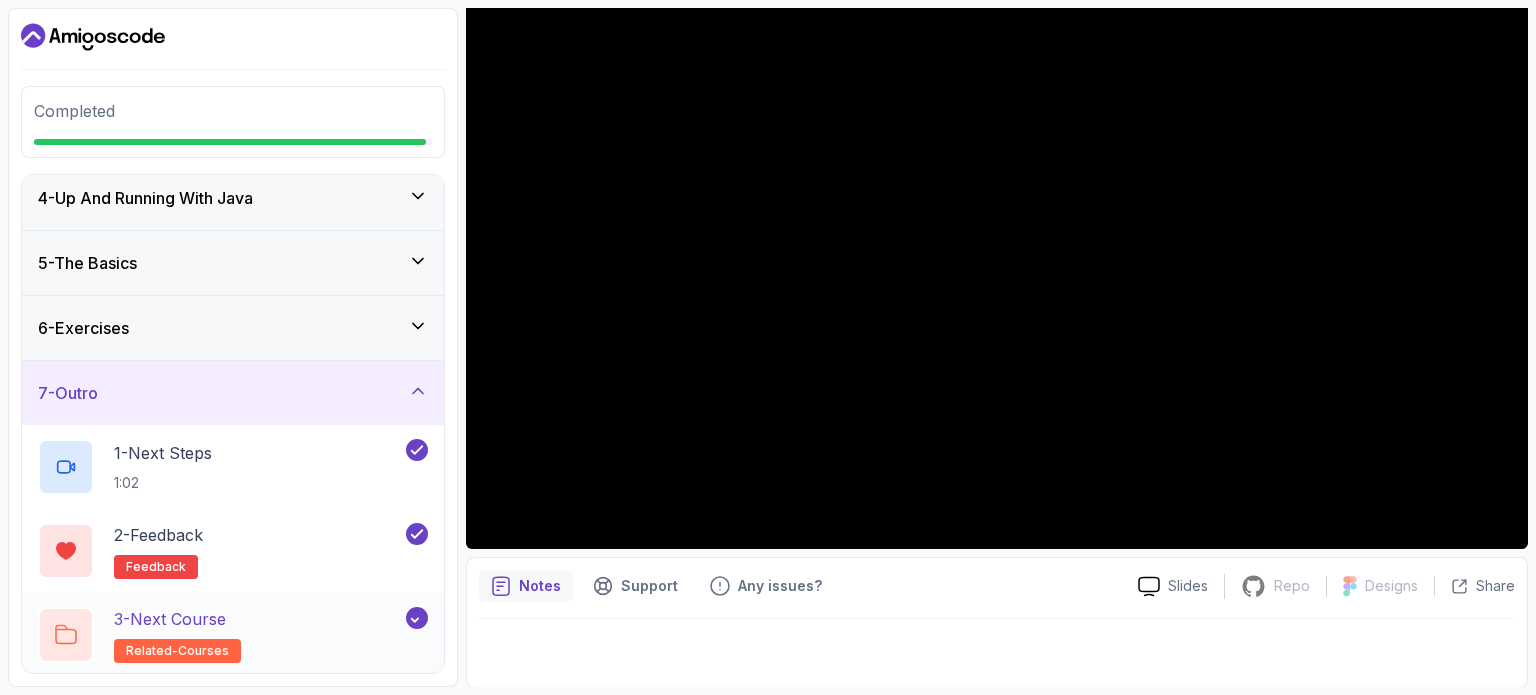 scroll, scrollTop: 199, scrollLeft: 0, axis: vertical 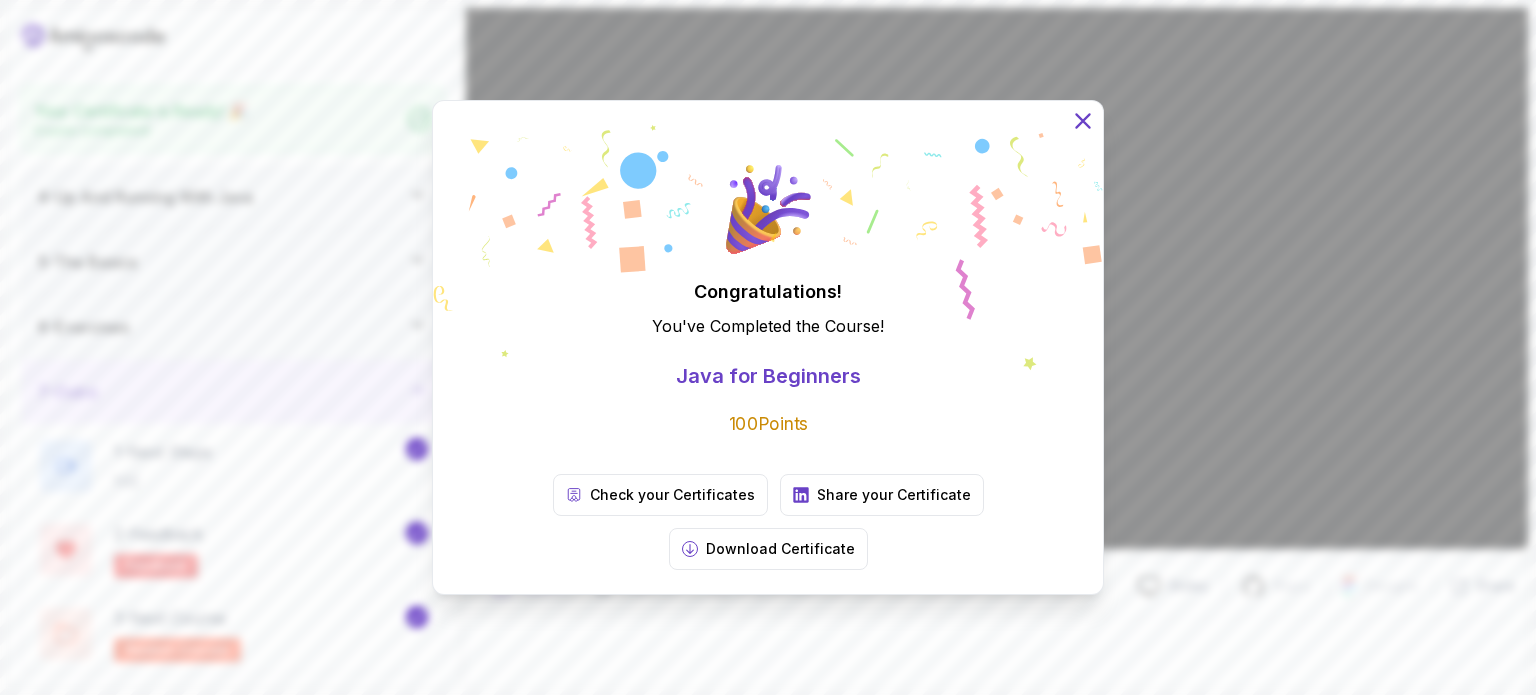 click 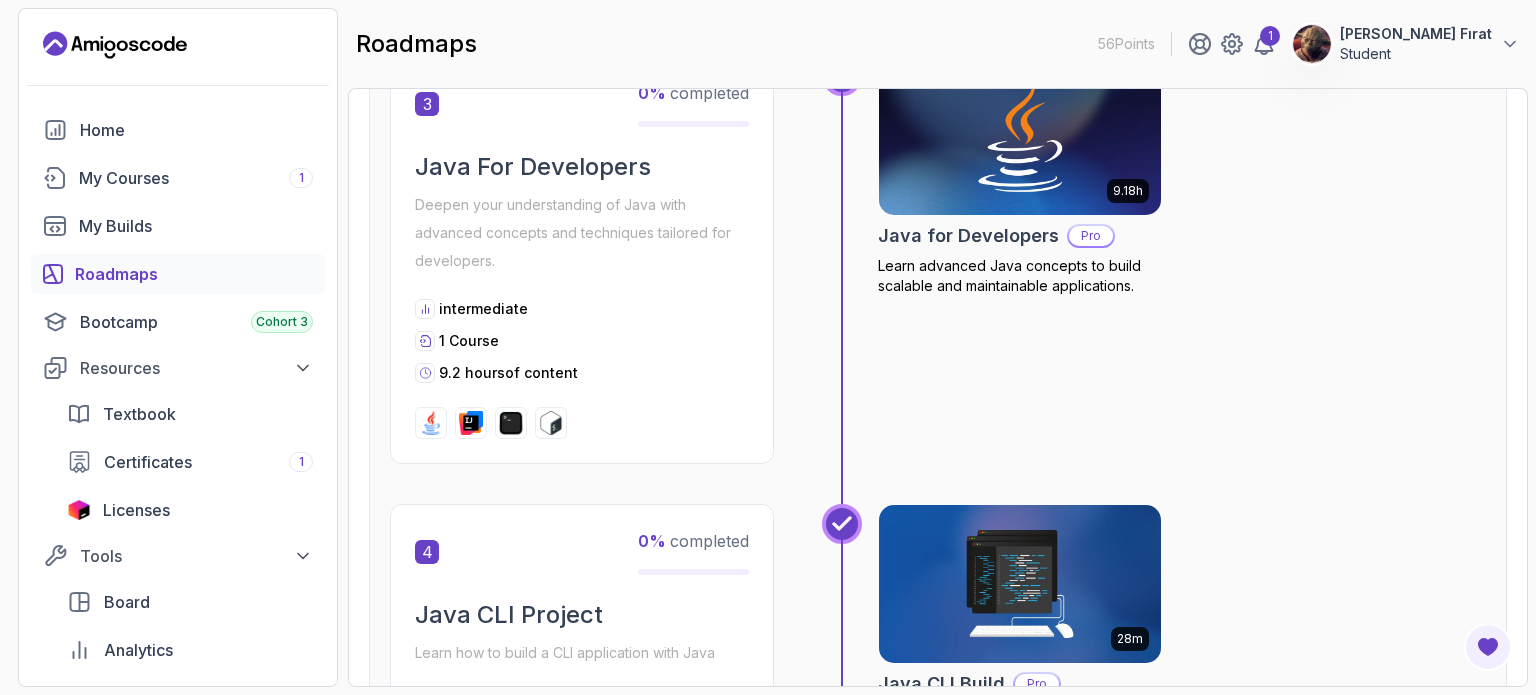 scroll, scrollTop: 1306, scrollLeft: 0, axis: vertical 